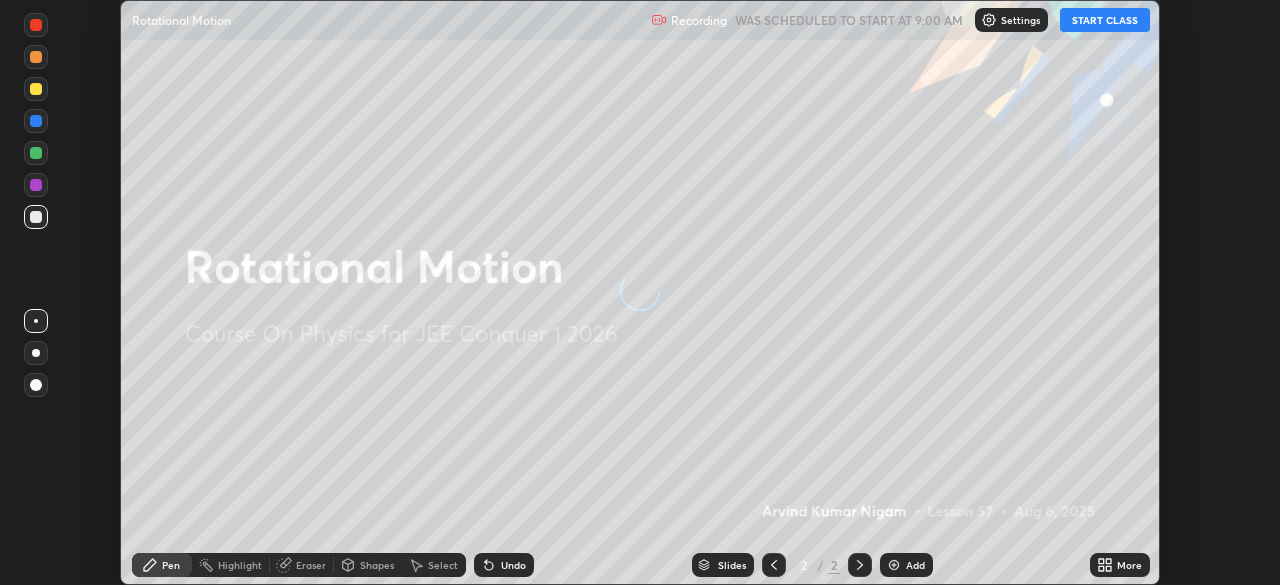 scroll, scrollTop: 0, scrollLeft: 0, axis: both 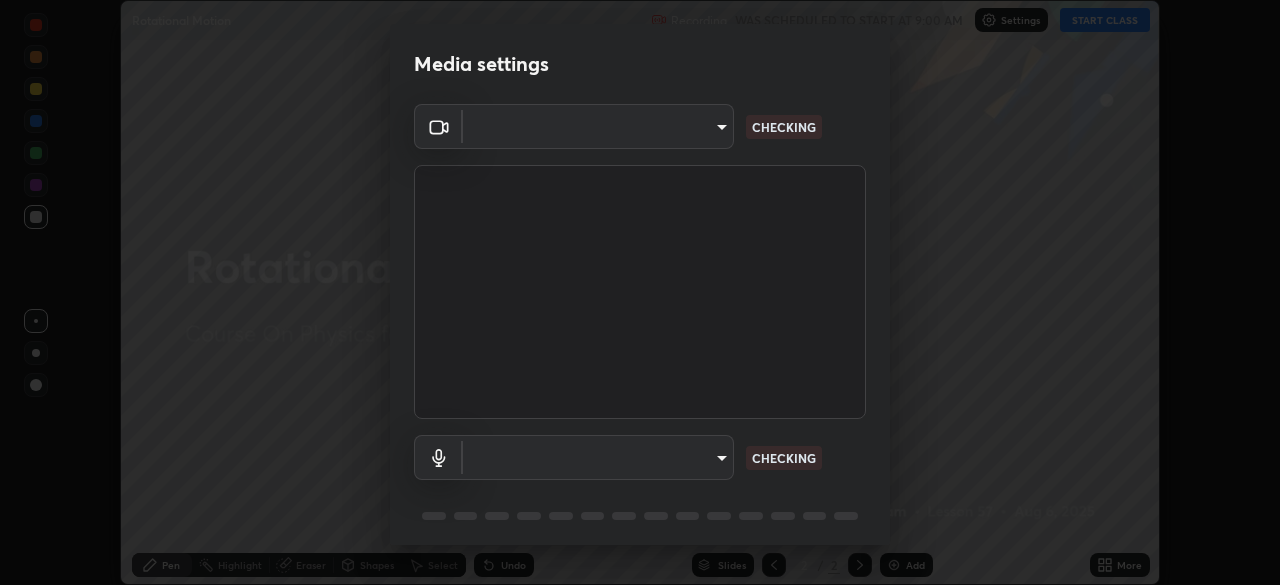 type on "ffb915138f5094fbba49c7dcbdc0b3377f3315ea980a35094b33733fc21d282d" 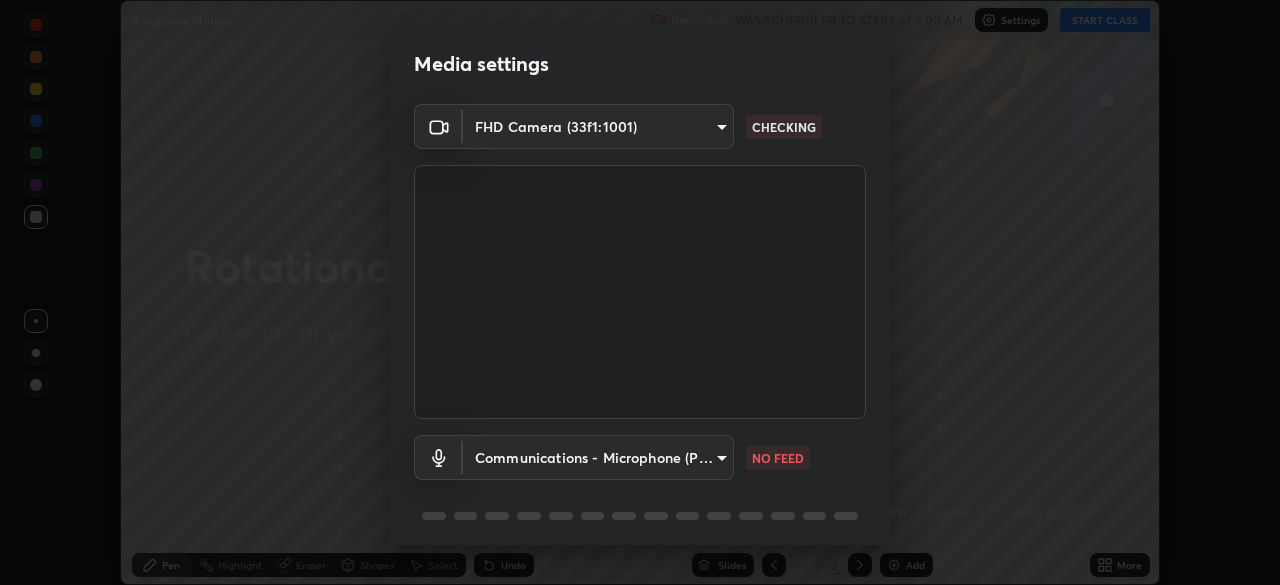click on "Erase all Rotational Motion Recording WAS SCHEDULED TO START AT  9:00 AM Settings START CLASS Setting up your live class Rotational Motion • L57 of Course On Physics for JEE Conquer 1 2026 [FIRST] [LAST] Pen Highlight Eraser Shapes Select Undo Slides 2 / 2 Add More No doubts shared Encourage your learners to ask a doubt for better clarity Report an issue Reason for reporting Buffering Chat not working Audio - Video sync issue Educator video quality low ​ Attach an image Report Media settings FHD Camera (33f1:1001) ffb915138f5094fbba49c7dcbdc0b3377f3315ea980a35094b33733fc21d282d CHECKING Communications - Microphone (POROSVOC) communications NO FEED 1 / 5 Next" at bounding box center [640, 292] 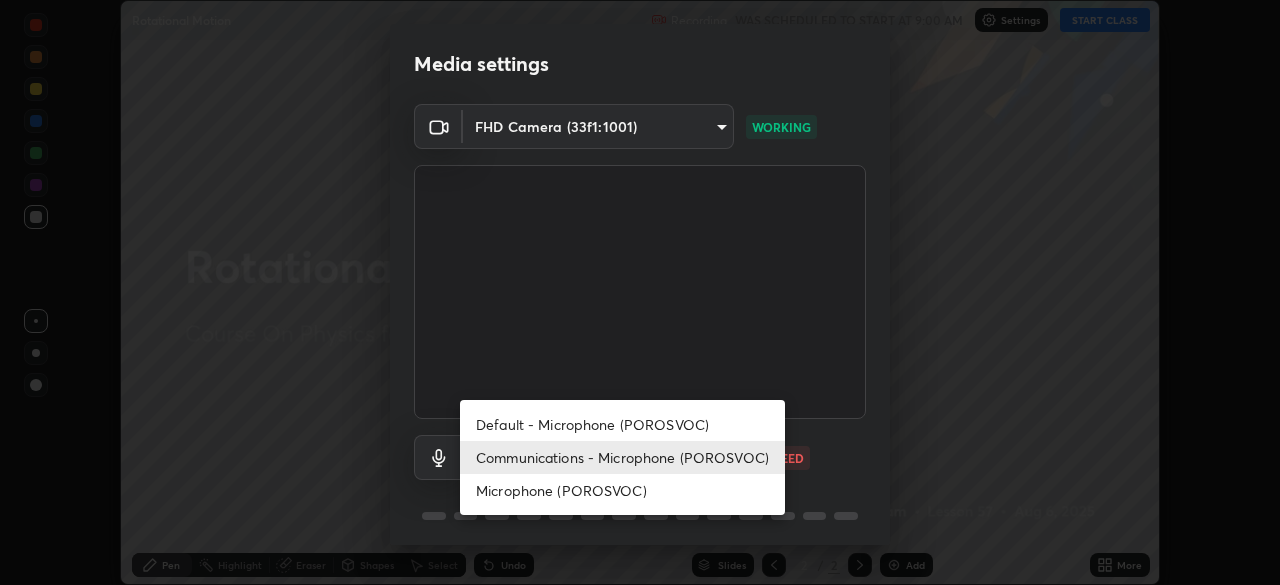 click on "Microphone (POROSVOC)" at bounding box center (622, 490) 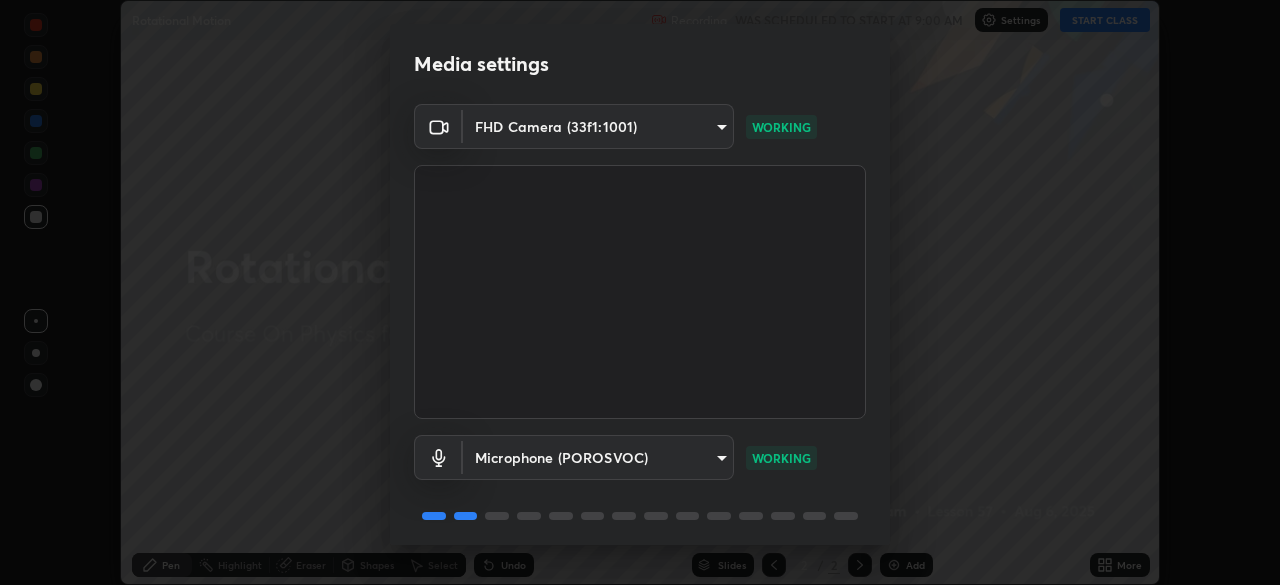scroll, scrollTop: 71, scrollLeft: 0, axis: vertical 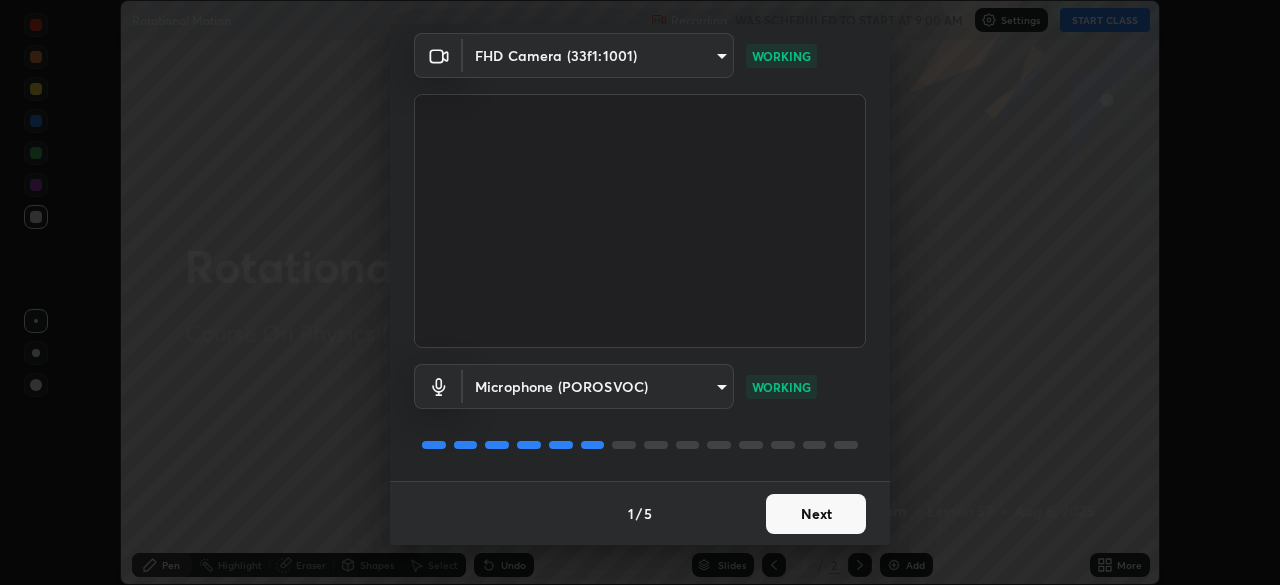 click on "Next" at bounding box center (816, 514) 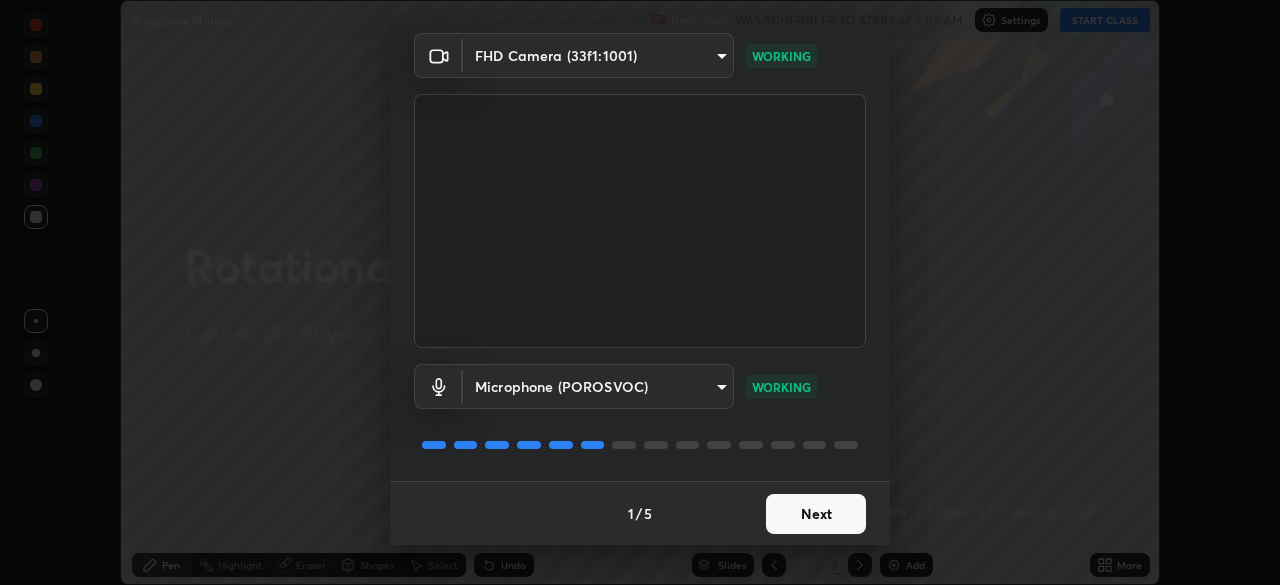 scroll, scrollTop: 0, scrollLeft: 0, axis: both 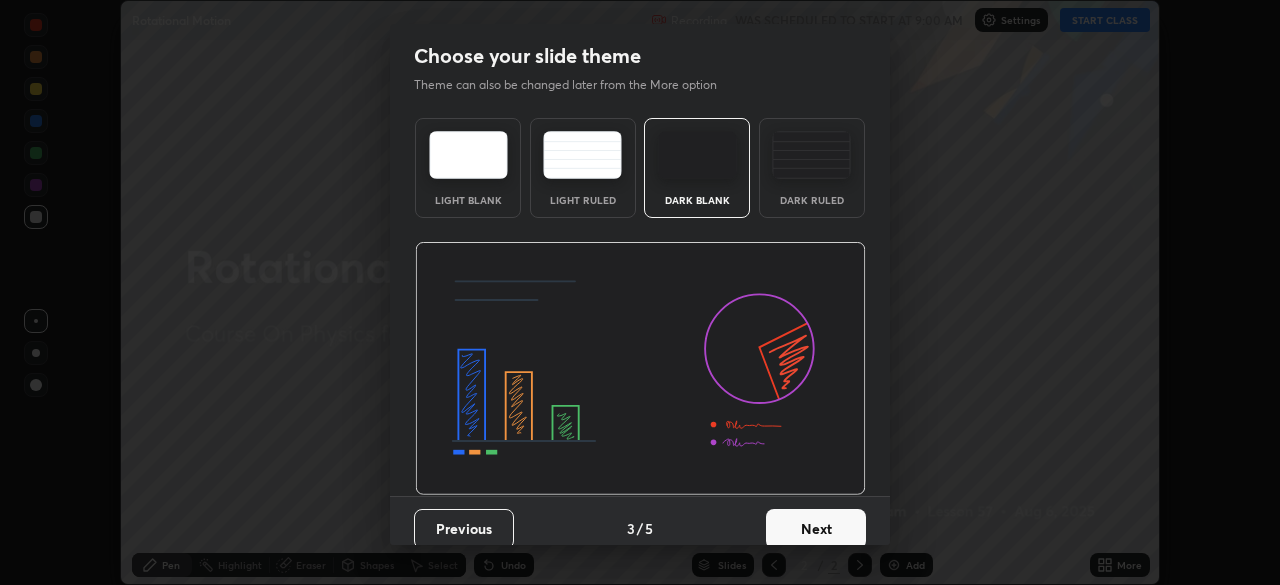 click on "Next" at bounding box center (816, 529) 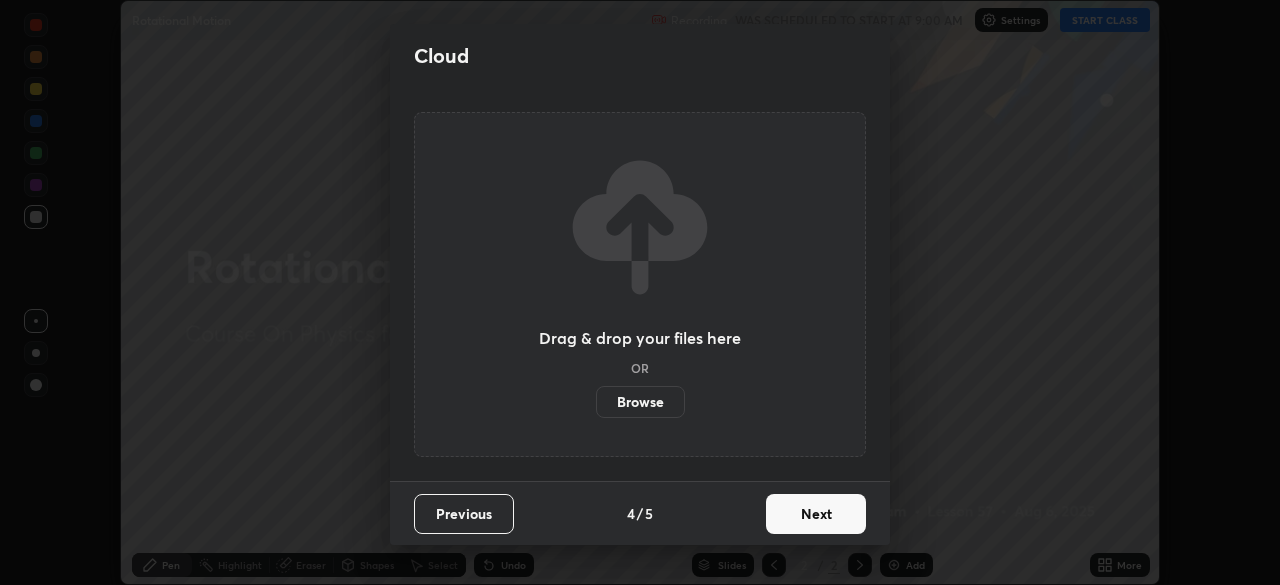 click on "Next" at bounding box center (816, 514) 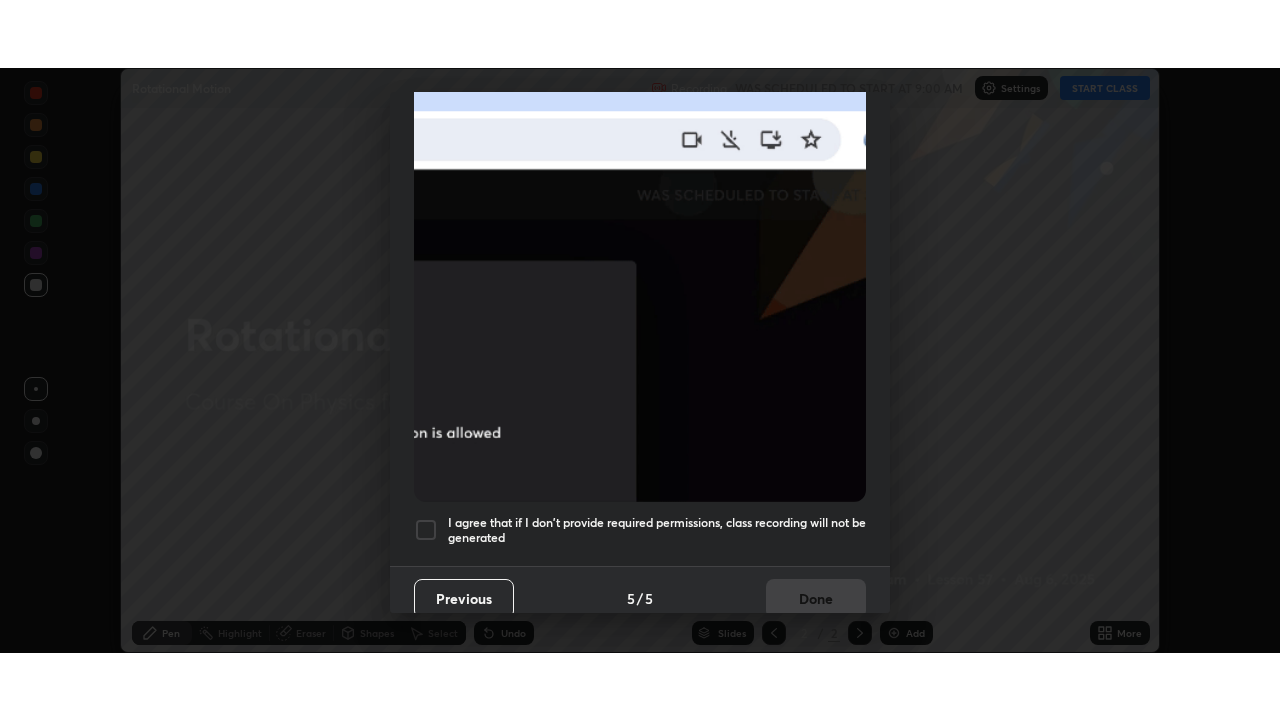 scroll, scrollTop: 479, scrollLeft: 0, axis: vertical 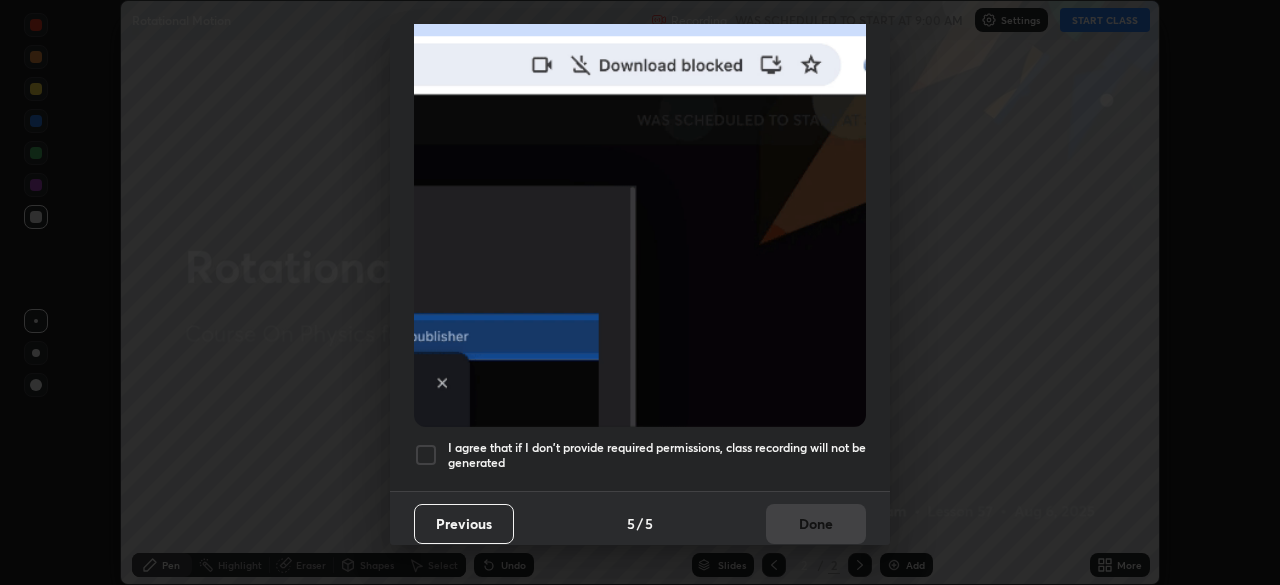 click at bounding box center (426, 455) 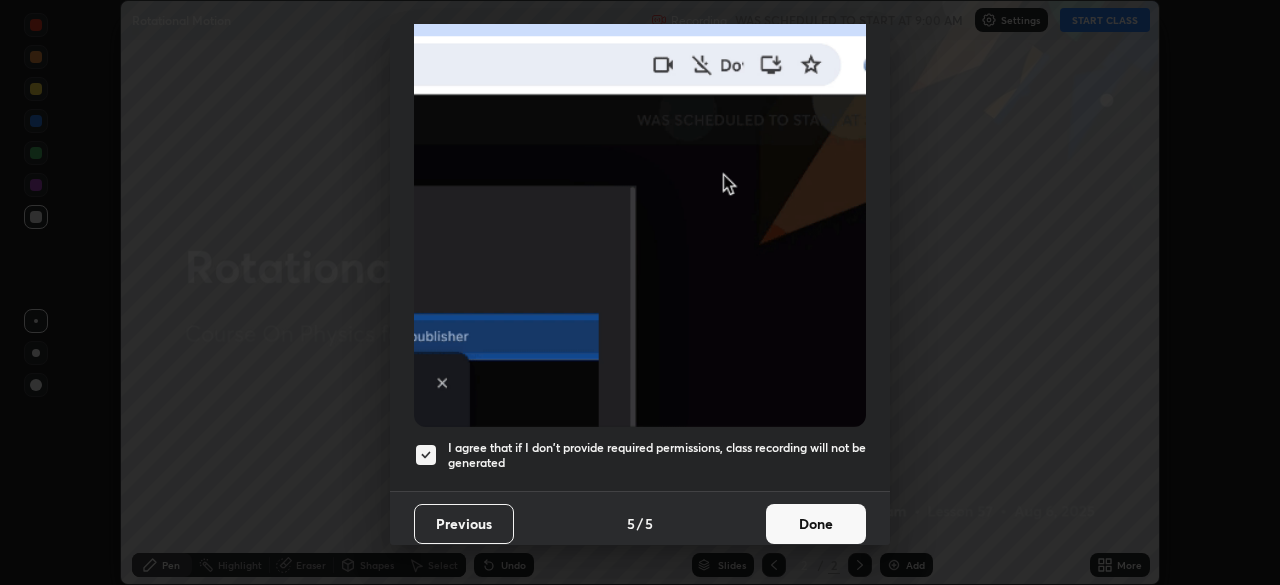click on "Done" at bounding box center [816, 524] 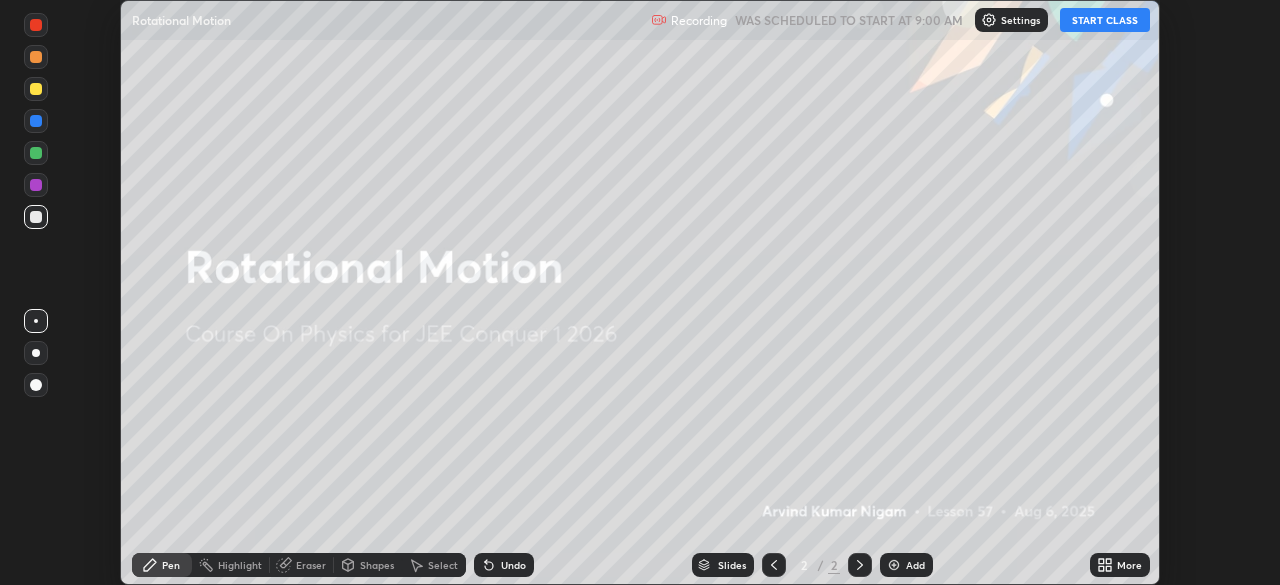 click on "START CLASS" at bounding box center [1105, 20] 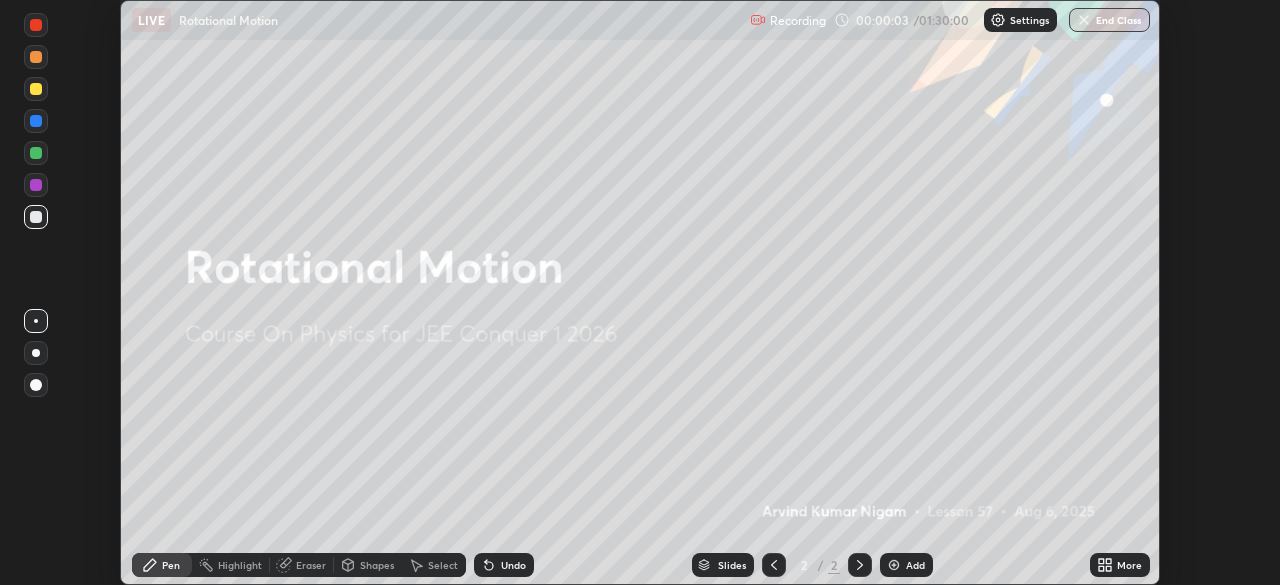 click 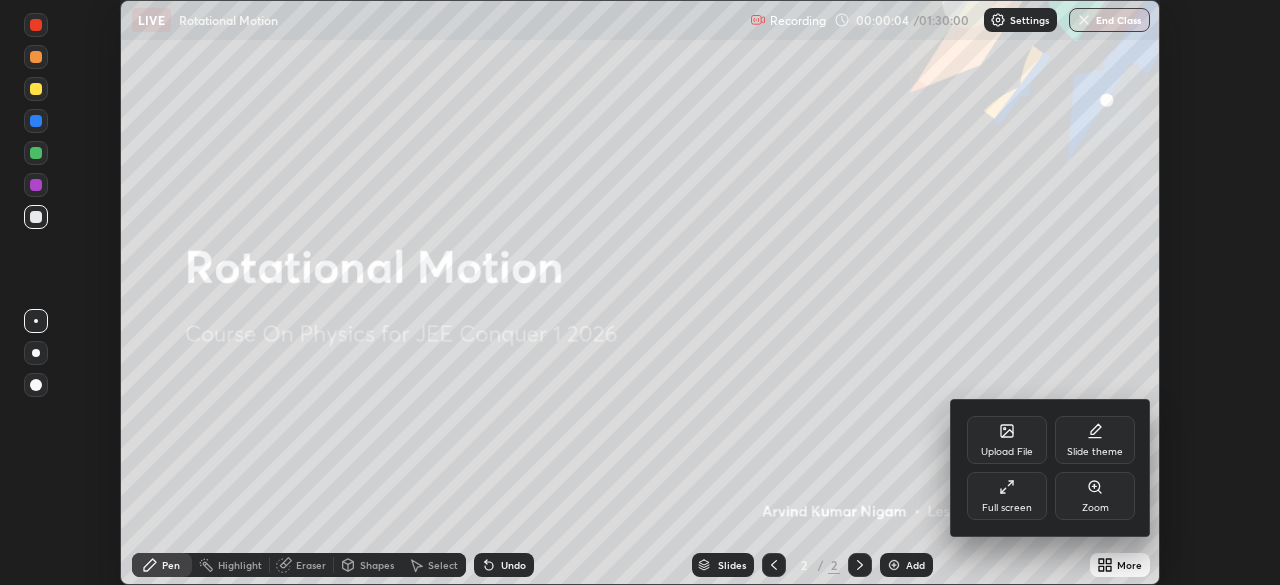 click on "Full screen" at bounding box center (1007, 496) 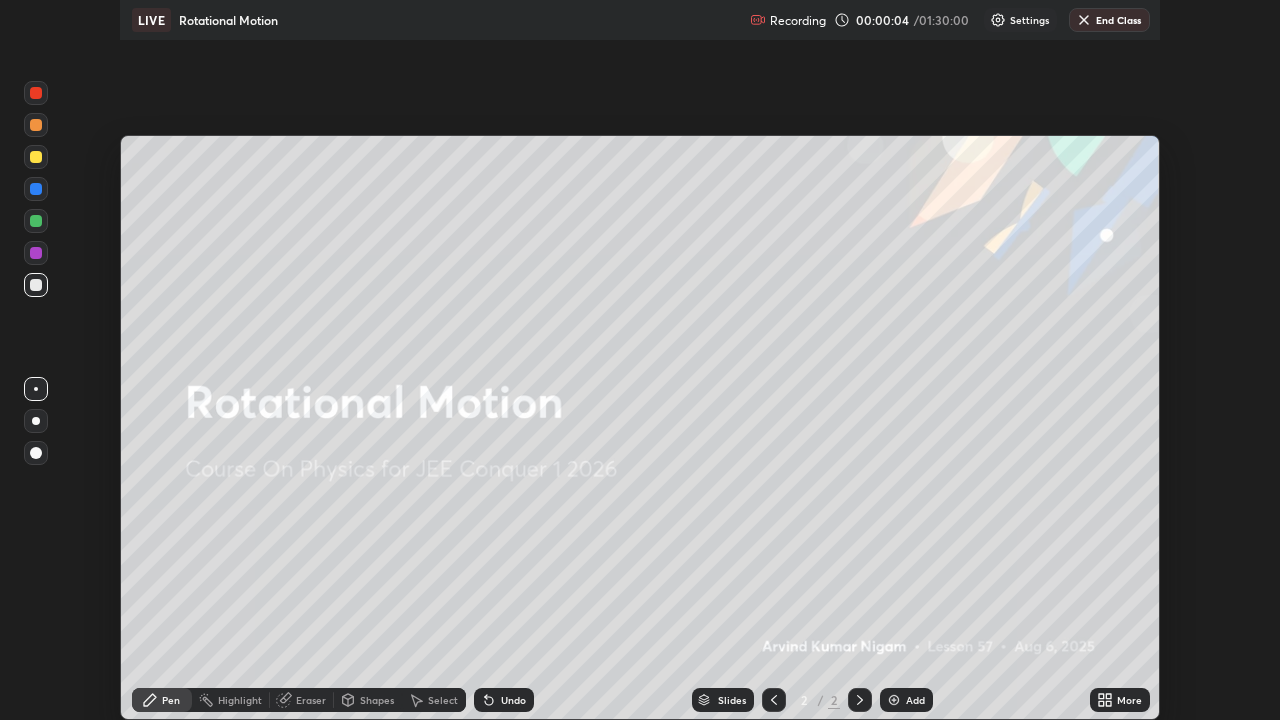 scroll, scrollTop: 99280, scrollLeft: 98720, axis: both 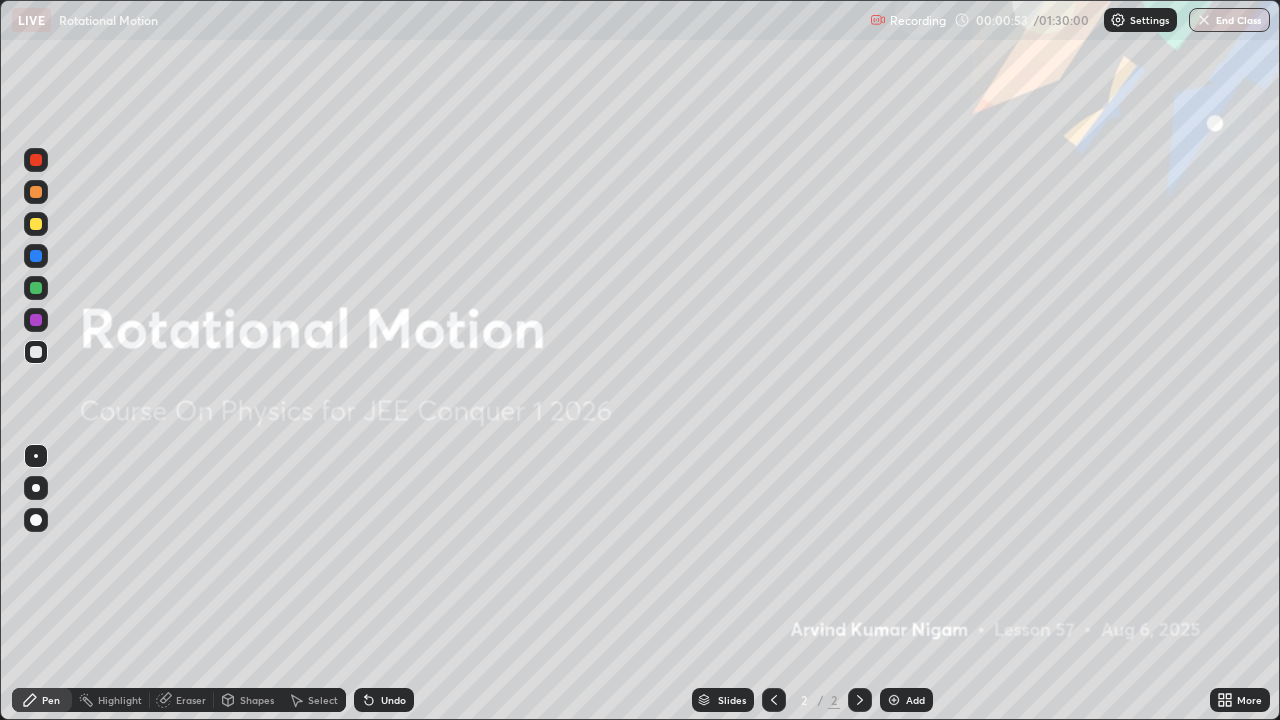 click on "Add" at bounding box center (906, 700) 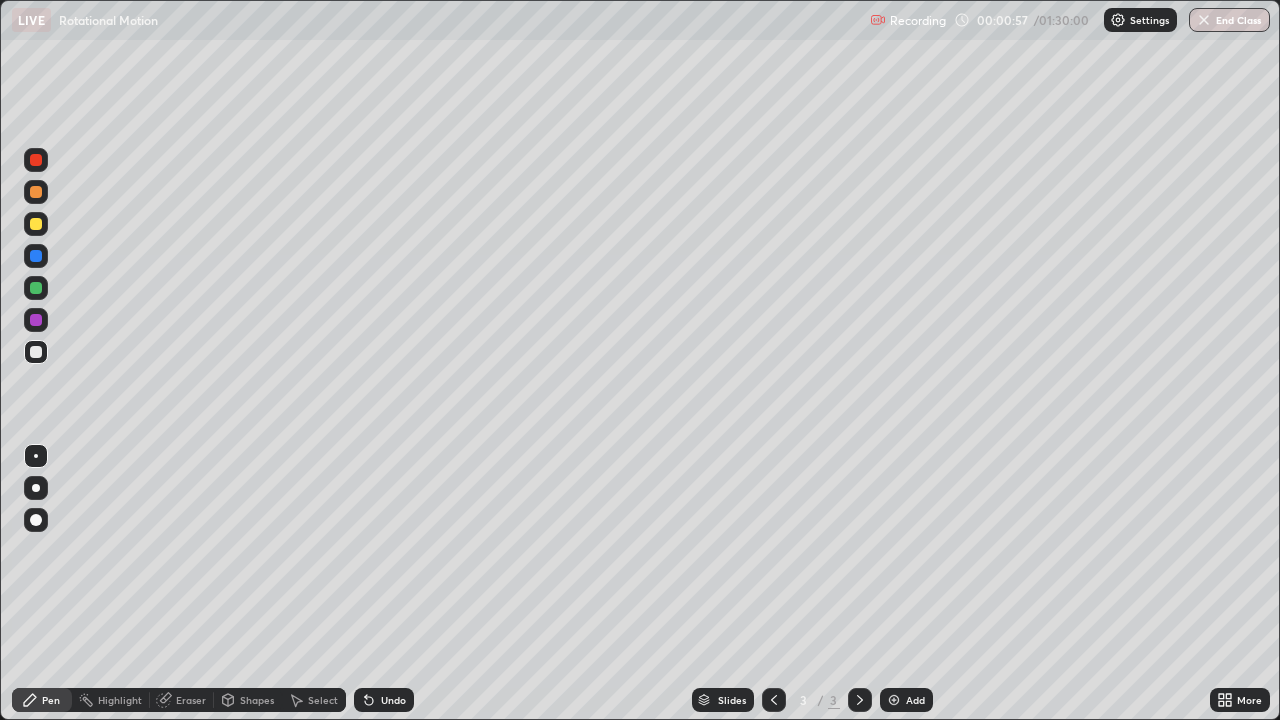 click at bounding box center (36, 224) 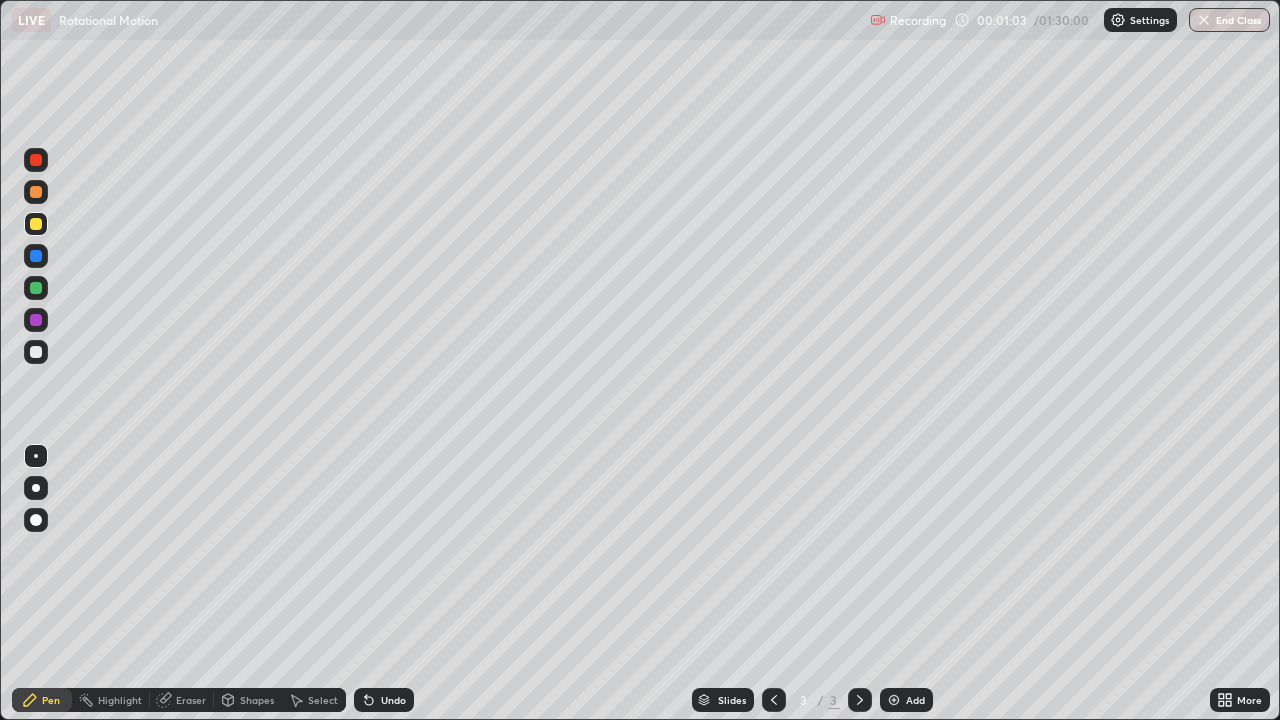 click on "Undo" at bounding box center [384, 700] 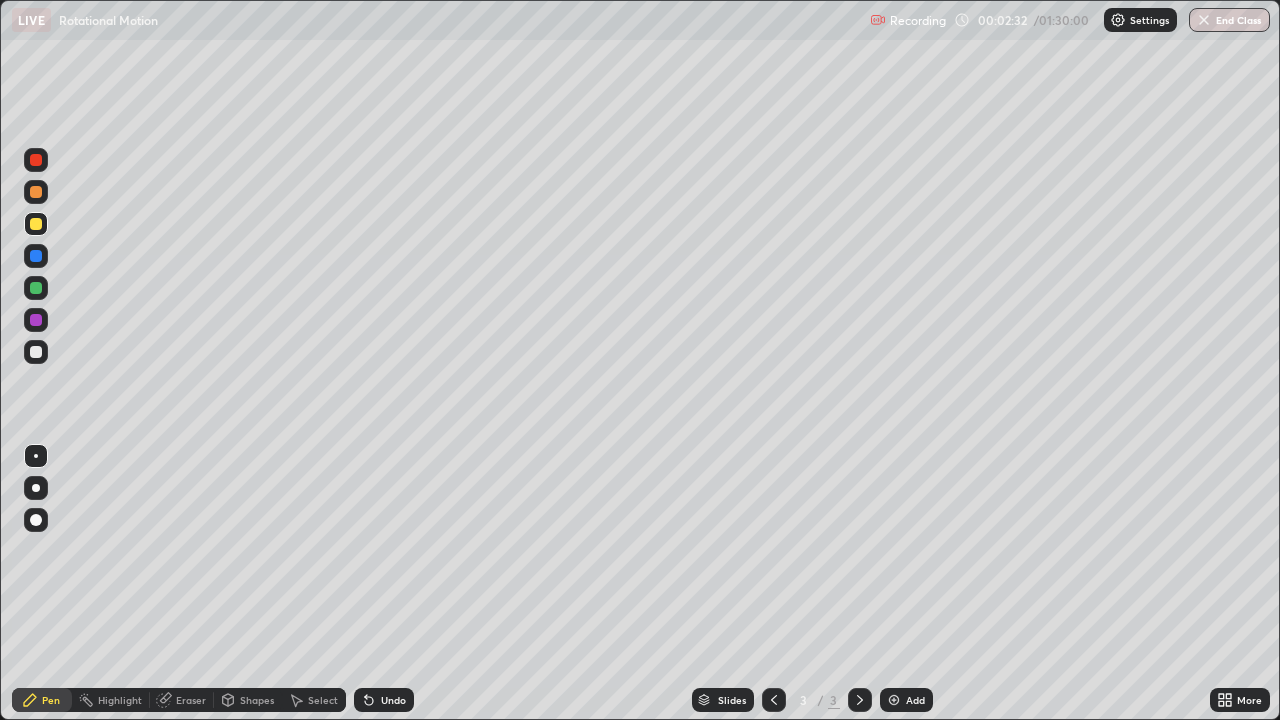 click on "Undo" at bounding box center (393, 700) 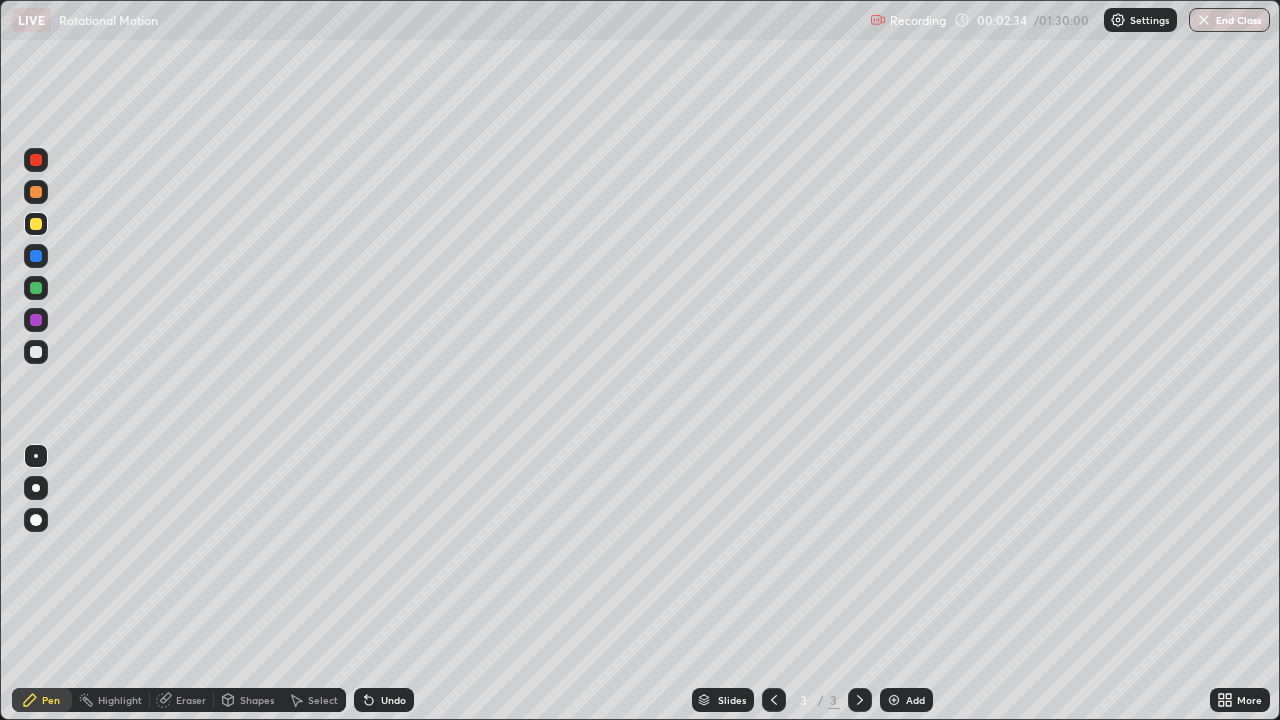 click on "Undo" at bounding box center (393, 700) 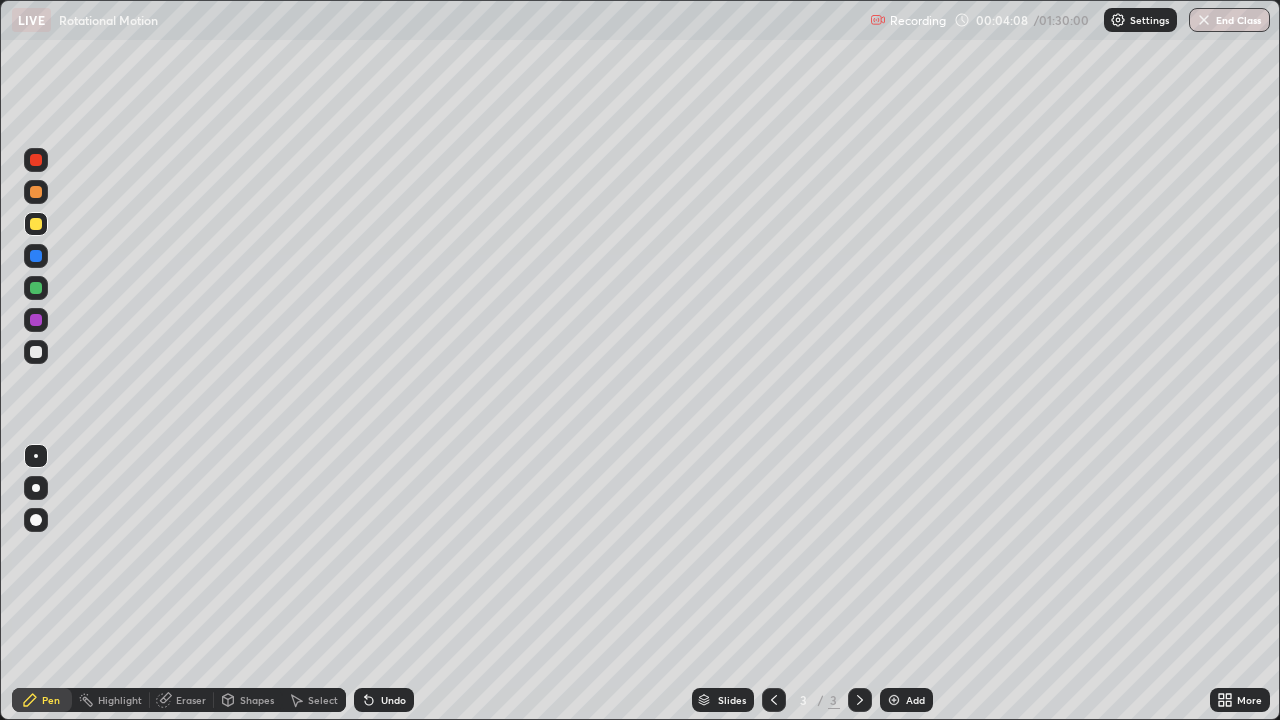 click at bounding box center (36, 352) 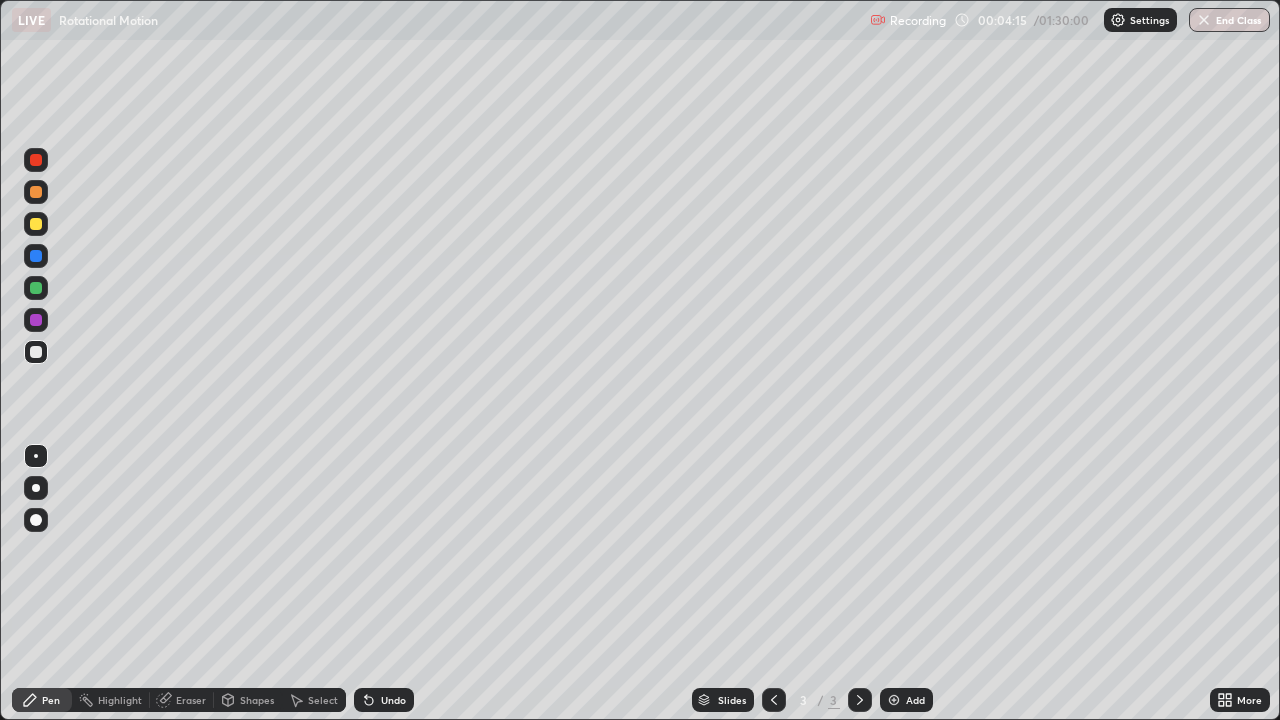 click on "Shapes" at bounding box center [257, 700] 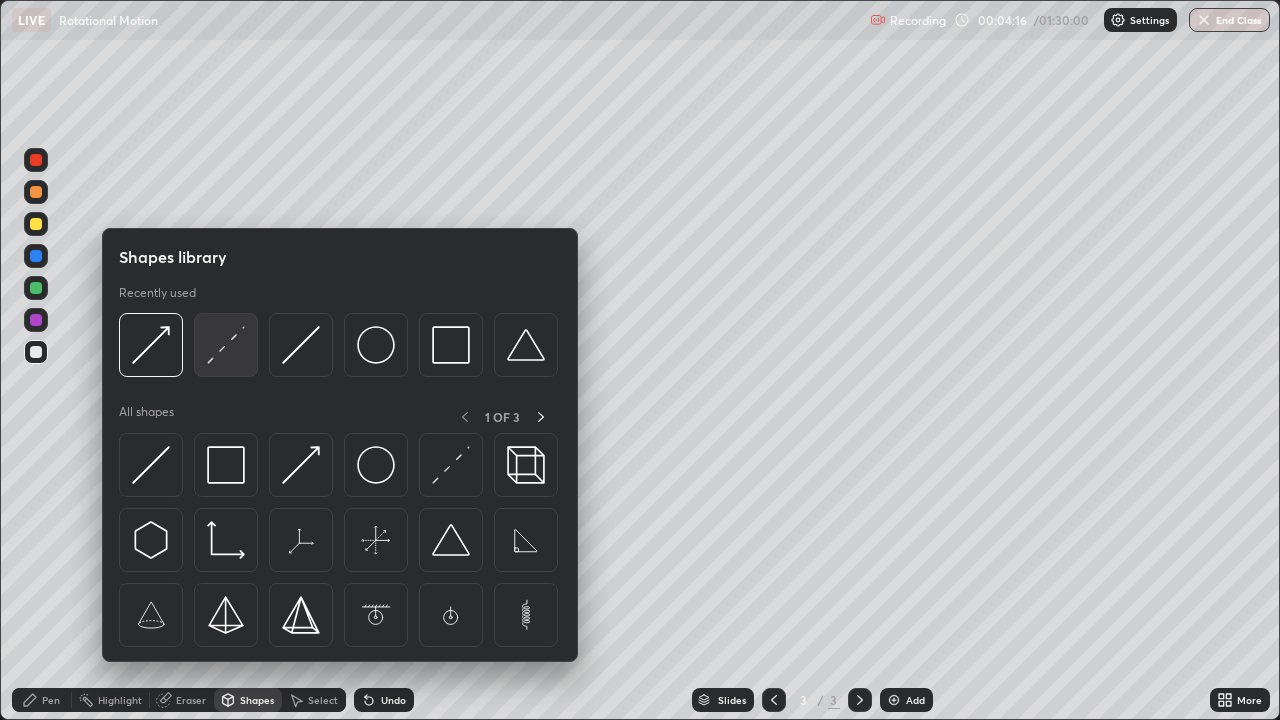 click at bounding box center (226, 345) 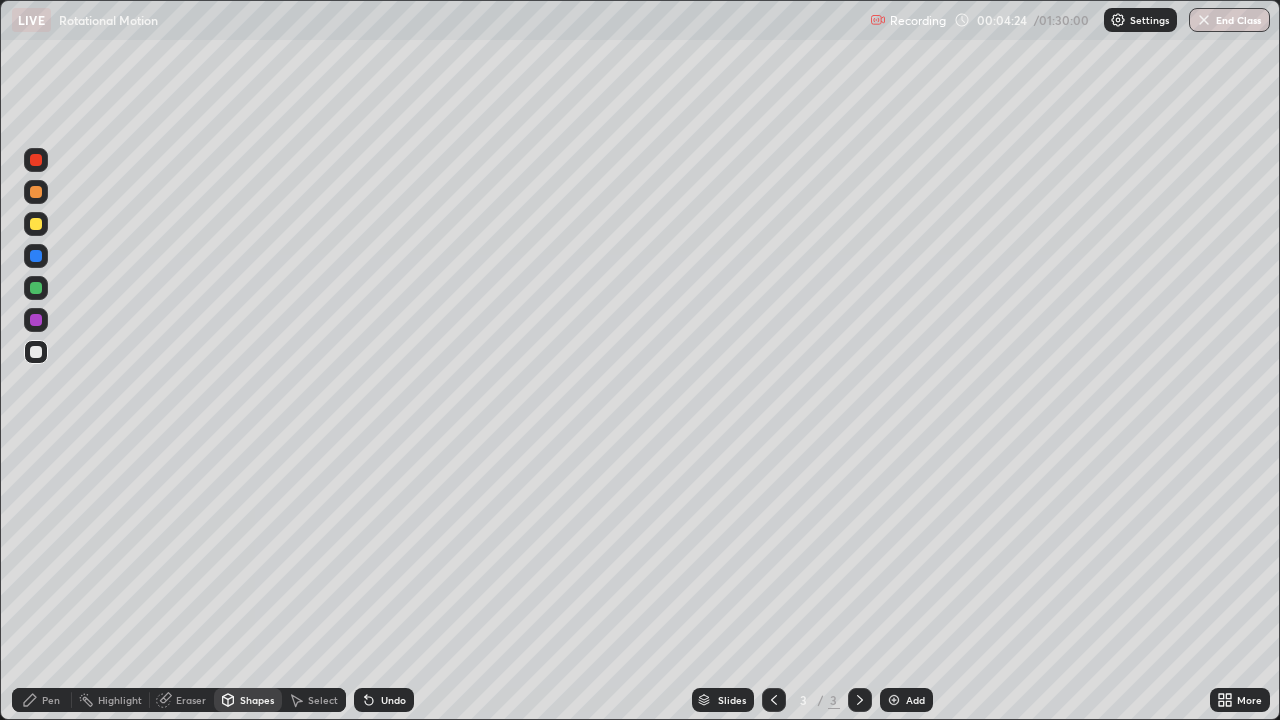 click on "Pen" at bounding box center (51, 700) 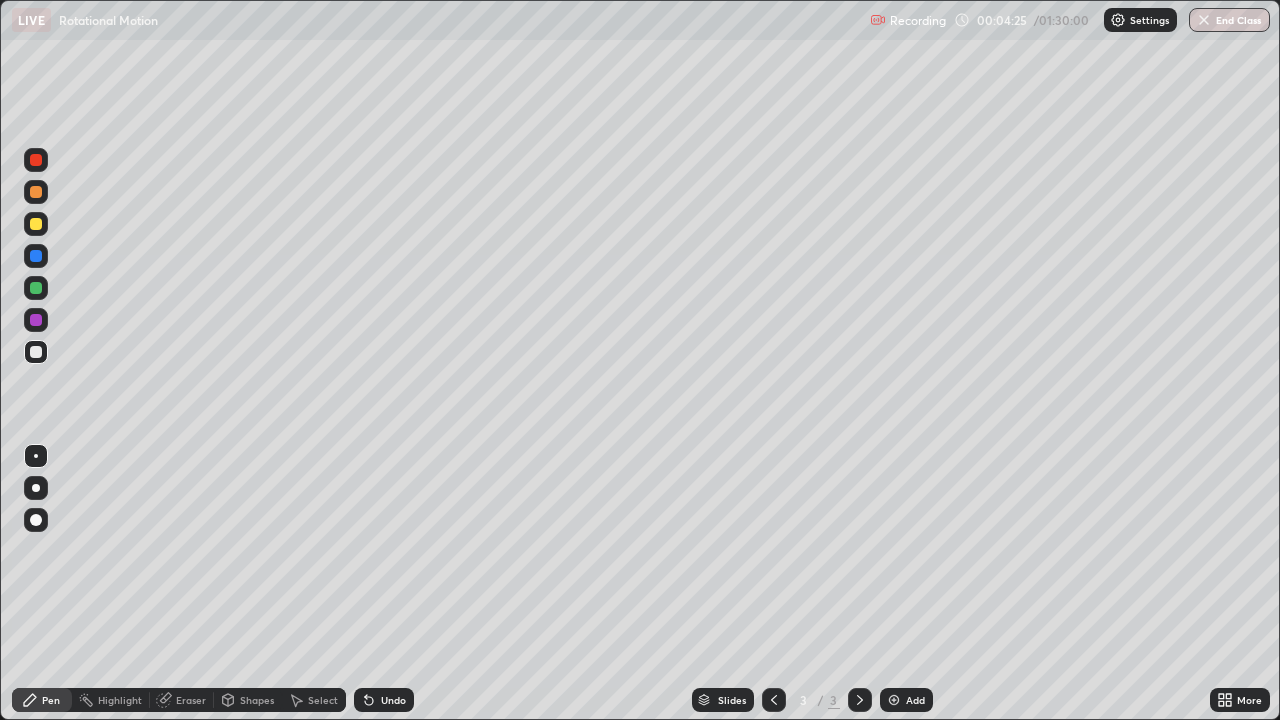 click at bounding box center [36, 224] 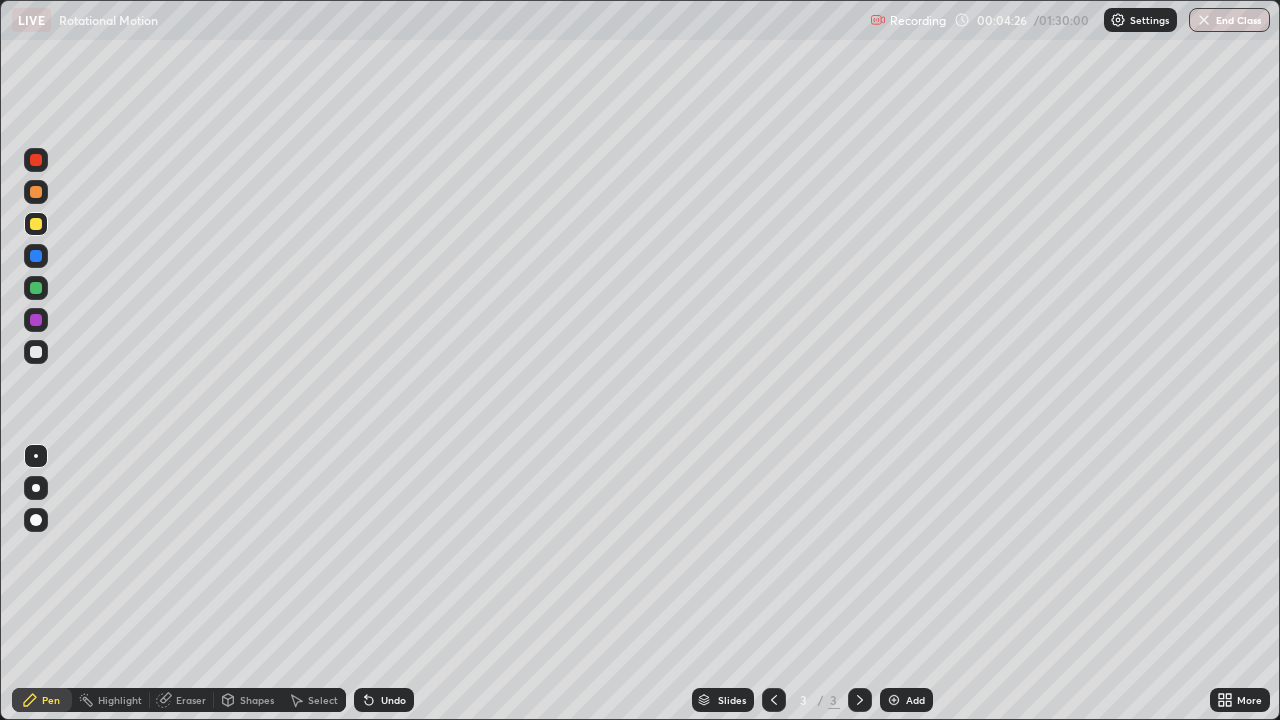click at bounding box center (36, 520) 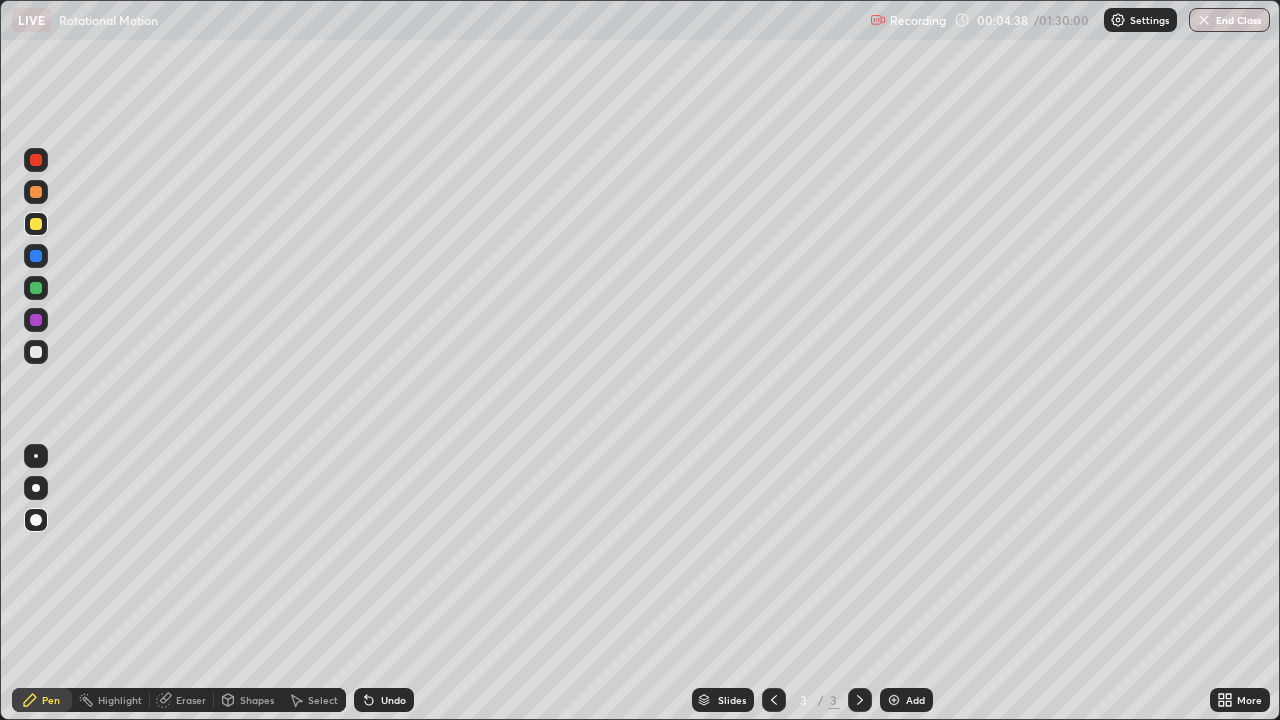 click at bounding box center [36, 456] 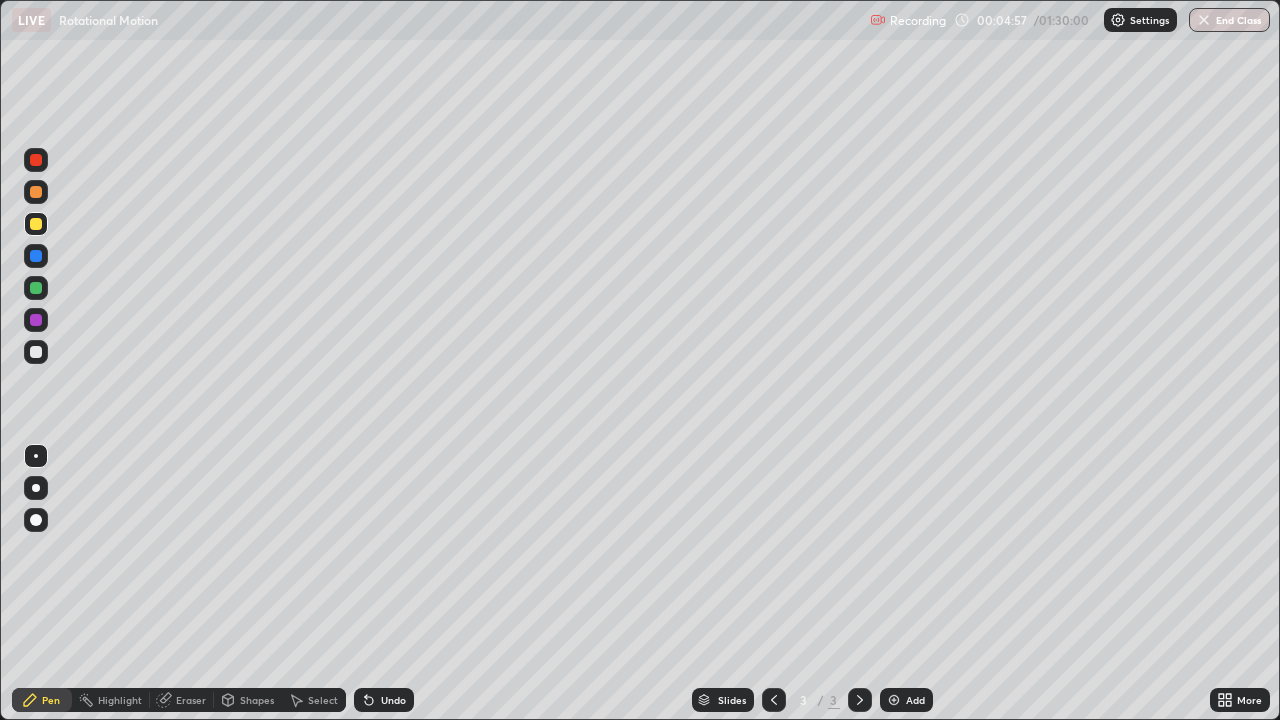 click on "Shapes" at bounding box center (257, 700) 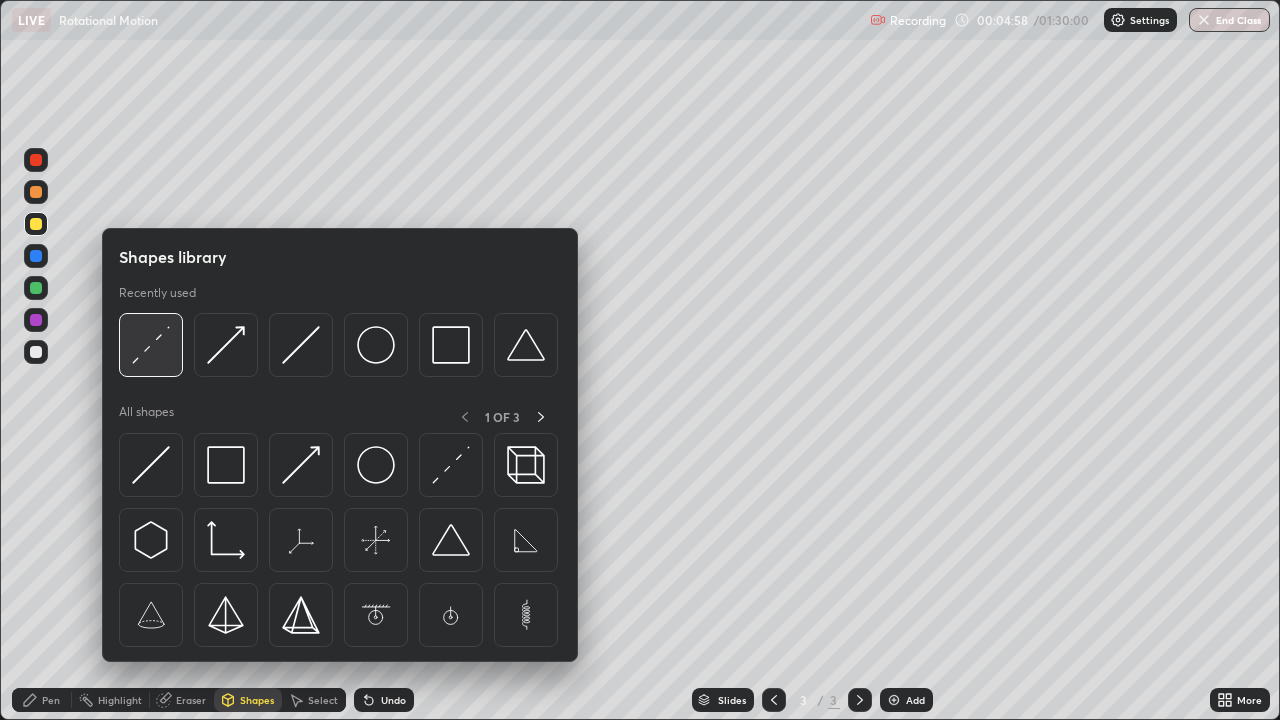 click at bounding box center (151, 345) 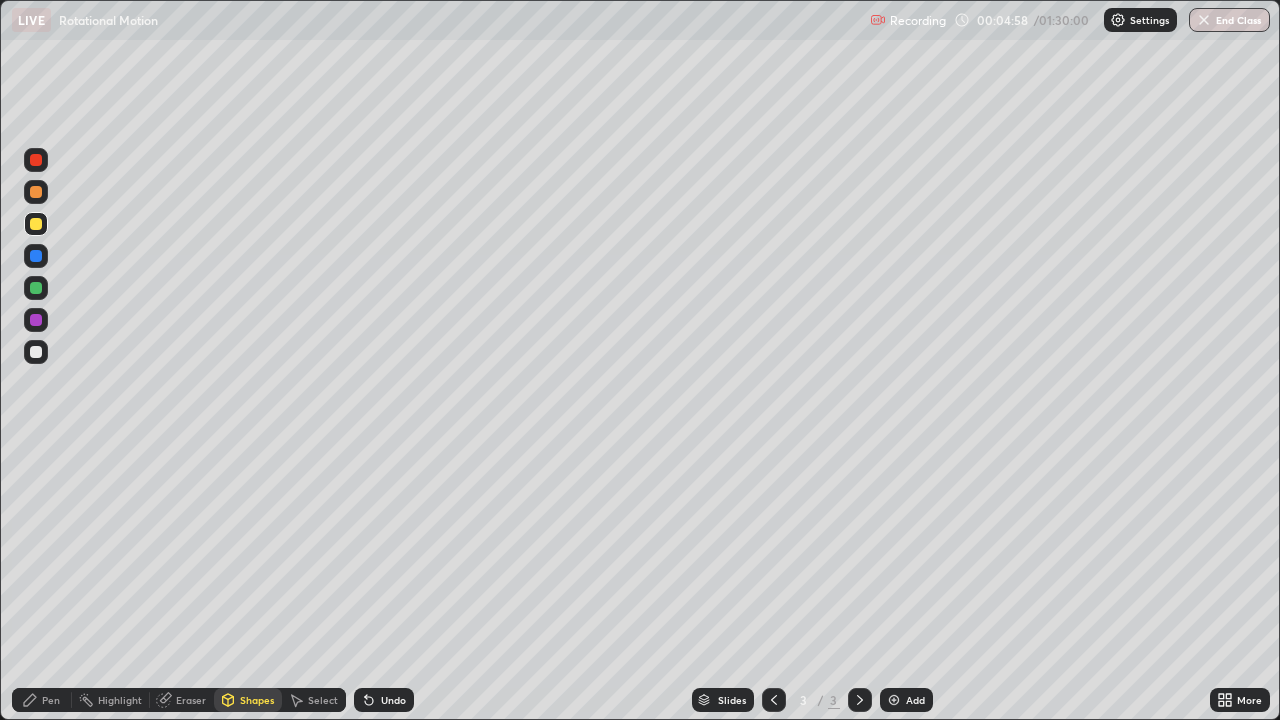 click at bounding box center (36, 256) 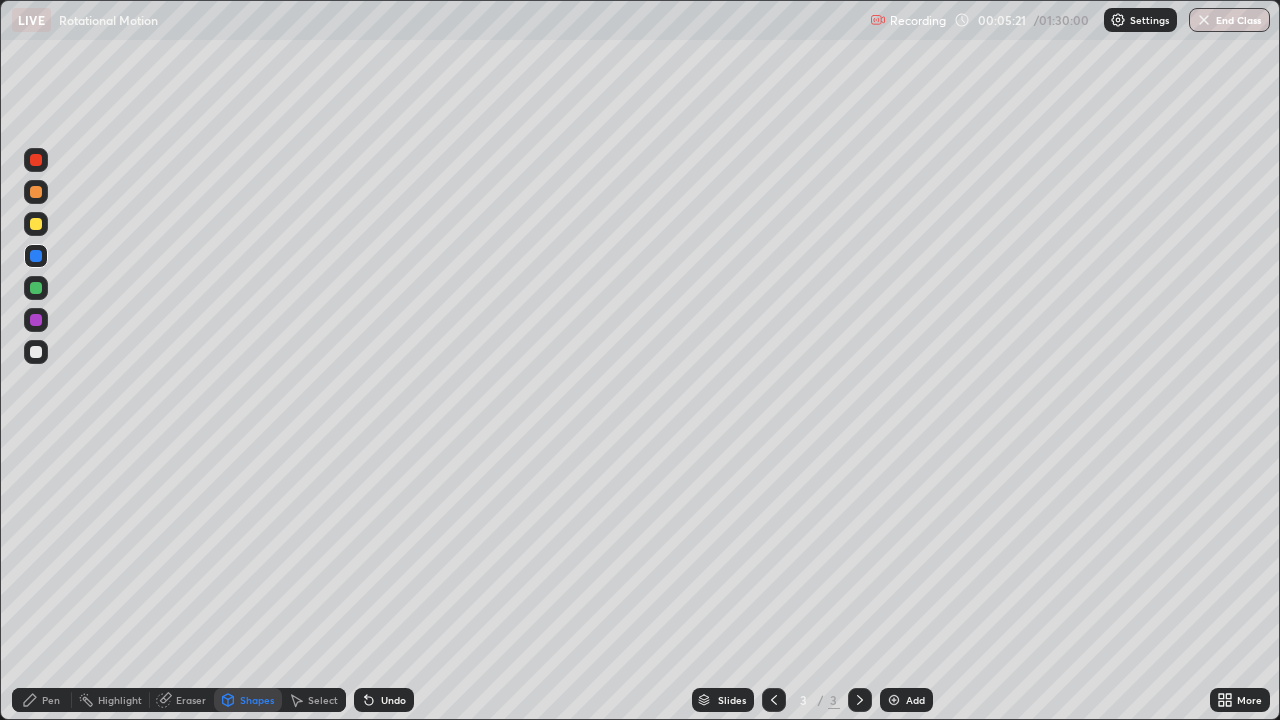 click at bounding box center [36, 256] 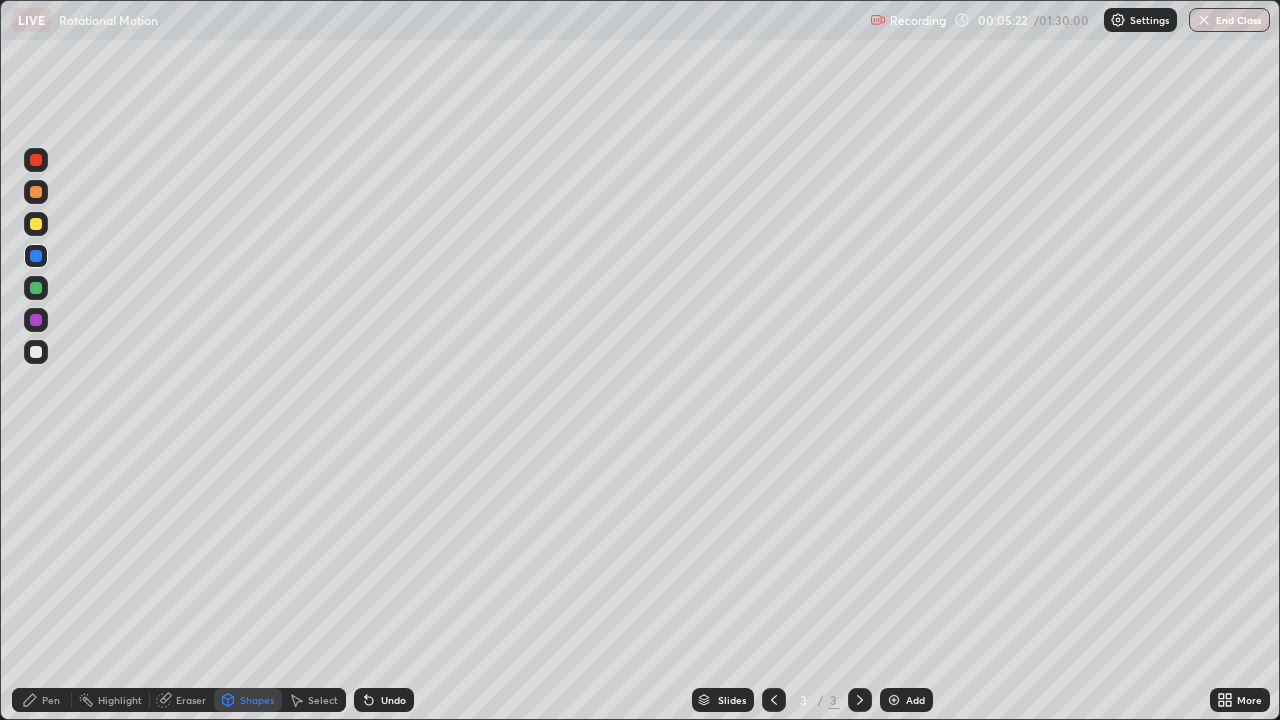 click on "Pen" at bounding box center [42, 700] 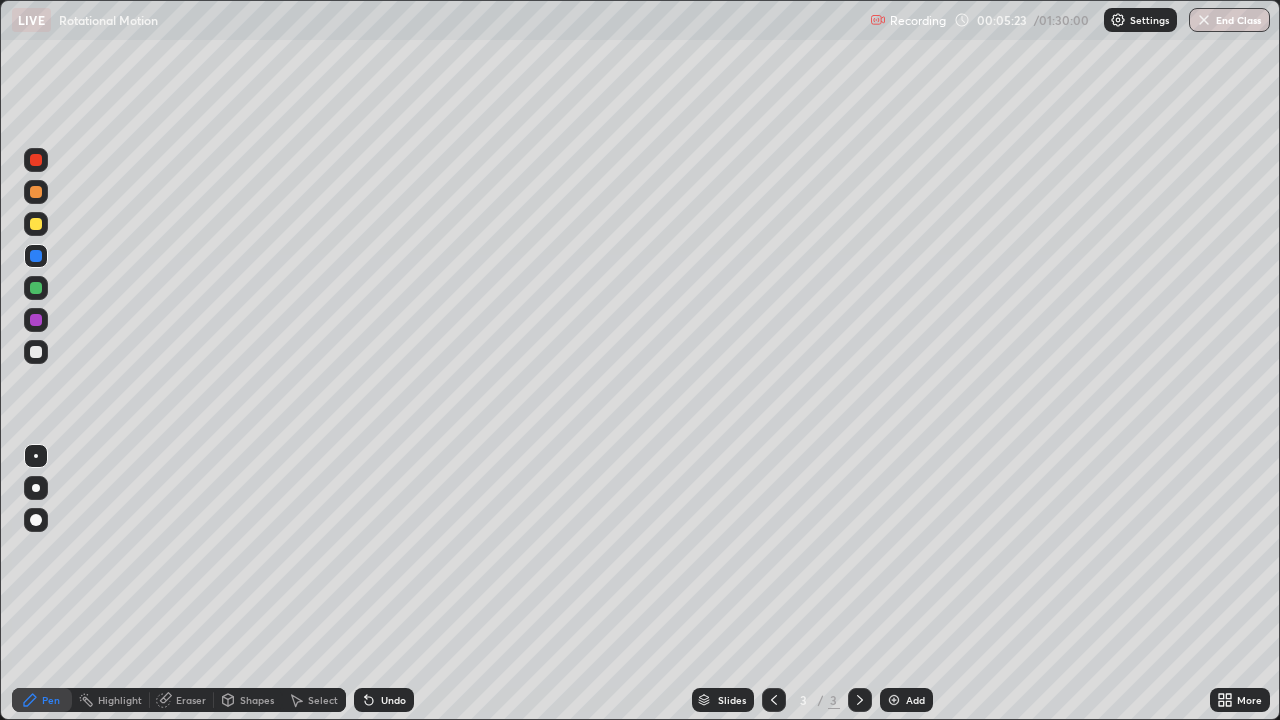 click at bounding box center [36, 520] 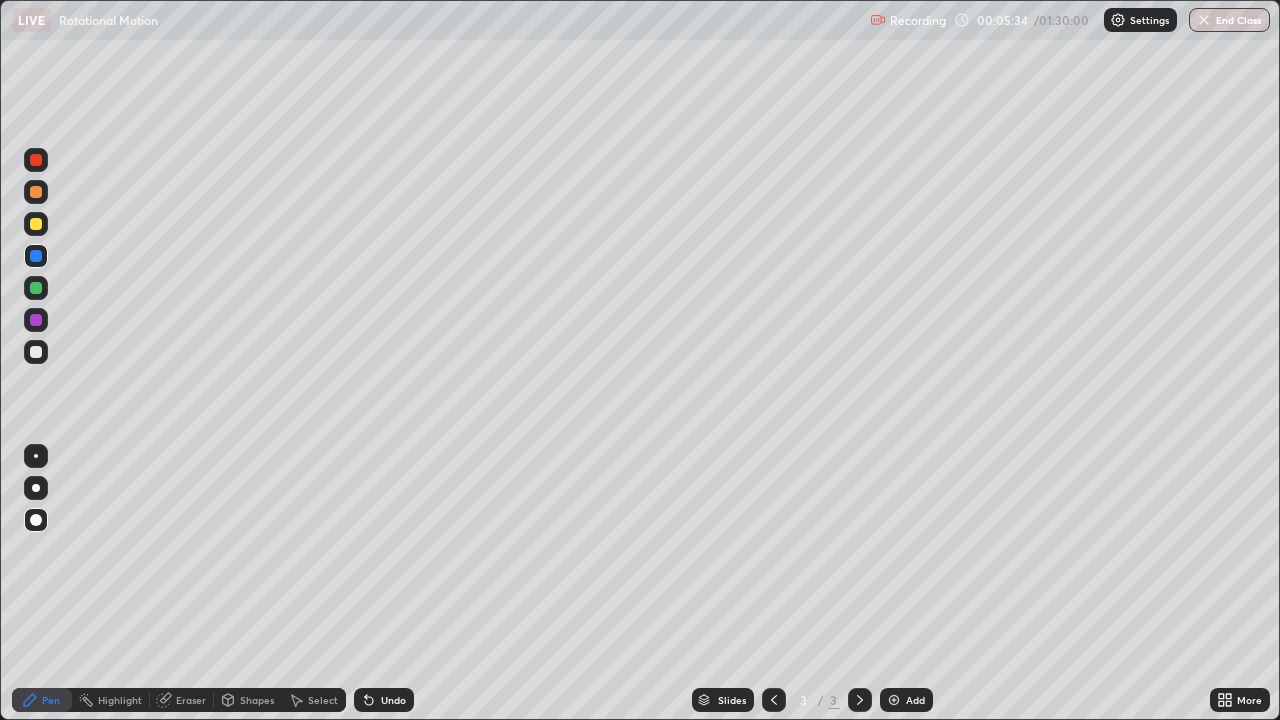 click at bounding box center [36, 456] 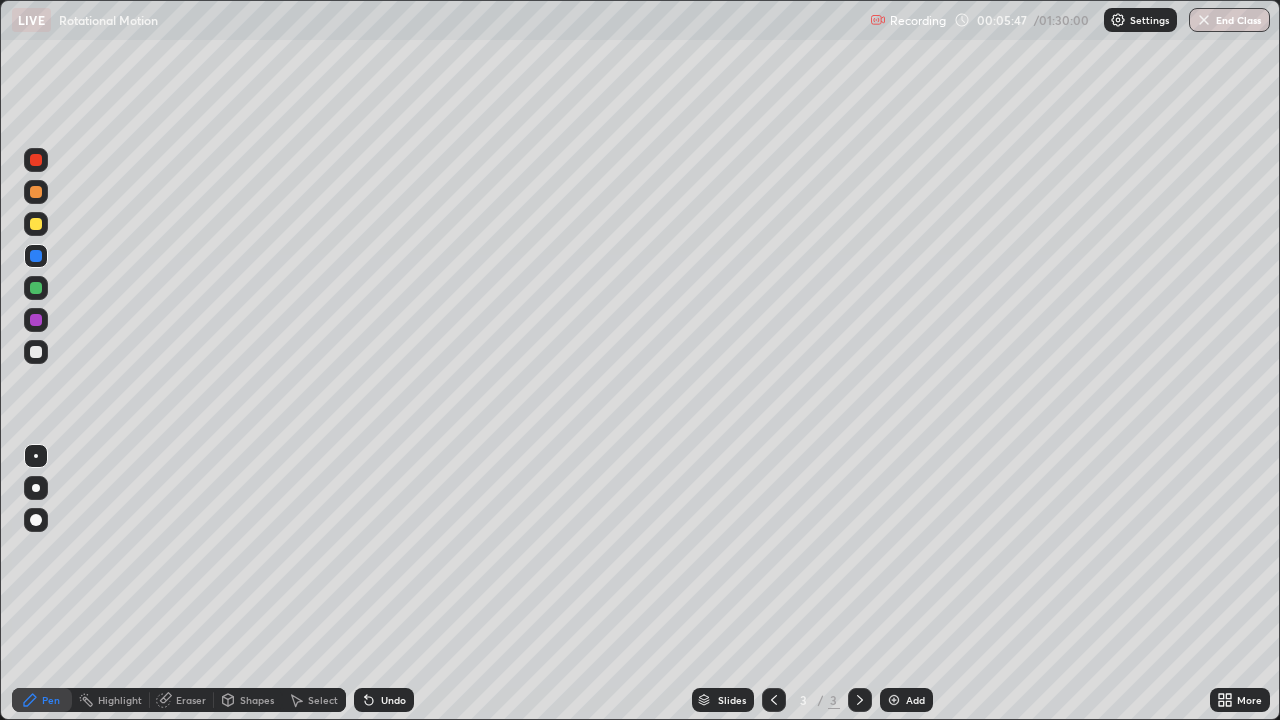 click at bounding box center (36, 192) 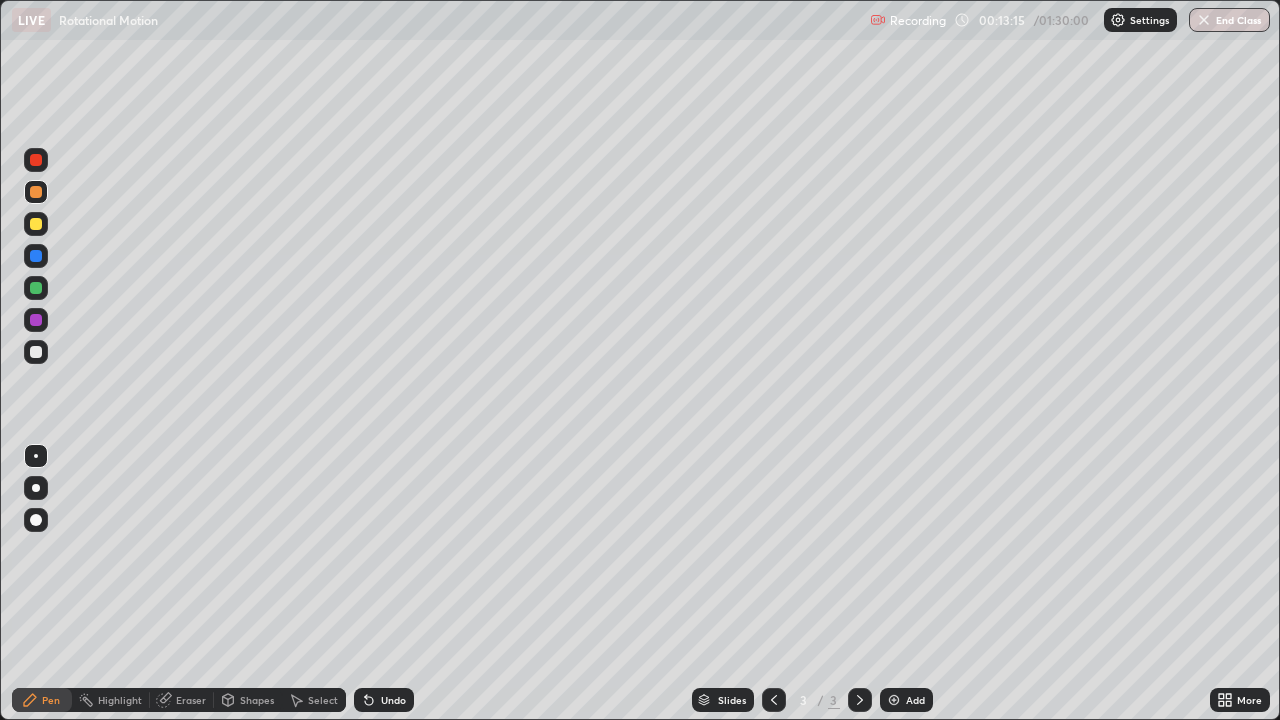 click at bounding box center [36, 224] 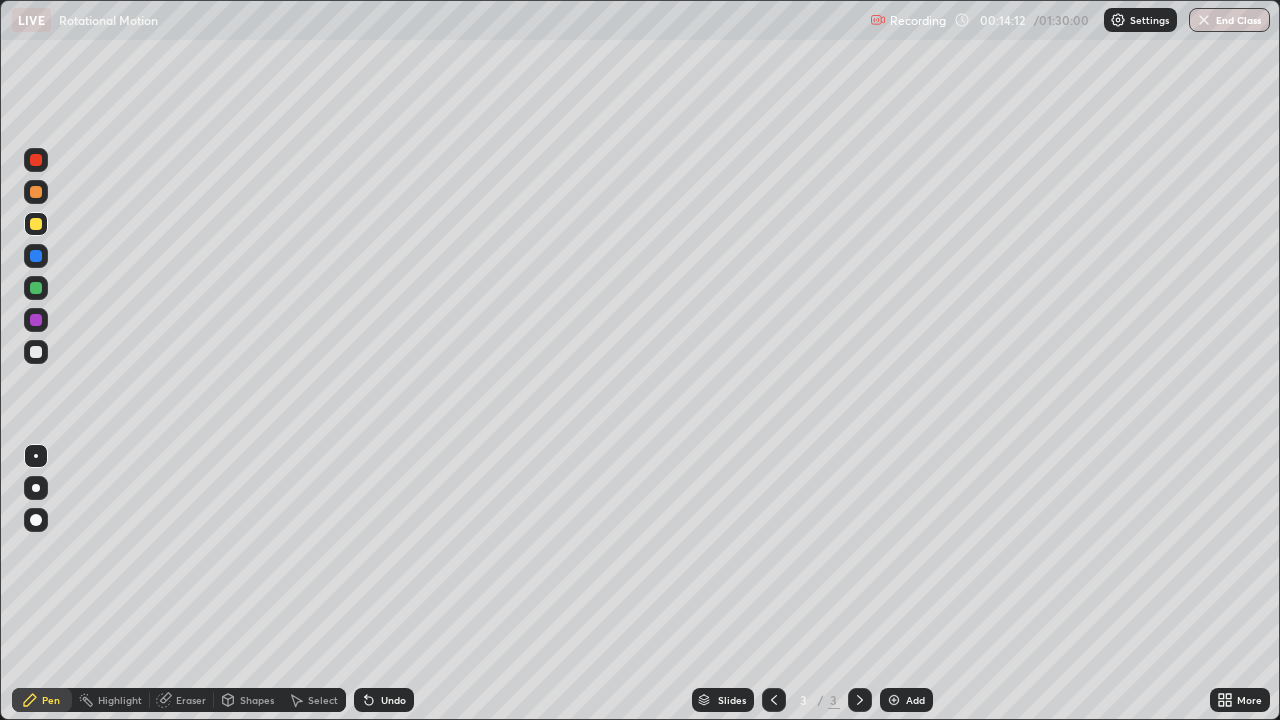 click on "Add" at bounding box center (906, 700) 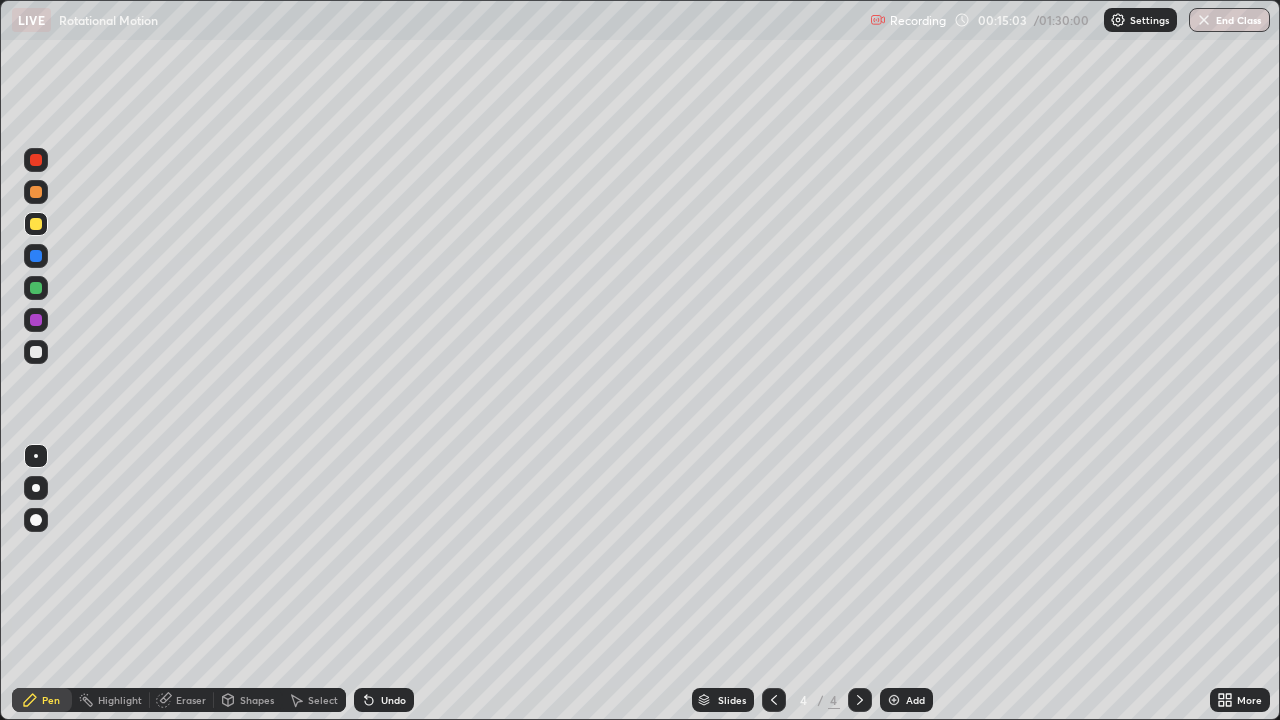 click on "Undo" at bounding box center [393, 700] 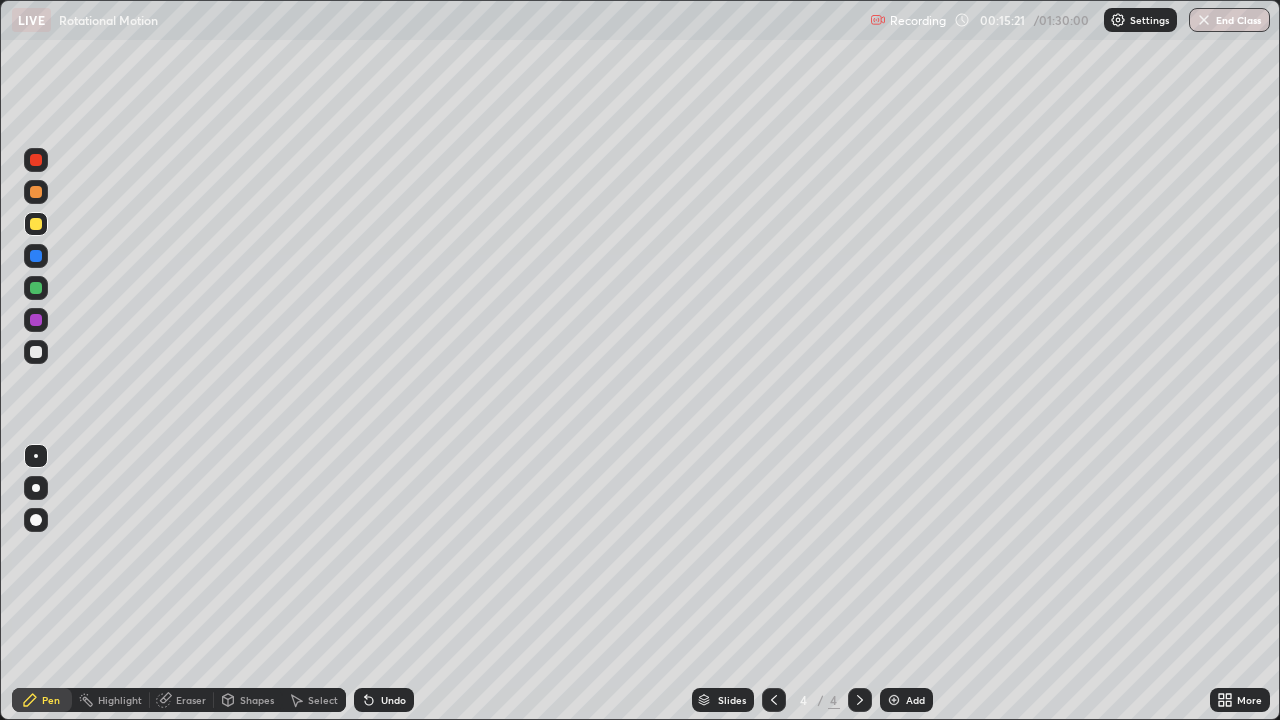 click at bounding box center [36, 256] 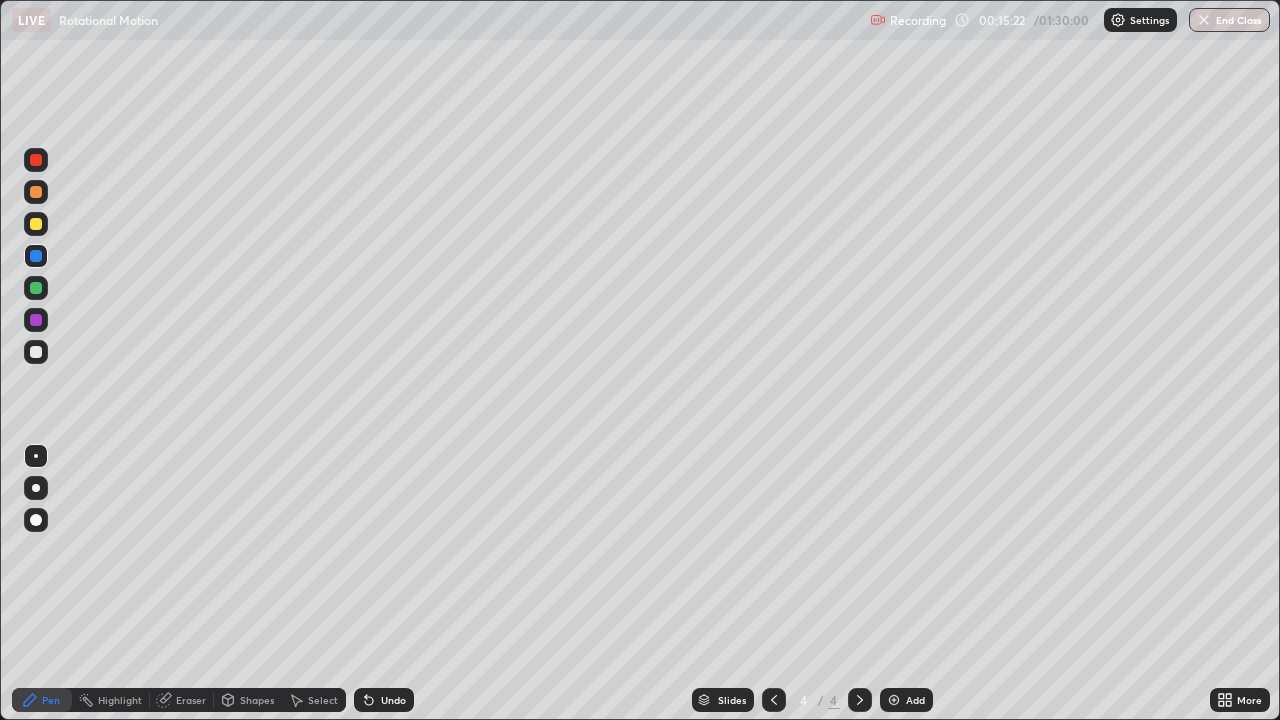 click 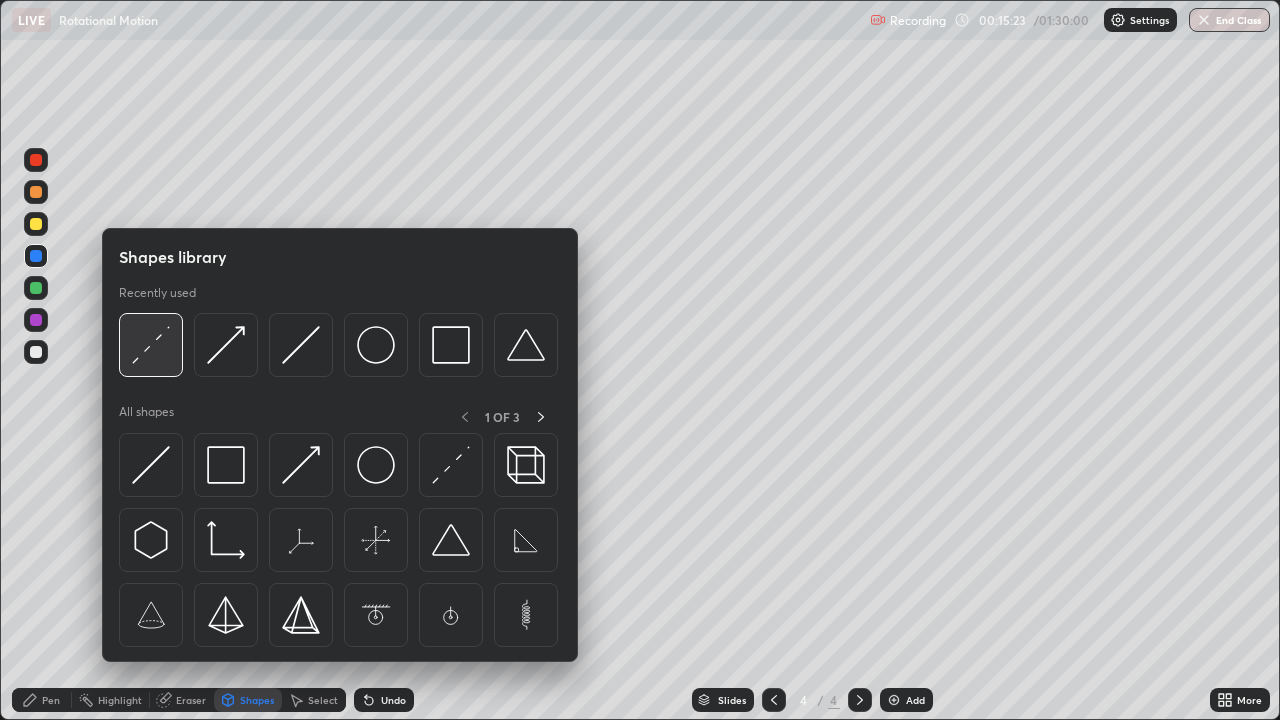 click at bounding box center [151, 345] 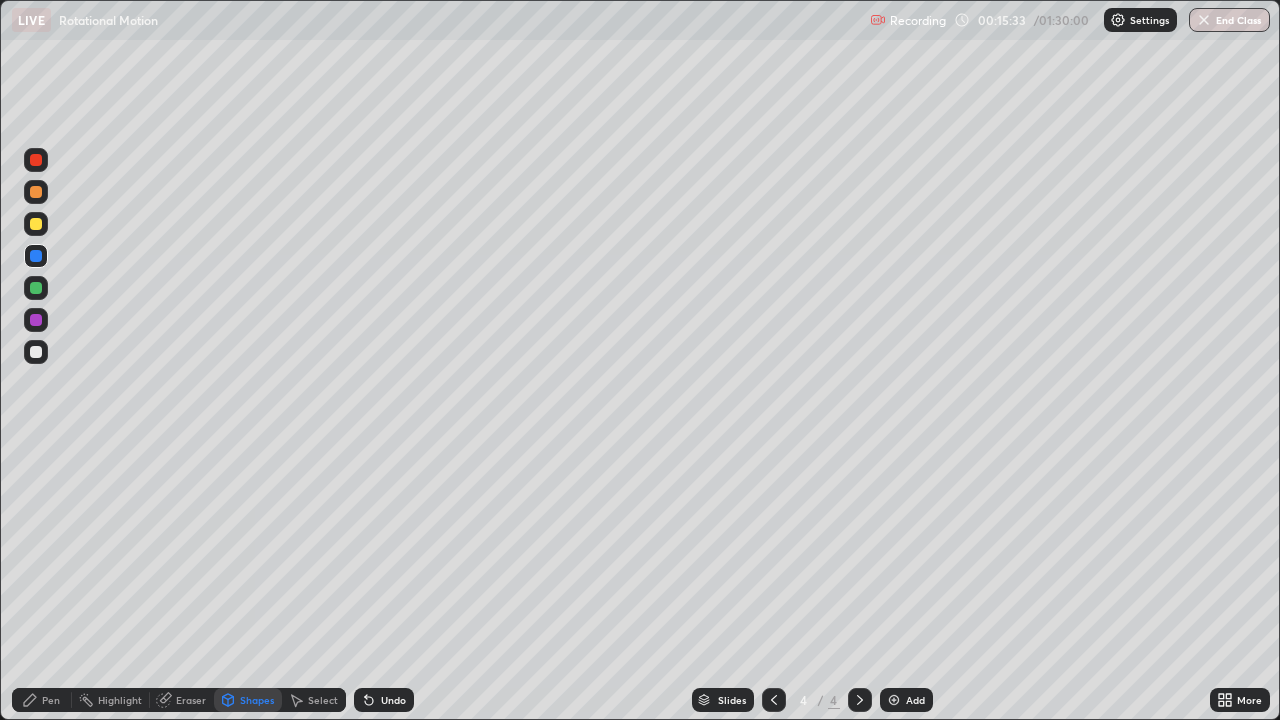 click on "Pen" at bounding box center (51, 700) 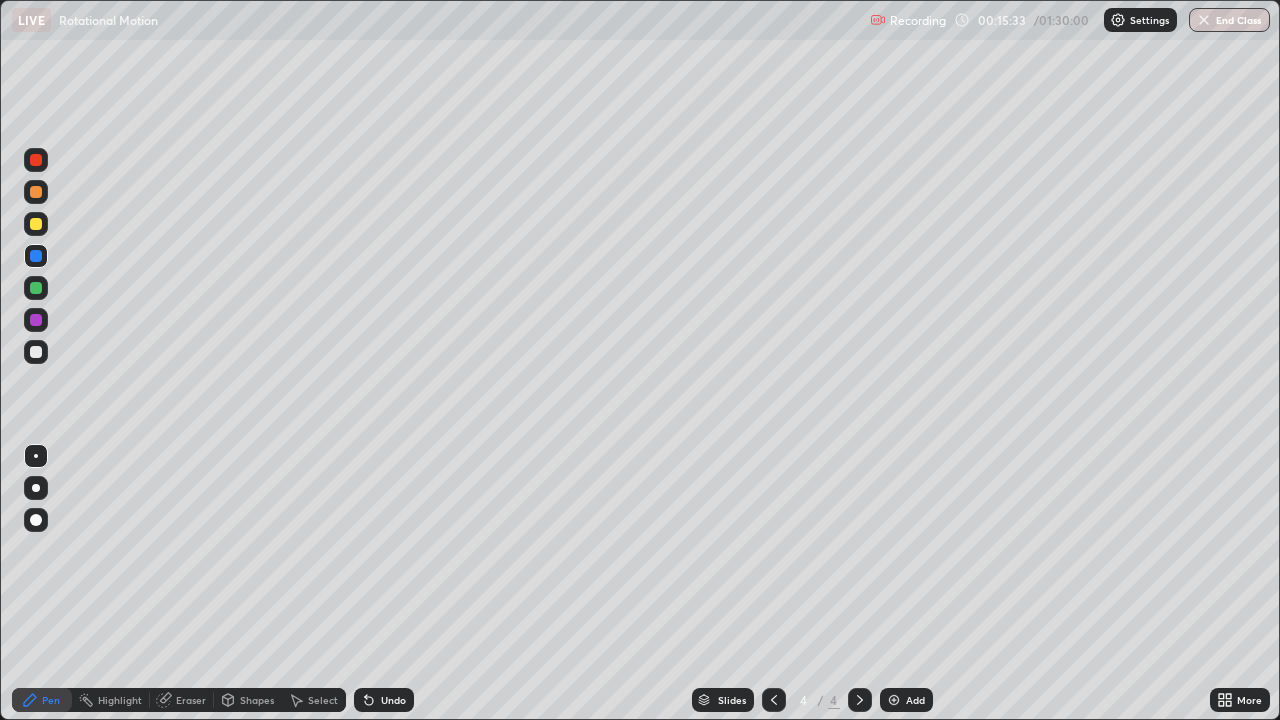 click at bounding box center (36, 488) 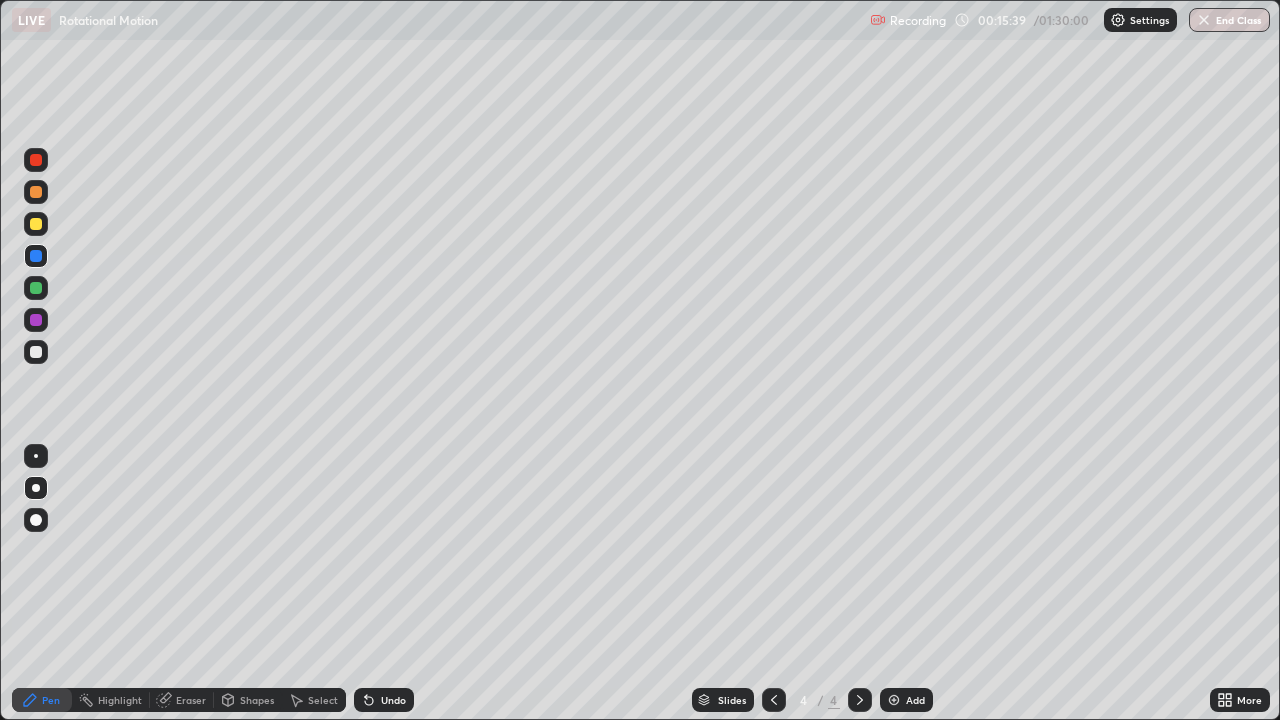 click at bounding box center (36, 456) 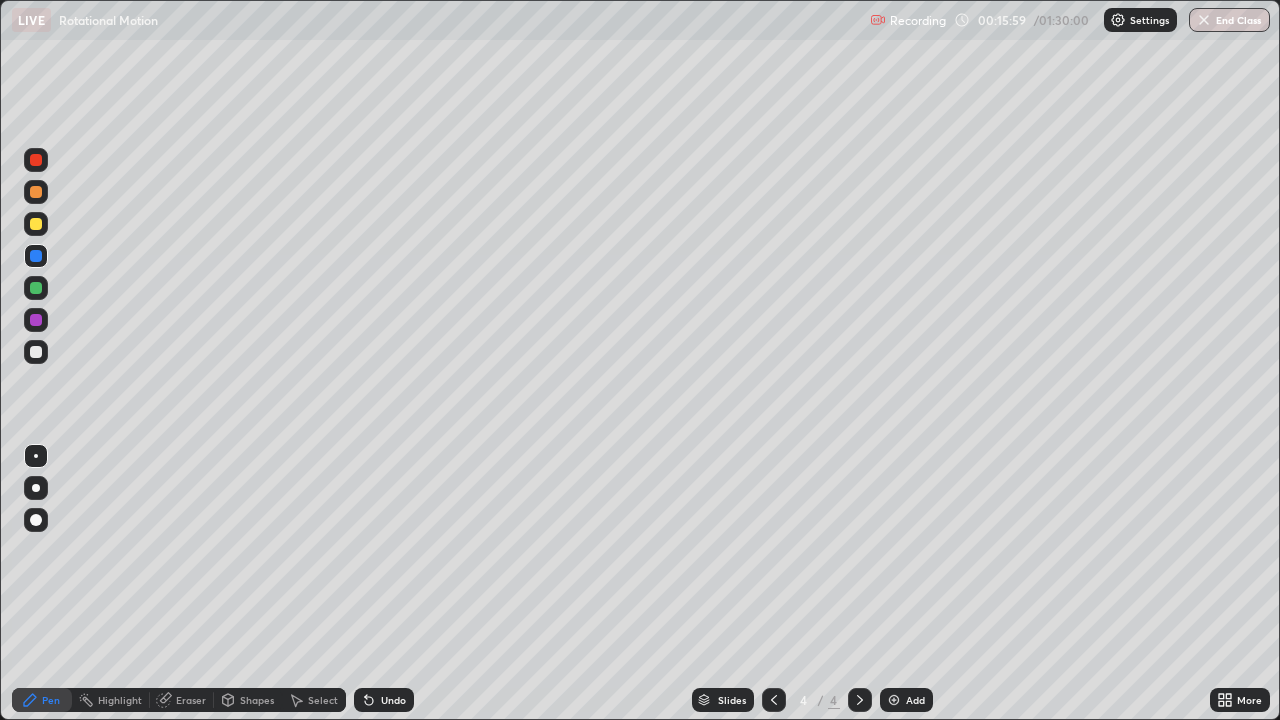click on "Undo" at bounding box center [393, 700] 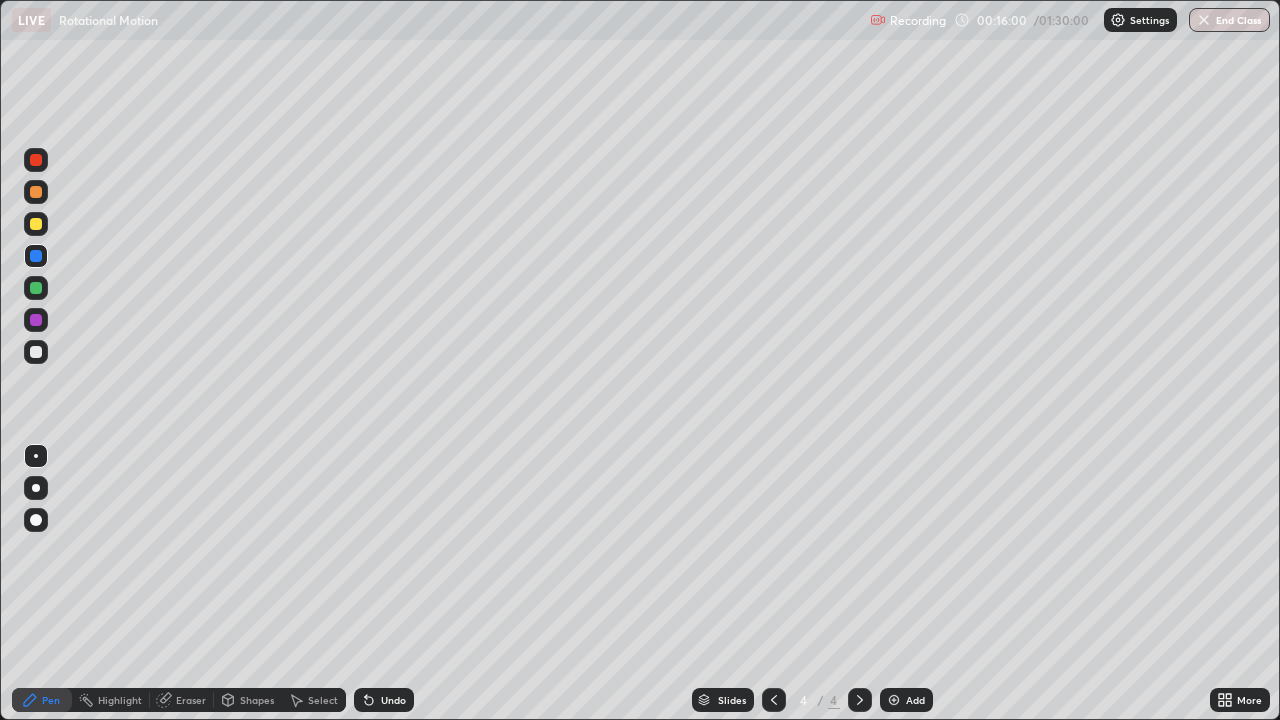 click on "Undo" at bounding box center [393, 700] 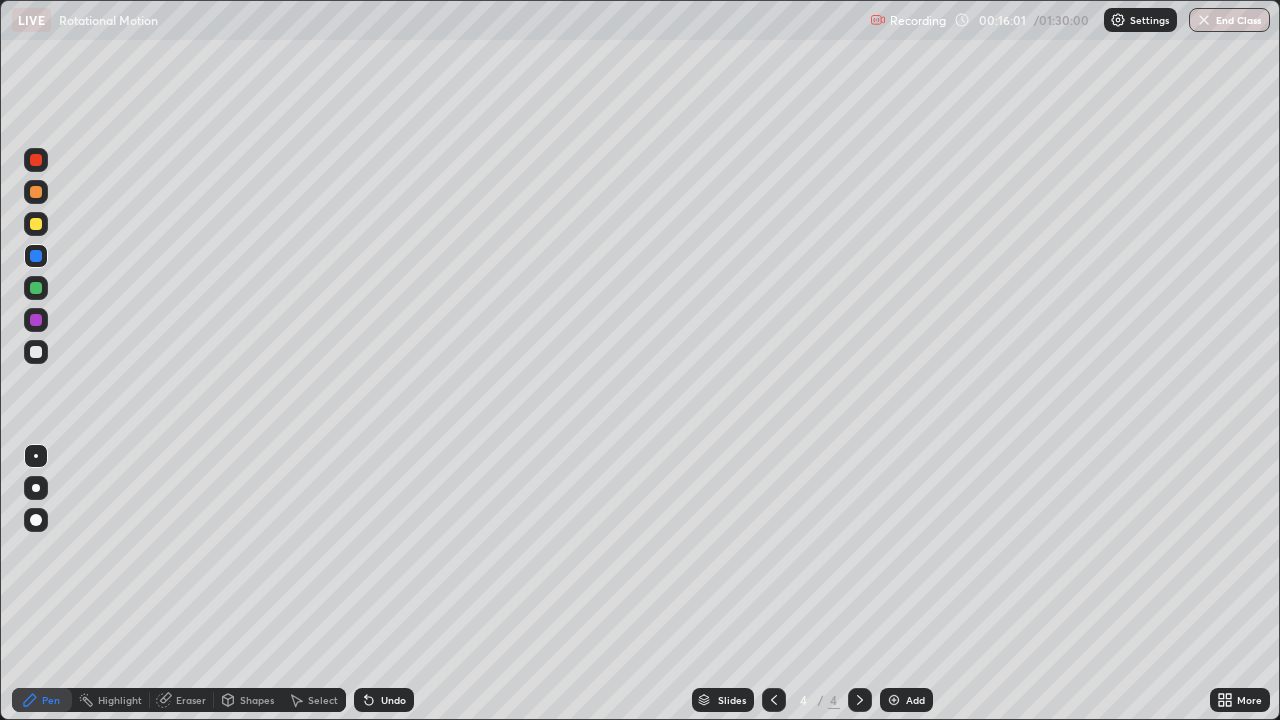 click on "Undo" at bounding box center [393, 700] 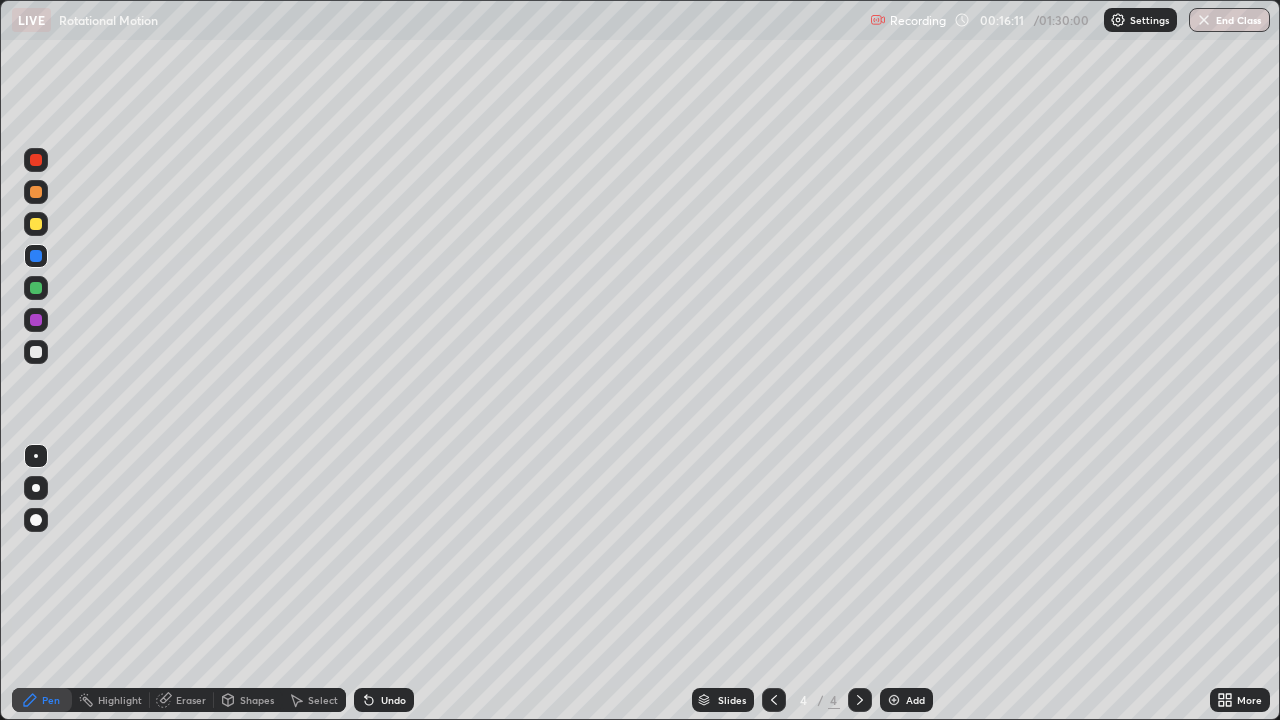 click at bounding box center (36, 224) 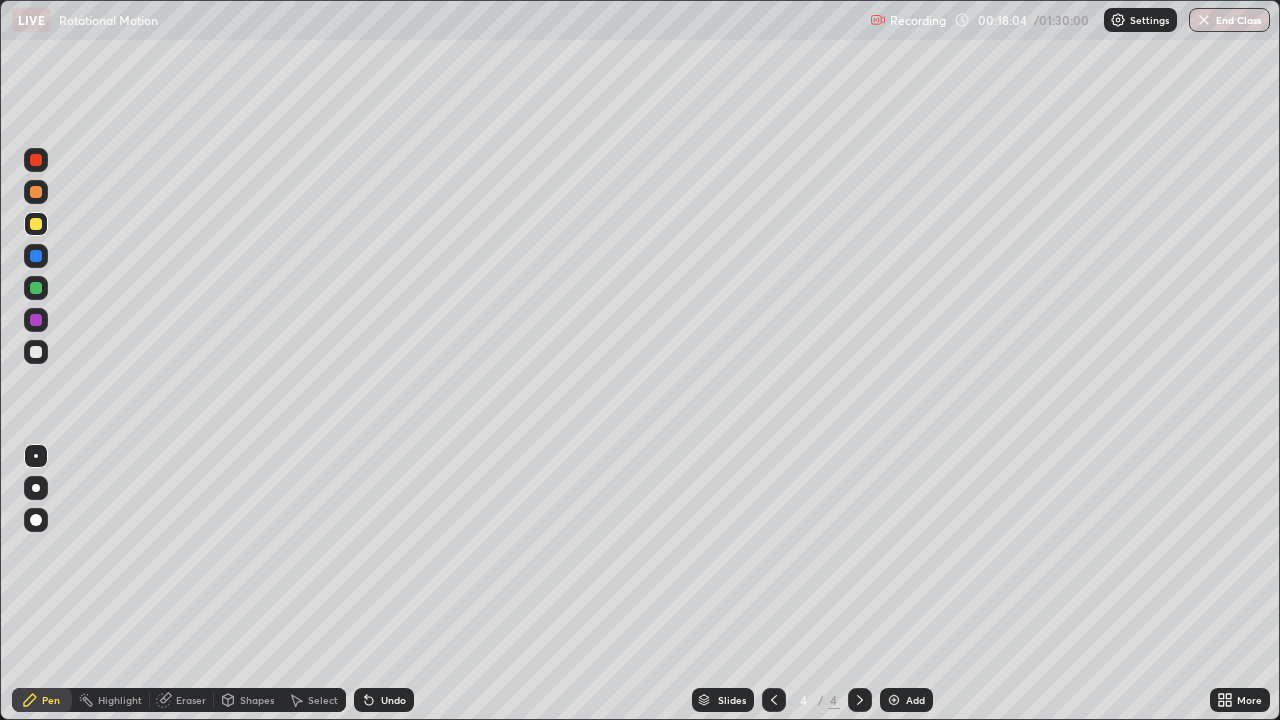 click on "Undo" at bounding box center (393, 700) 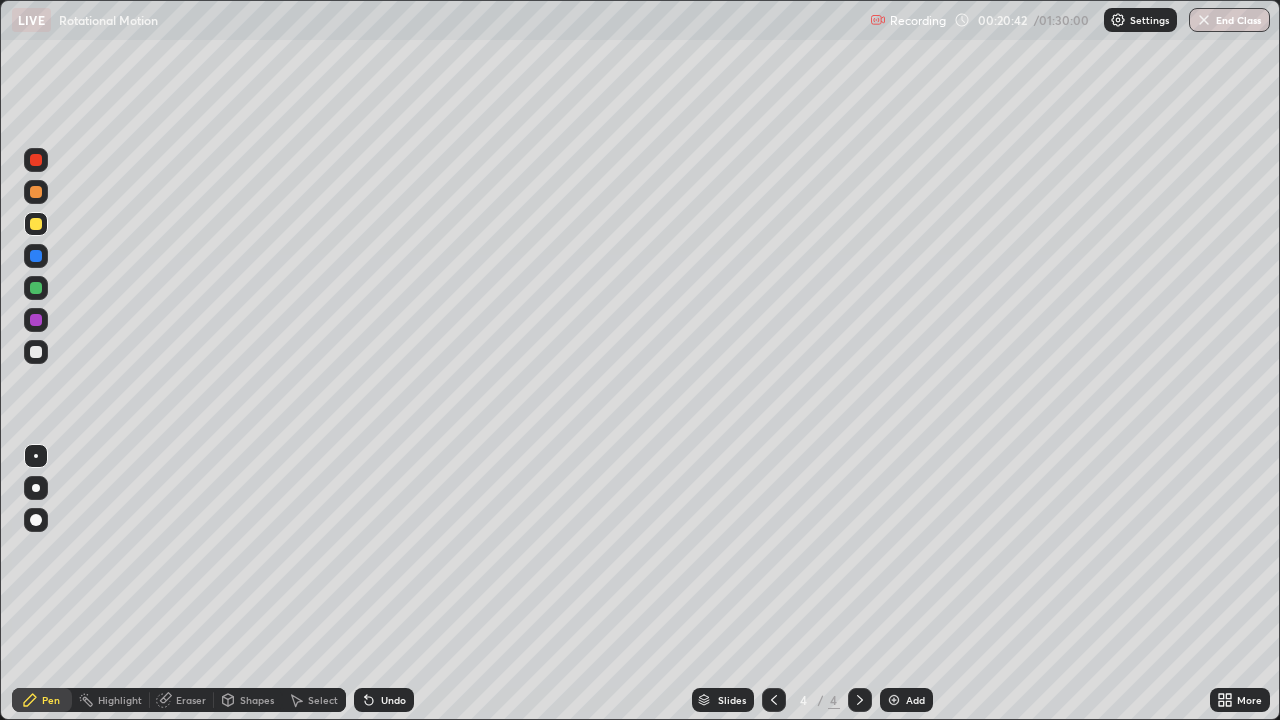 click at bounding box center (894, 700) 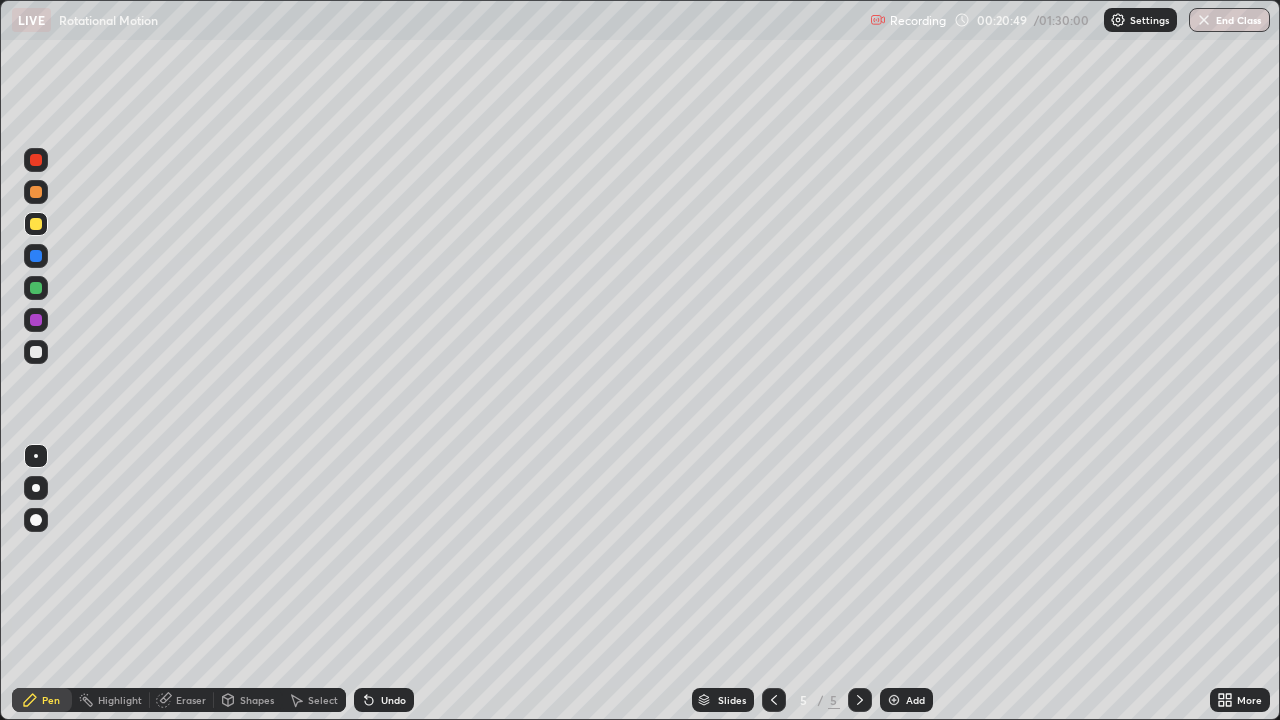 click on "Shapes" at bounding box center [257, 700] 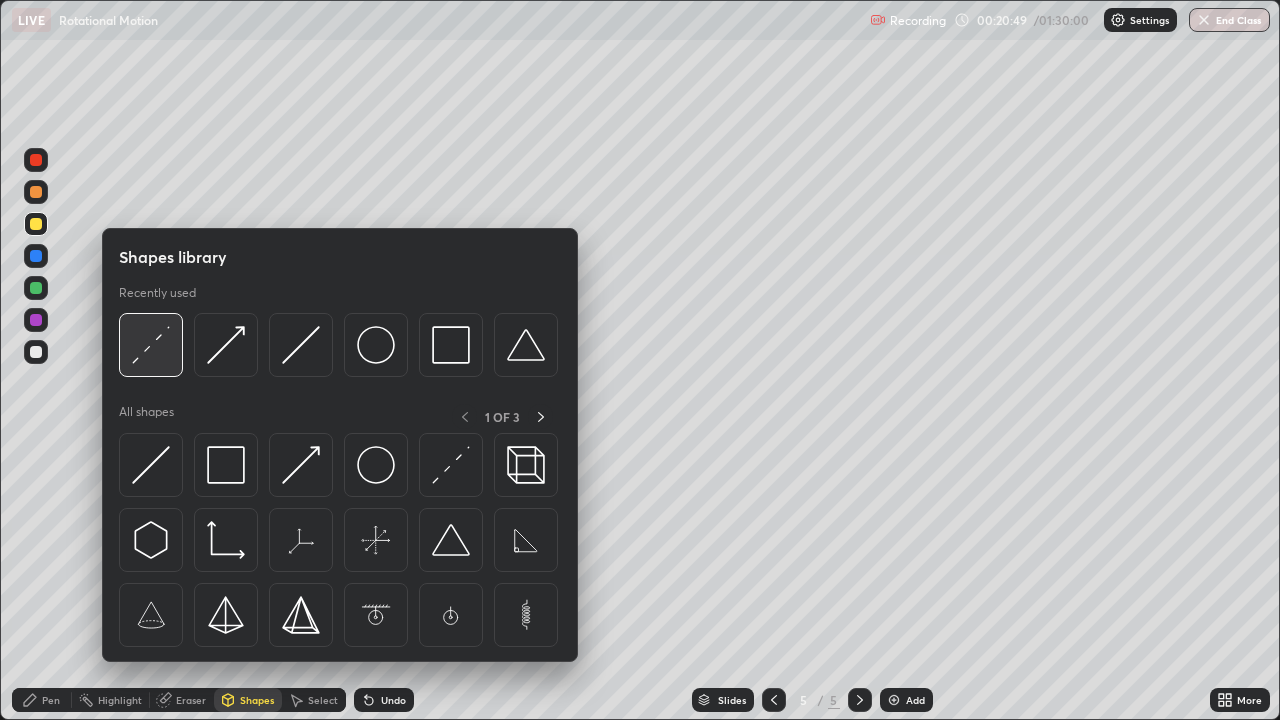 click at bounding box center [151, 345] 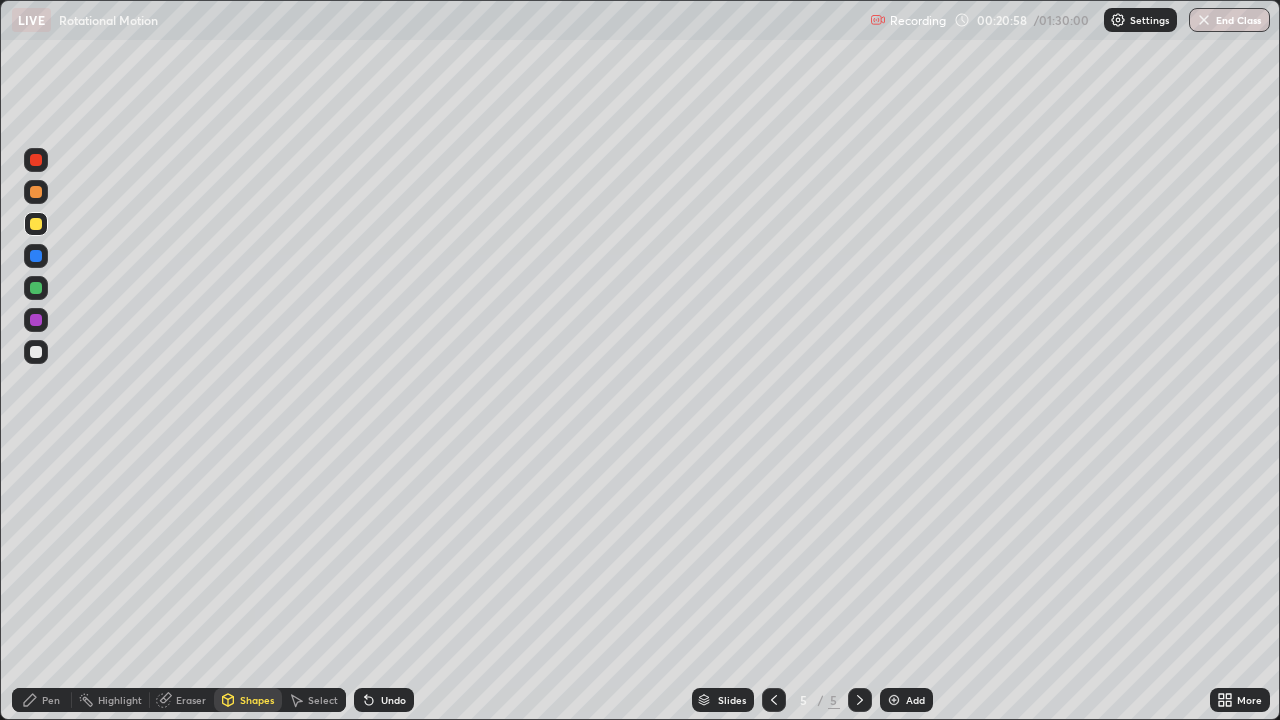 click on "Shapes" at bounding box center [248, 700] 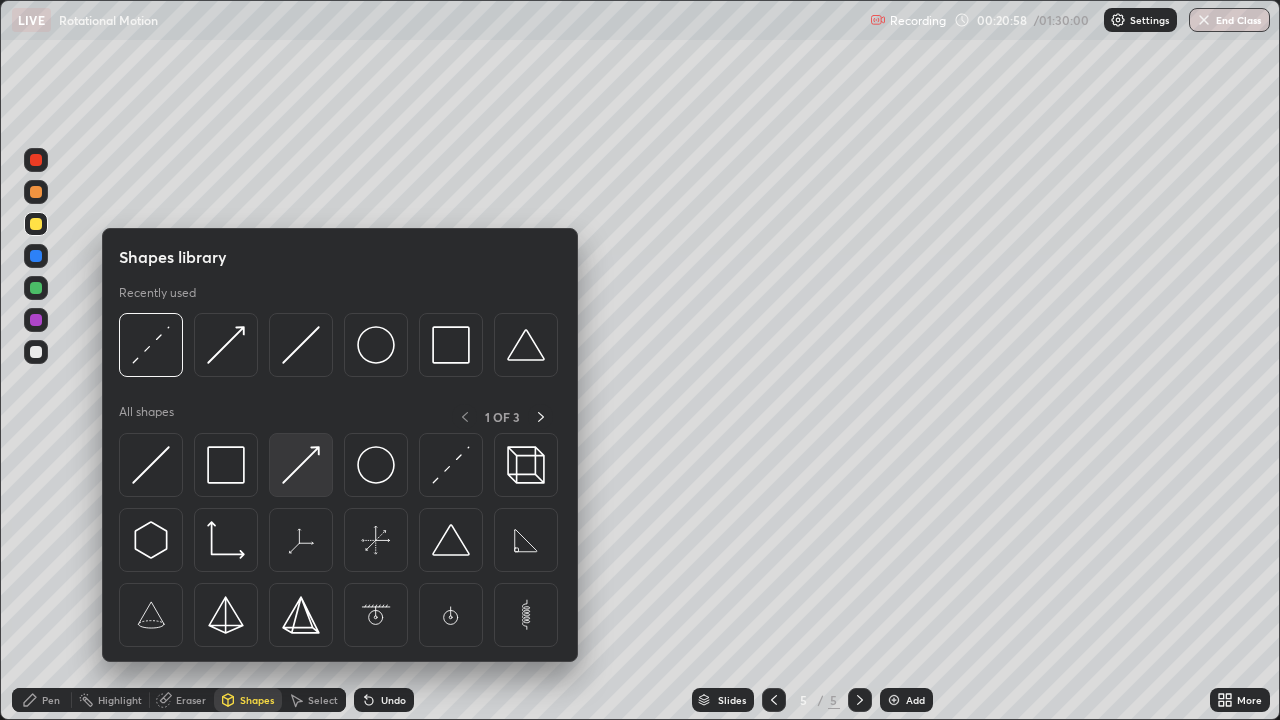 click at bounding box center [301, 465] 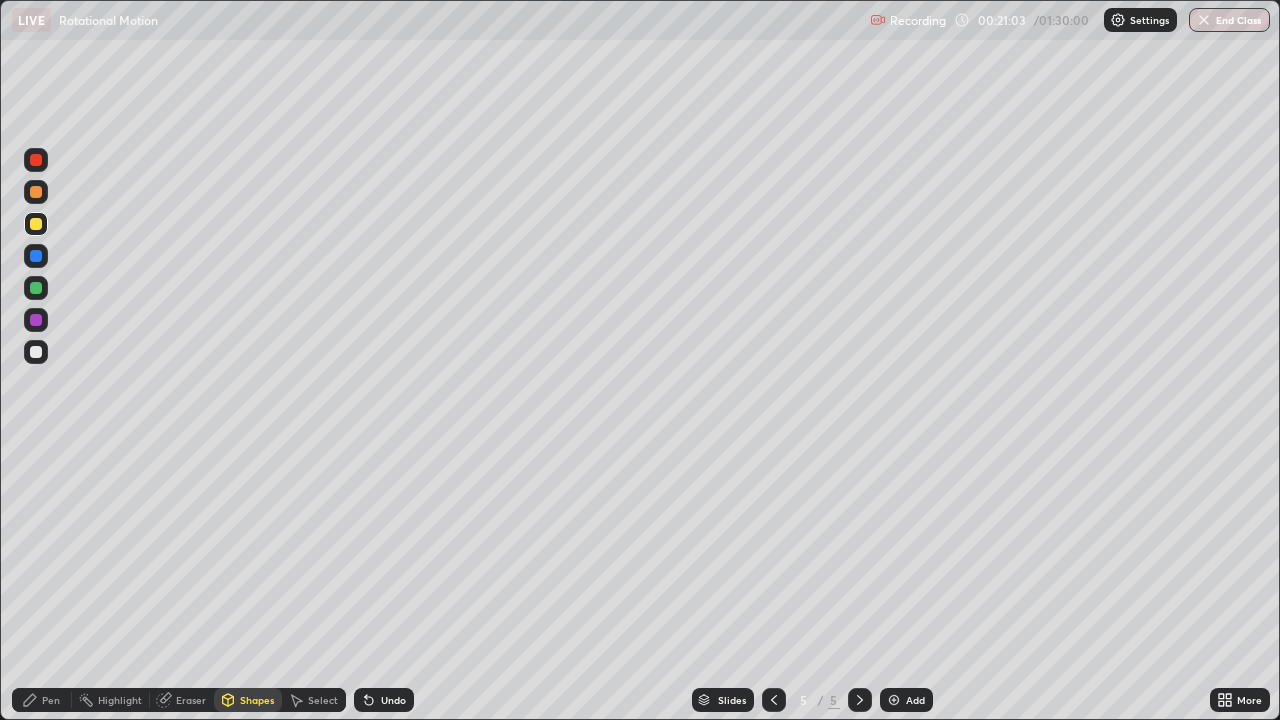 click on "Pen" at bounding box center (51, 700) 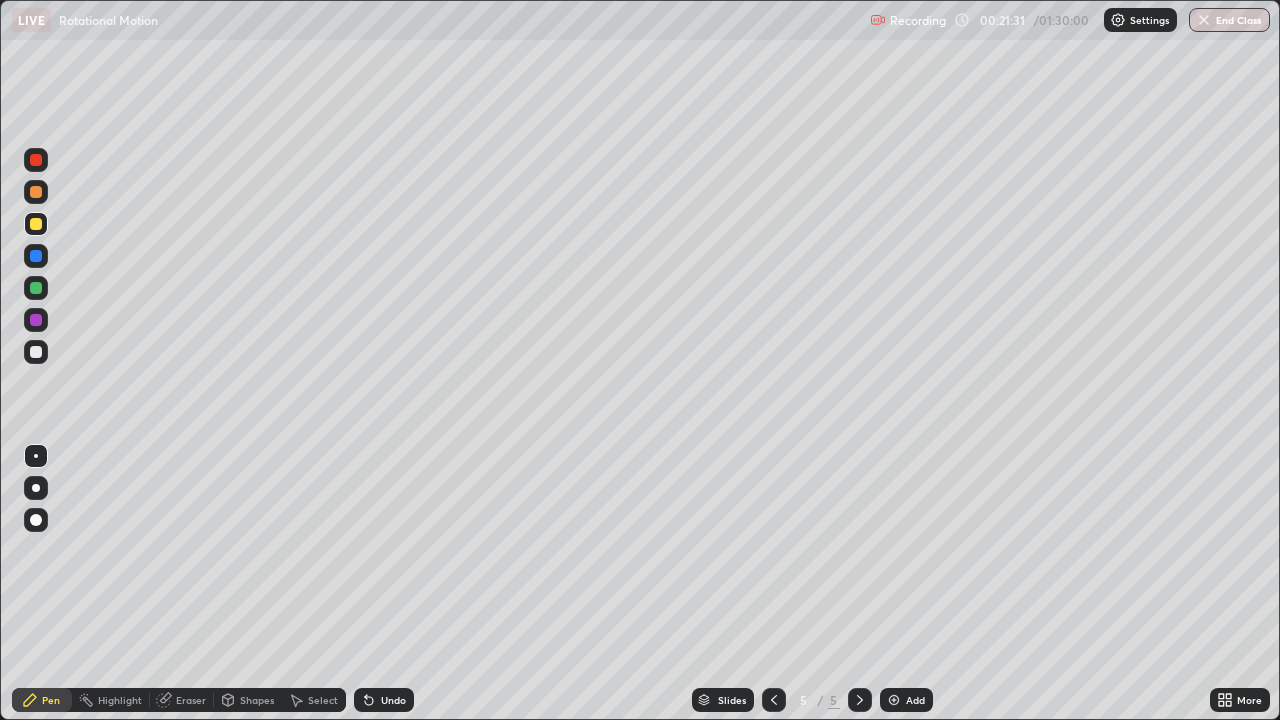 click on "Shapes" at bounding box center (257, 700) 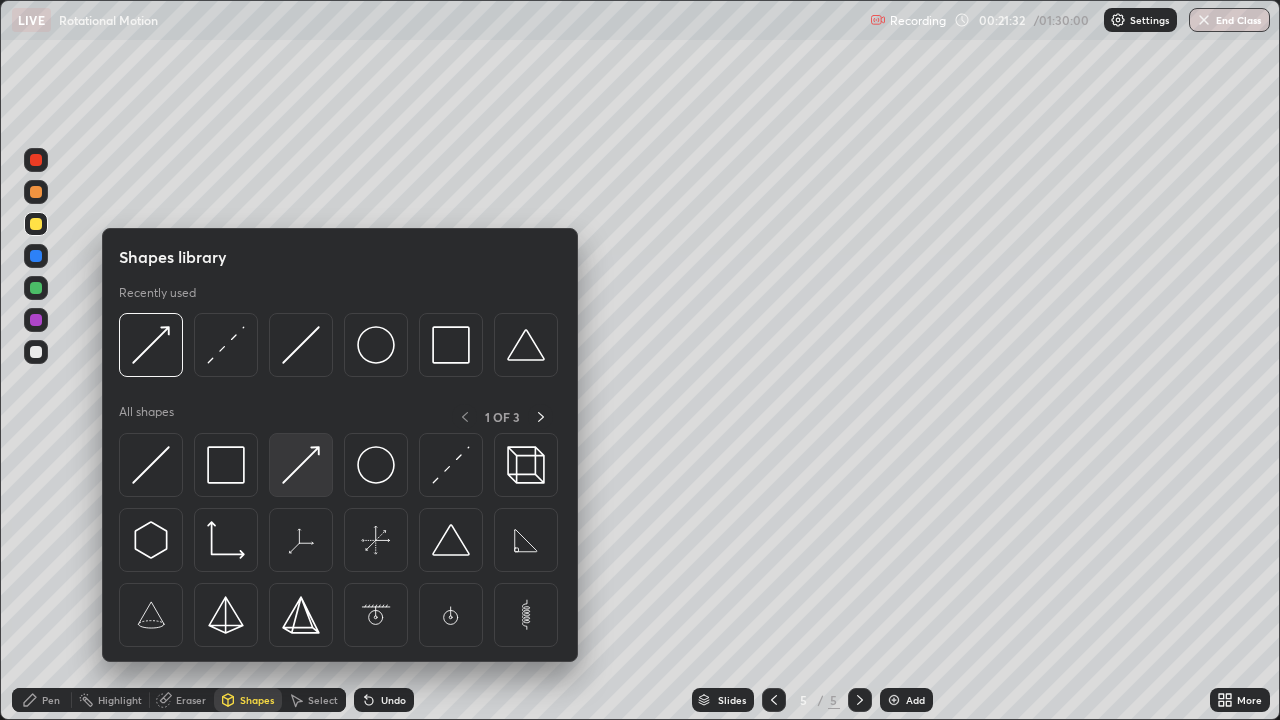 click at bounding box center (301, 465) 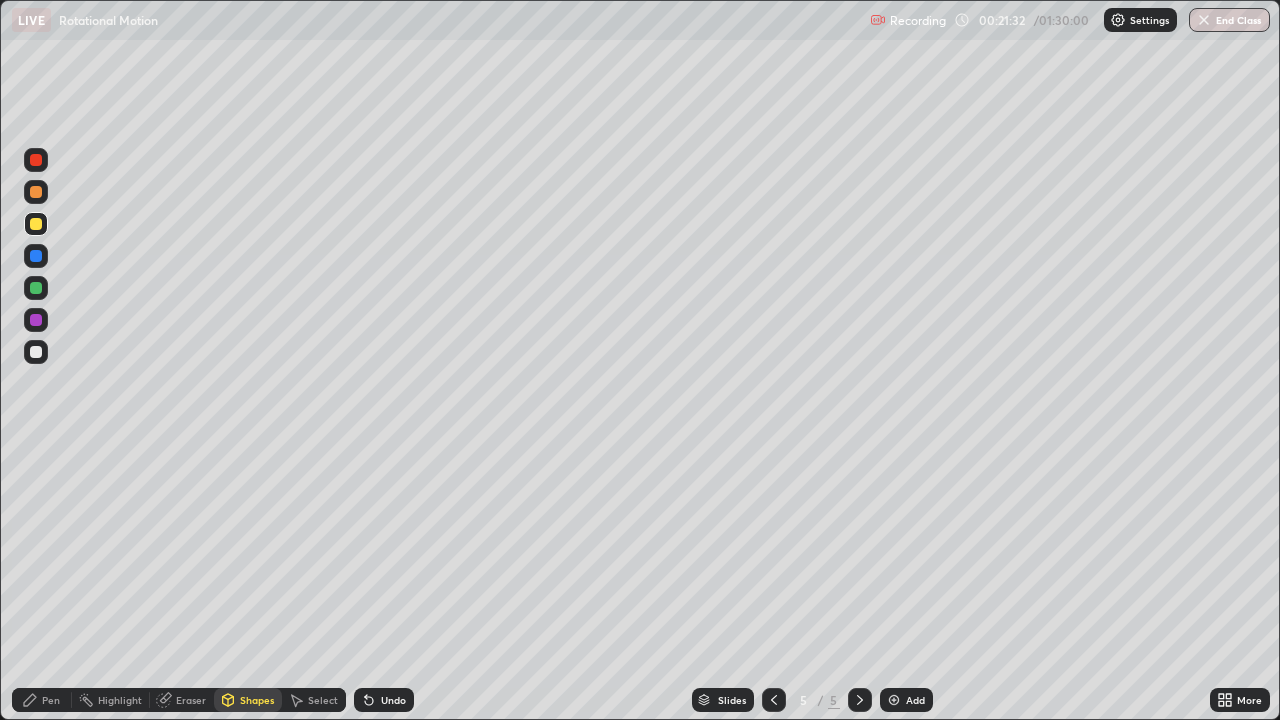 click at bounding box center (36, 256) 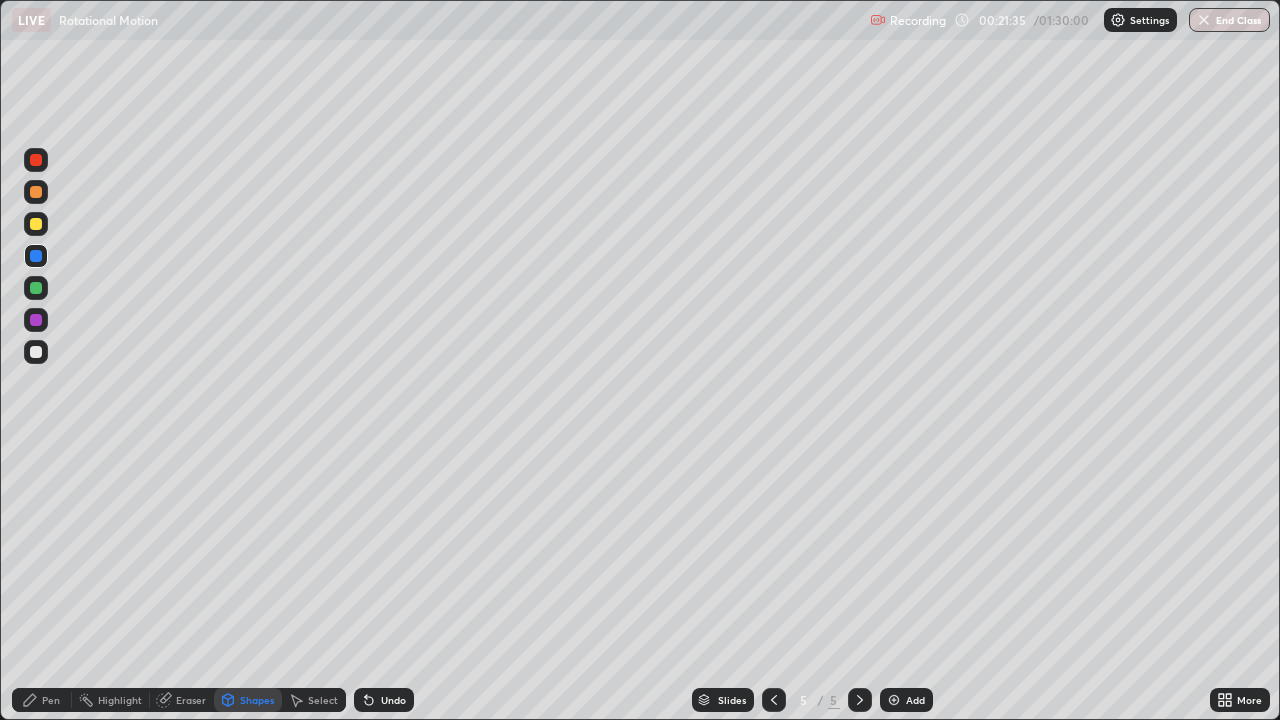 click on "Pen" at bounding box center [51, 700] 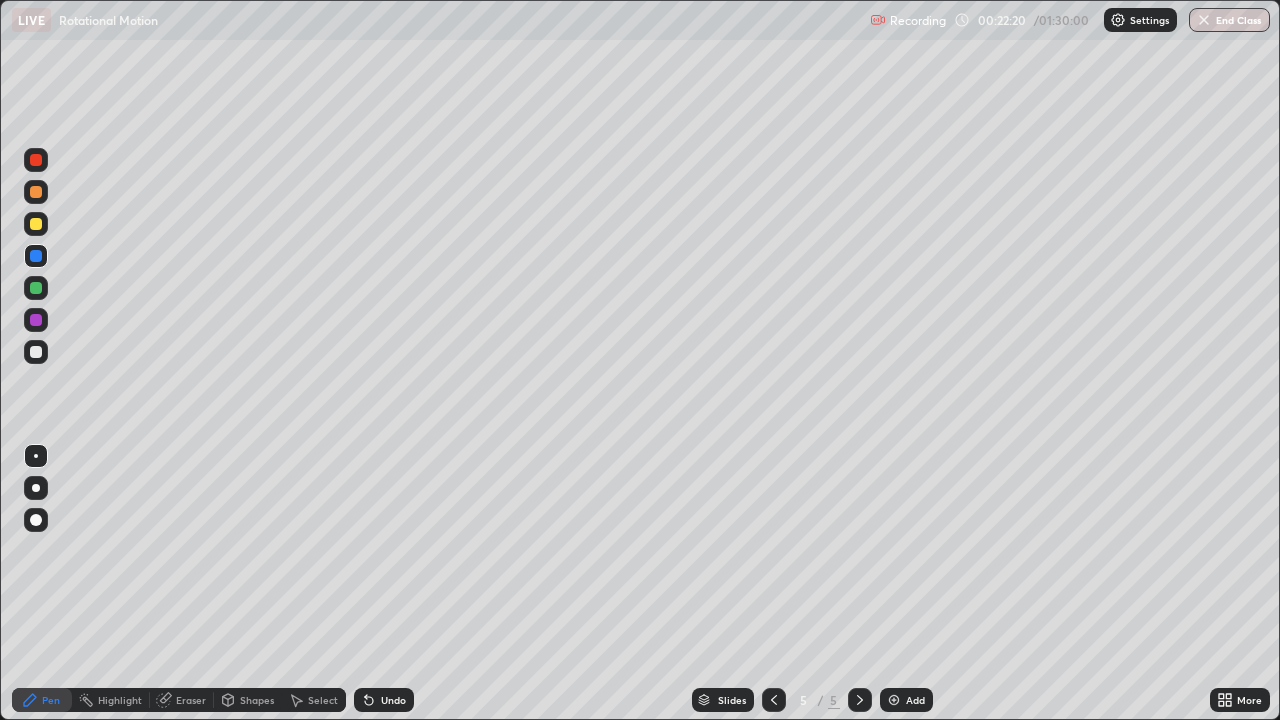 click at bounding box center [36, 224] 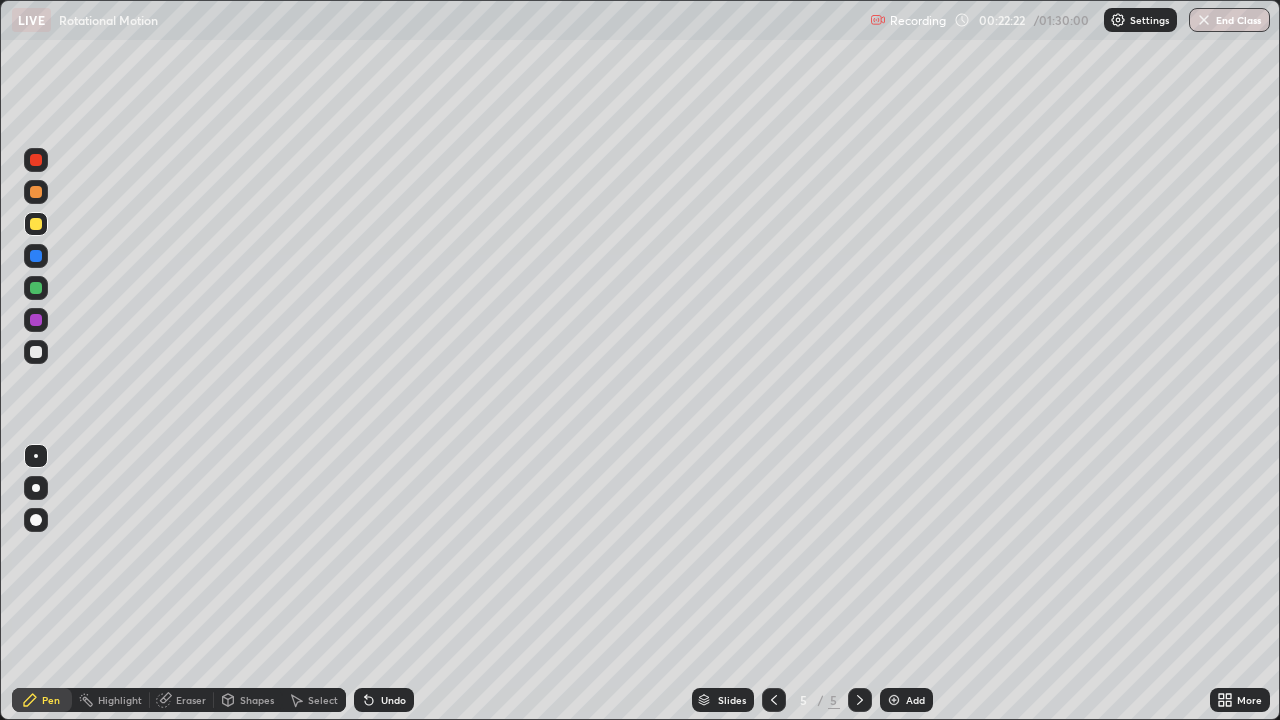 click at bounding box center (36, 288) 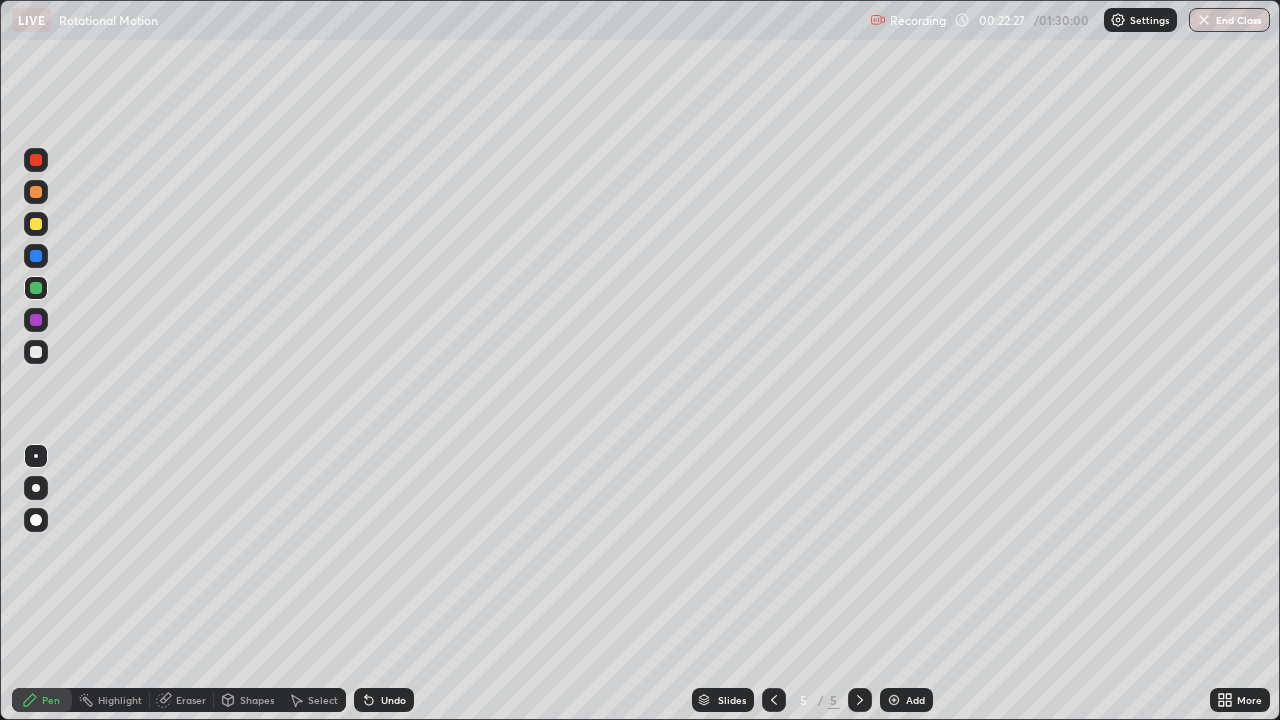 click on "Undo" at bounding box center (393, 700) 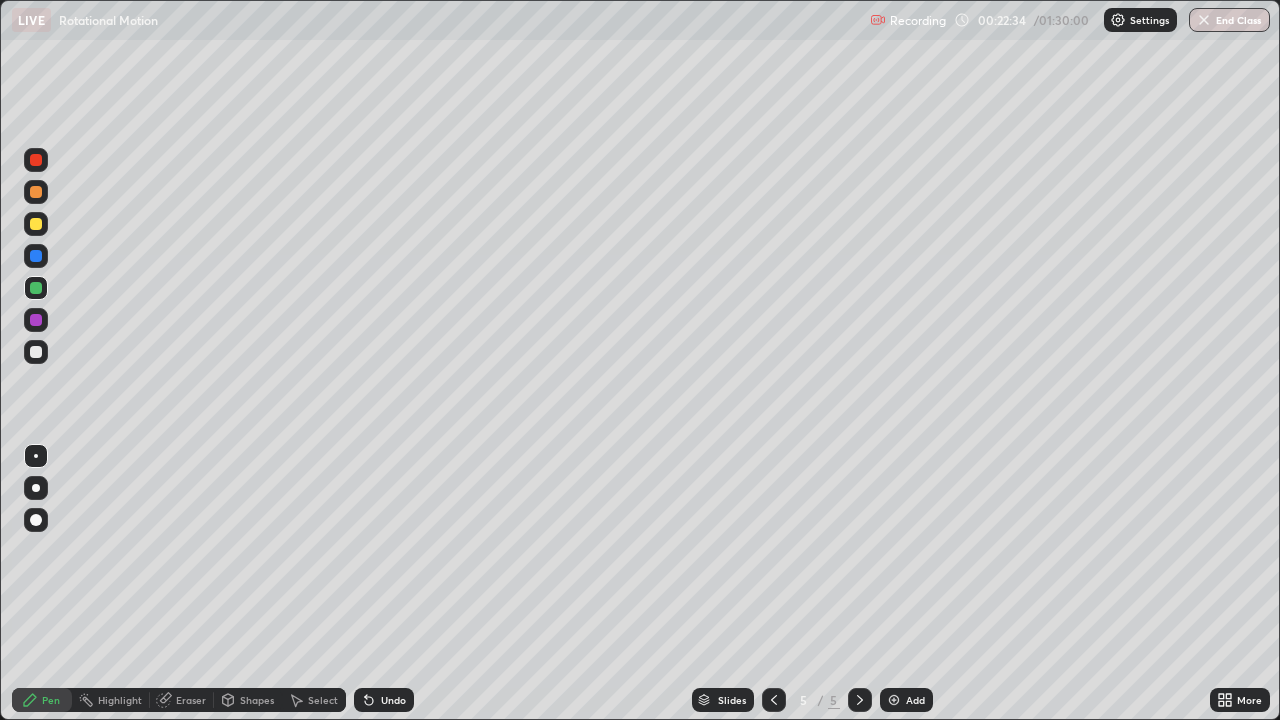 click on "Undo" at bounding box center [393, 700] 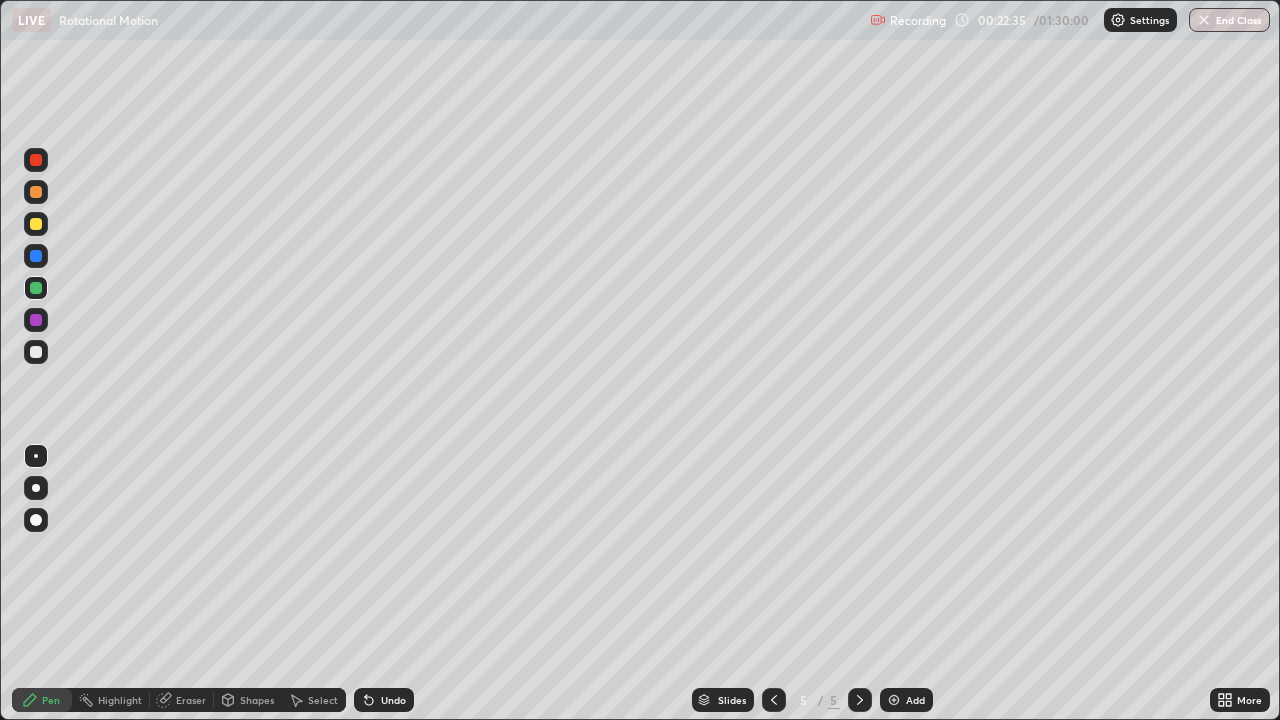 click on "Undo" at bounding box center (393, 700) 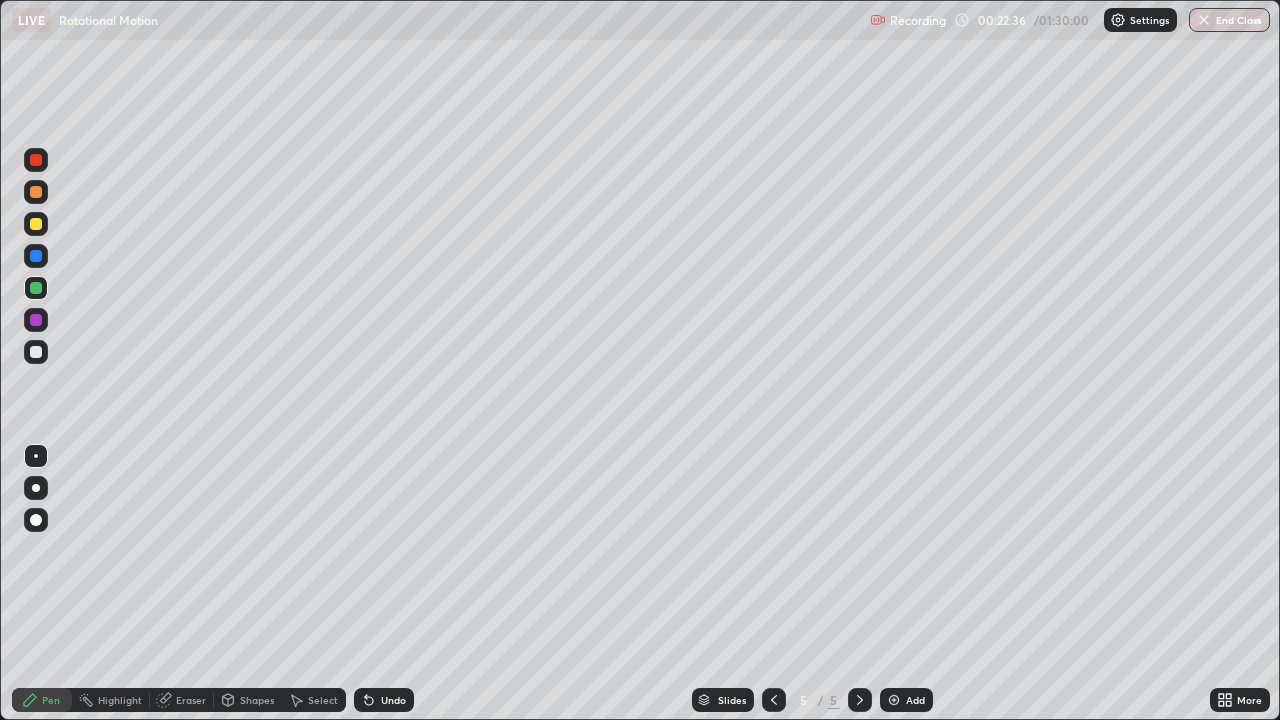 click on "Undo" at bounding box center (393, 700) 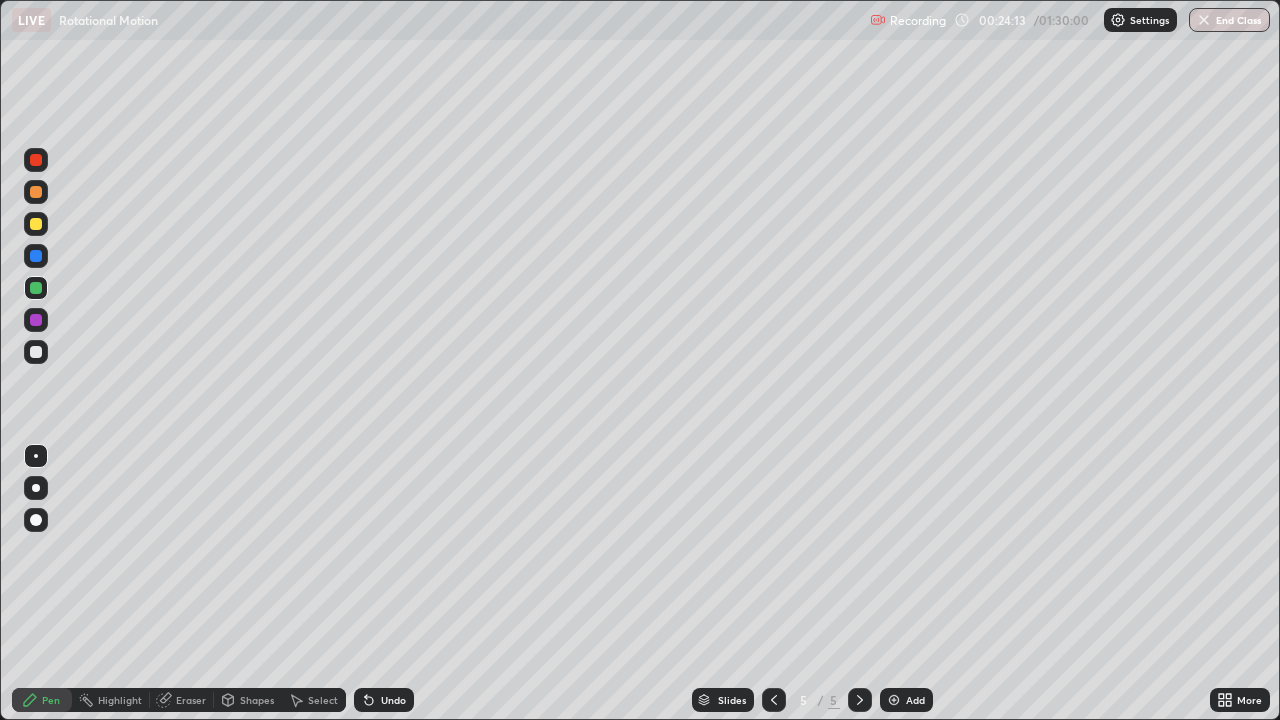 click at bounding box center (36, 256) 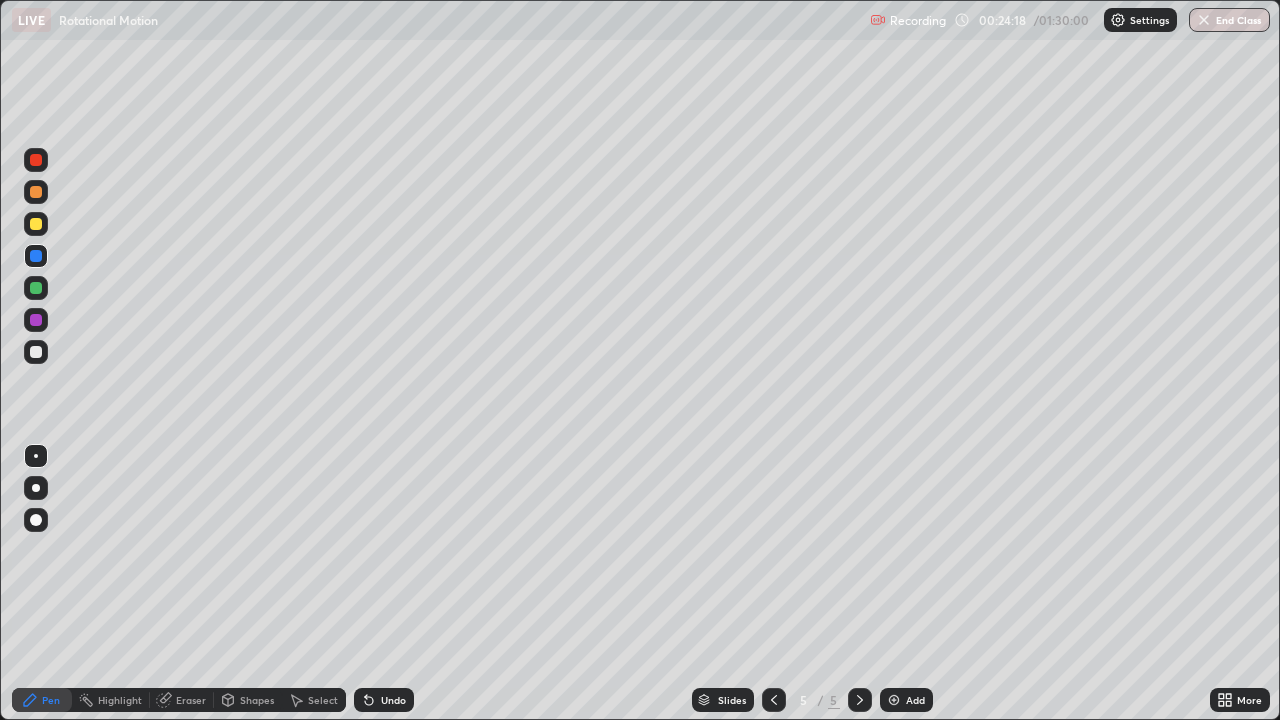 click at bounding box center [36, 288] 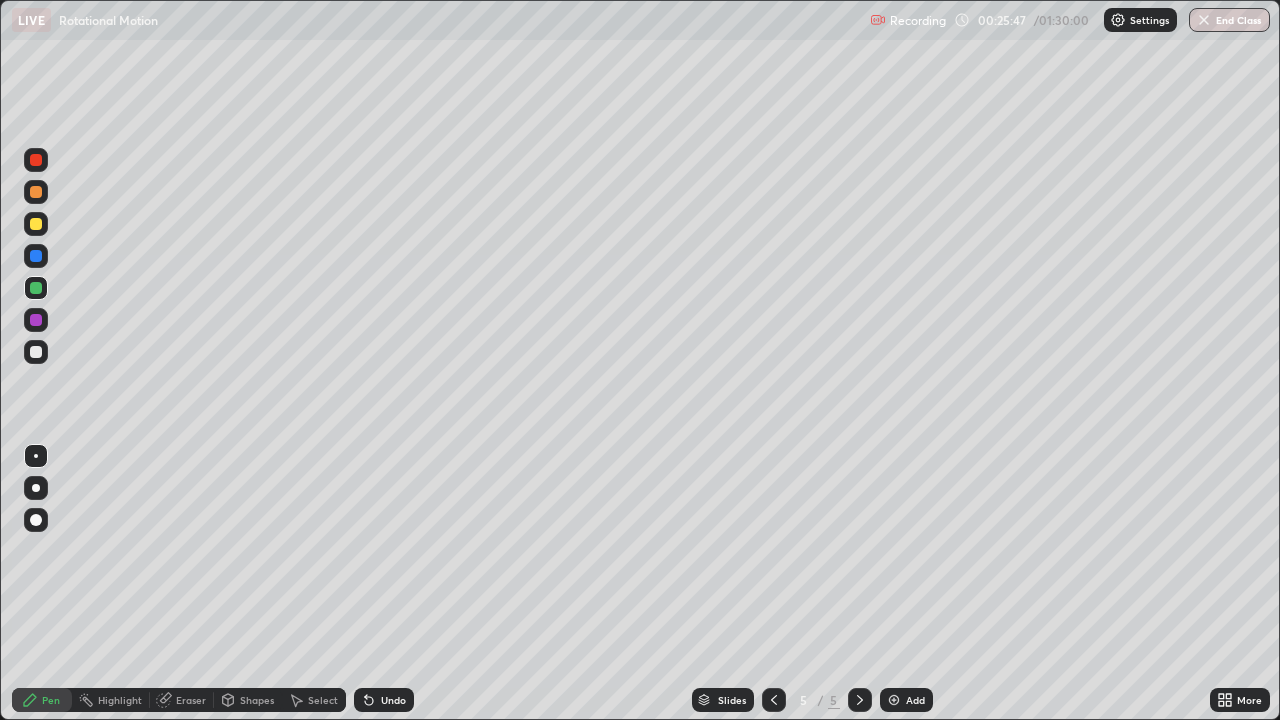 click at bounding box center (36, 352) 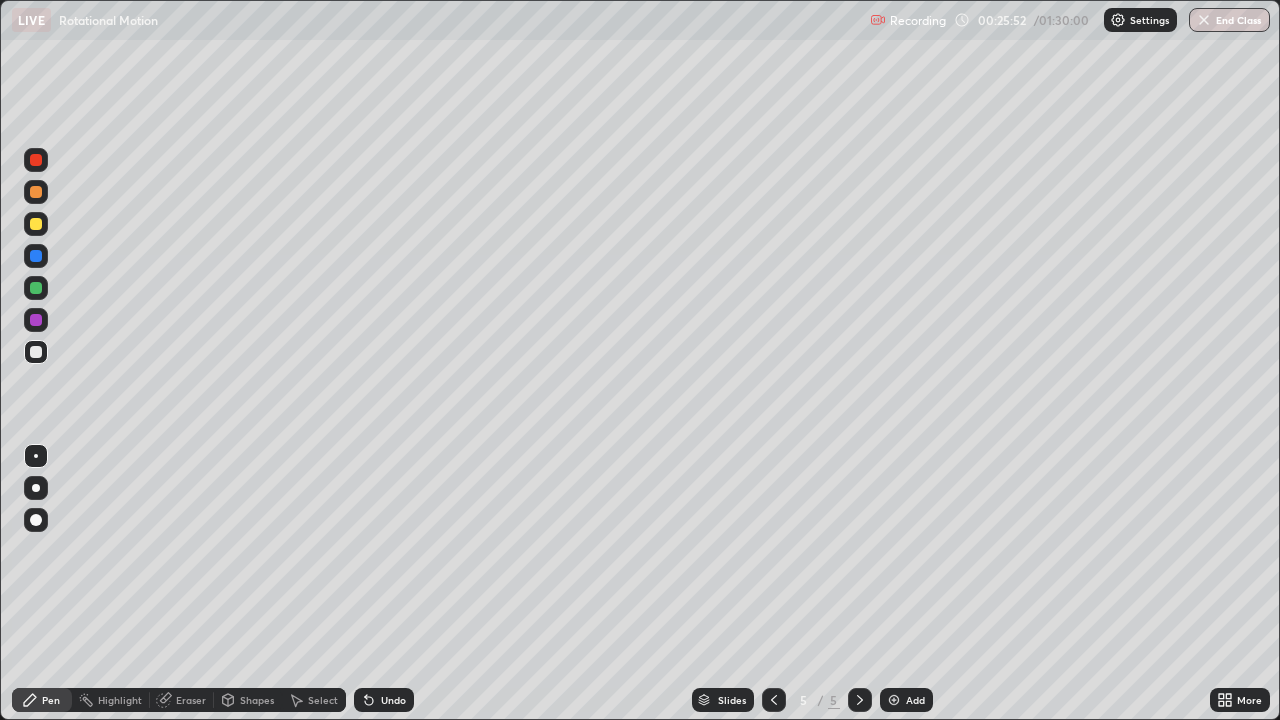 click 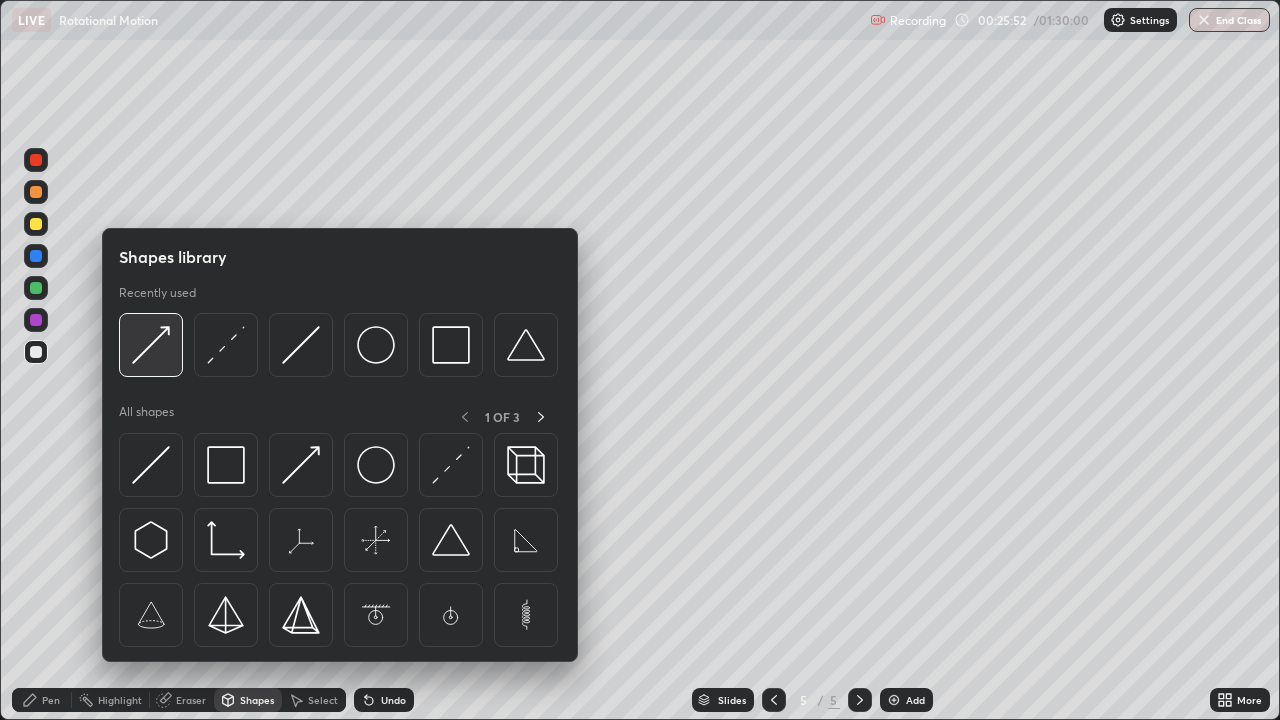 click at bounding box center [151, 345] 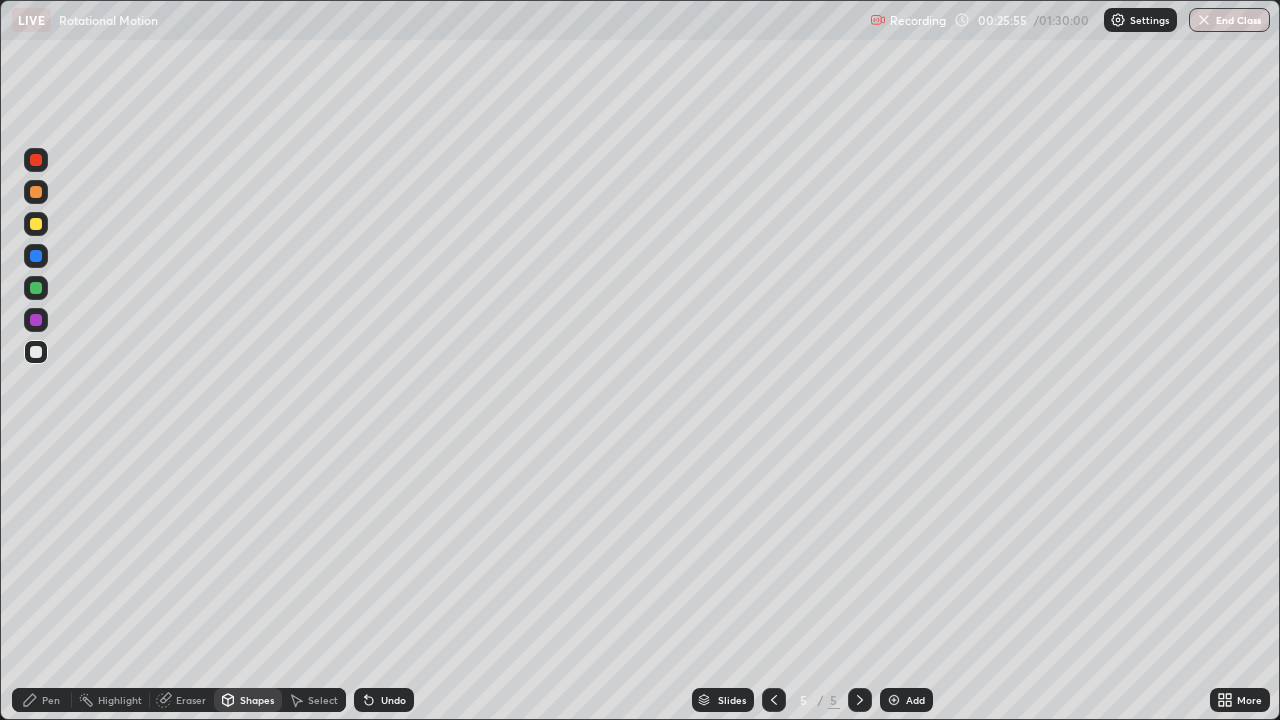 click on "Pen" at bounding box center [51, 700] 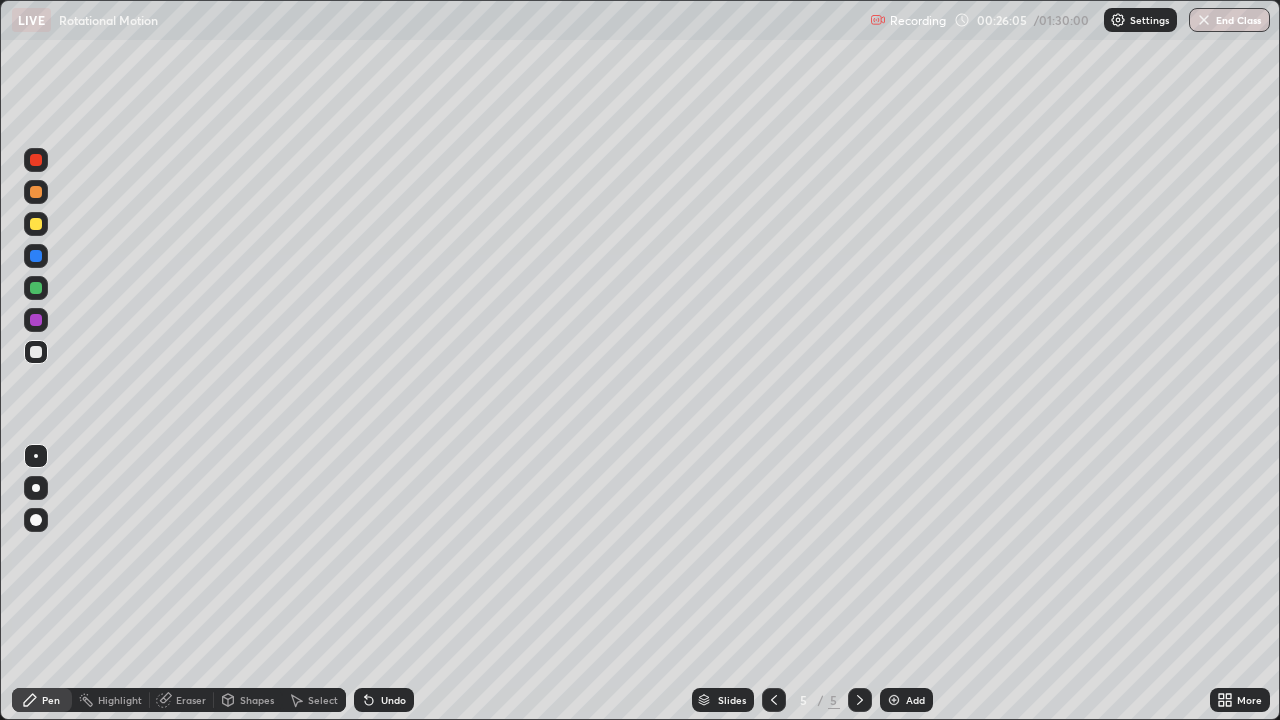 click on "Shapes" at bounding box center (257, 700) 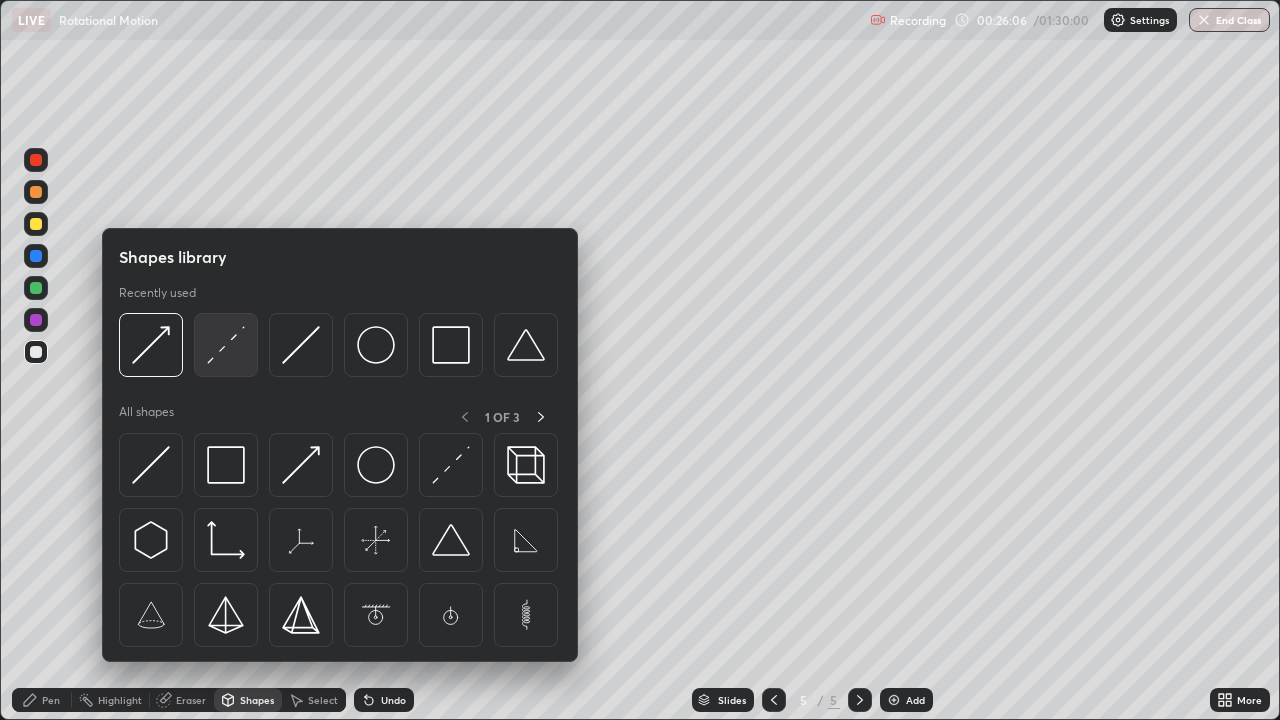 click at bounding box center [226, 345] 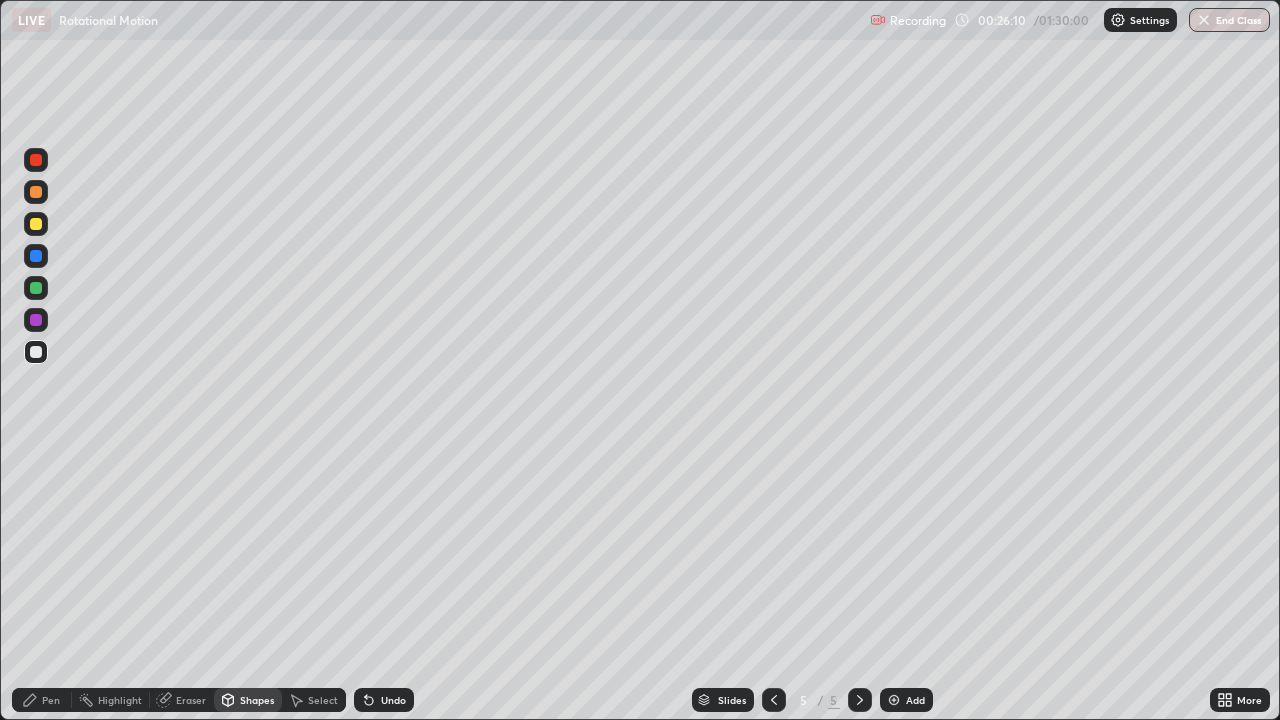 click 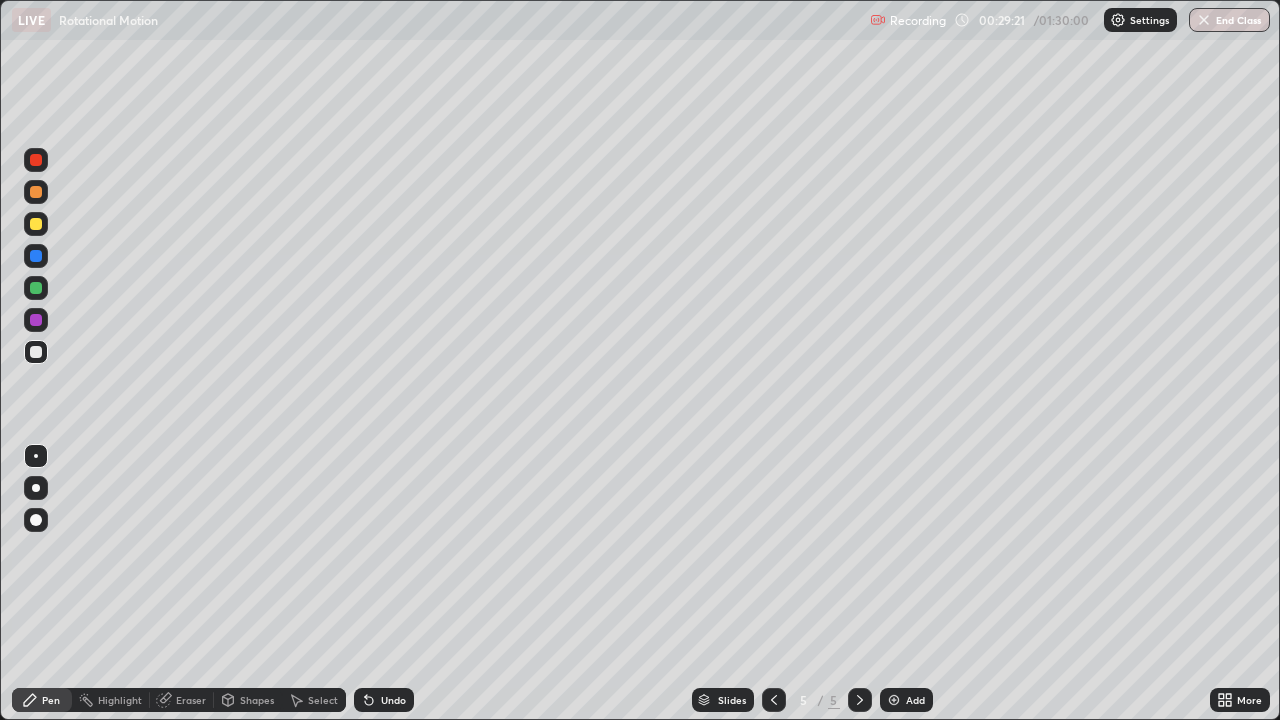 click at bounding box center [36, 224] 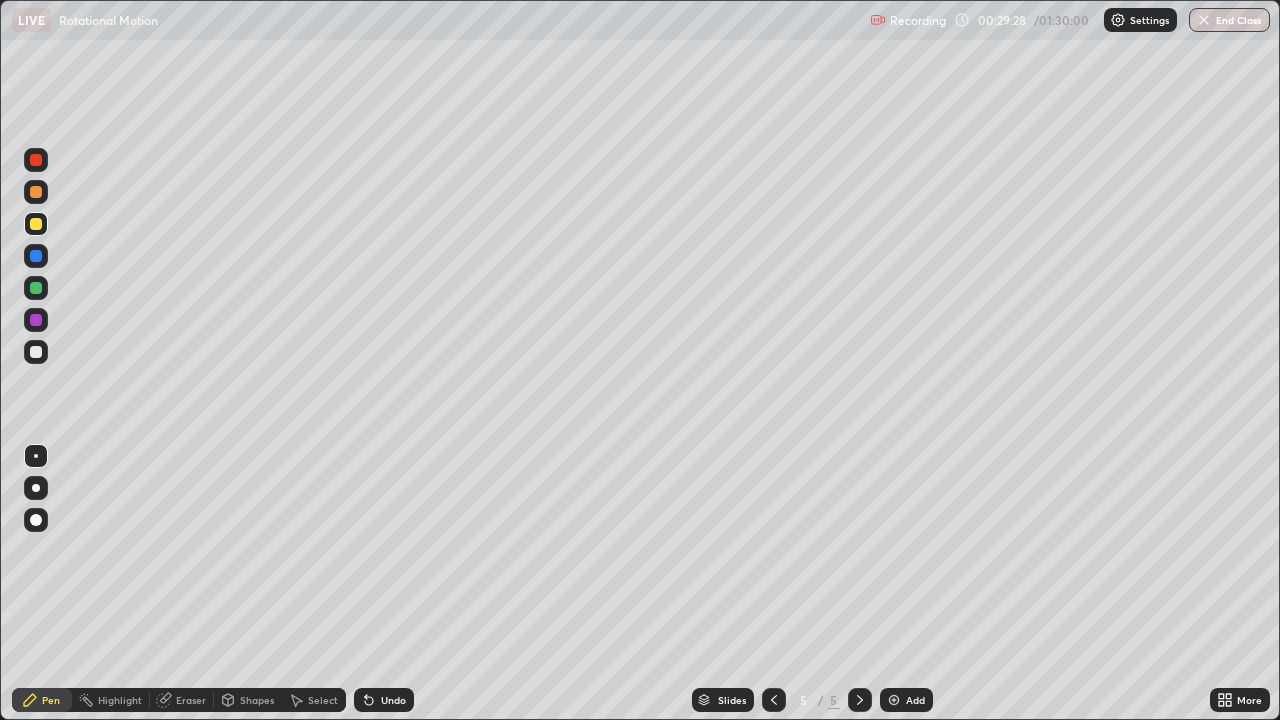 click on "Undo" at bounding box center [393, 700] 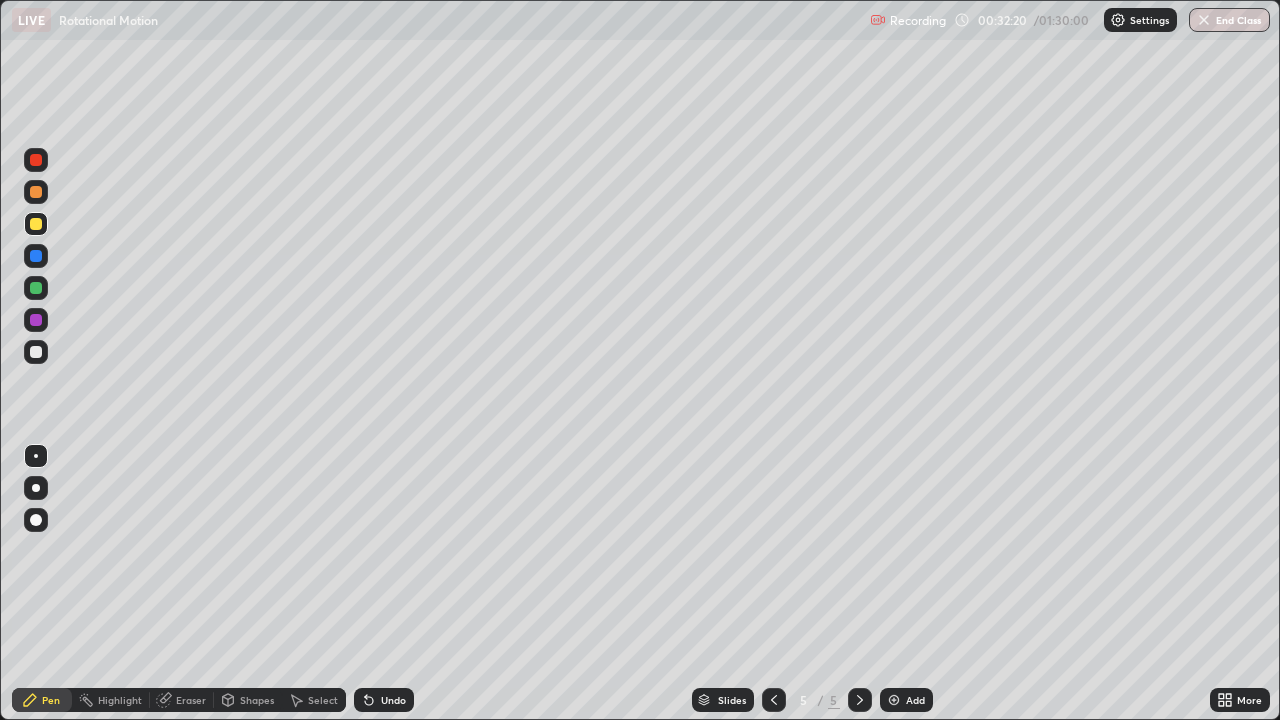 click on "Add" at bounding box center (906, 700) 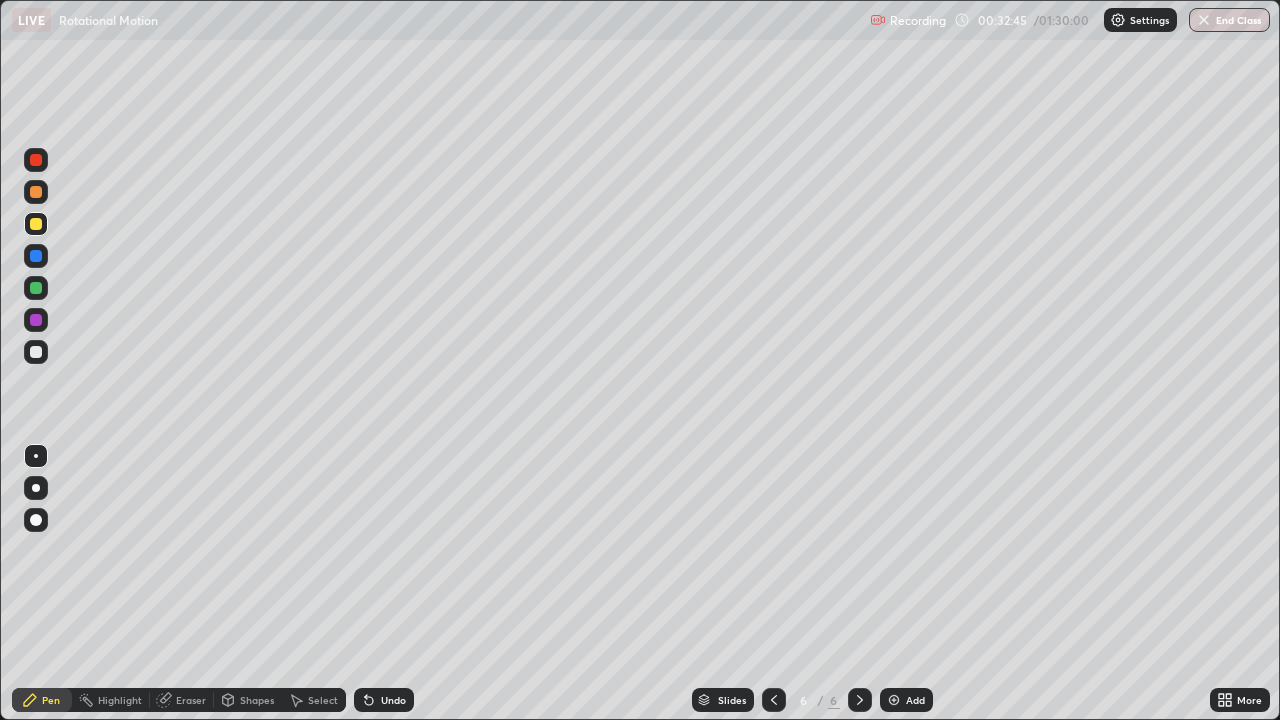 click at bounding box center (36, 352) 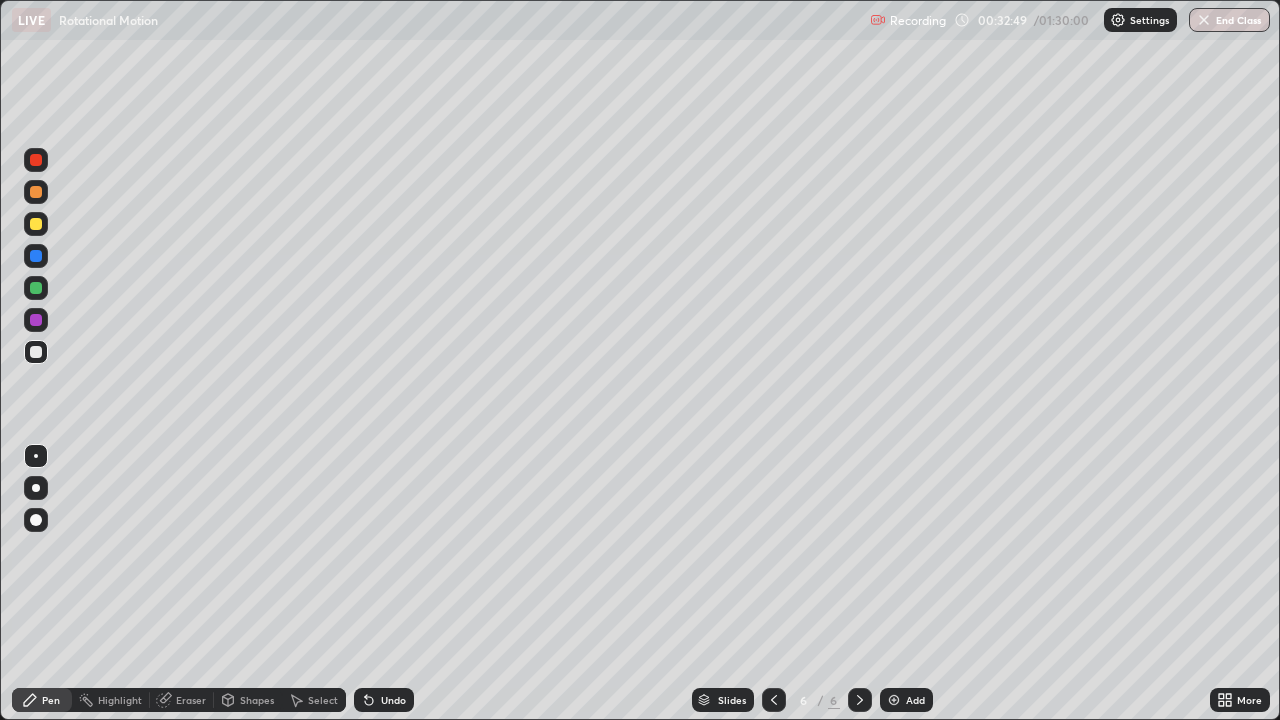 click on "Shapes" at bounding box center [248, 700] 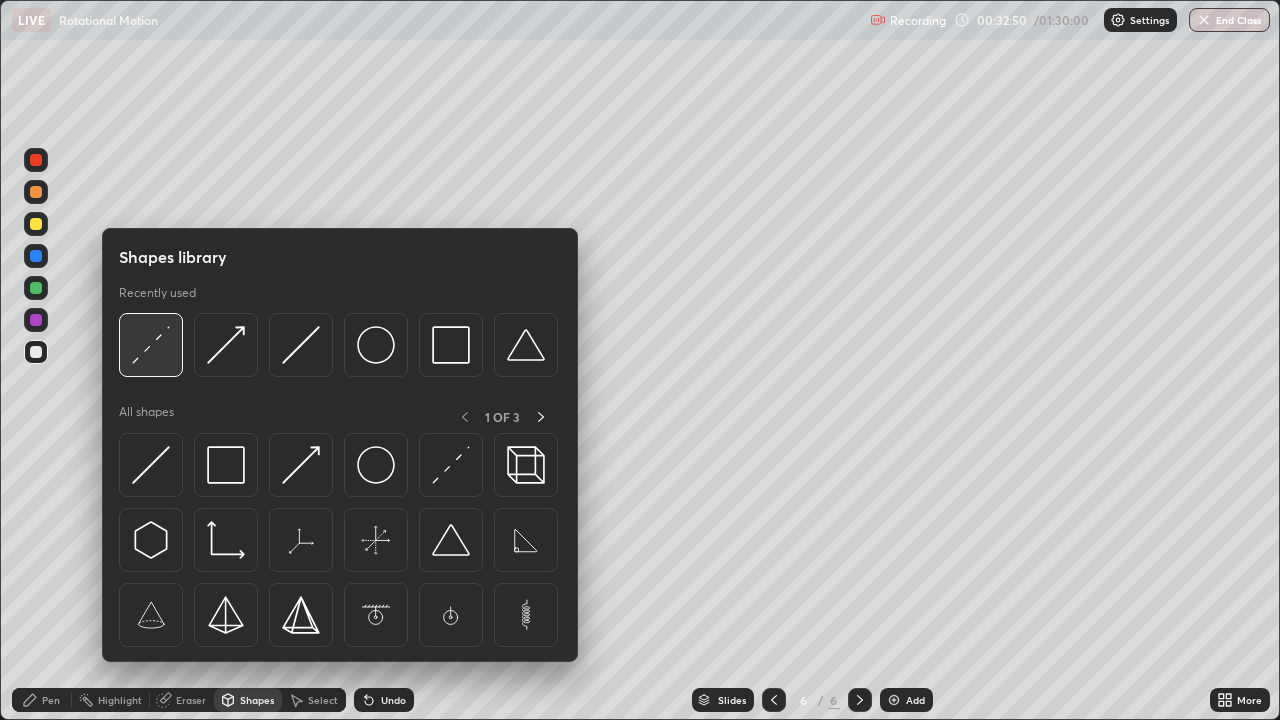 click at bounding box center [151, 345] 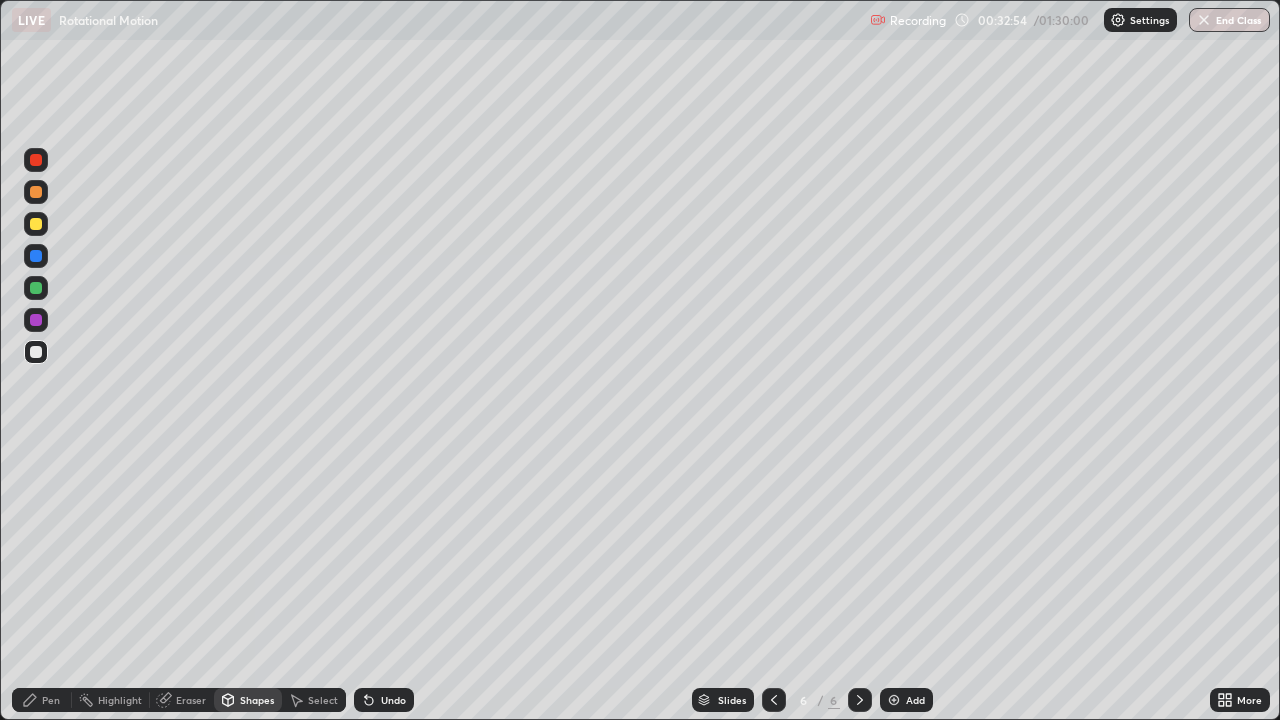 click on "Pen" at bounding box center [51, 700] 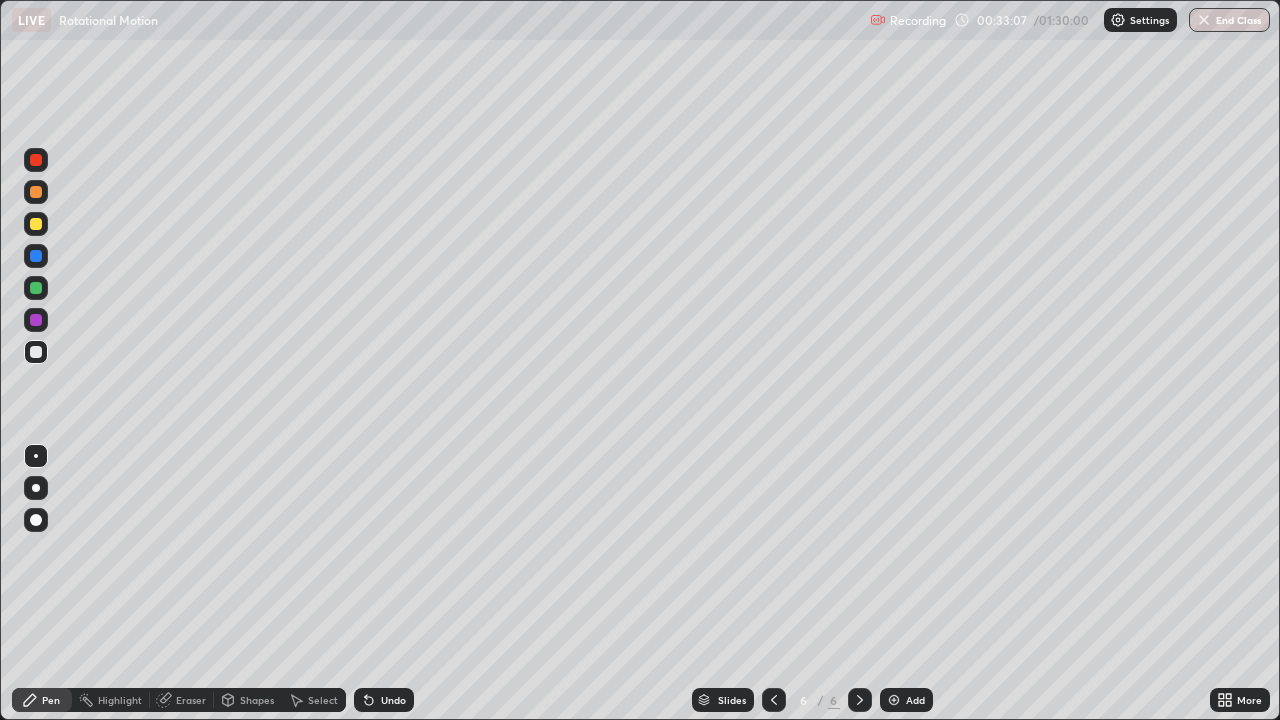 click at bounding box center [36, 224] 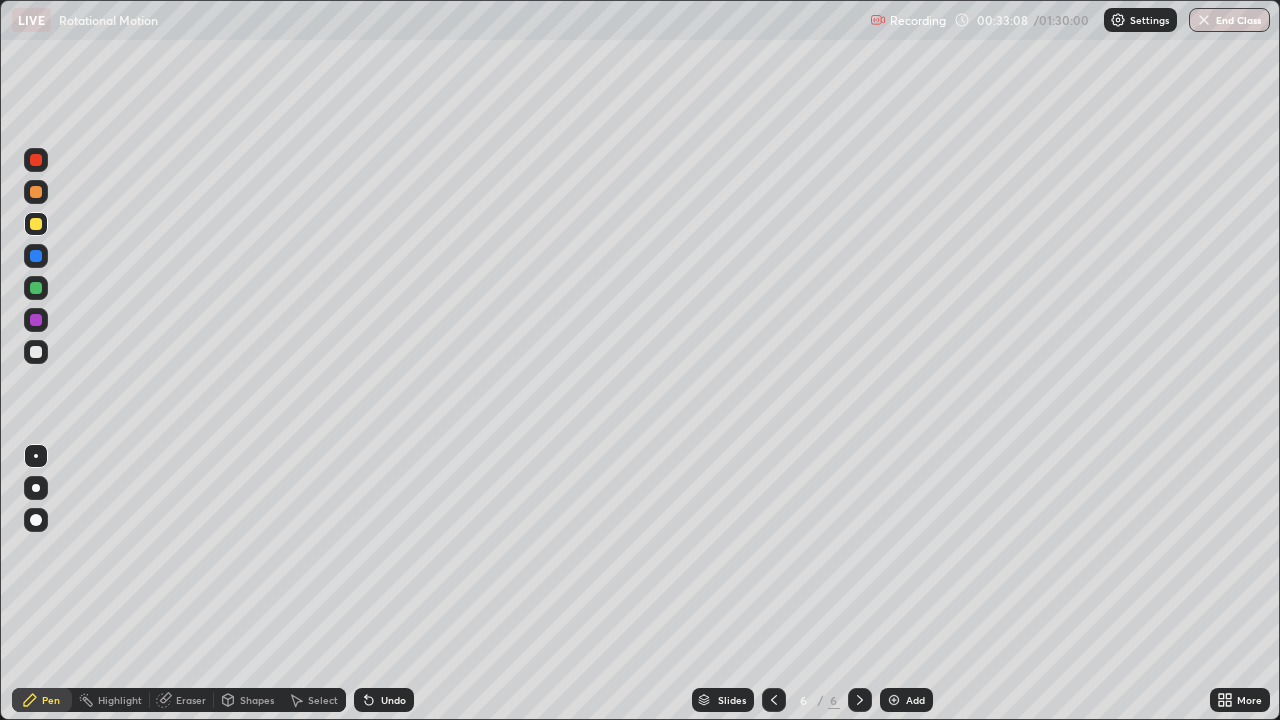 click at bounding box center (36, 520) 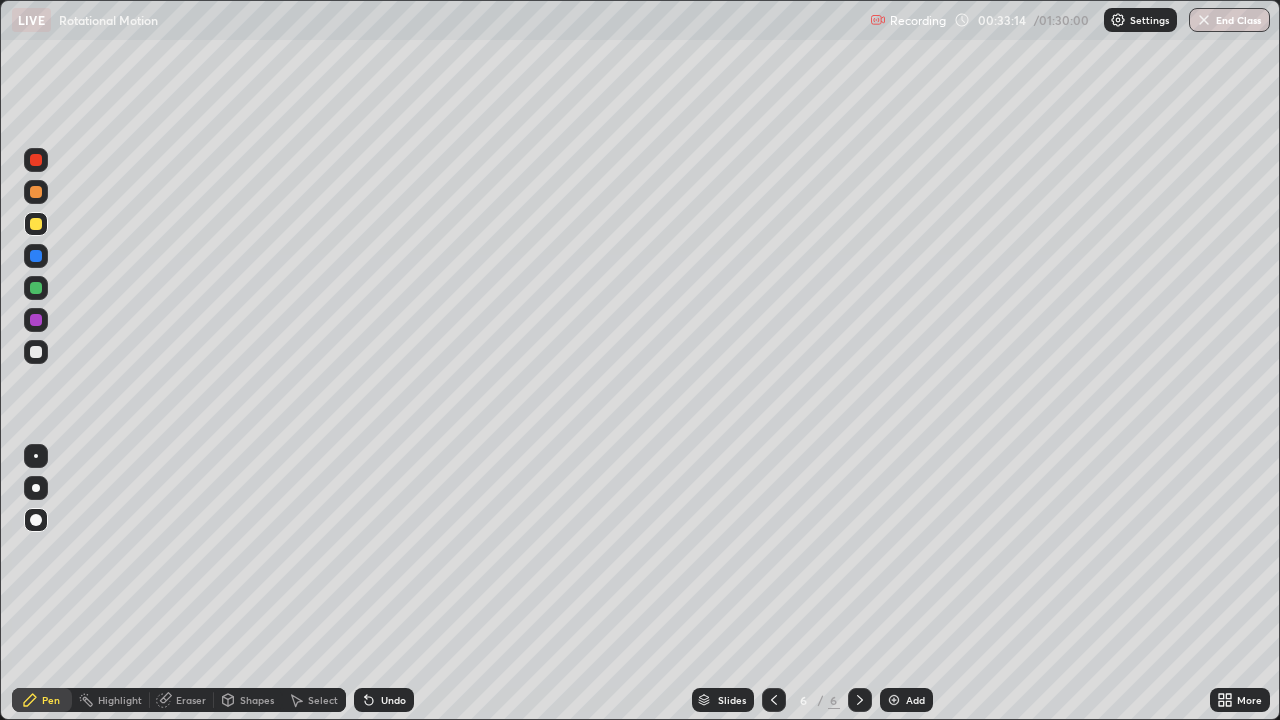 click on "Pen" at bounding box center (51, 700) 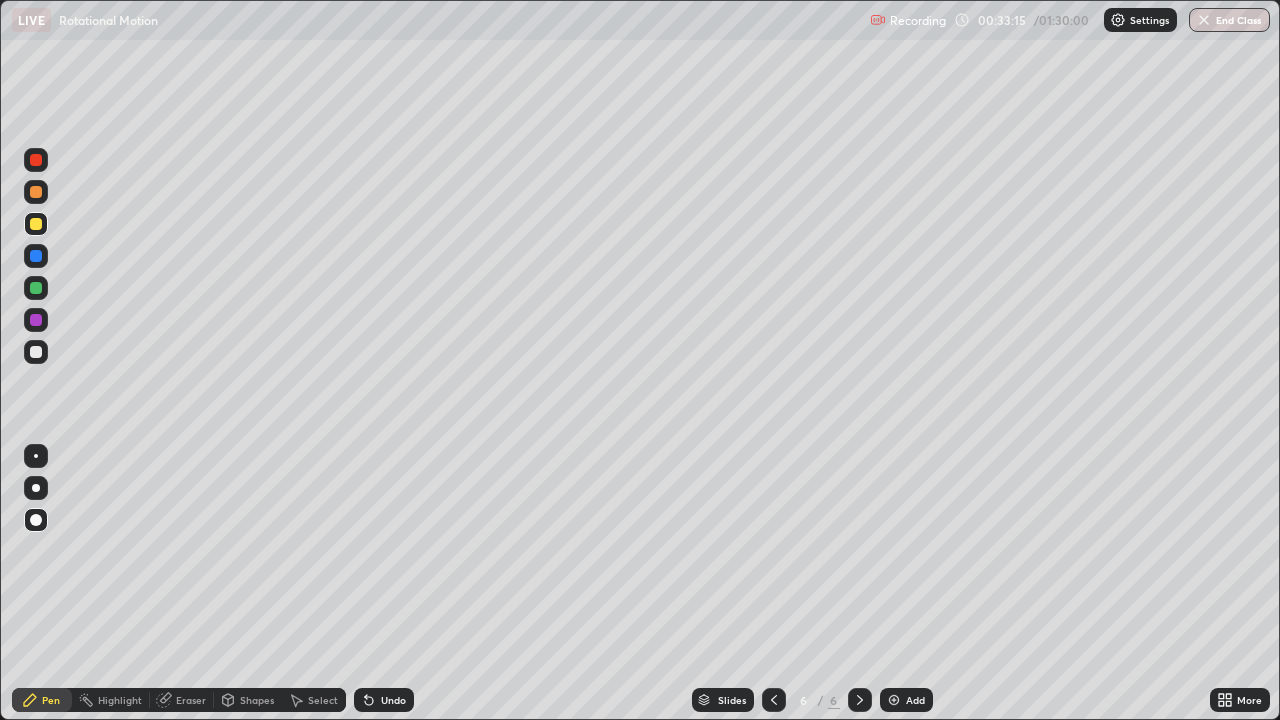 click at bounding box center (36, 456) 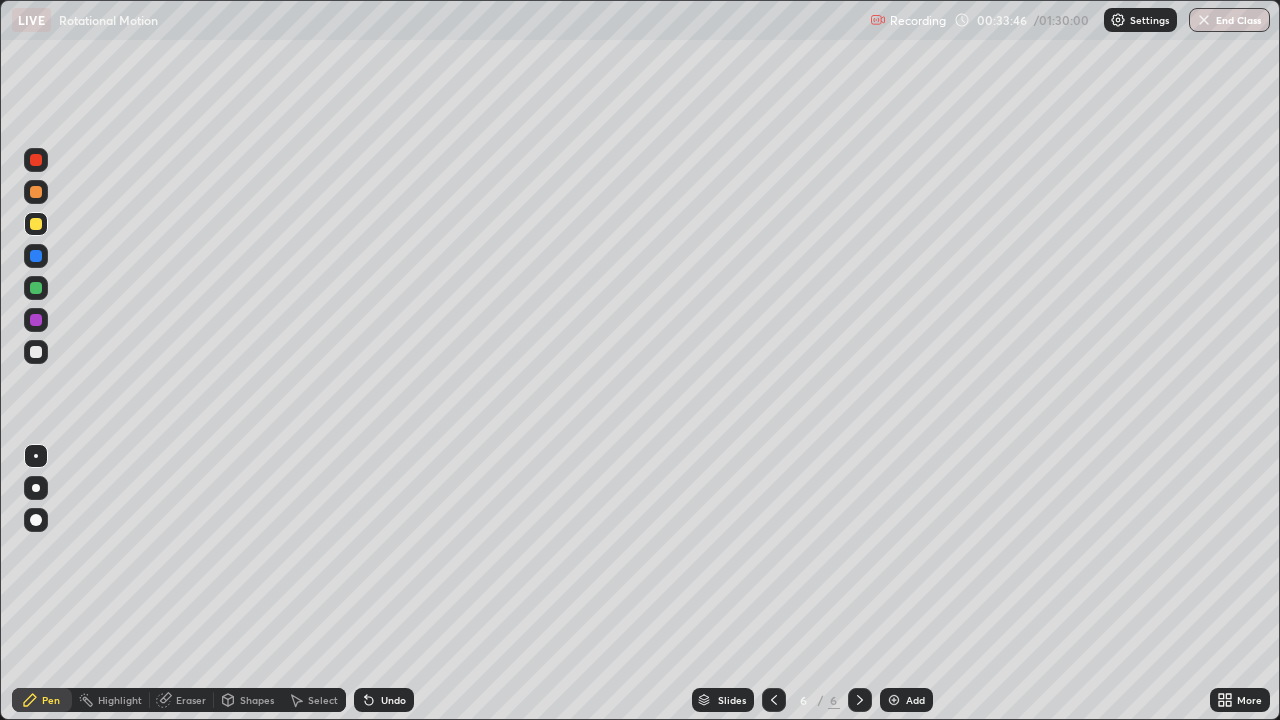 click at bounding box center [36, 256] 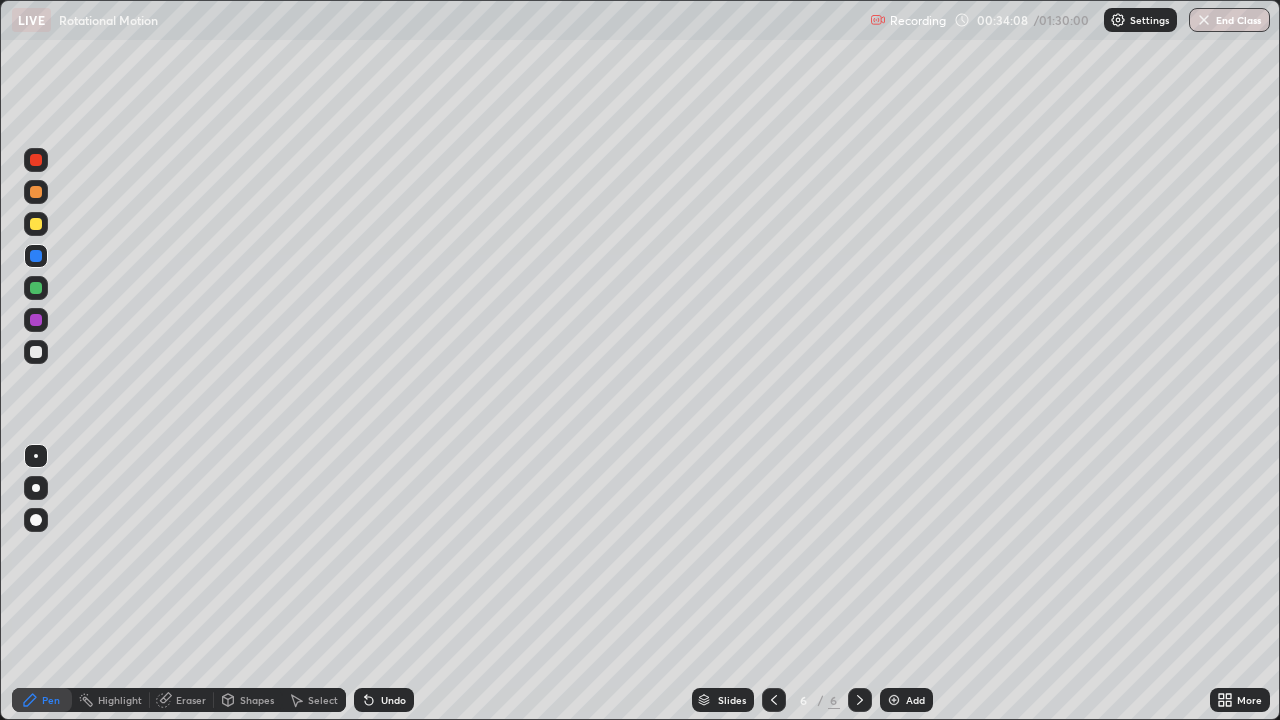 click on "Shapes" at bounding box center (257, 700) 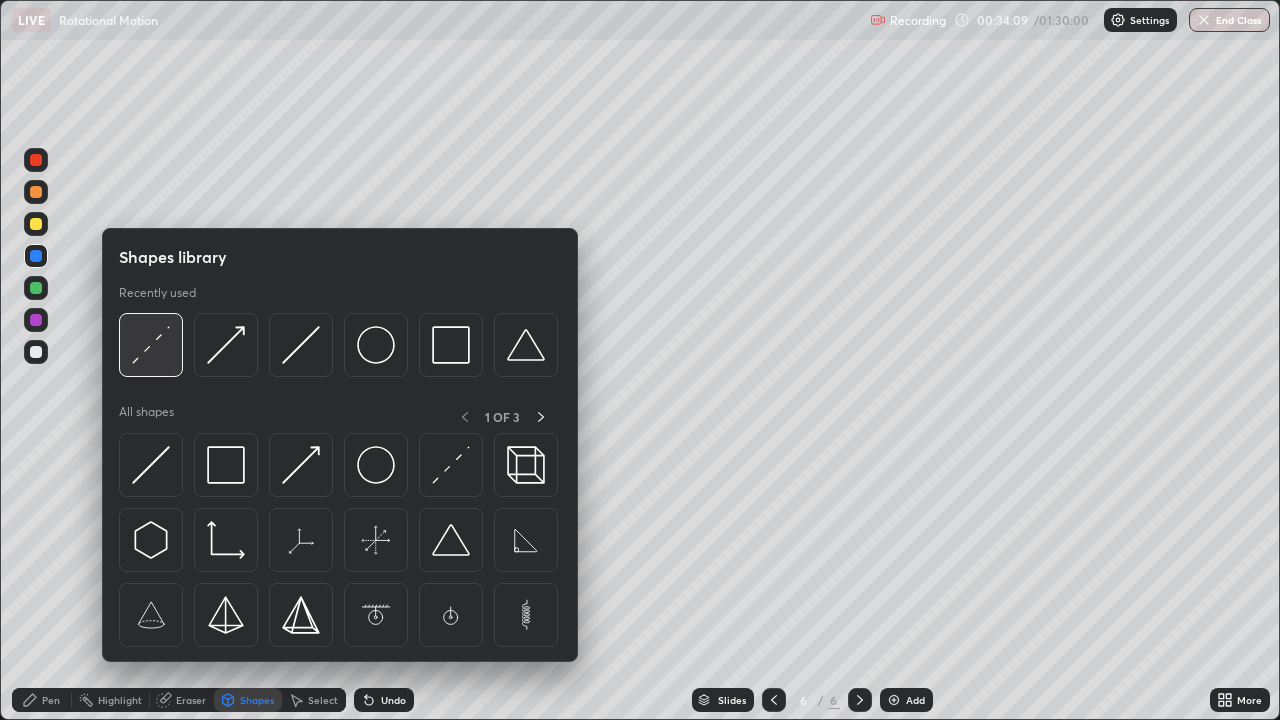click at bounding box center (151, 345) 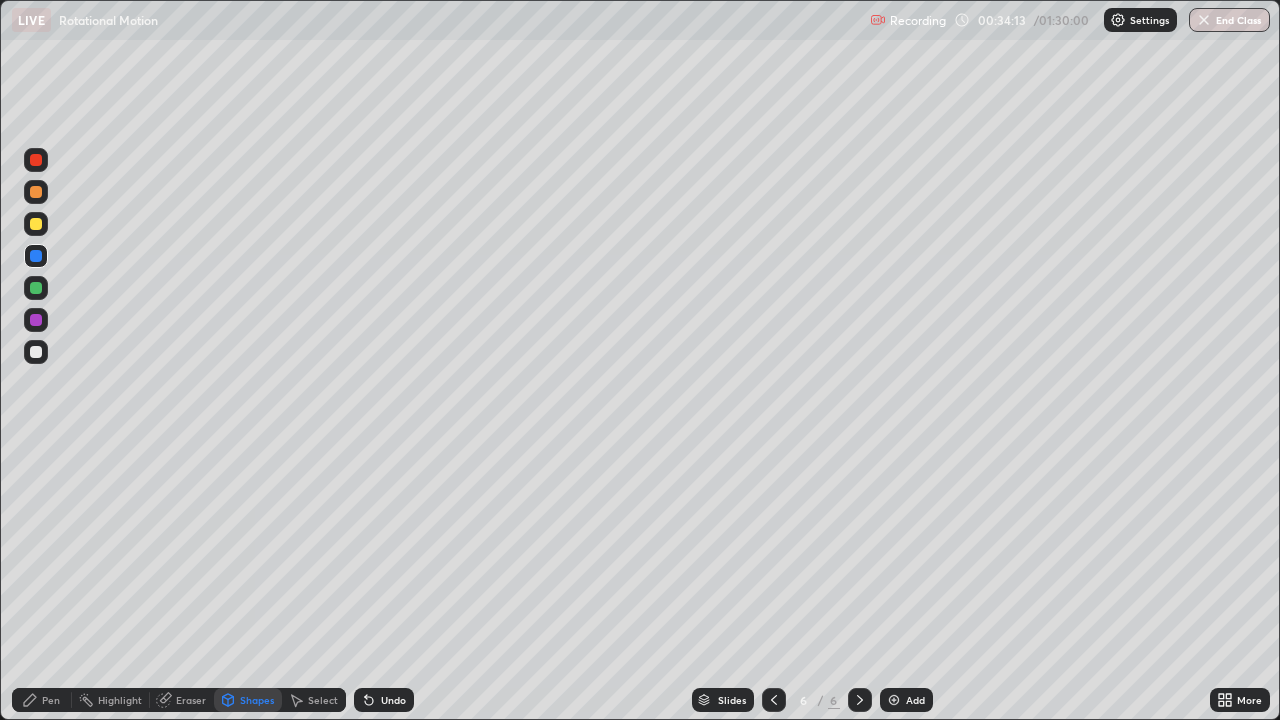 click on "Pen" at bounding box center (42, 700) 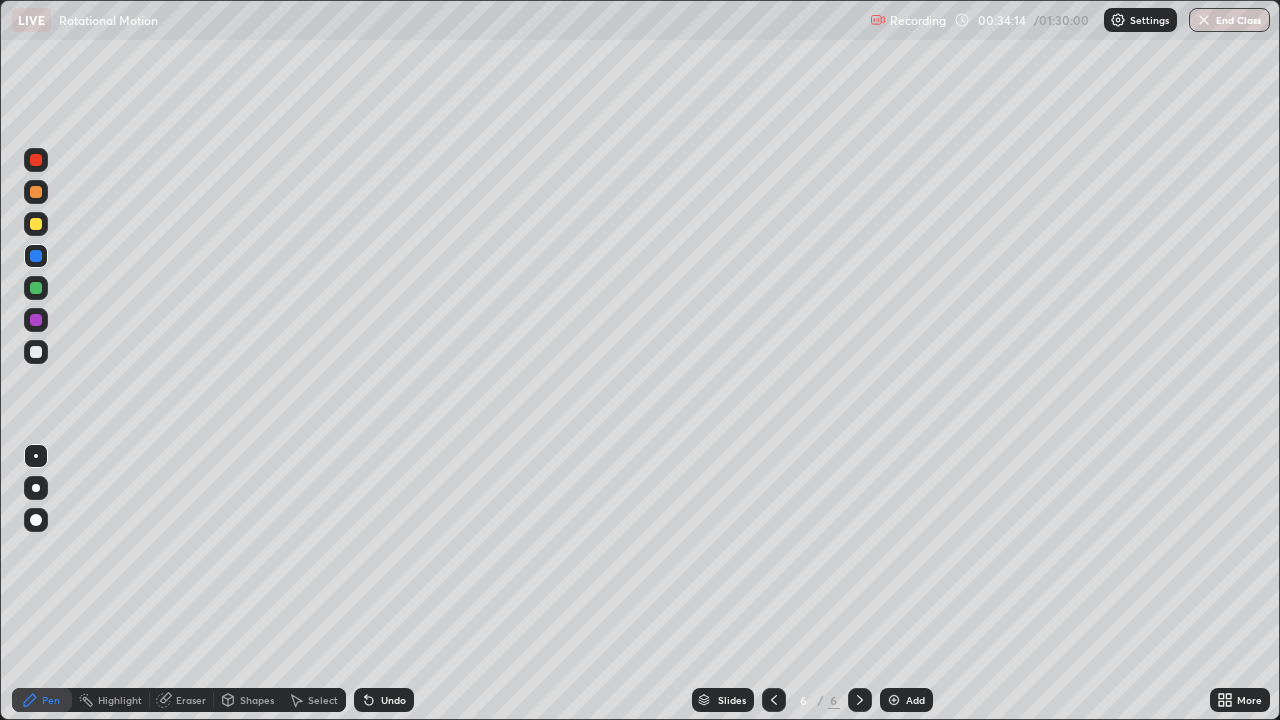 click at bounding box center (36, 352) 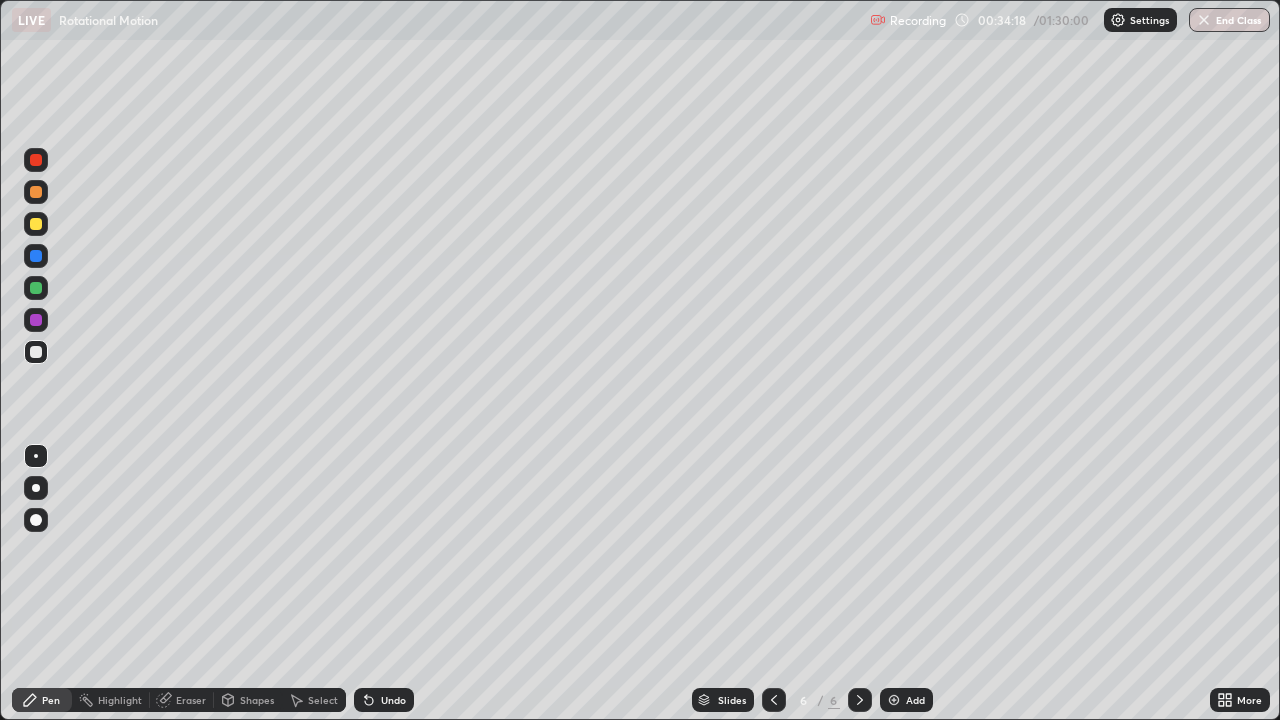 click on "Select" at bounding box center [323, 700] 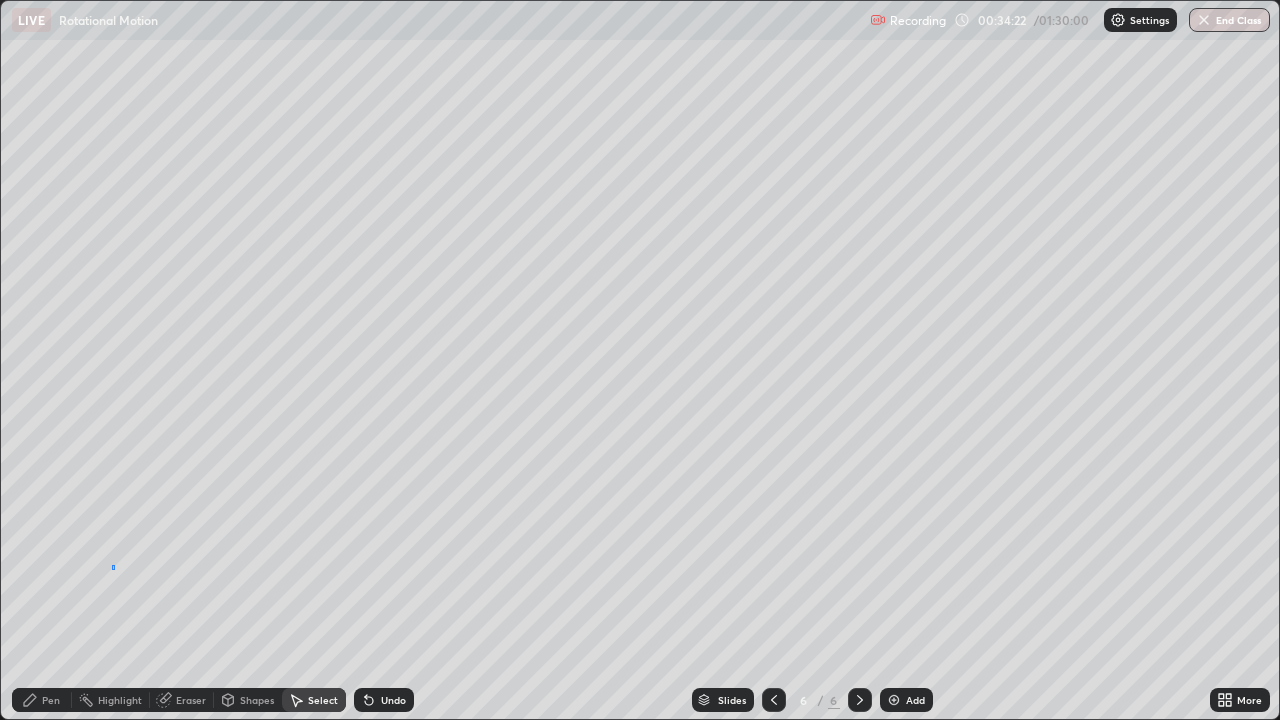 click on "0 ° Undo Copy Duplicate Duplicate to new slide Delete" at bounding box center [640, 360] 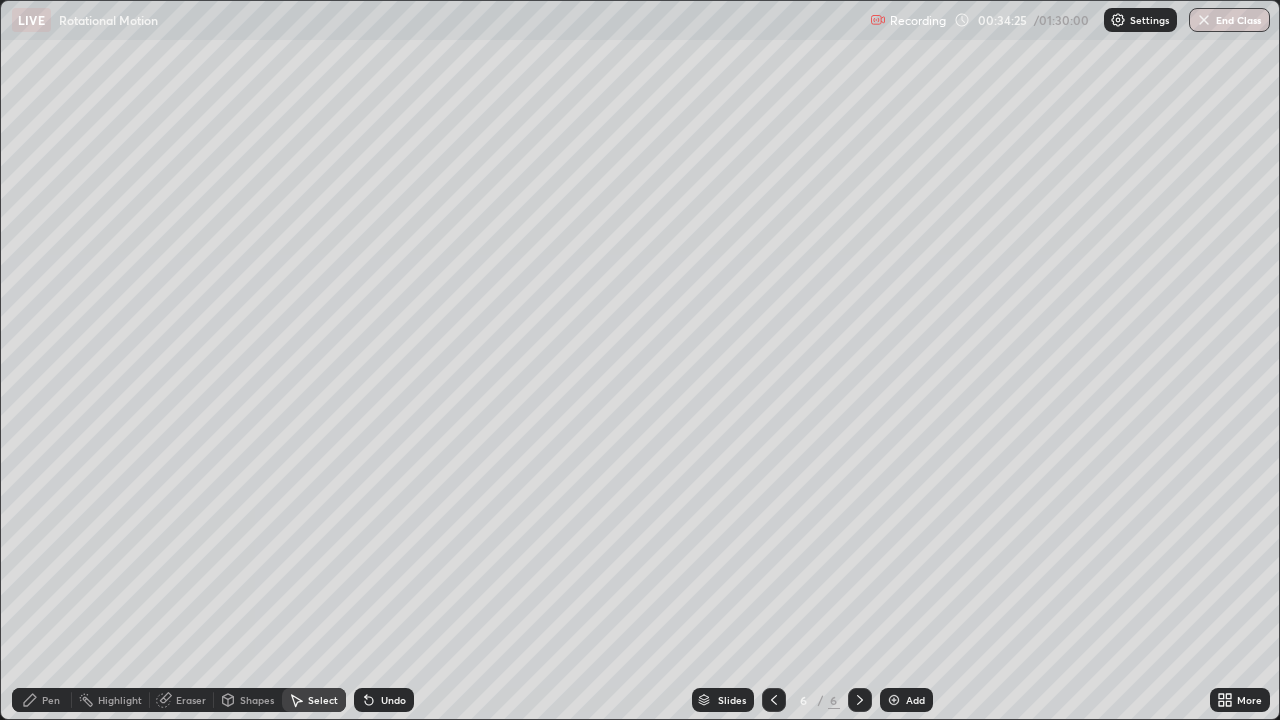 click 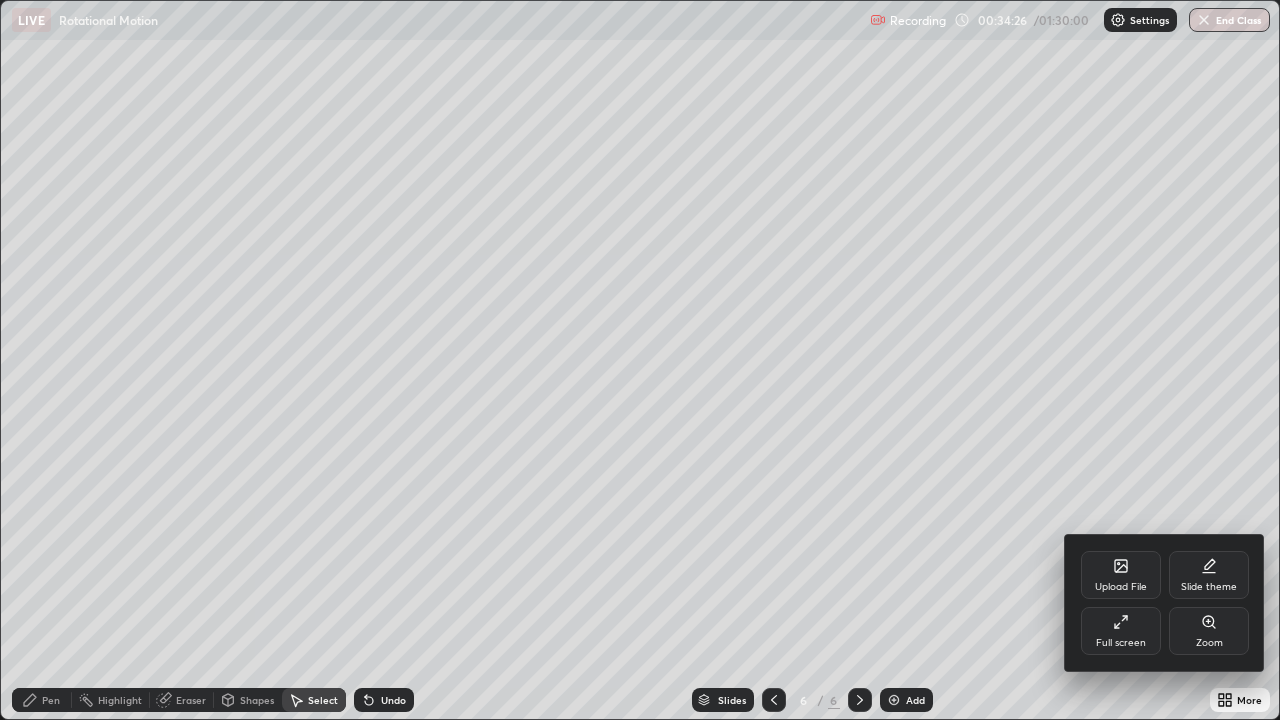 click on "Full screen" at bounding box center [1121, 631] 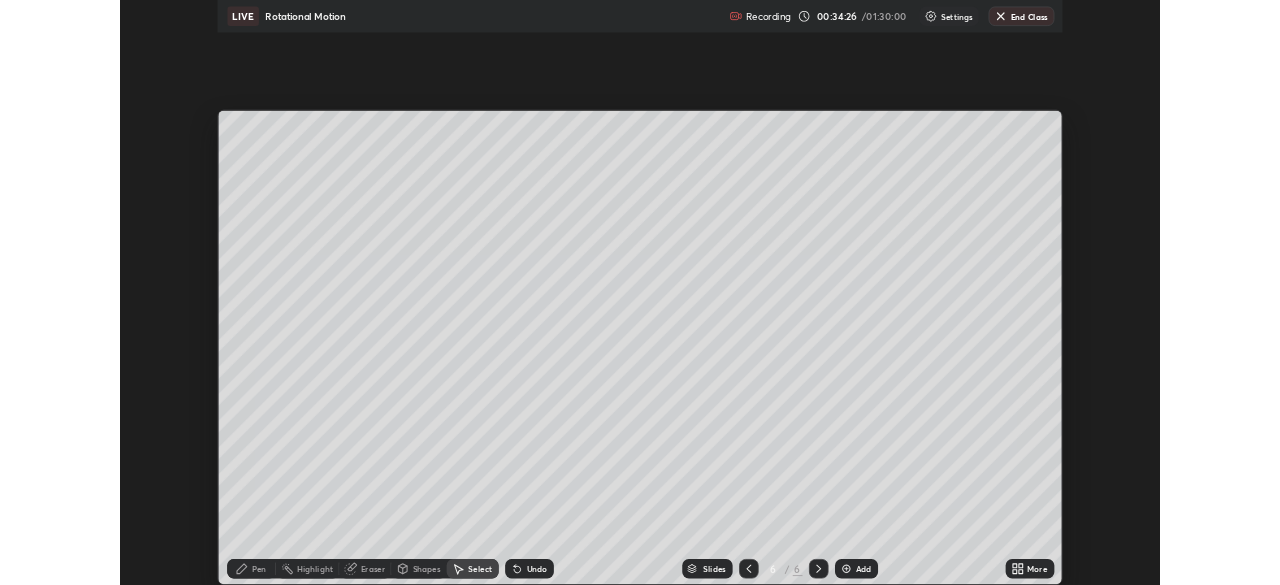 scroll, scrollTop: 585, scrollLeft: 1280, axis: both 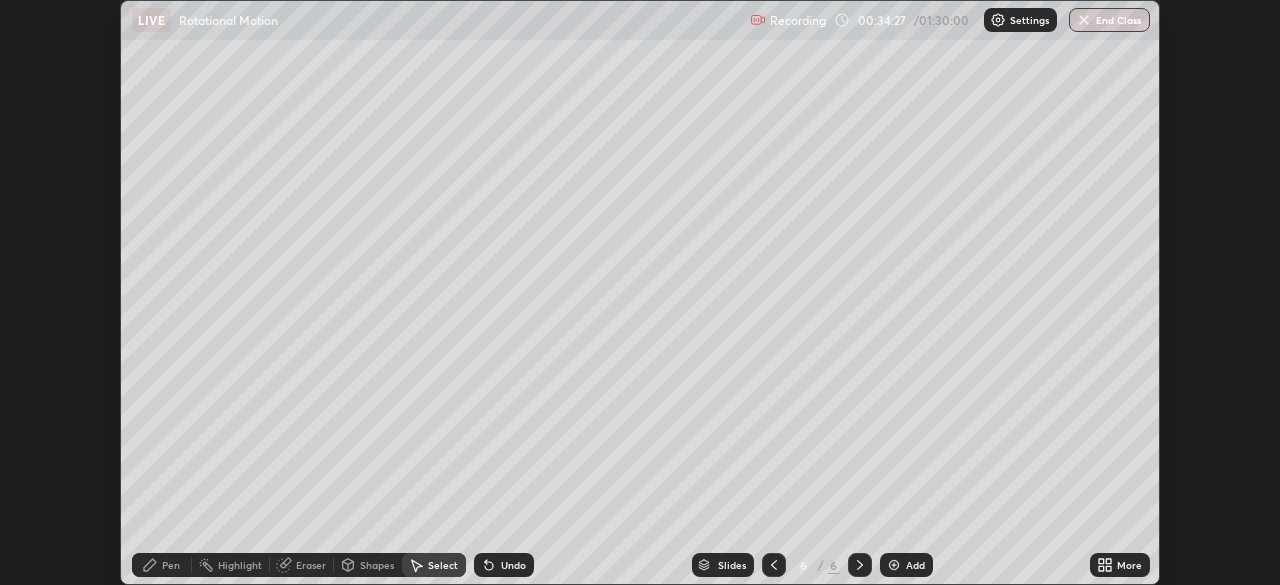 click 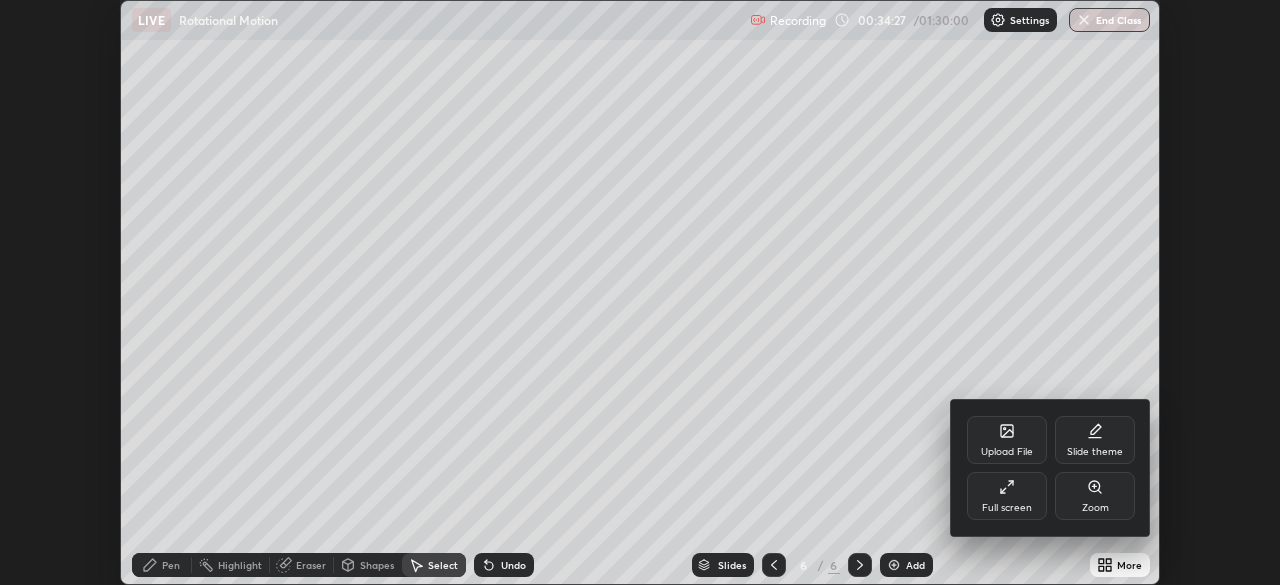 click 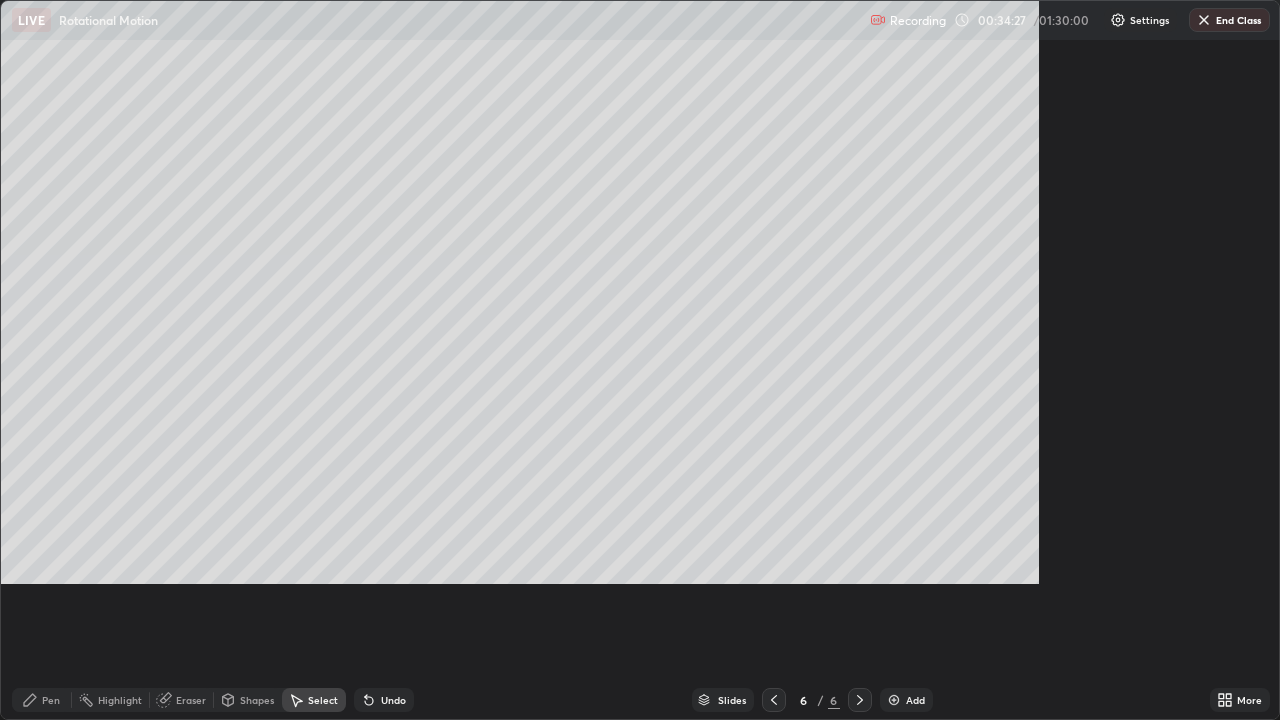 scroll, scrollTop: 99280, scrollLeft: 98720, axis: both 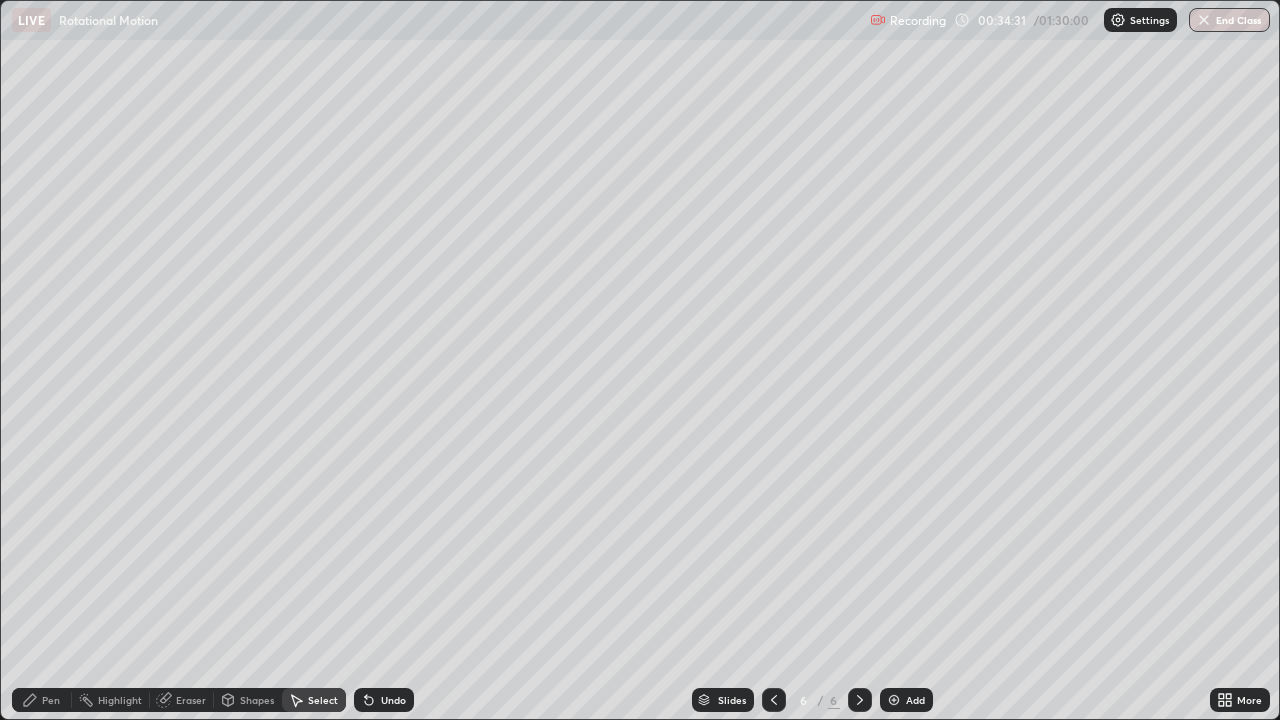 click on "Pen" at bounding box center [51, 700] 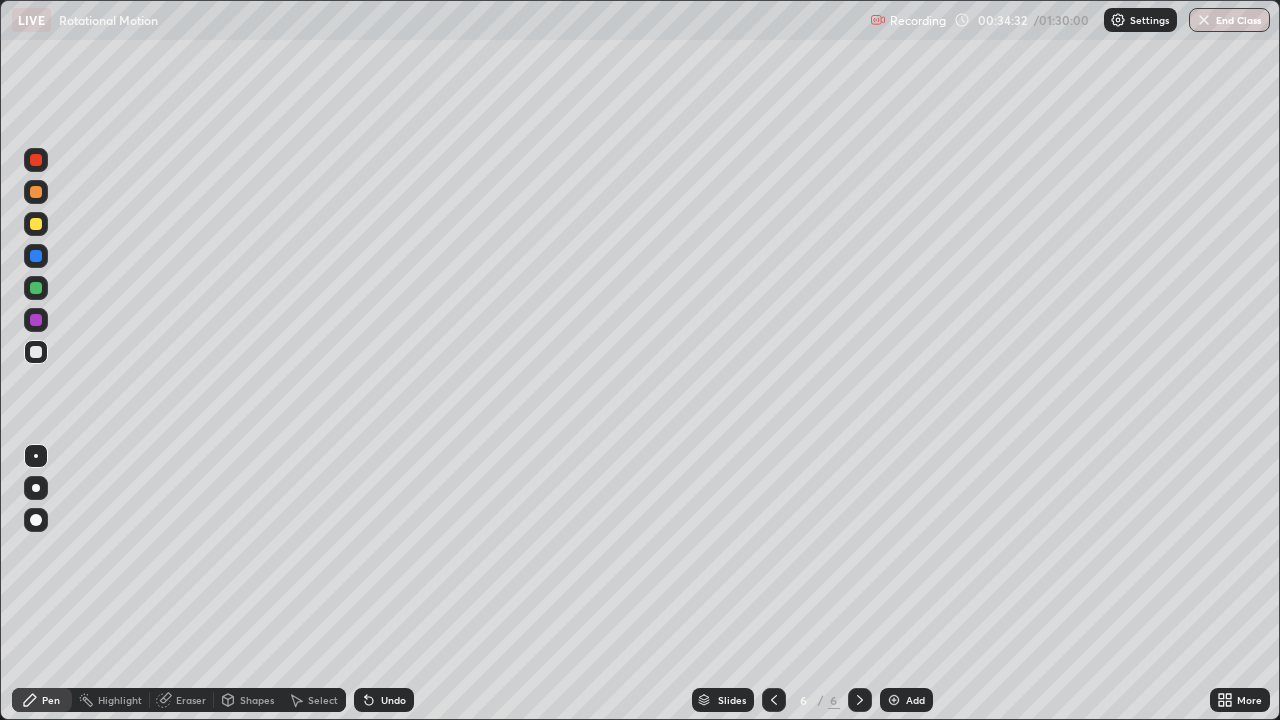 click at bounding box center (36, 256) 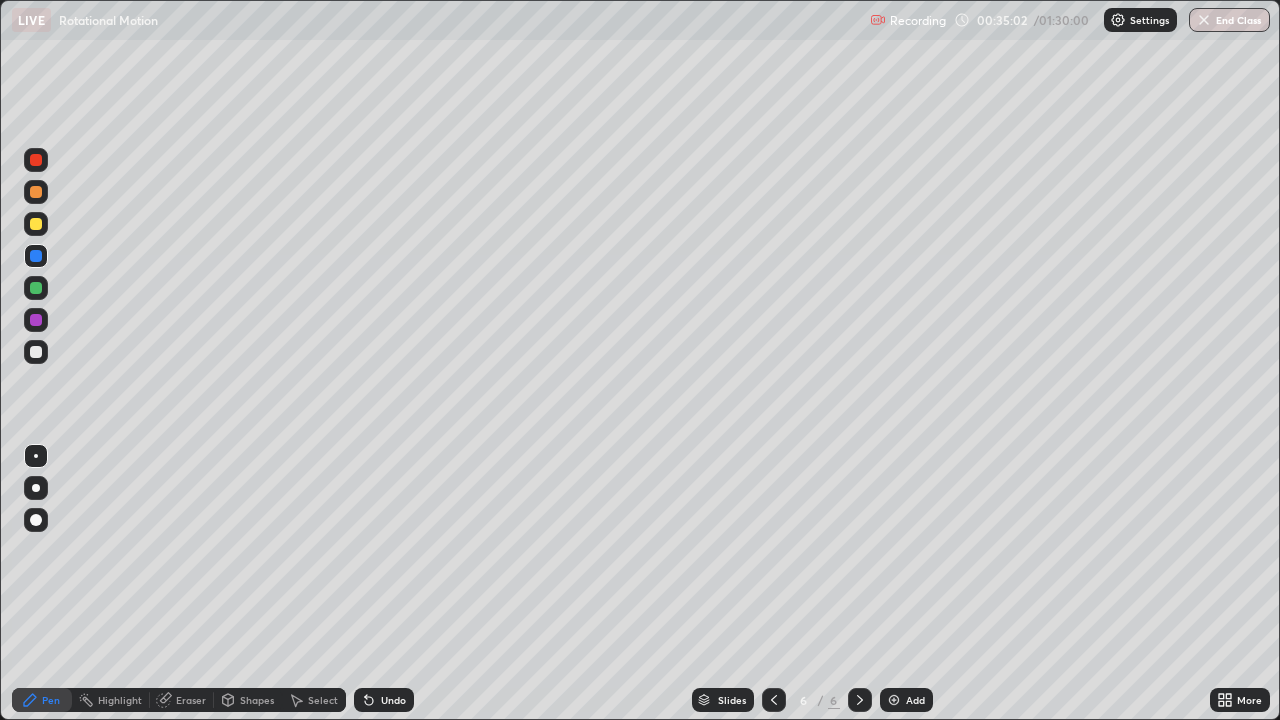 click on "Shapes" at bounding box center (257, 700) 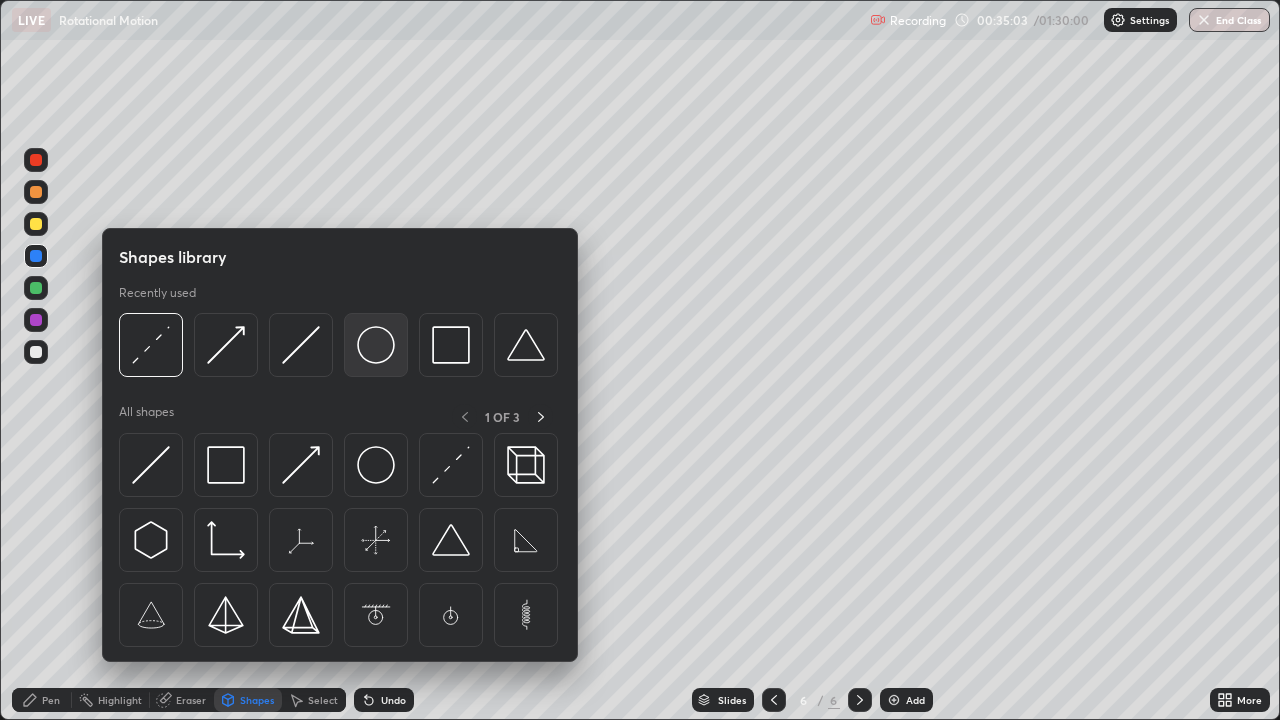 click at bounding box center [376, 345] 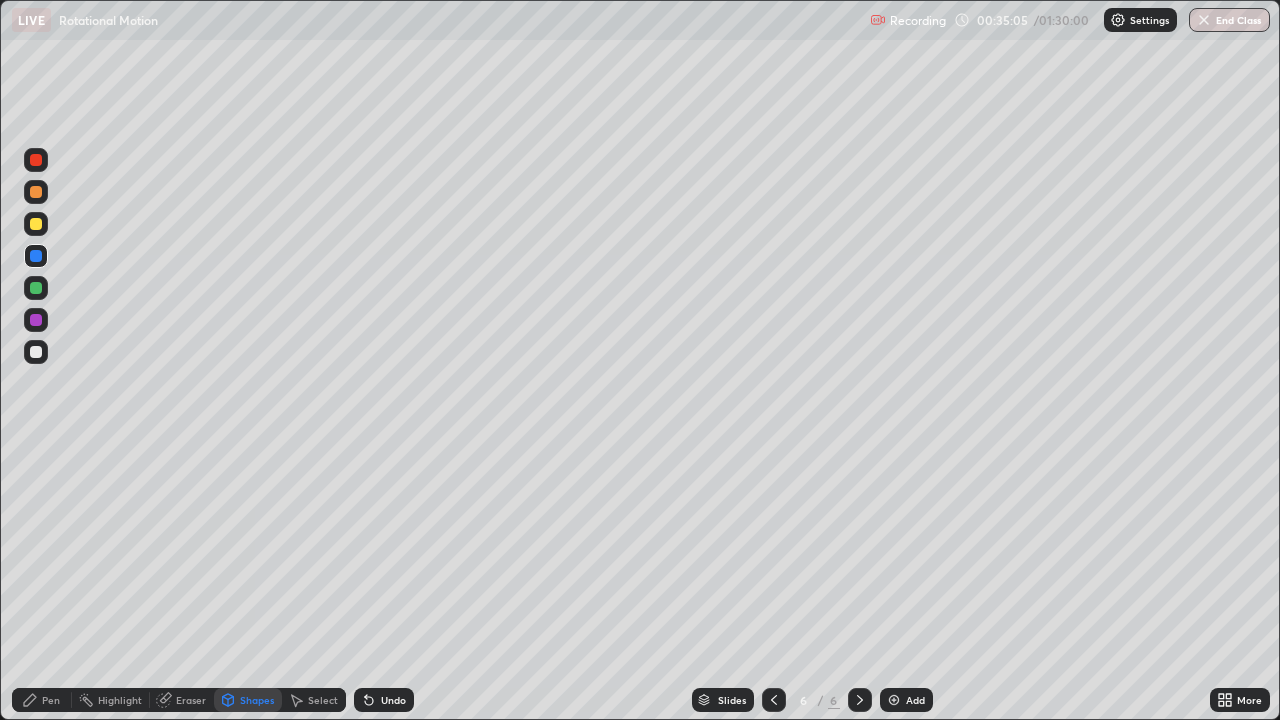 click on "Shapes" at bounding box center (257, 700) 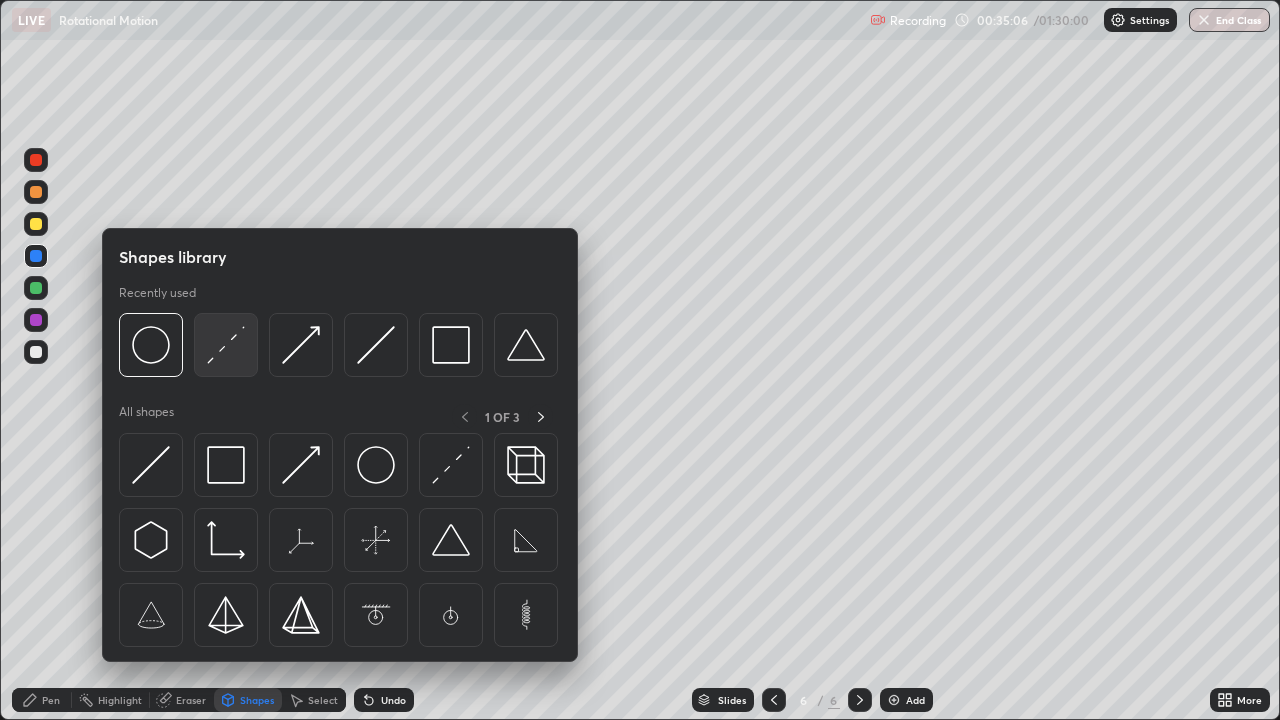 click at bounding box center (226, 345) 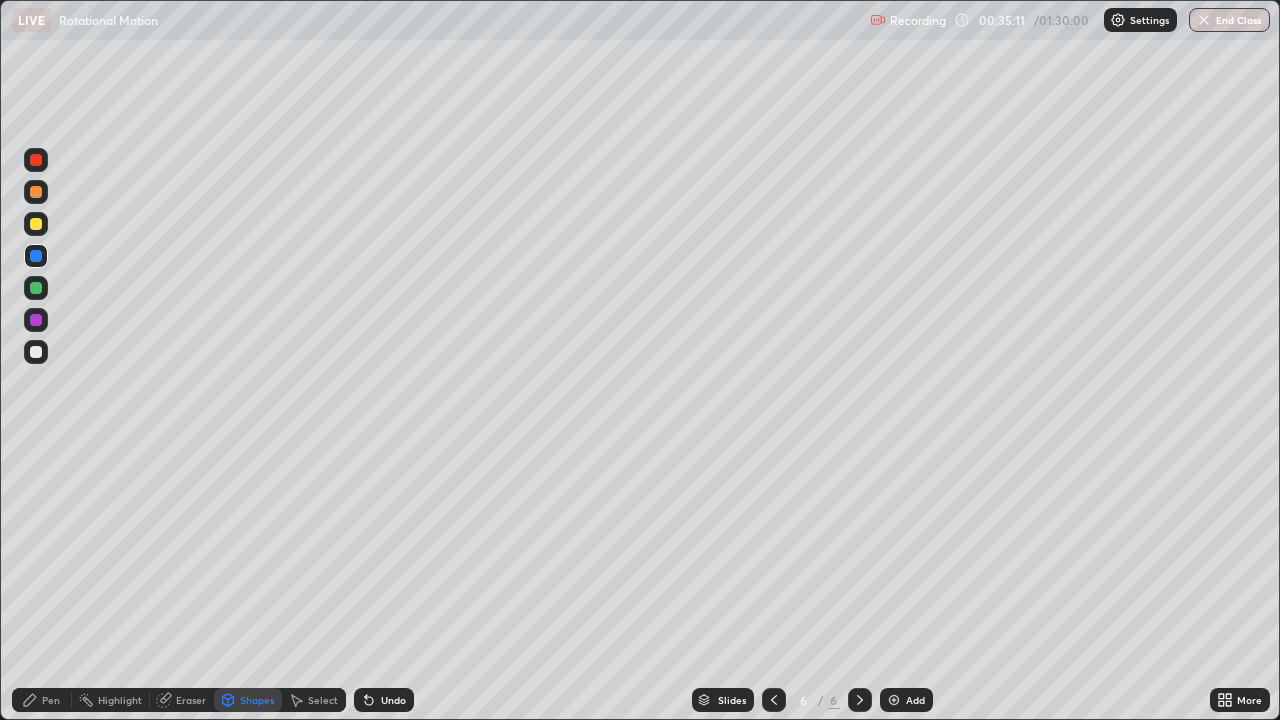 click on "Pen" at bounding box center (51, 700) 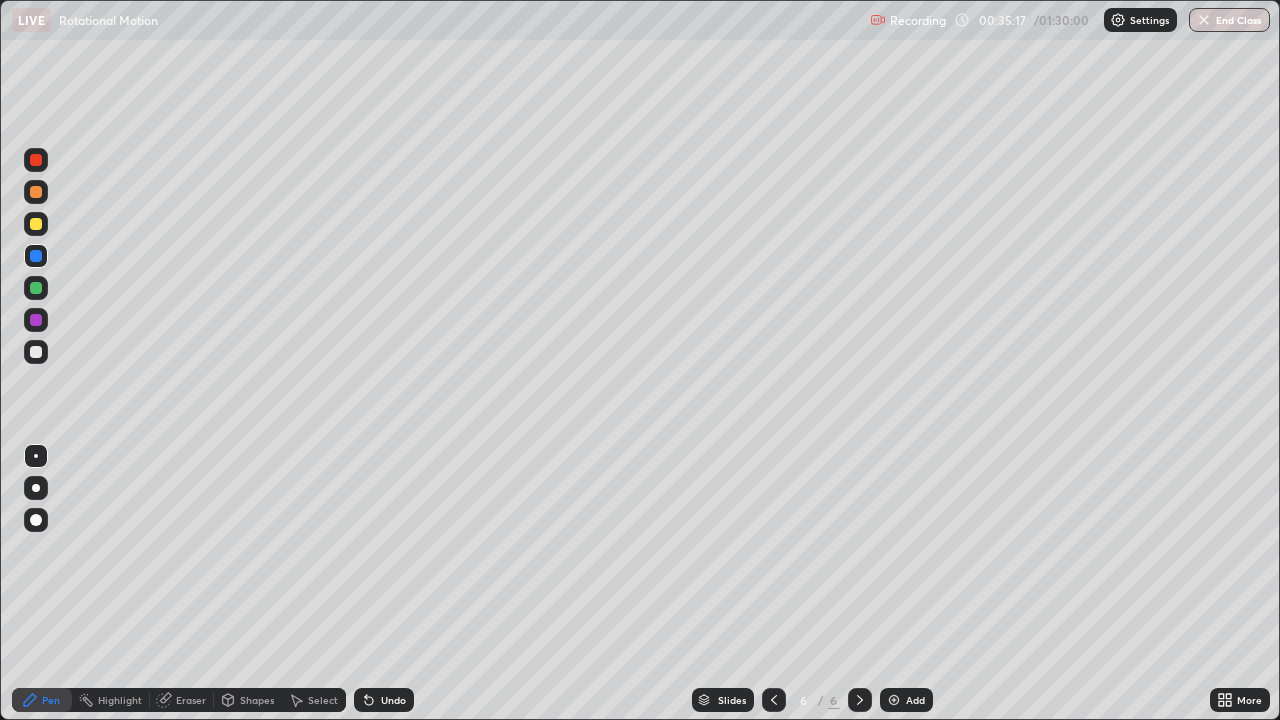 click at bounding box center [36, 224] 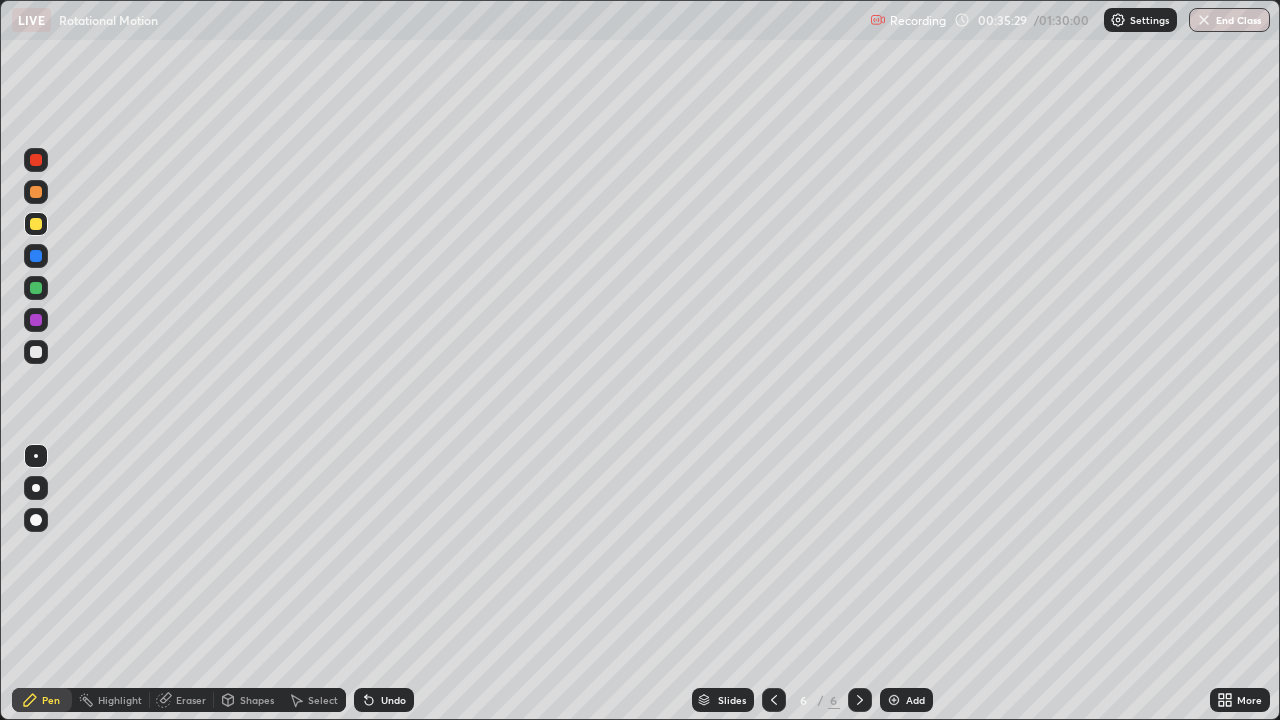 click at bounding box center (36, 488) 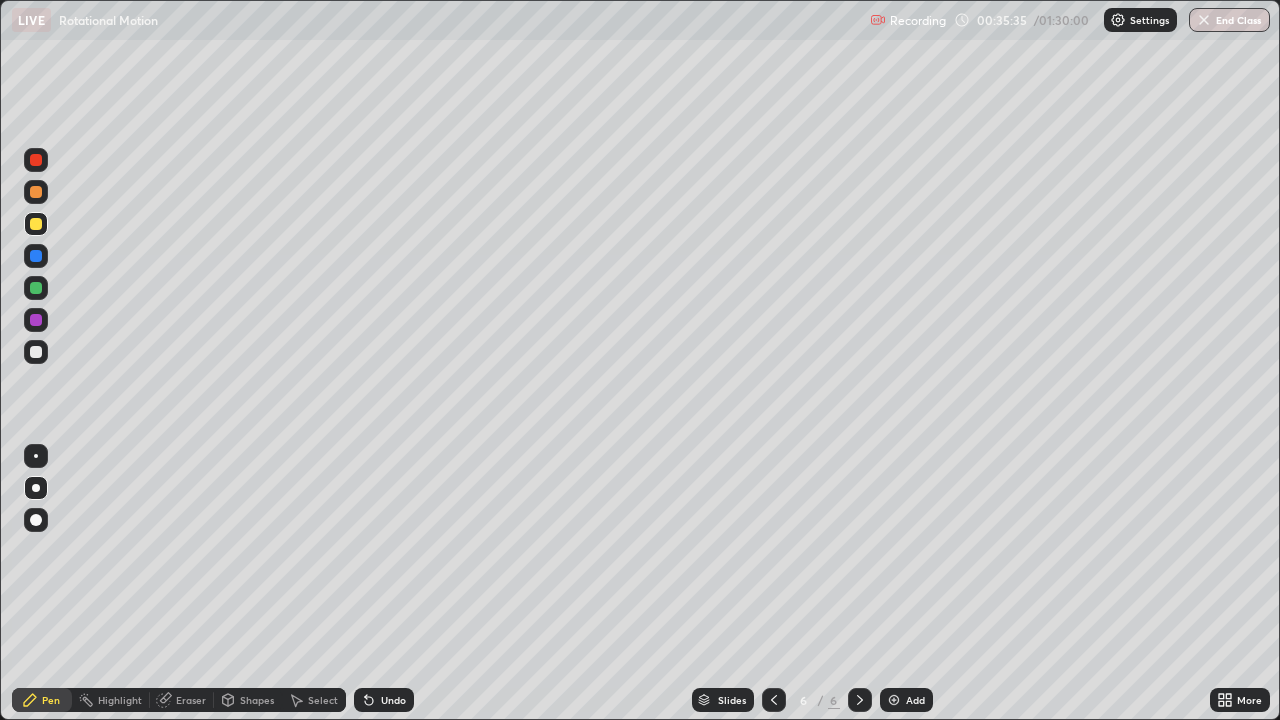 click at bounding box center (36, 456) 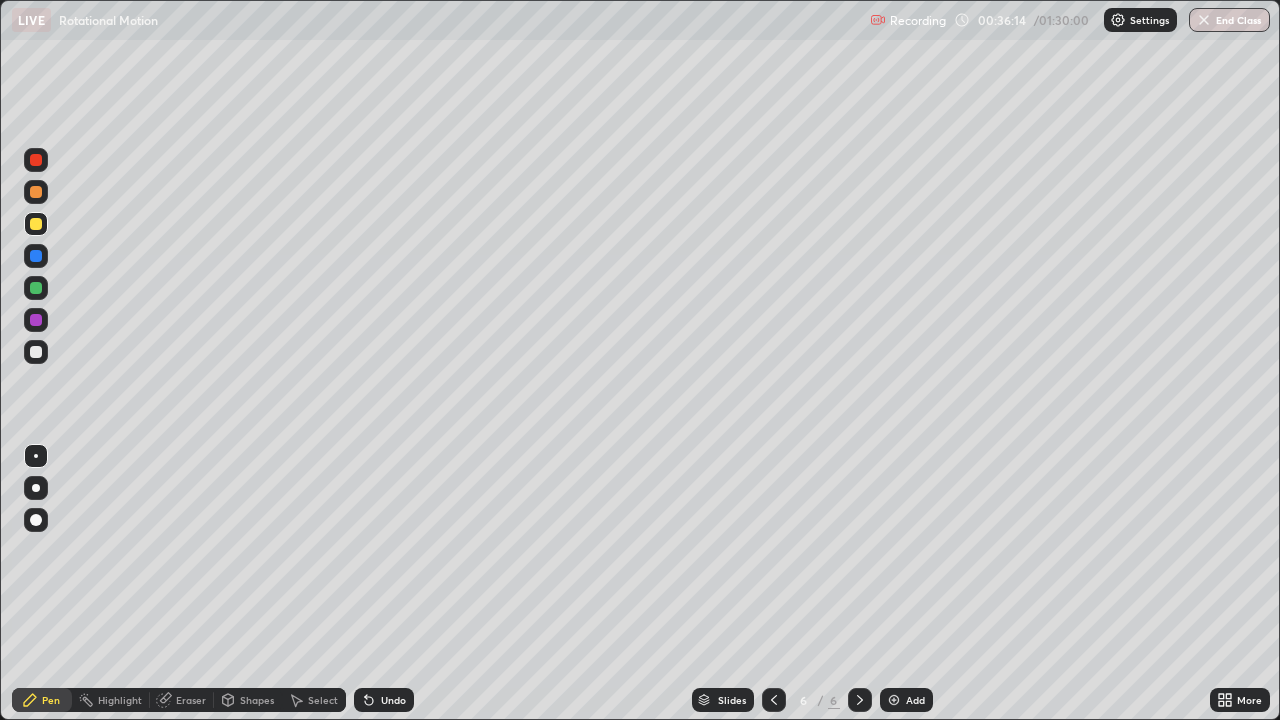 click at bounding box center (36, 288) 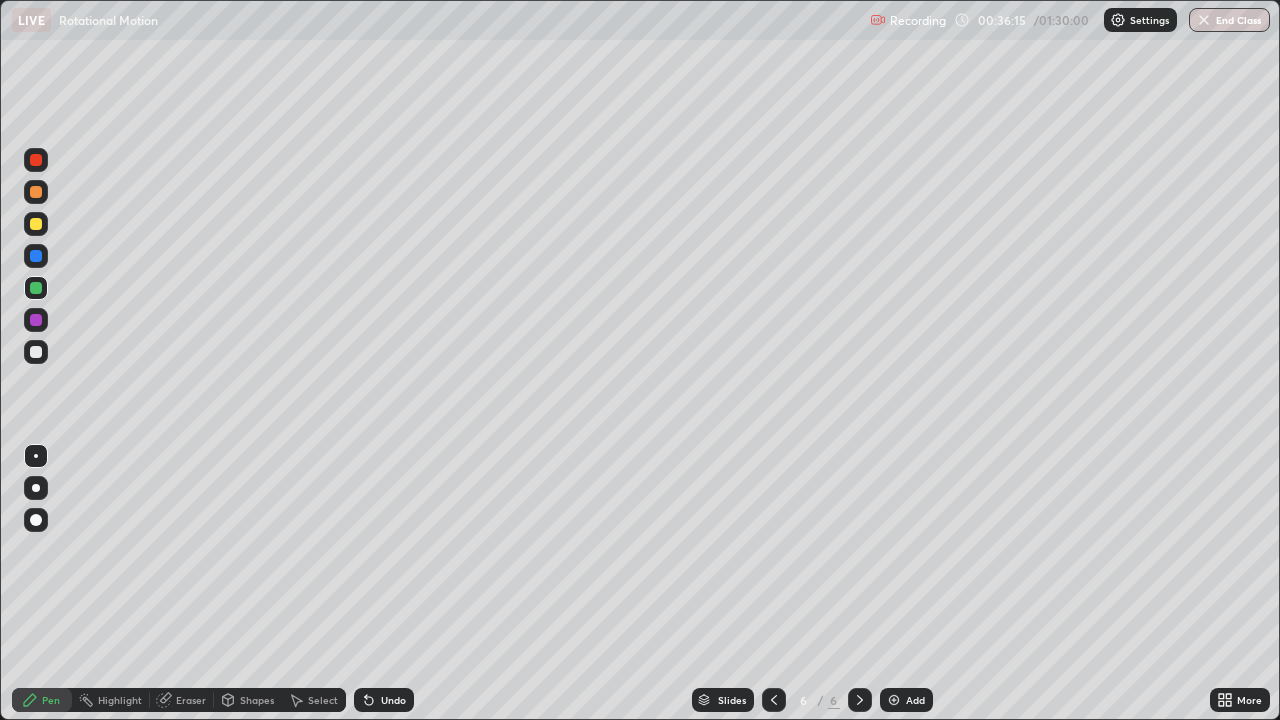click on "Shapes" at bounding box center [257, 700] 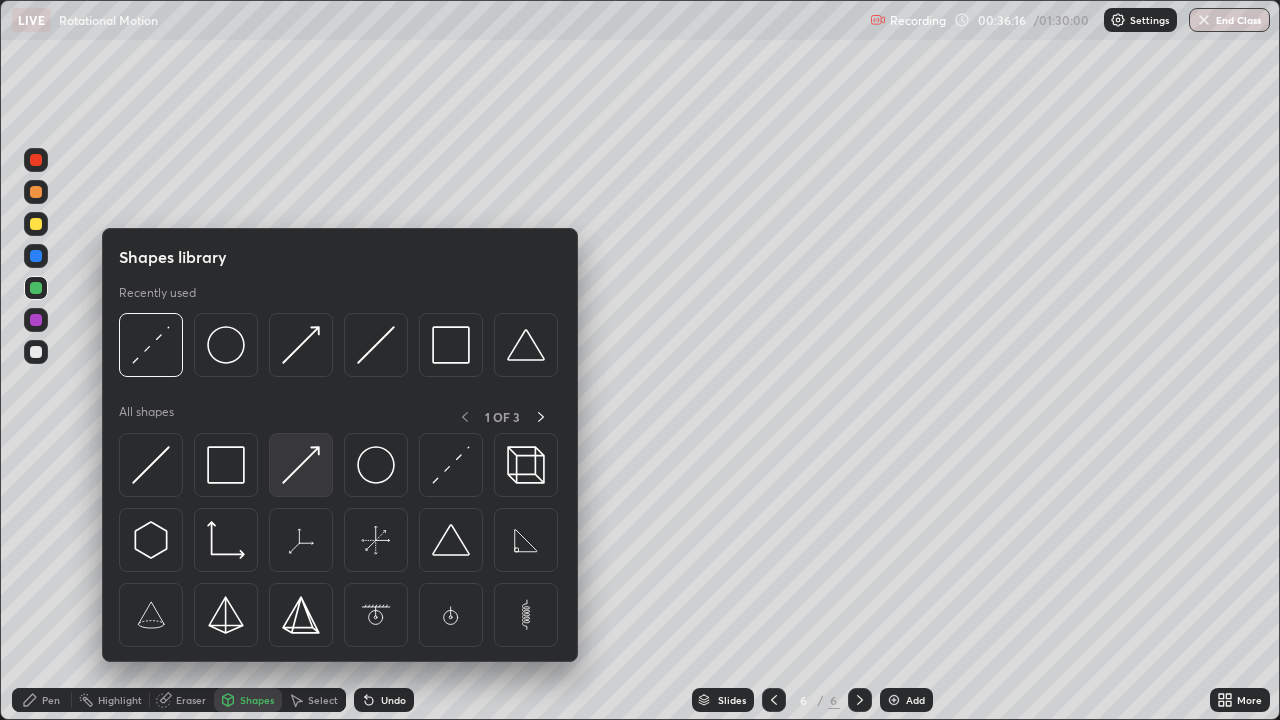 click at bounding box center [301, 465] 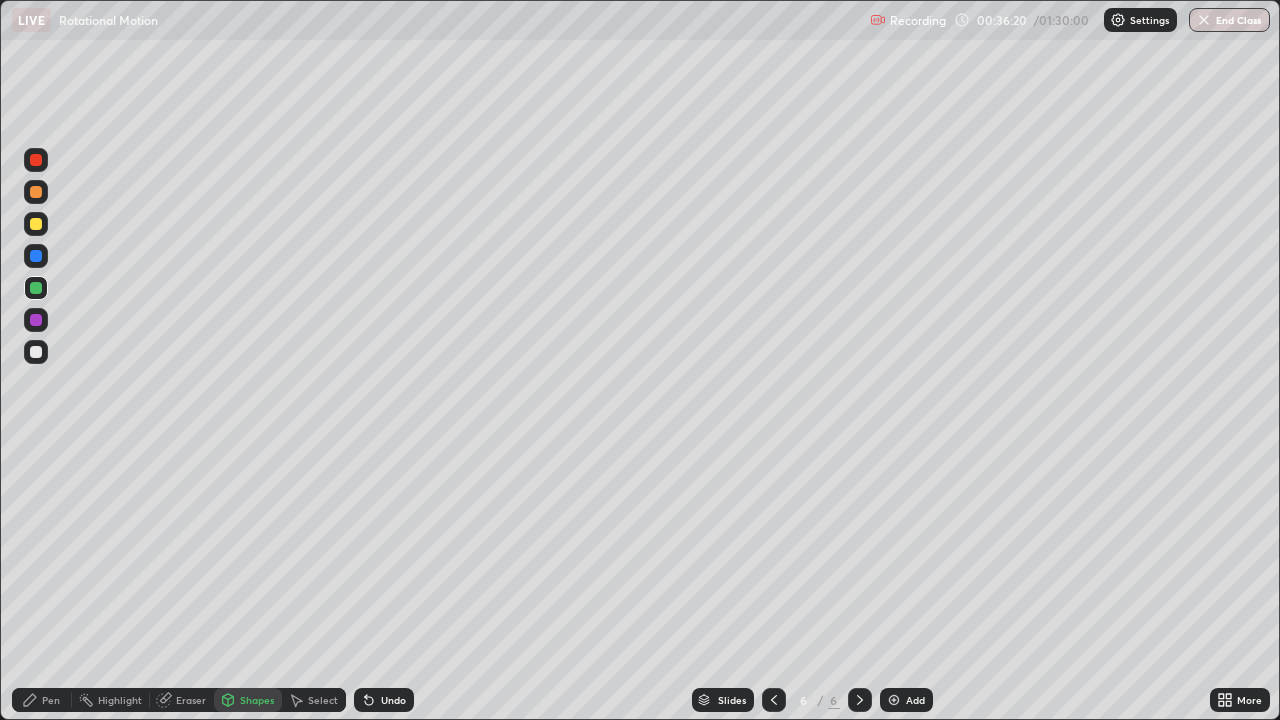 click on "Pen" at bounding box center (51, 700) 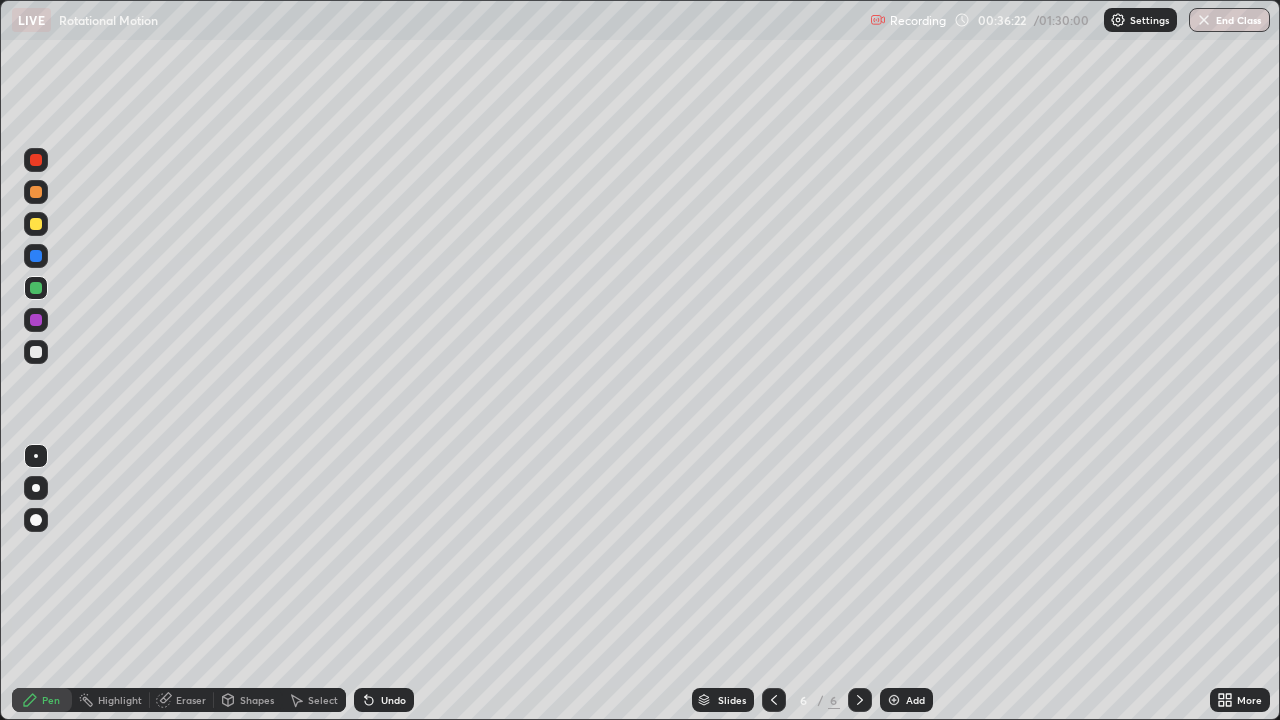 click at bounding box center (36, 224) 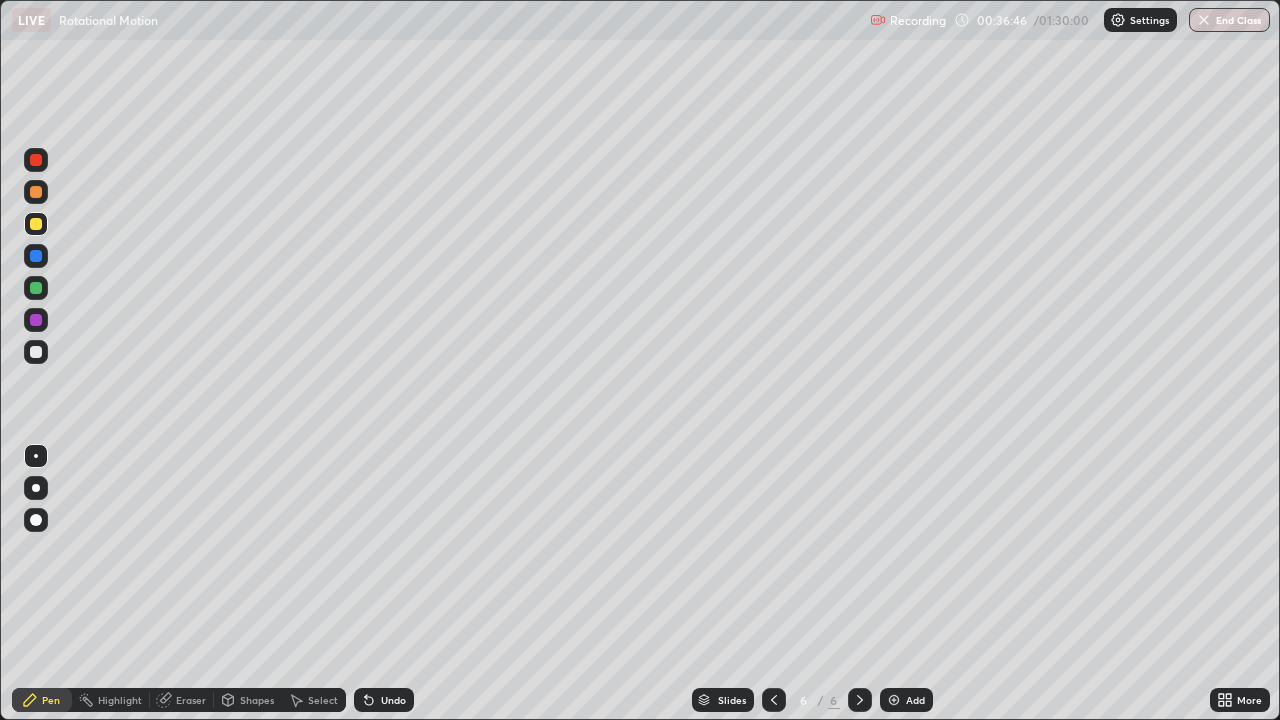click at bounding box center [36, 352] 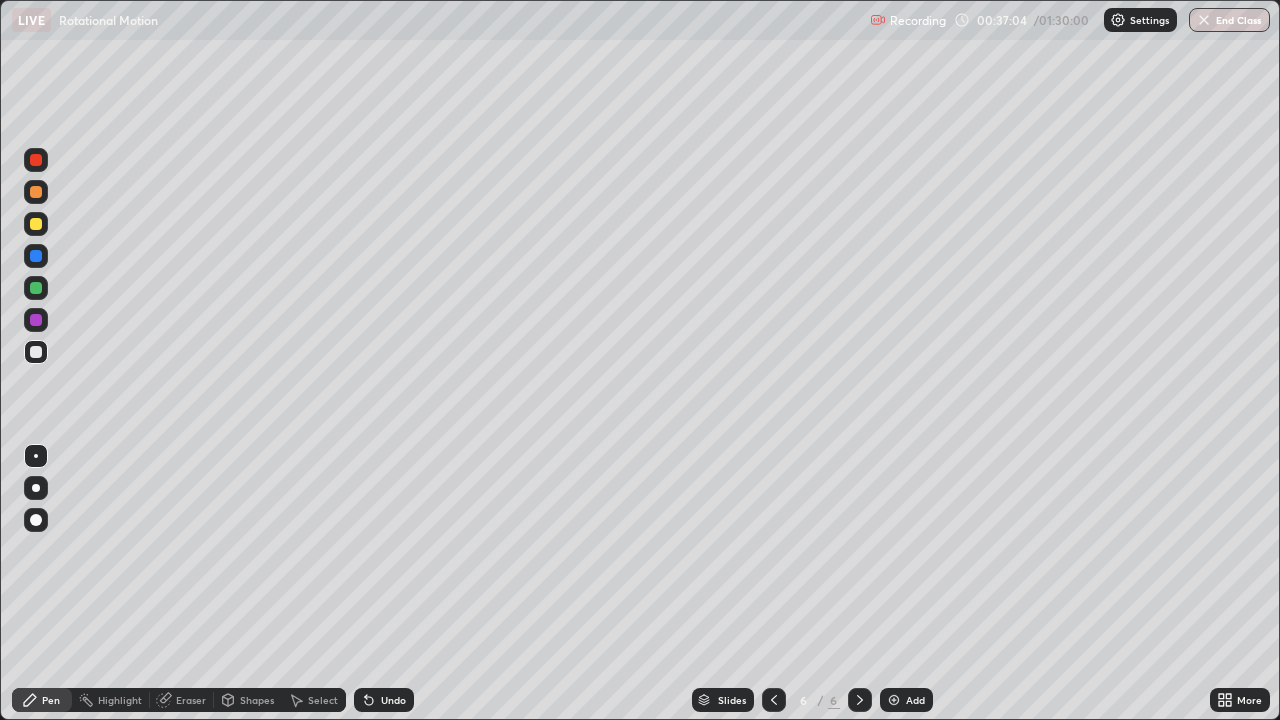 click on "Undo" at bounding box center [393, 700] 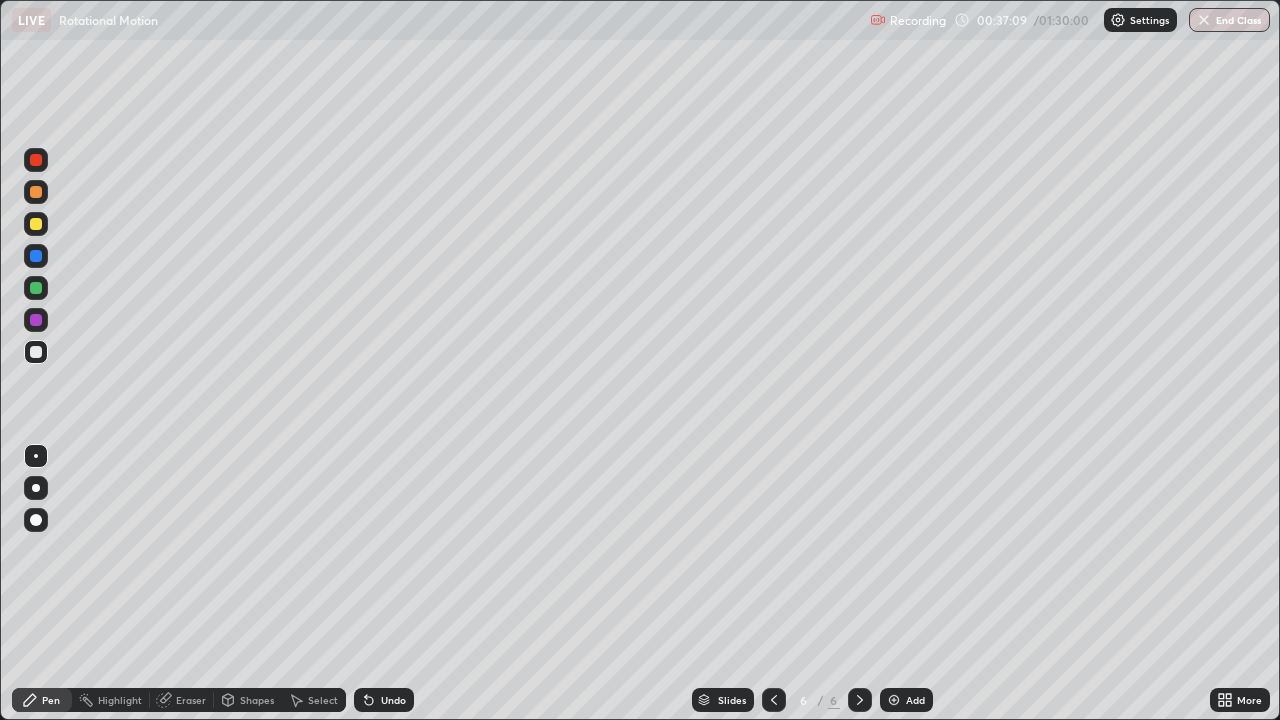 click on "Undo" at bounding box center [393, 700] 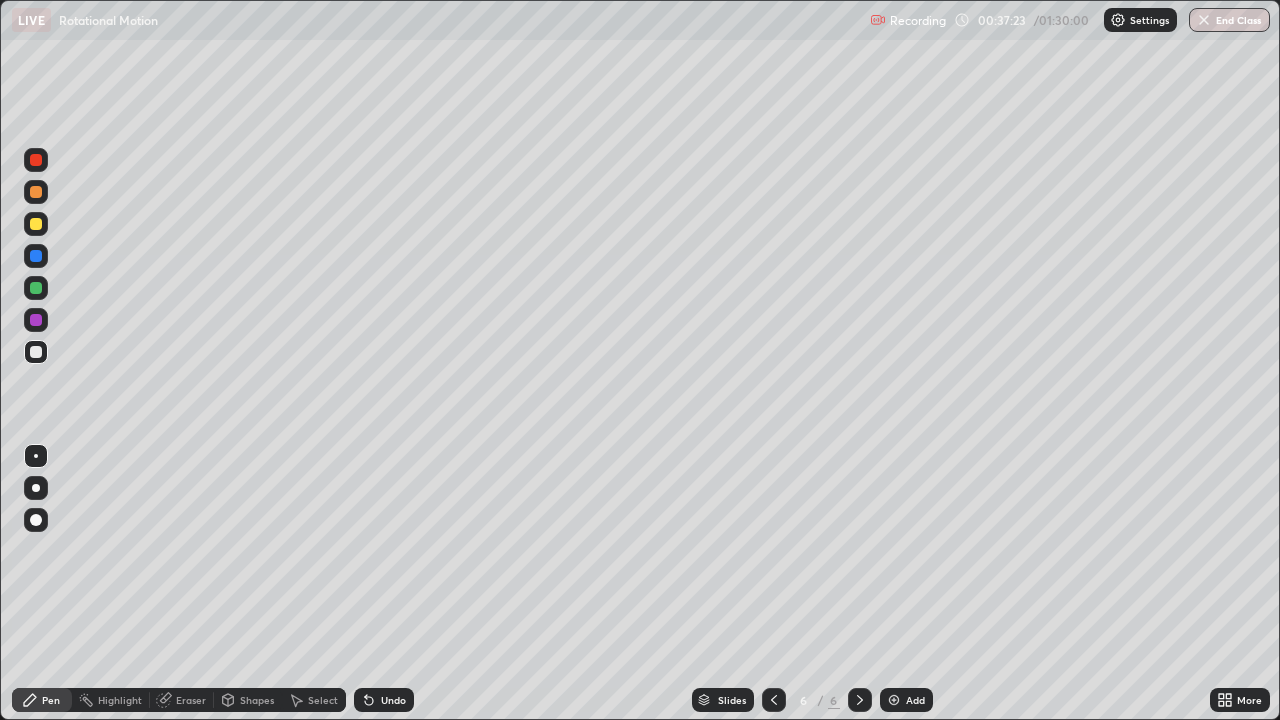 click at bounding box center (36, 224) 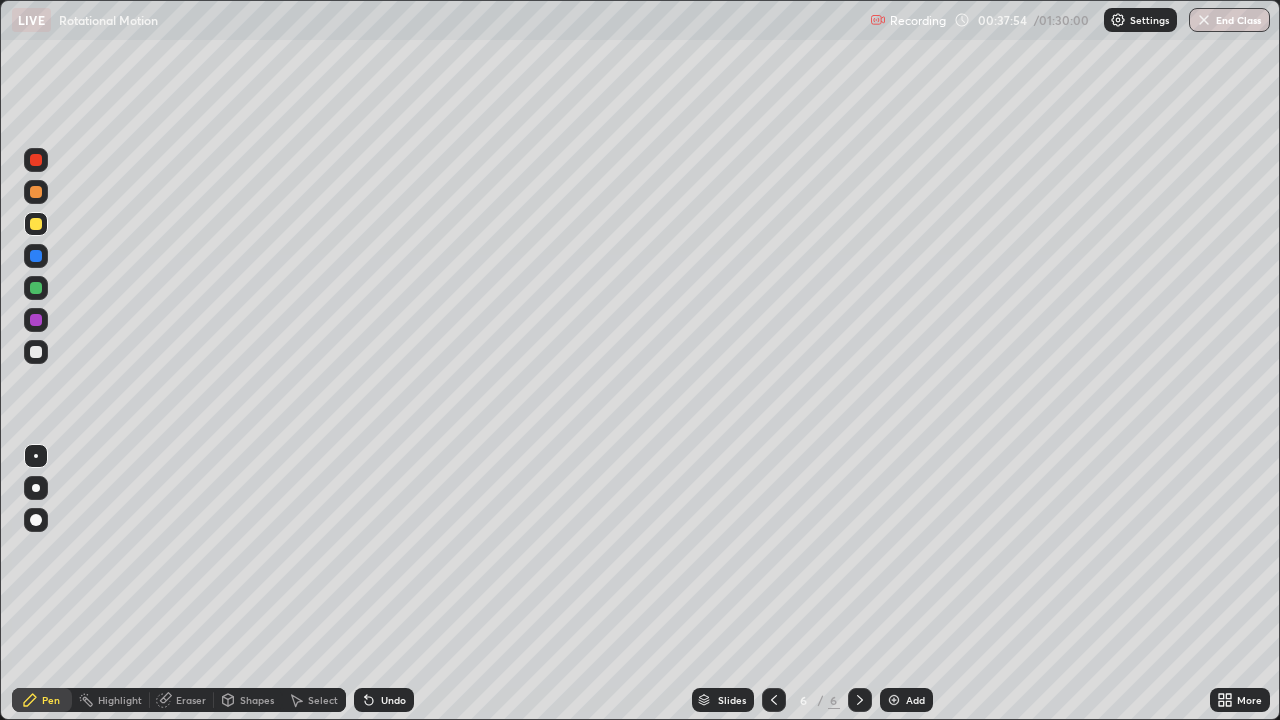 click on "Undo" at bounding box center (393, 700) 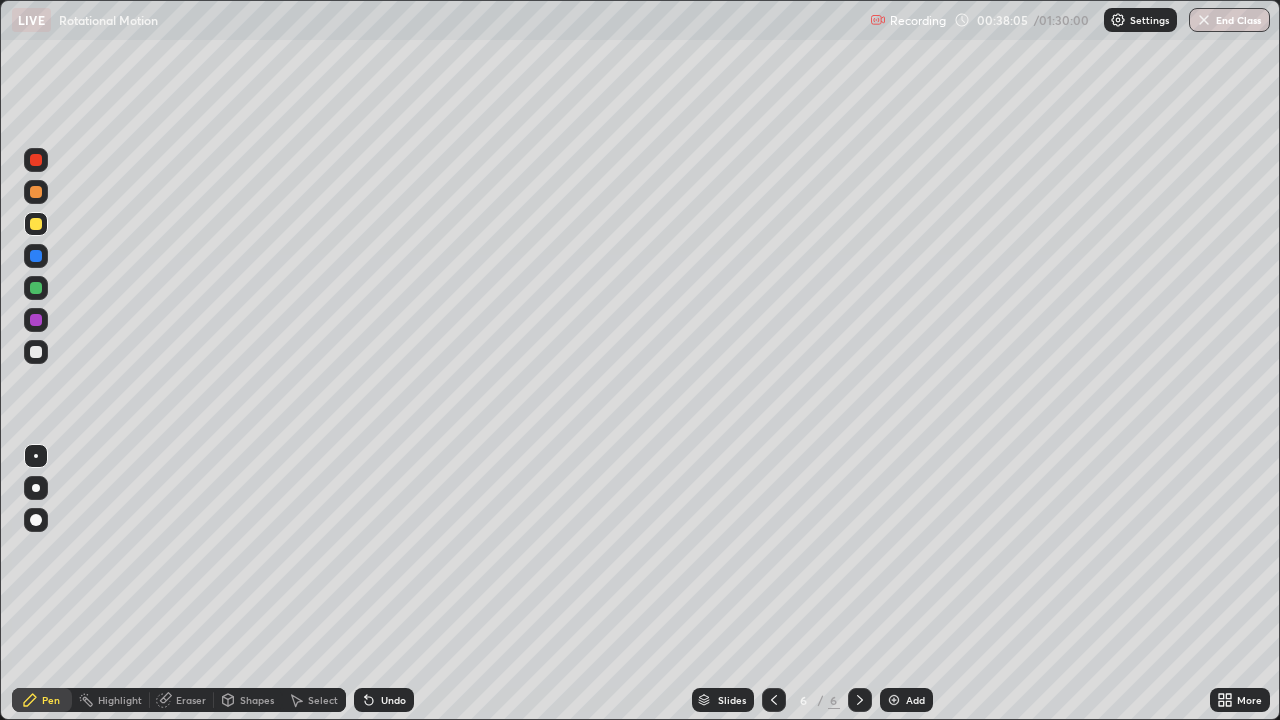 click on "Undo" at bounding box center (384, 700) 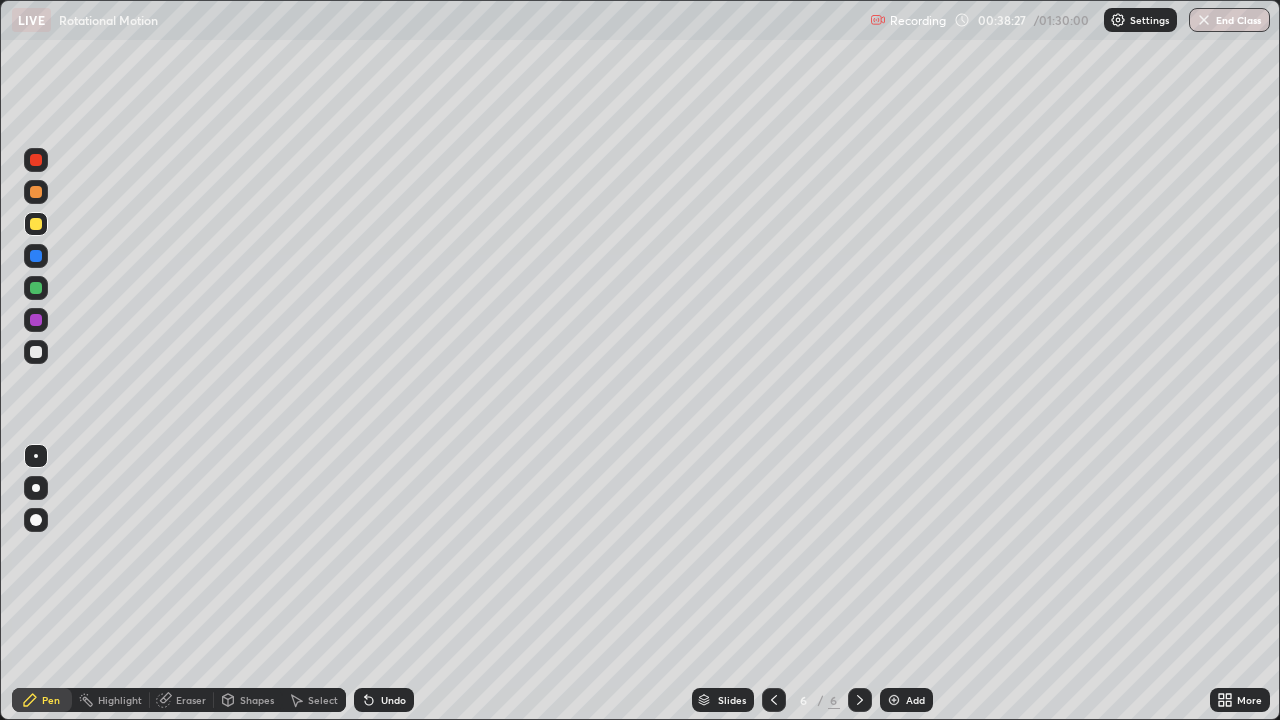 click at bounding box center [36, 256] 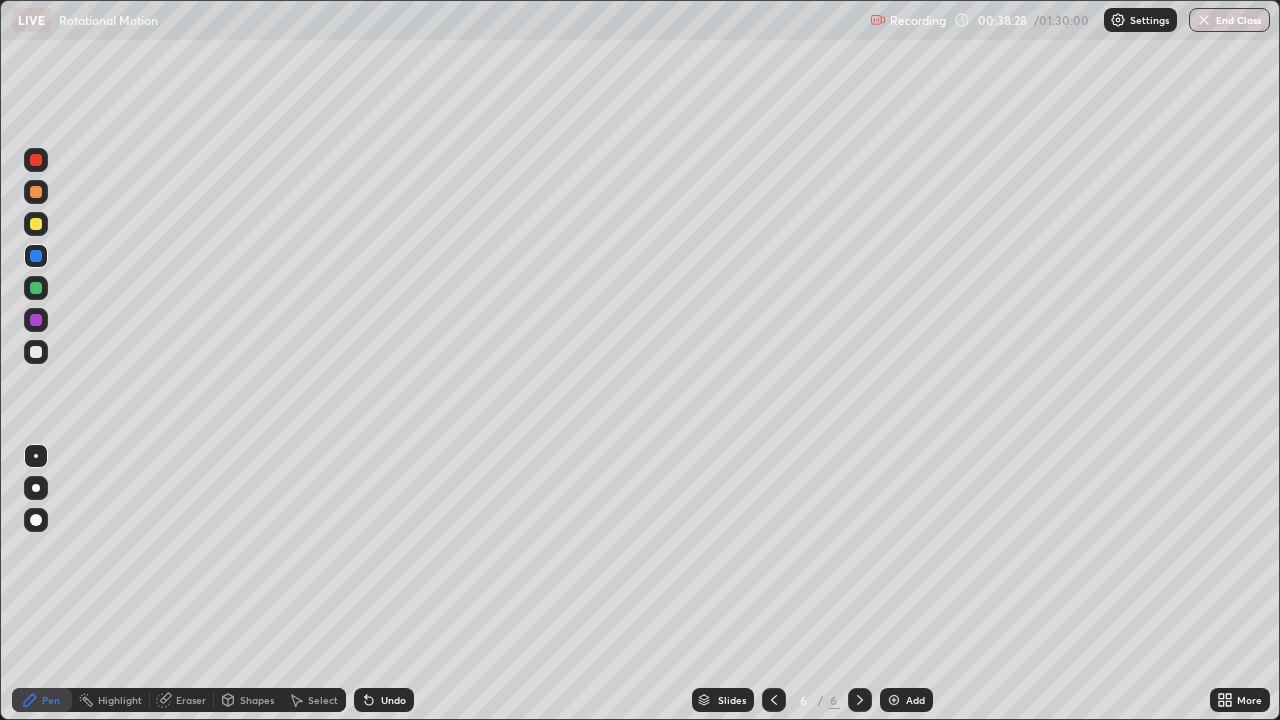 click at bounding box center (36, 488) 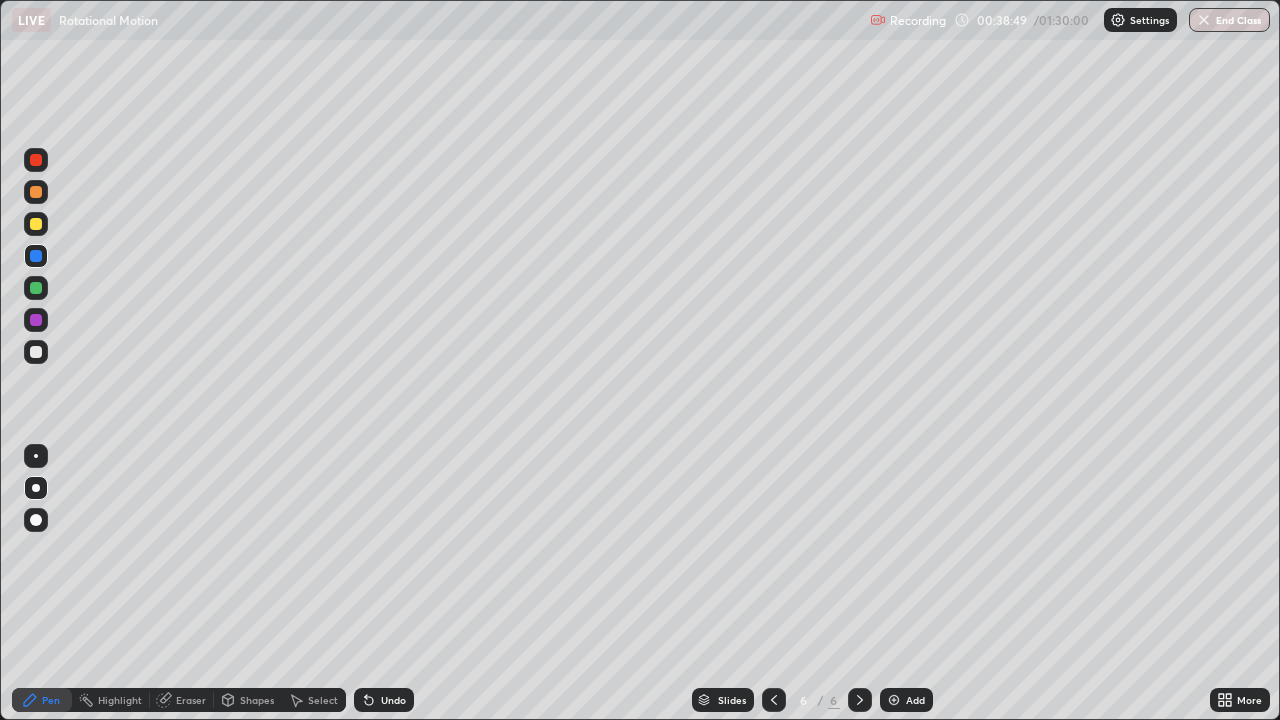 click on "Undo" at bounding box center (393, 700) 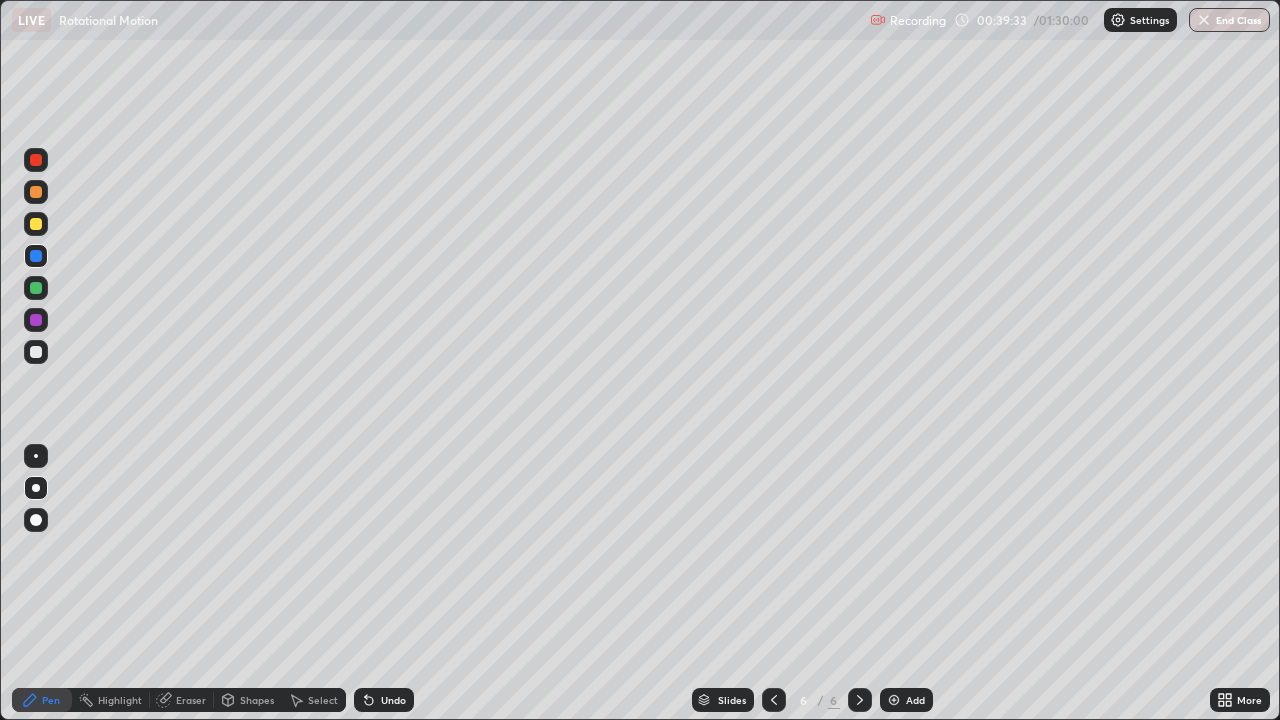 click at bounding box center [36, 352] 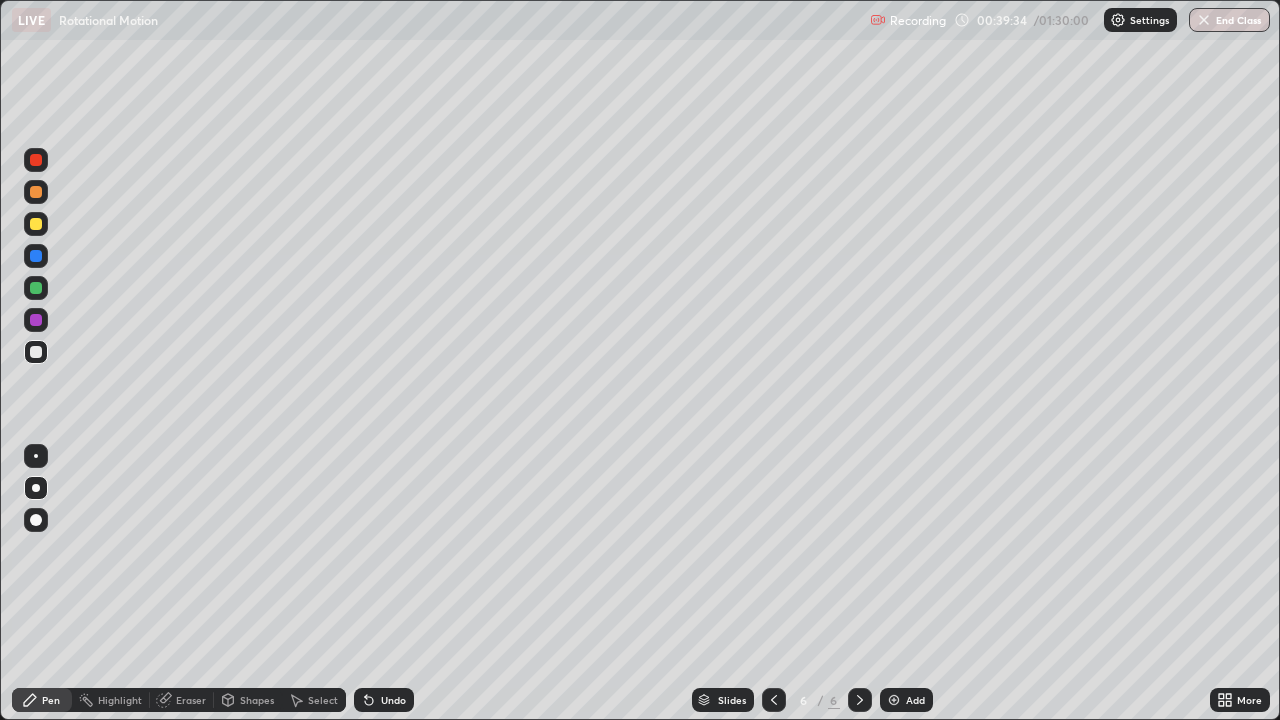 click at bounding box center (36, 488) 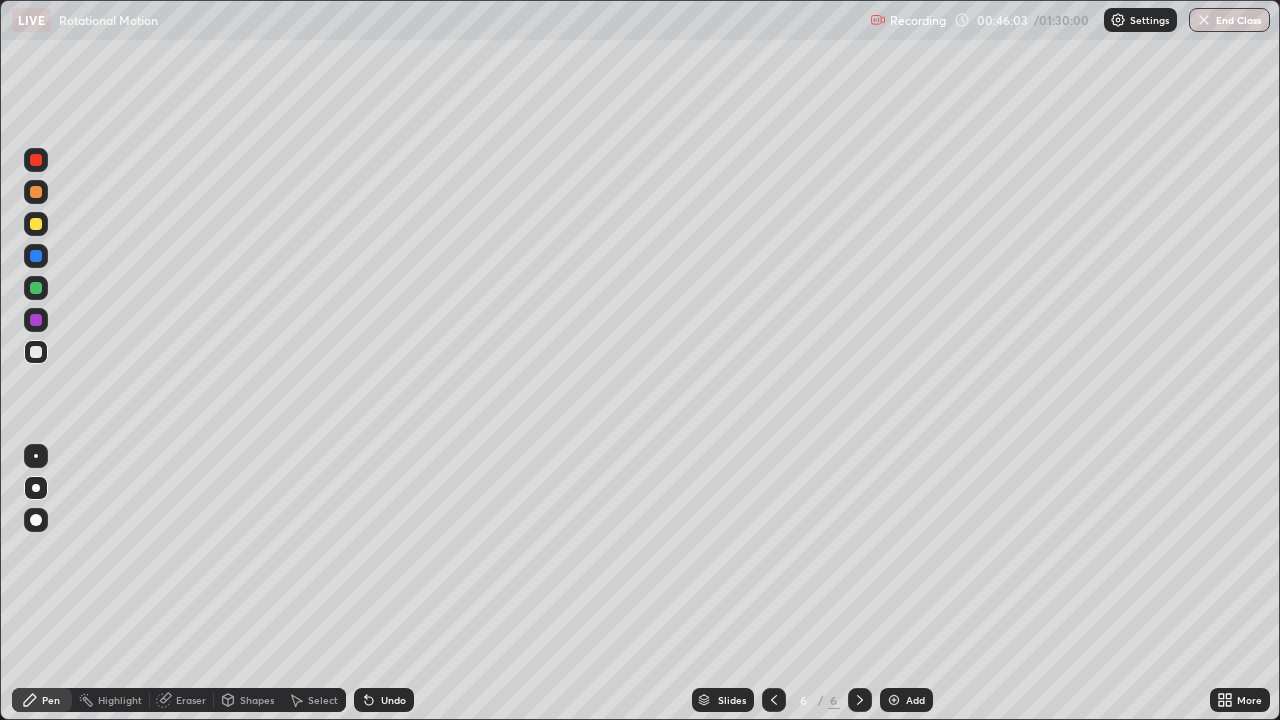 click 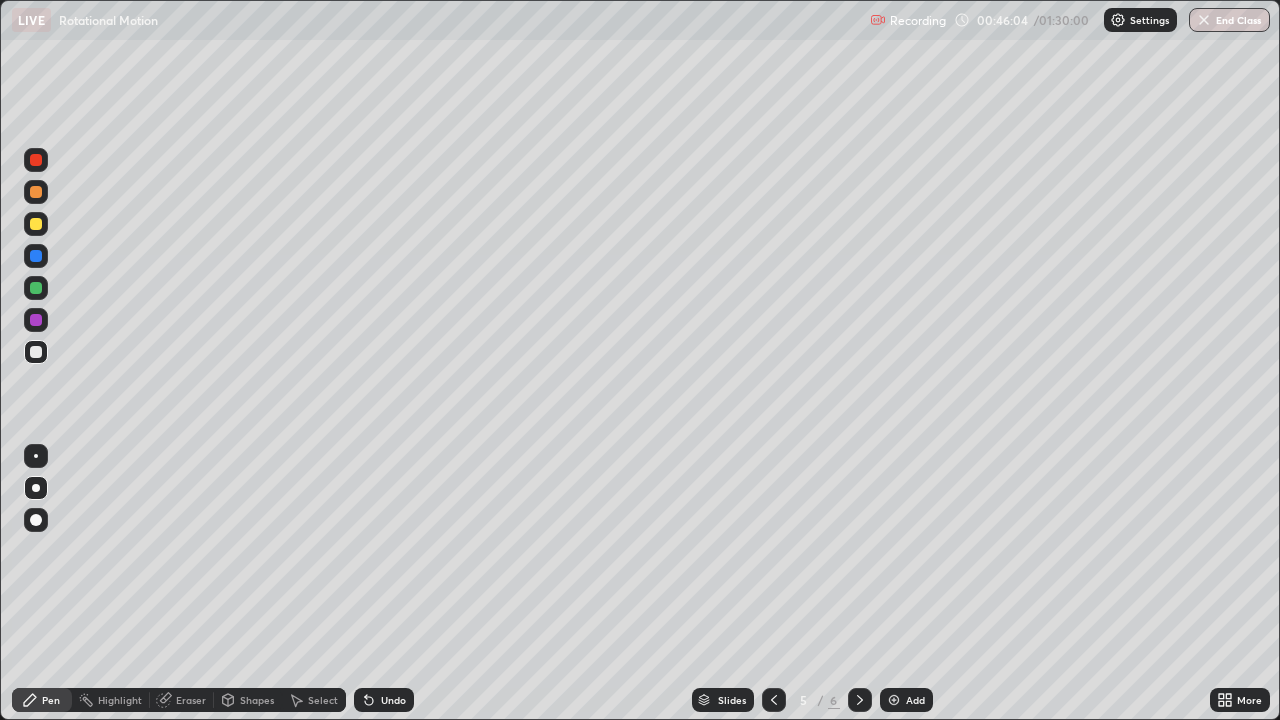click 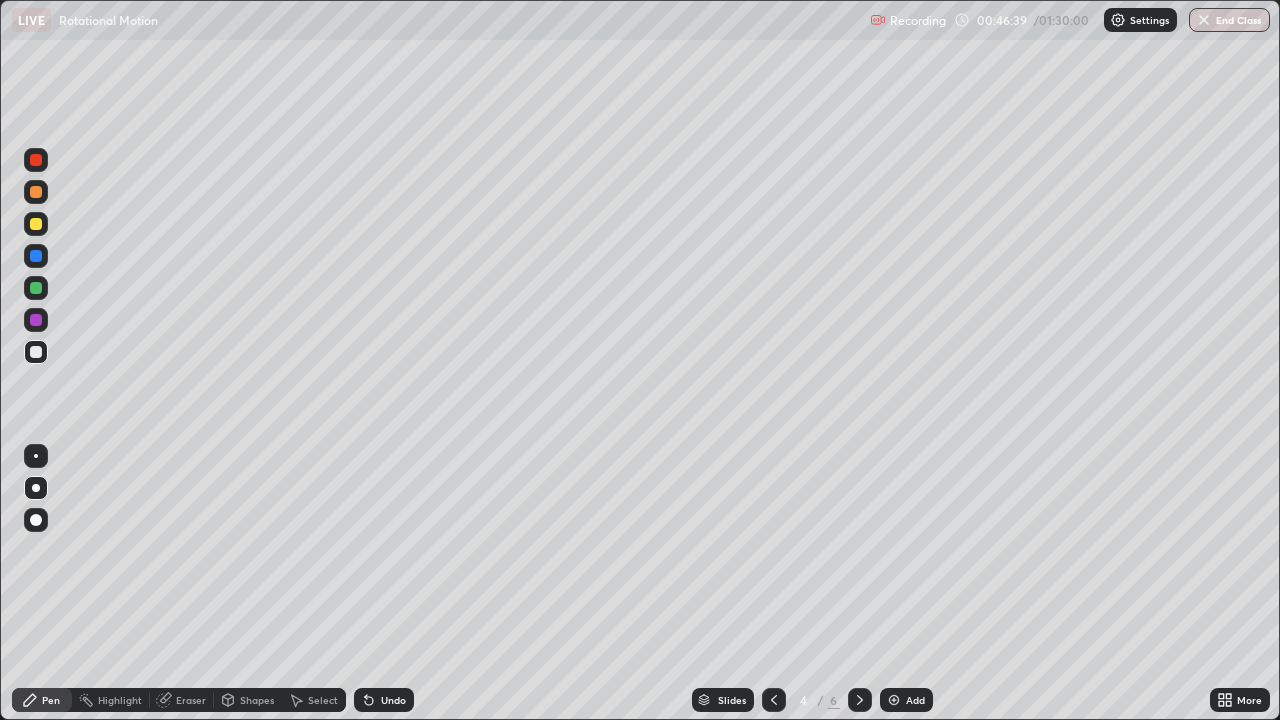 click 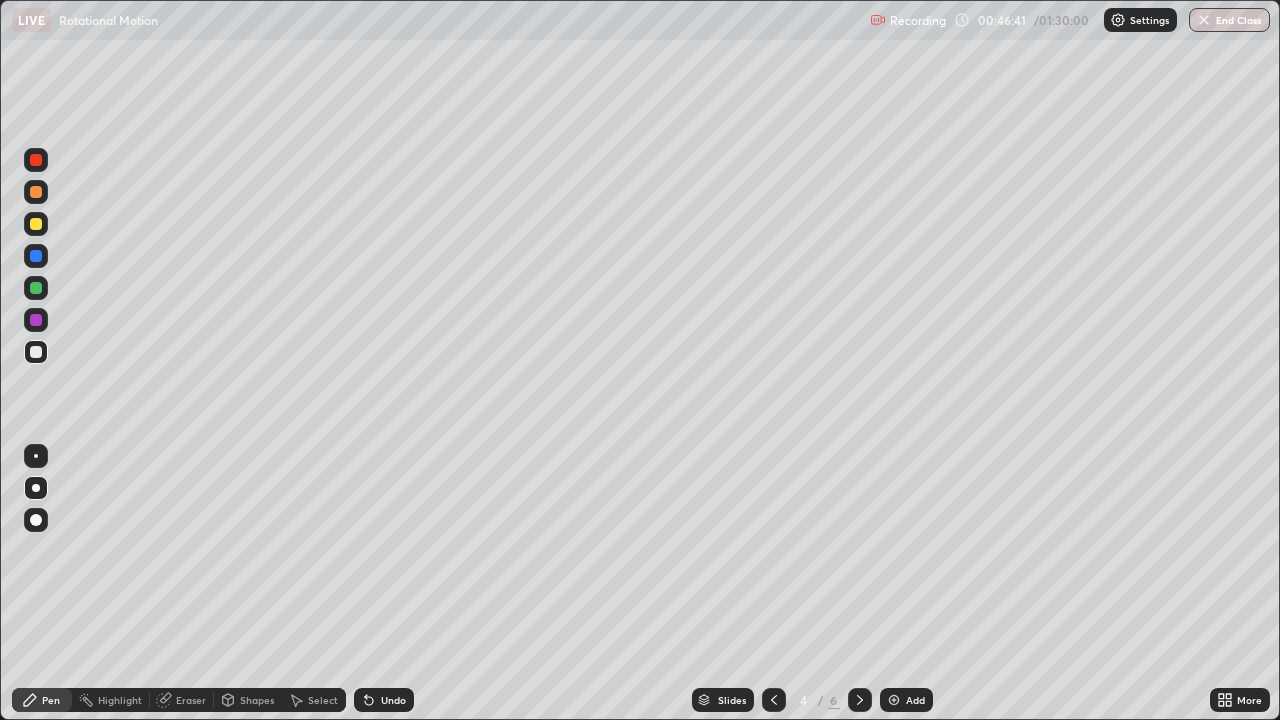 click at bounding box center [36, 224] 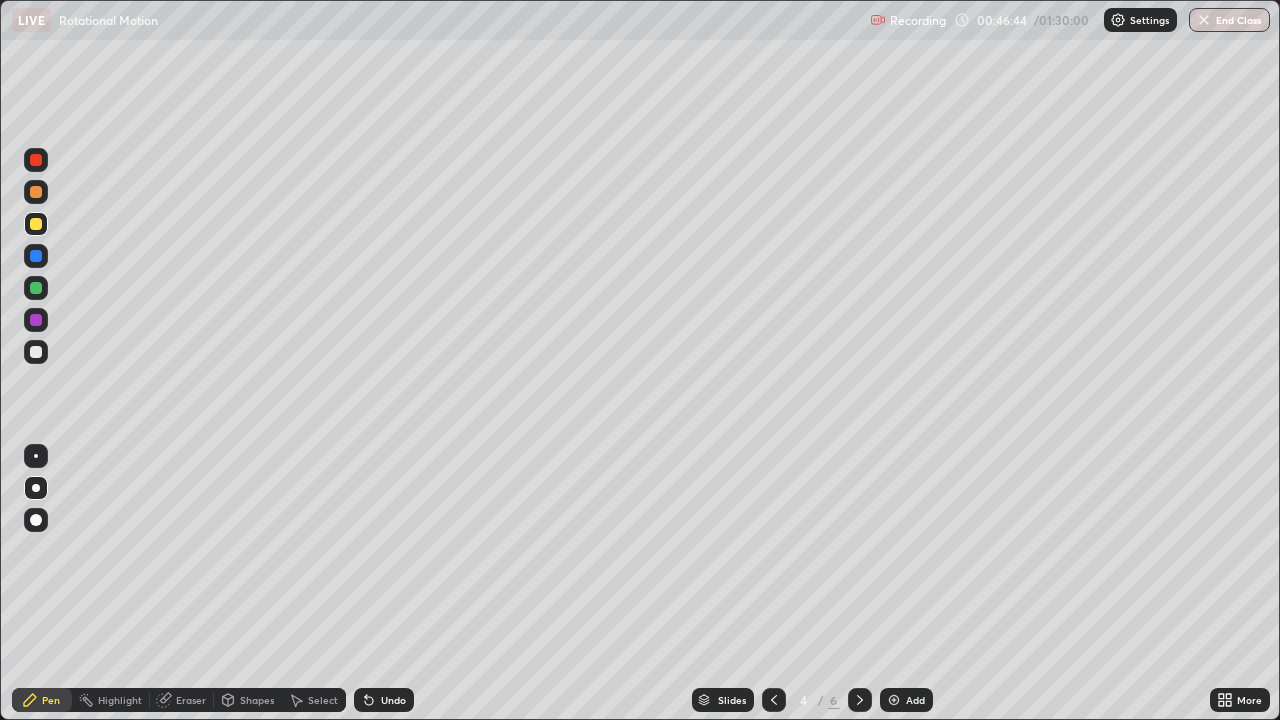 click 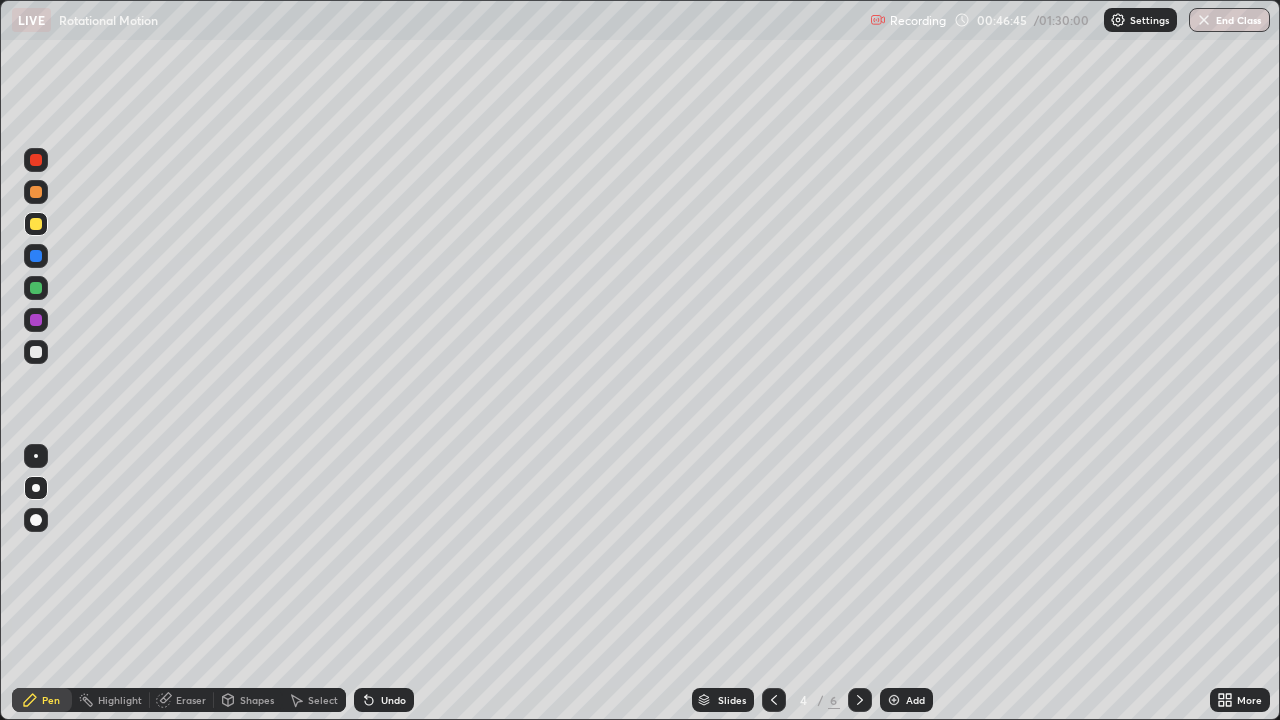 click at bounding box center [36, 456] 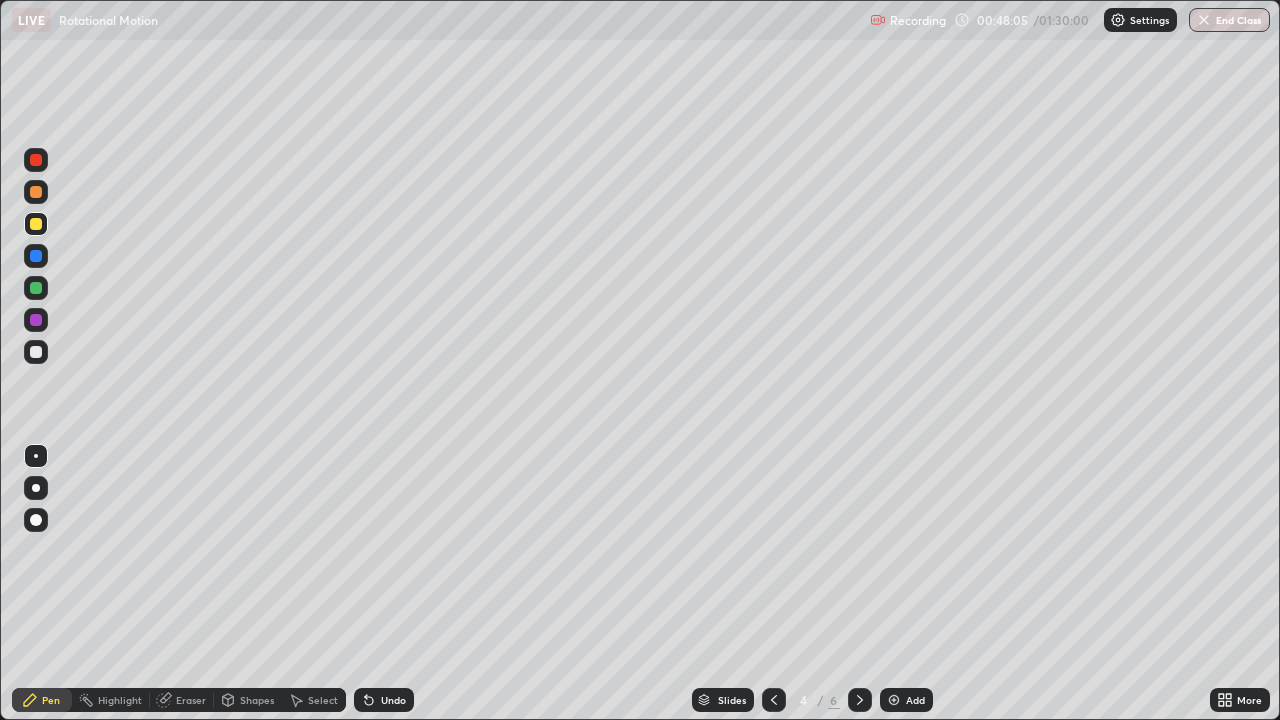 click 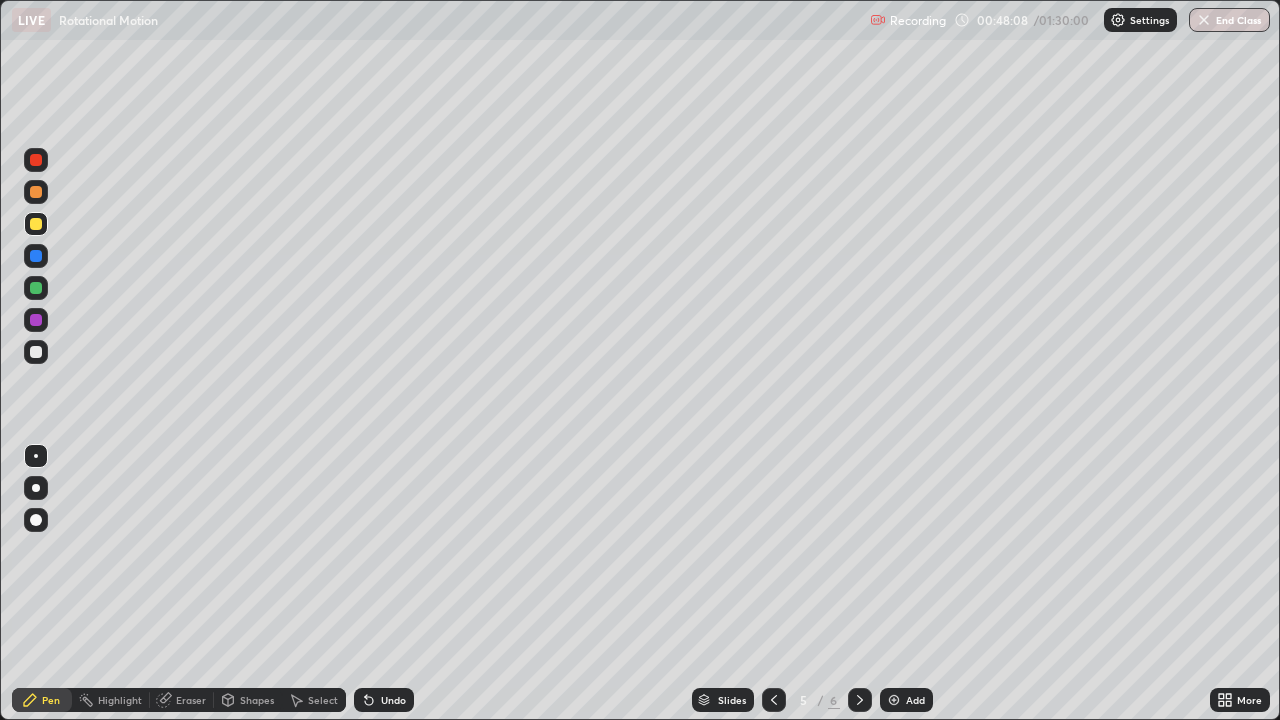 click 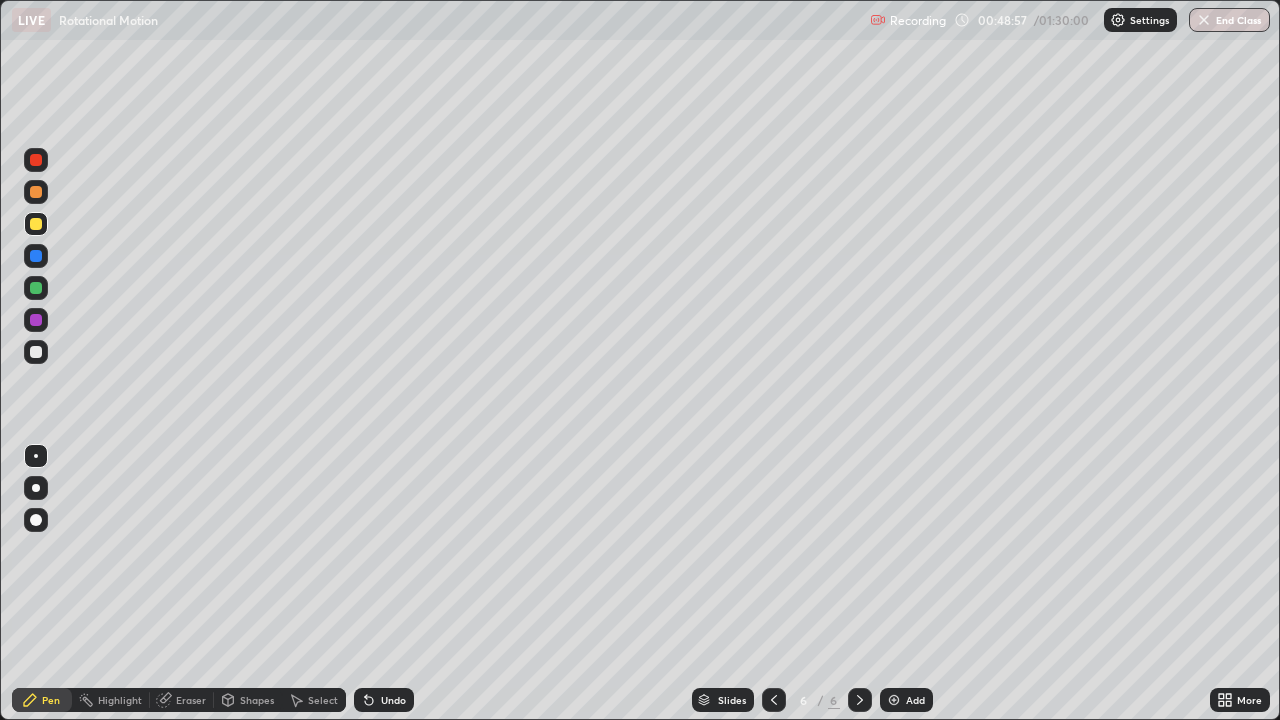 click 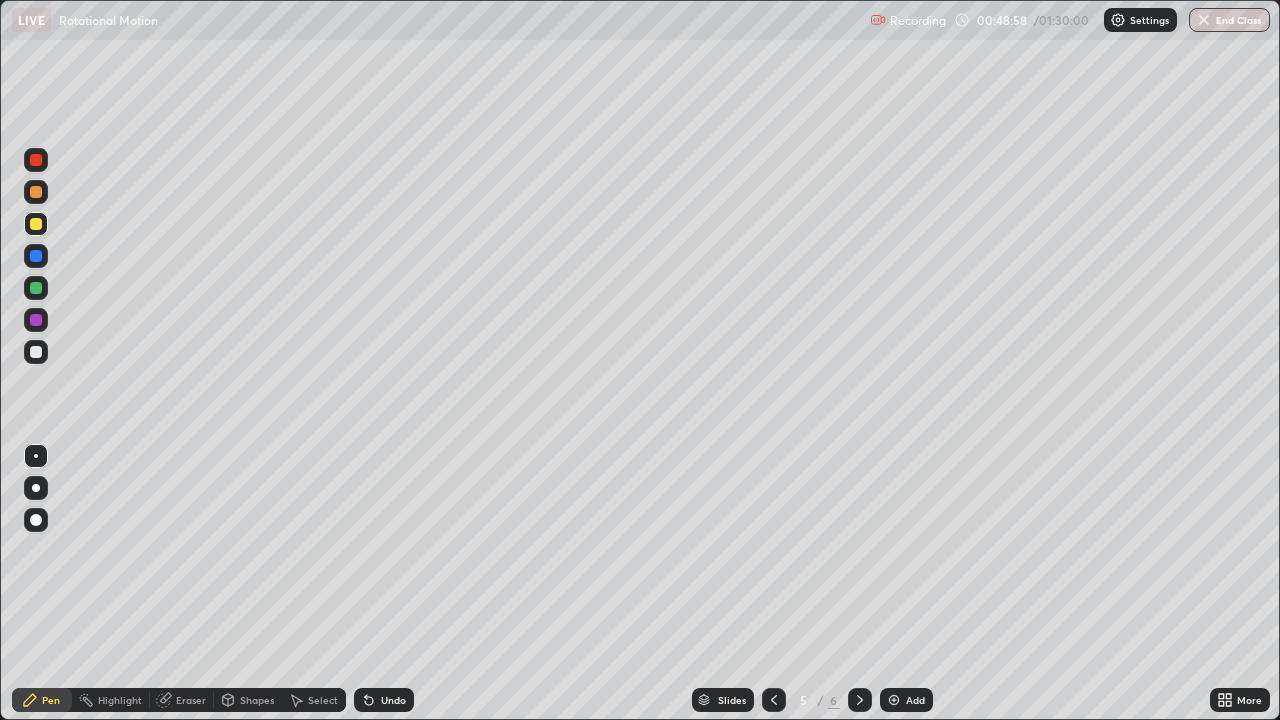 click 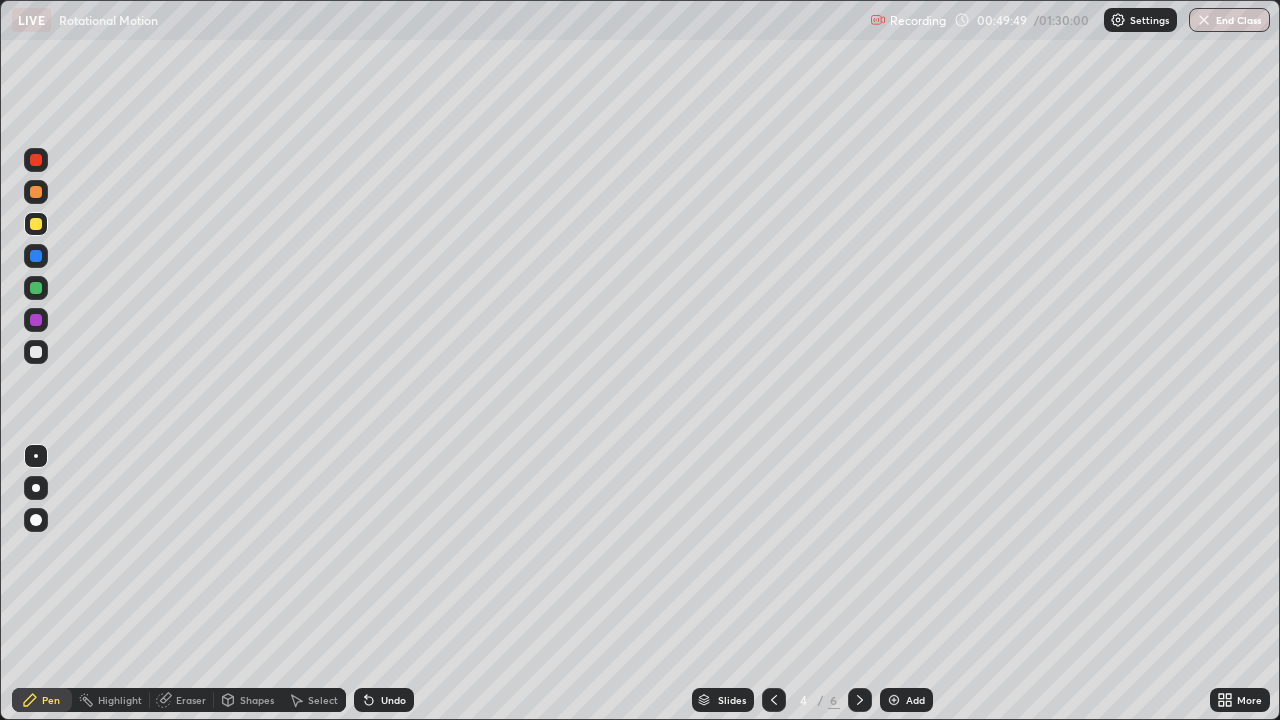 click at bounding box center [860, 700] 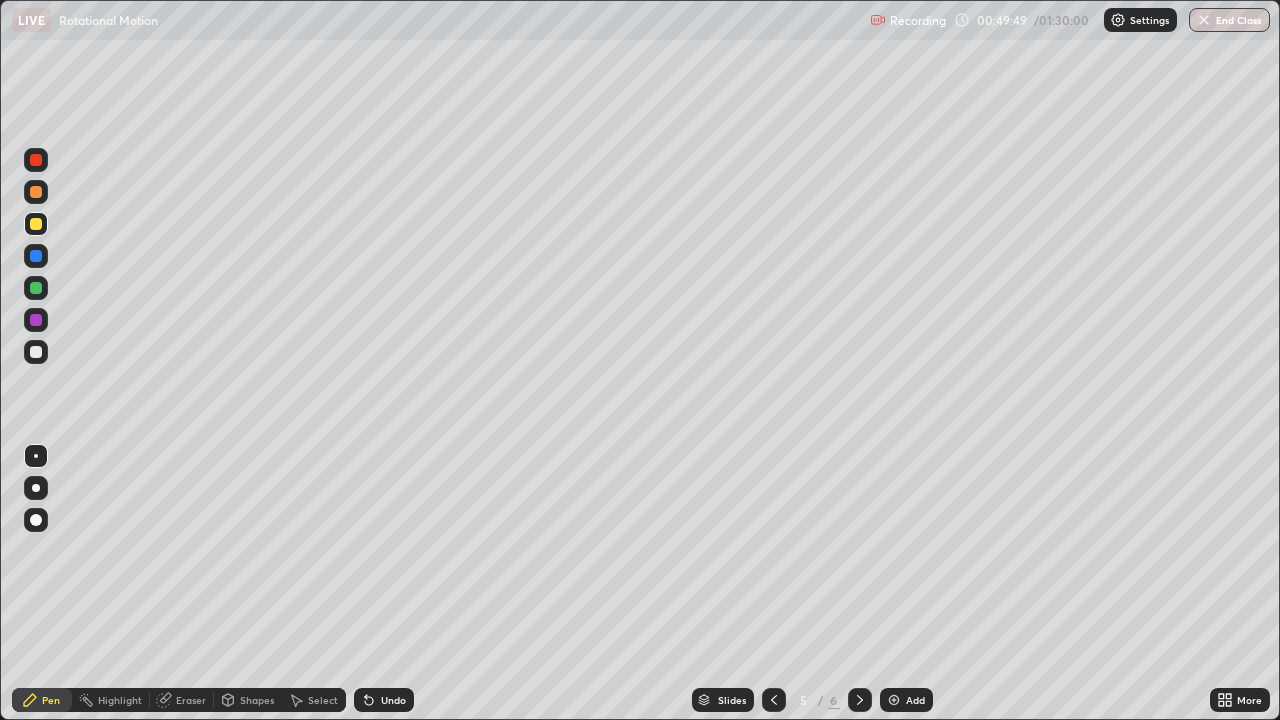 click 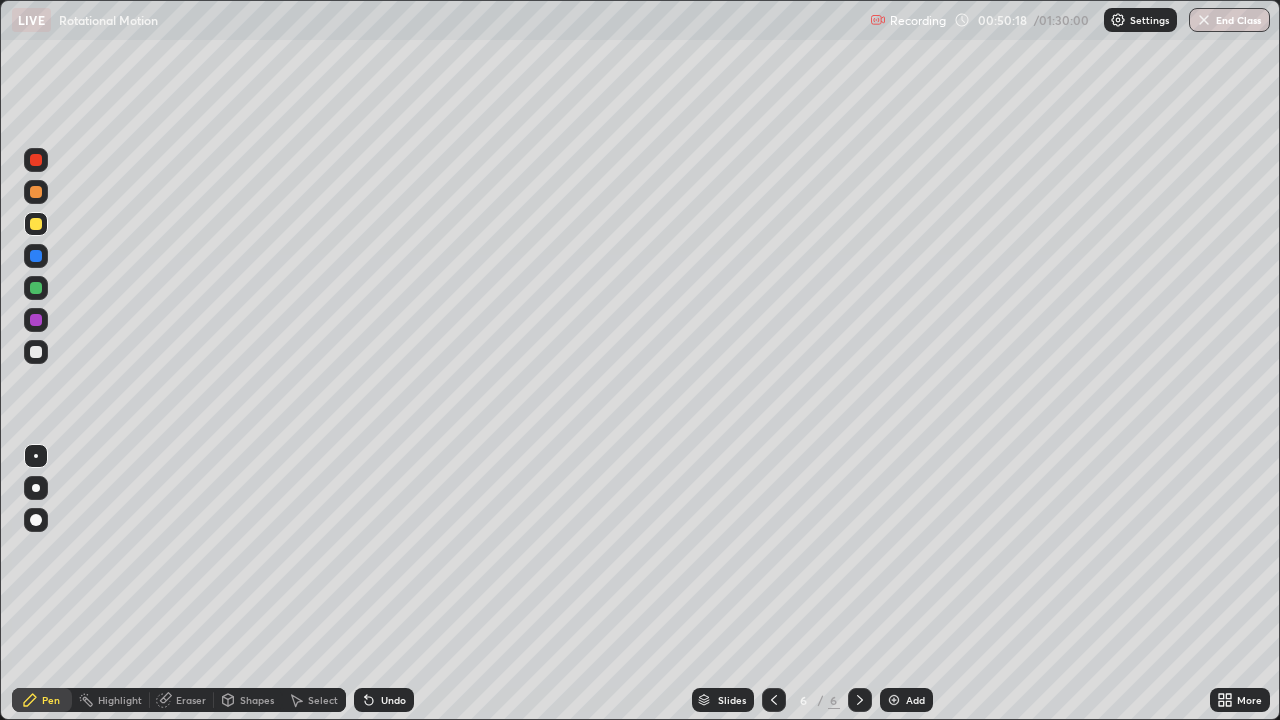 click at bounding box center [894, 700] 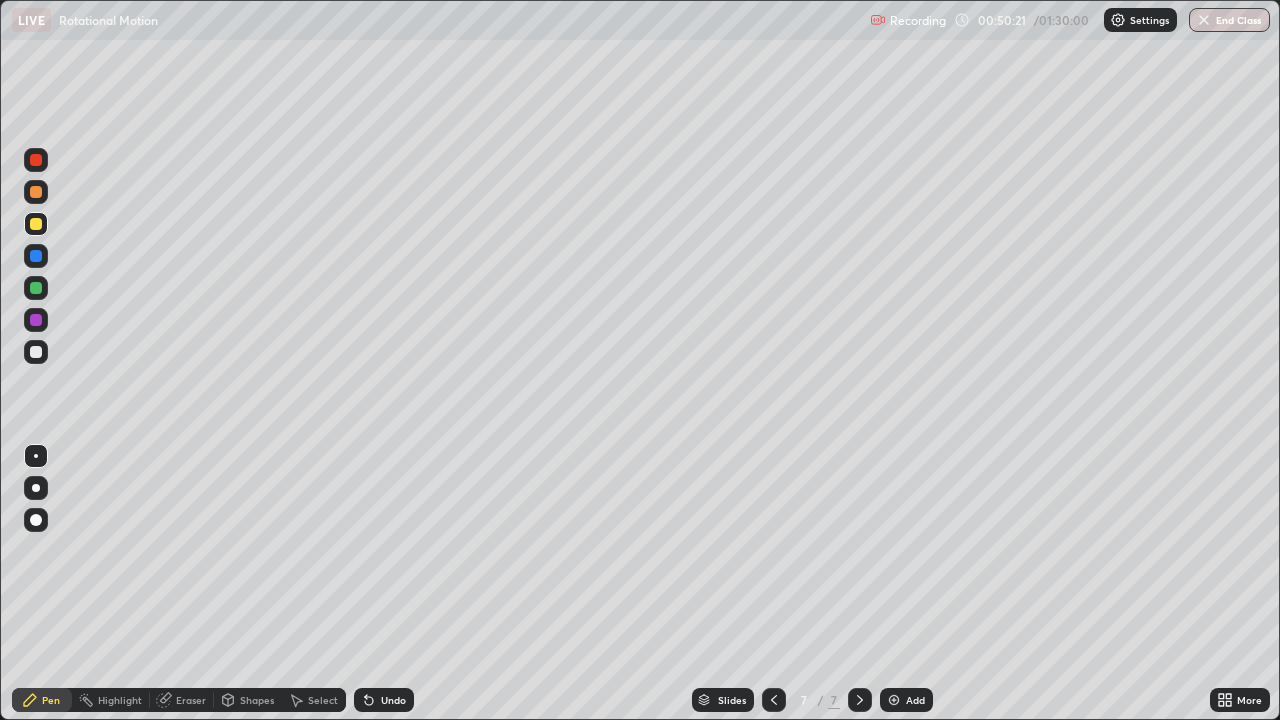 click at bounding box center [36, 352] 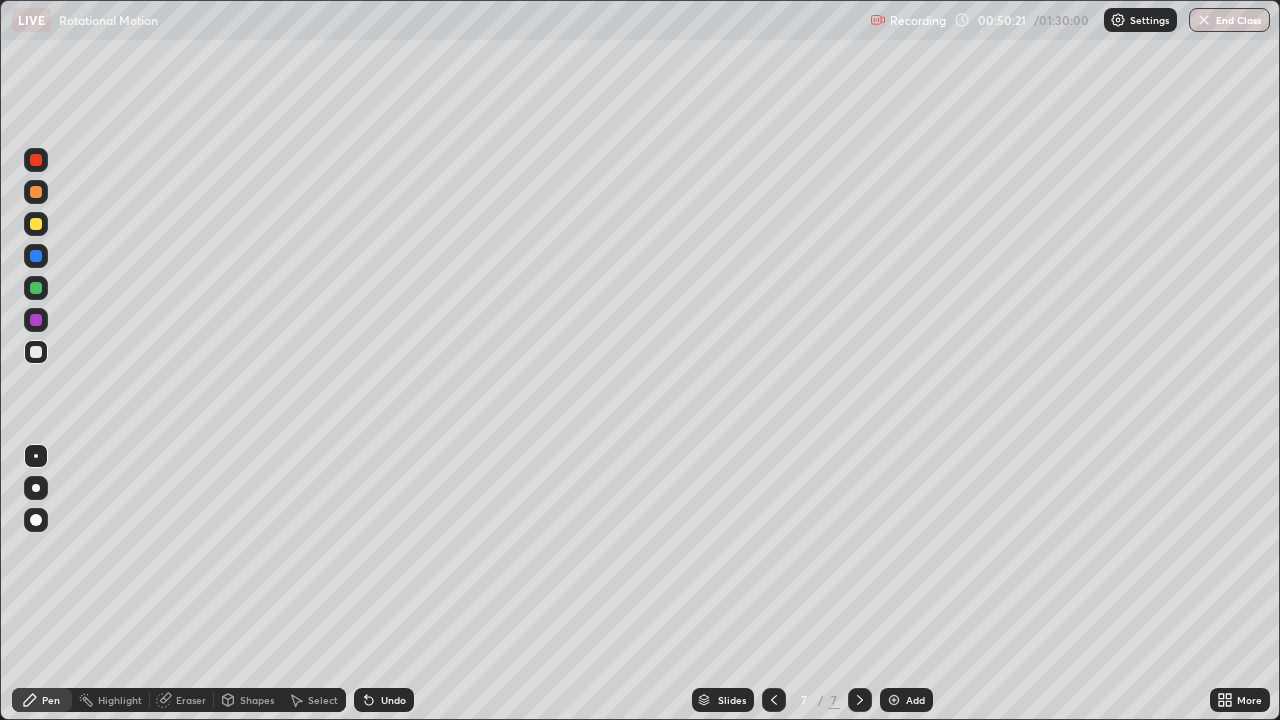 click on "Shapes" at bounding box center (257, 700) 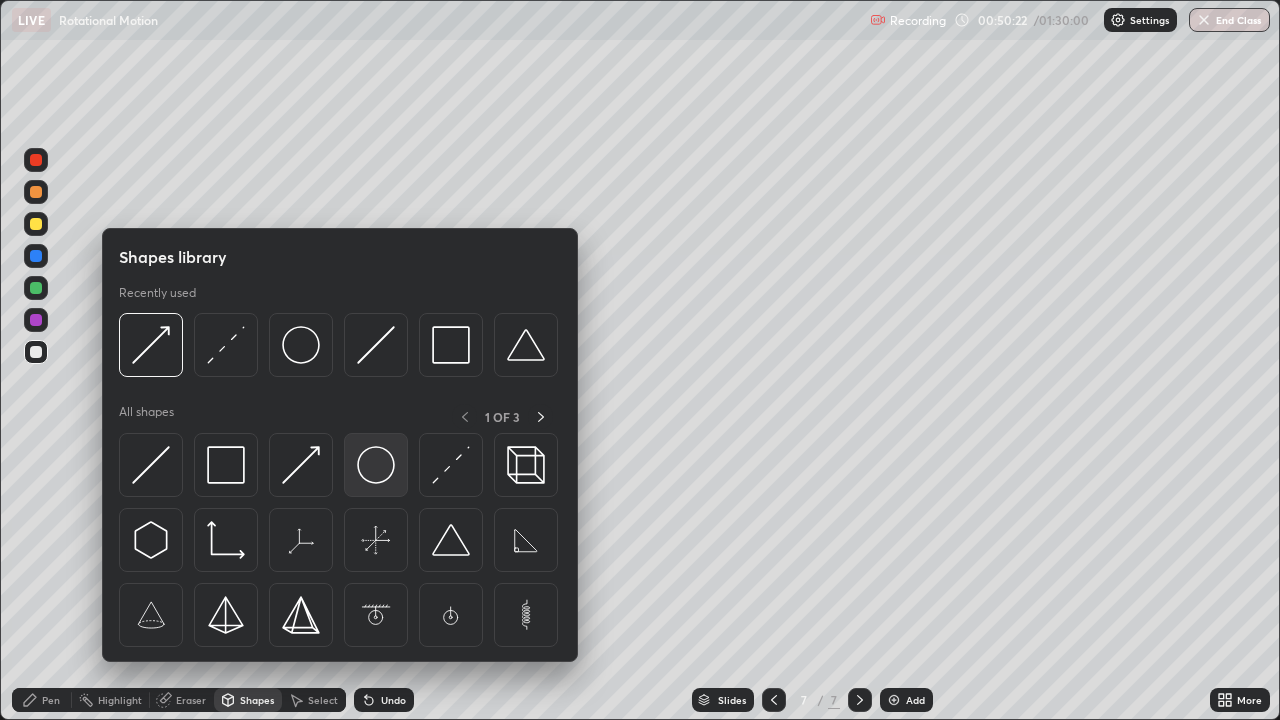 click at bounding box center (376, 465) 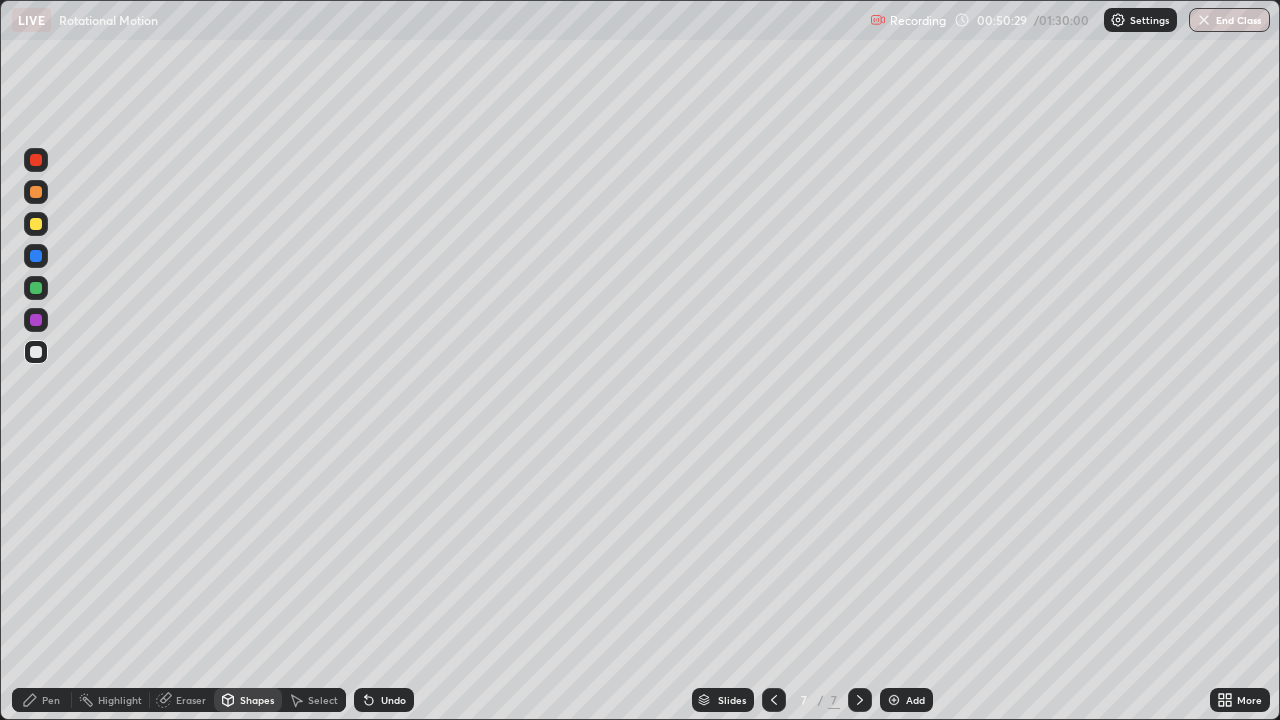 click on "Pen" at bounding box center (51, 700) 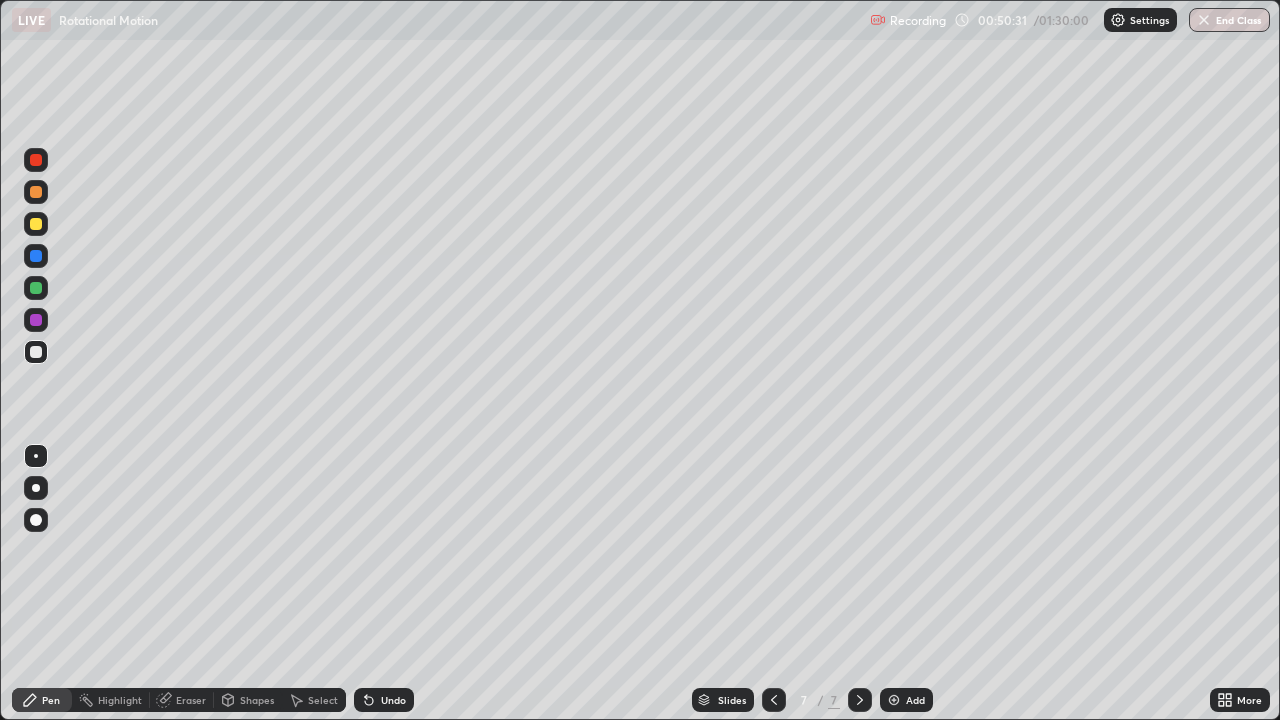 click at bounding box center (36, 224) 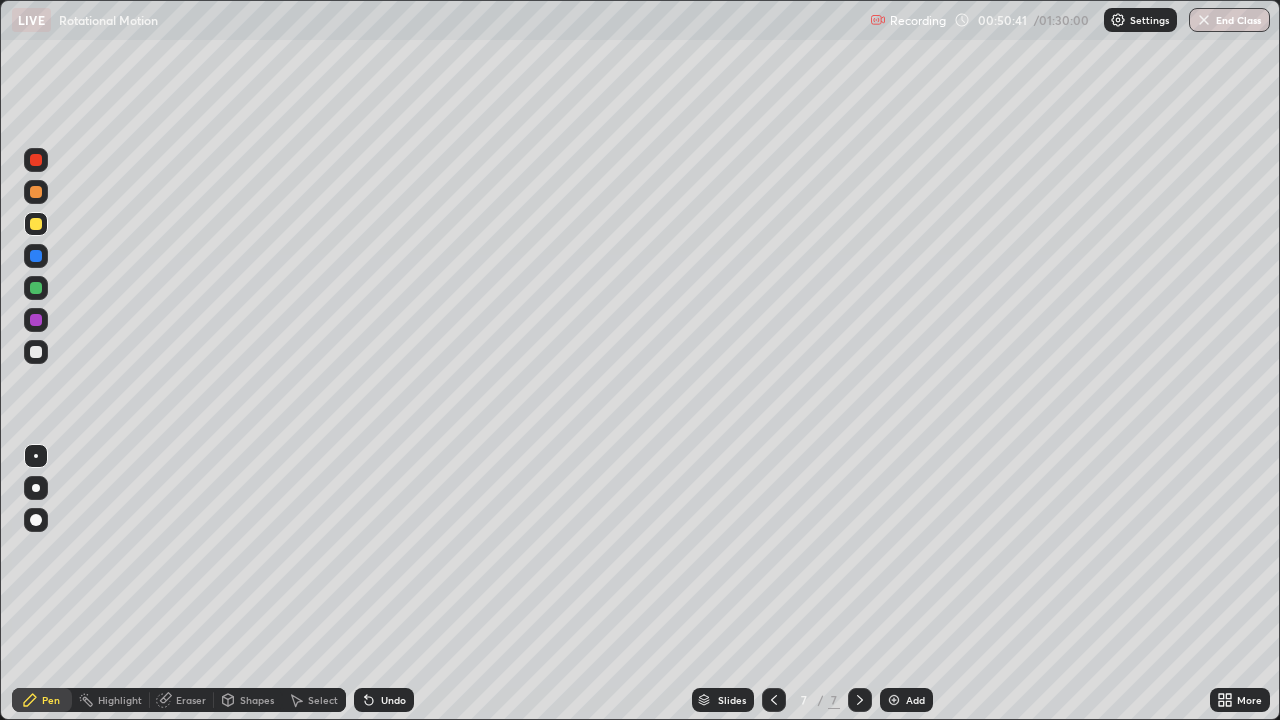 click on "Shapes" at bounding box center [257, 700] 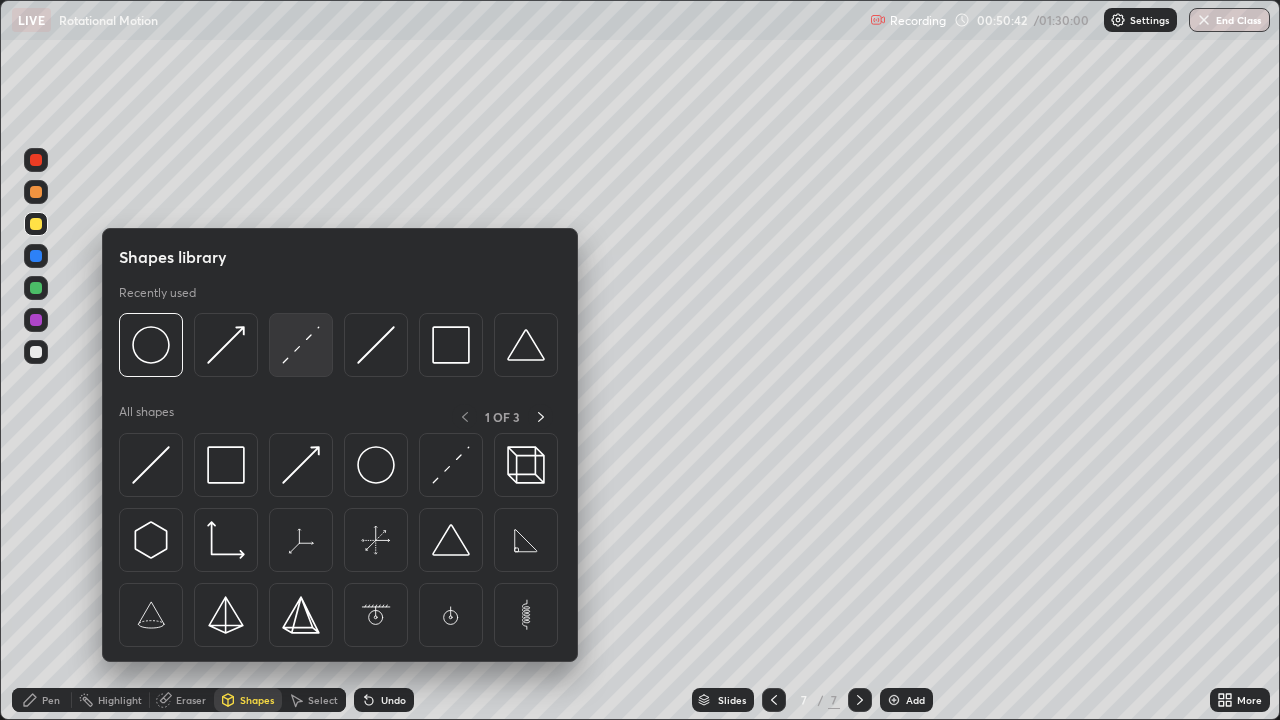 click at bounding box center [301, 345] 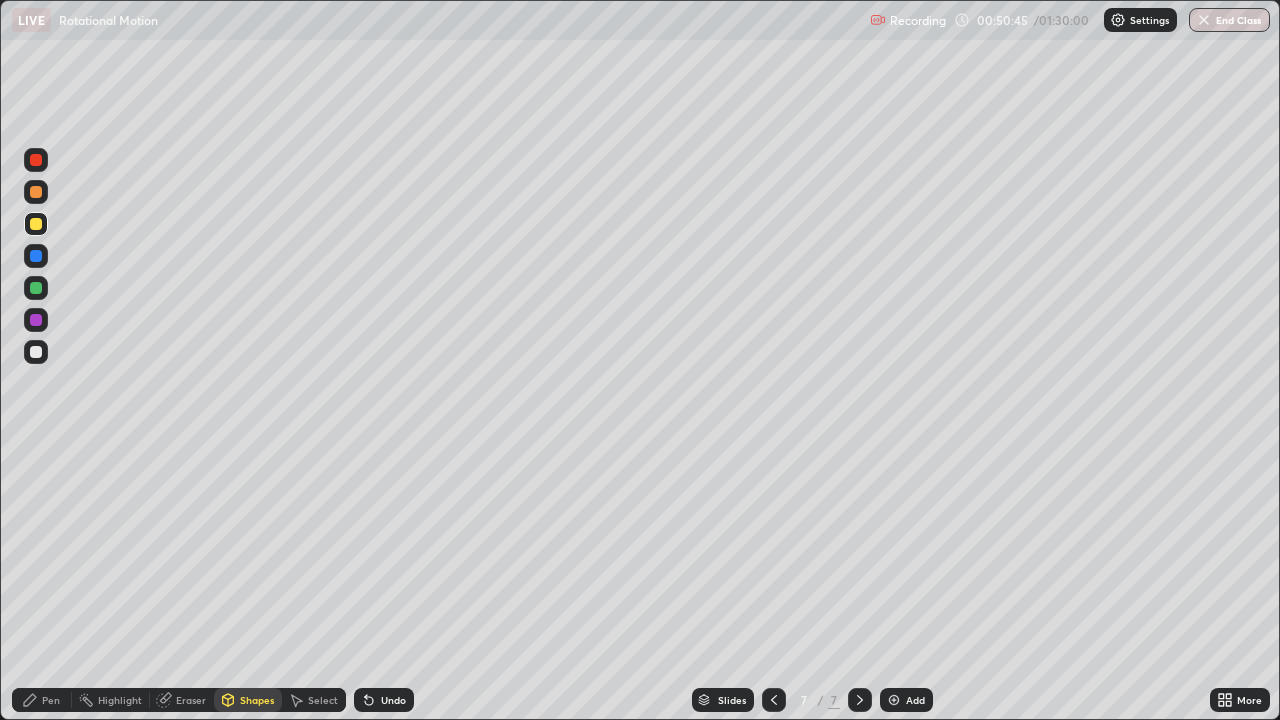 click on "Pen" at bounding box center [42, 700] 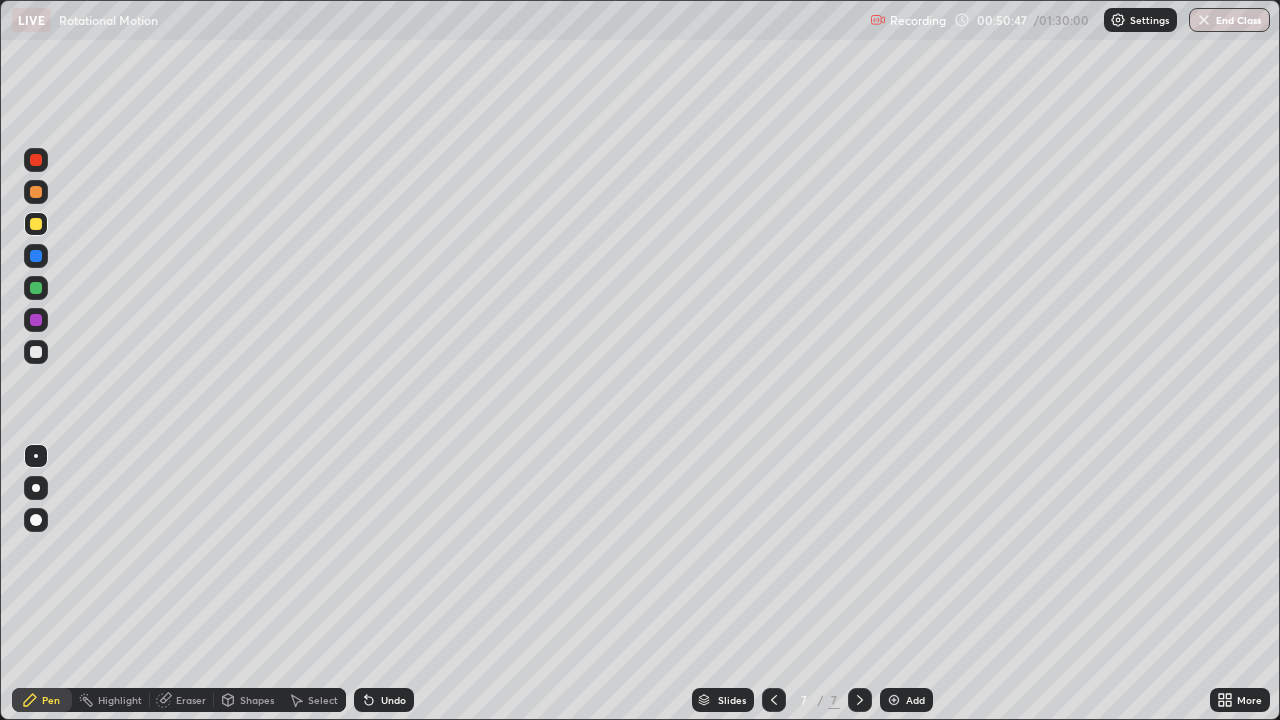 click on "Shapes" at bounding box center (257, 700) 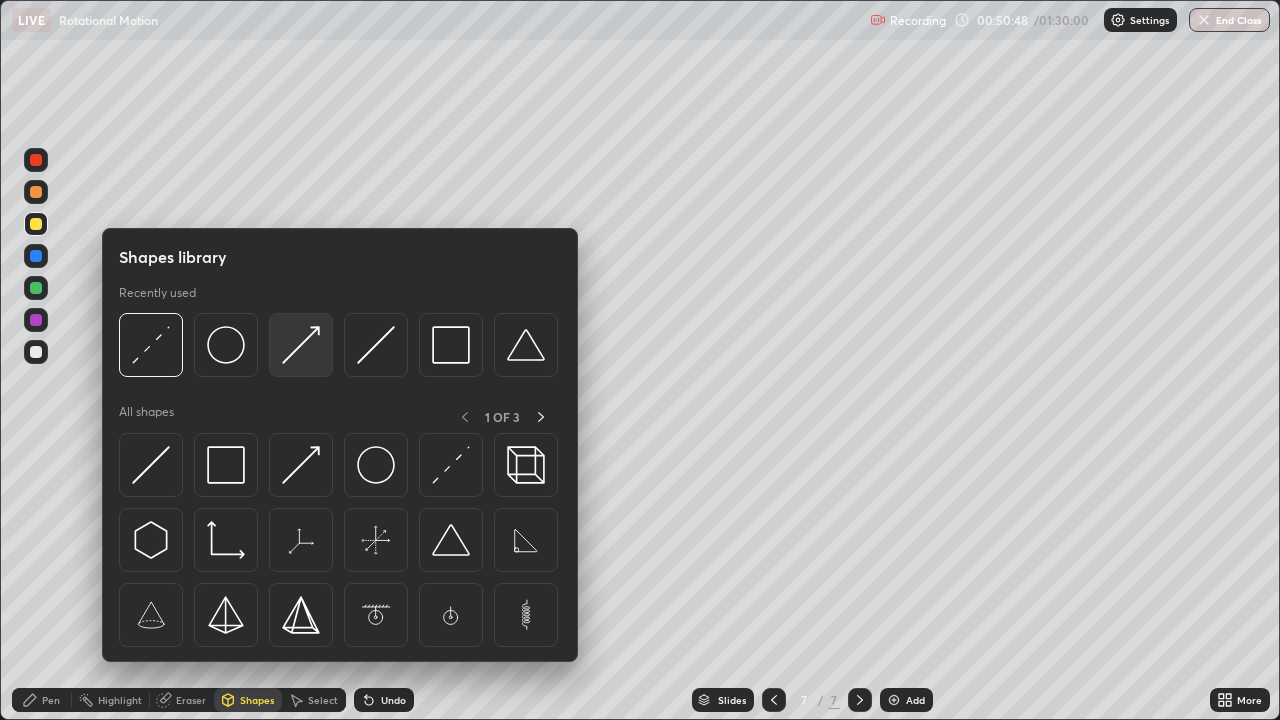 click at bounding box center [301, 345] 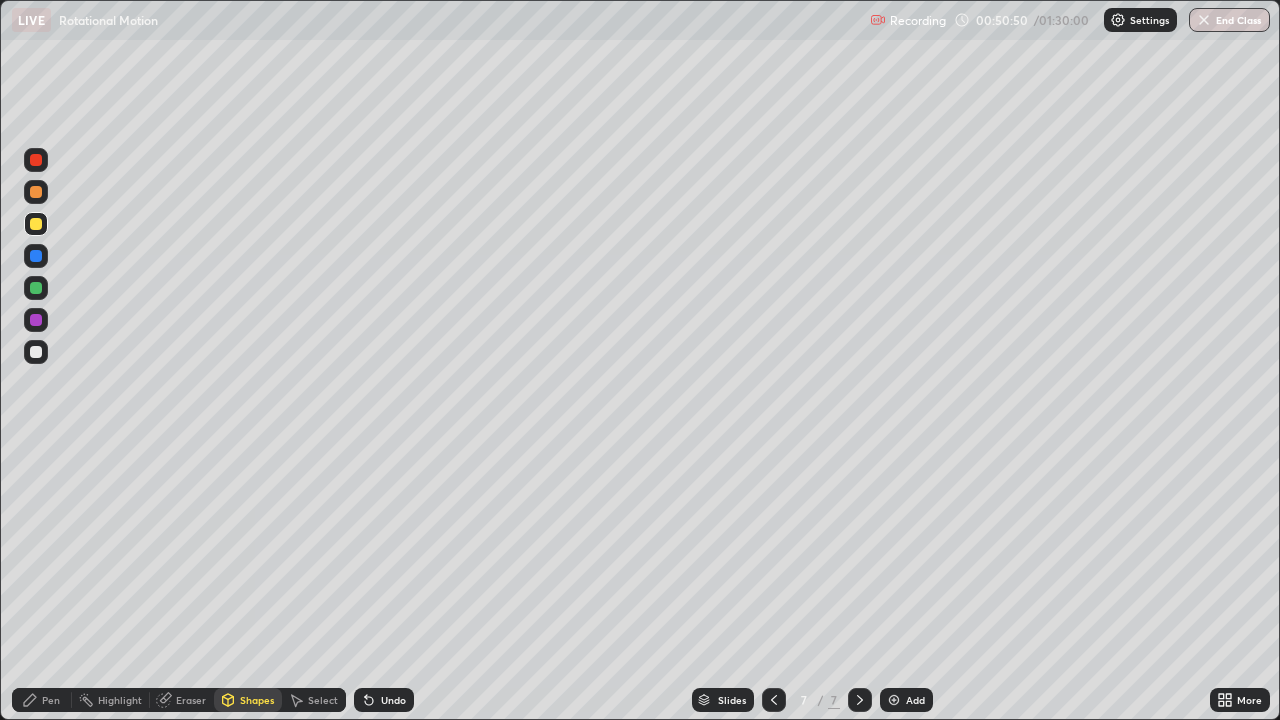 click on "Pen" at bounding box center [51, 700] 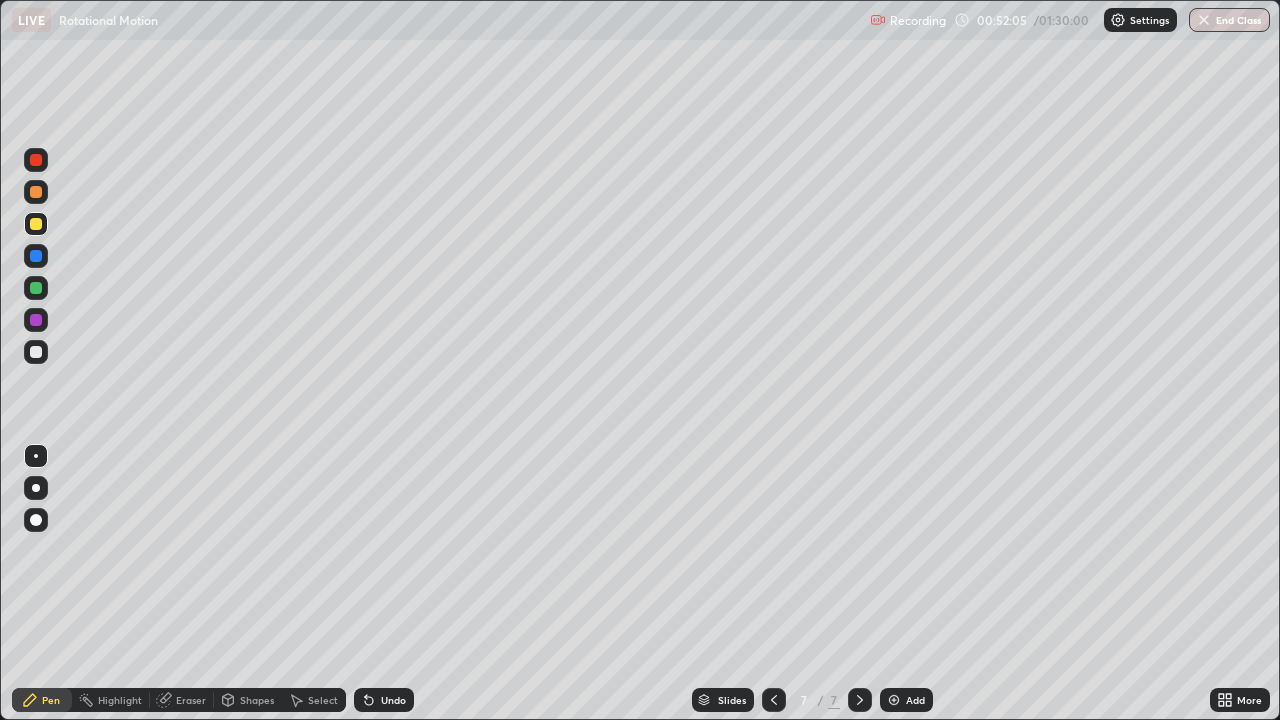 click on "Undo" at bounding box center (393, 700) 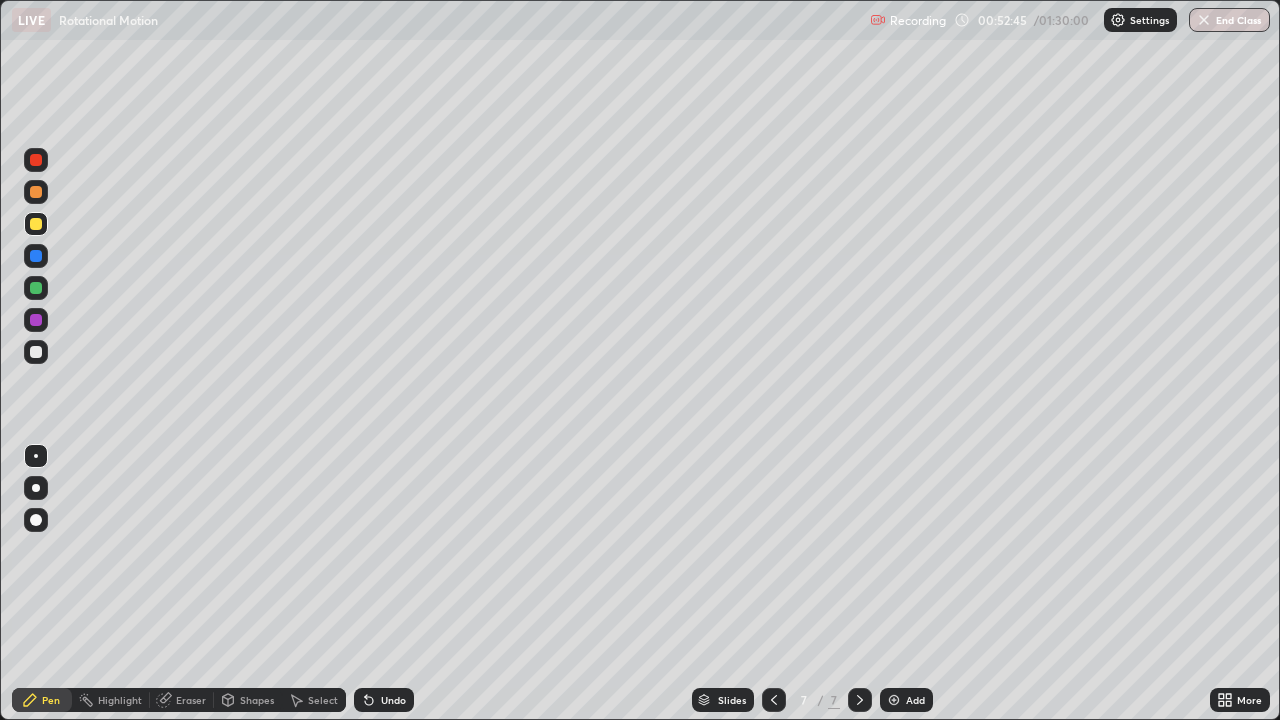 click at bounding box center [36, 256] 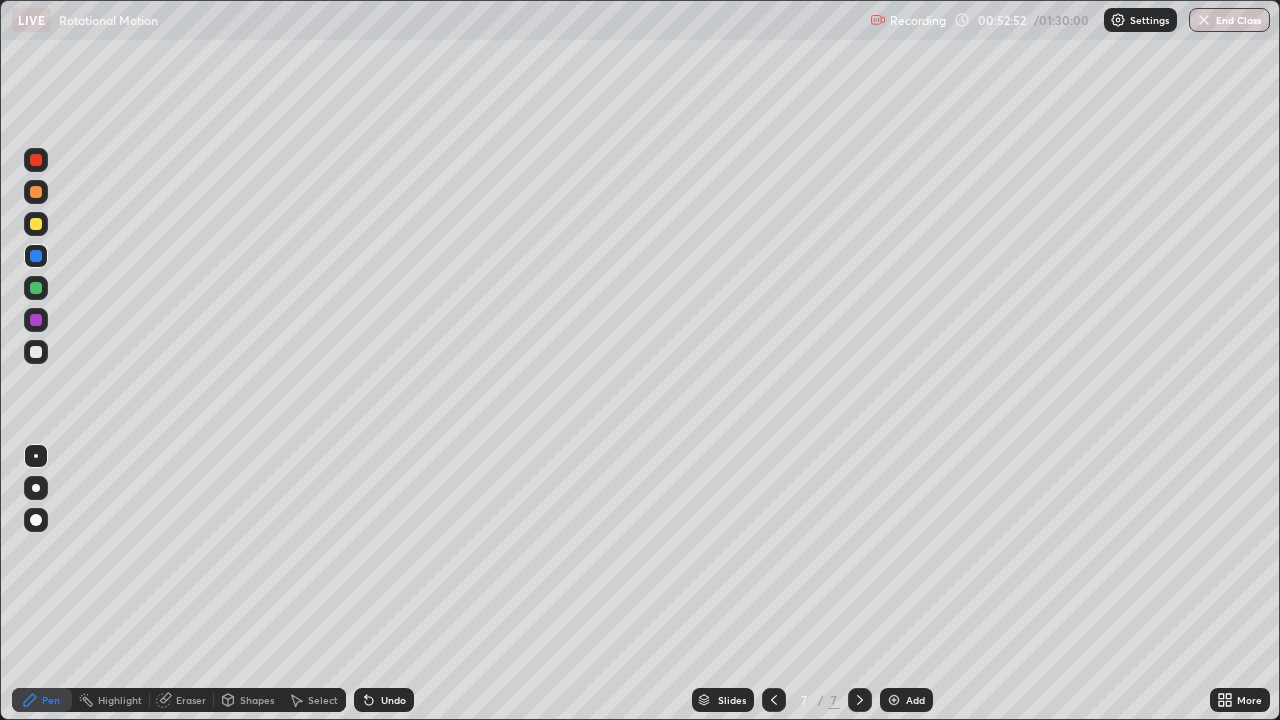 click at bounding box center [36, 520] 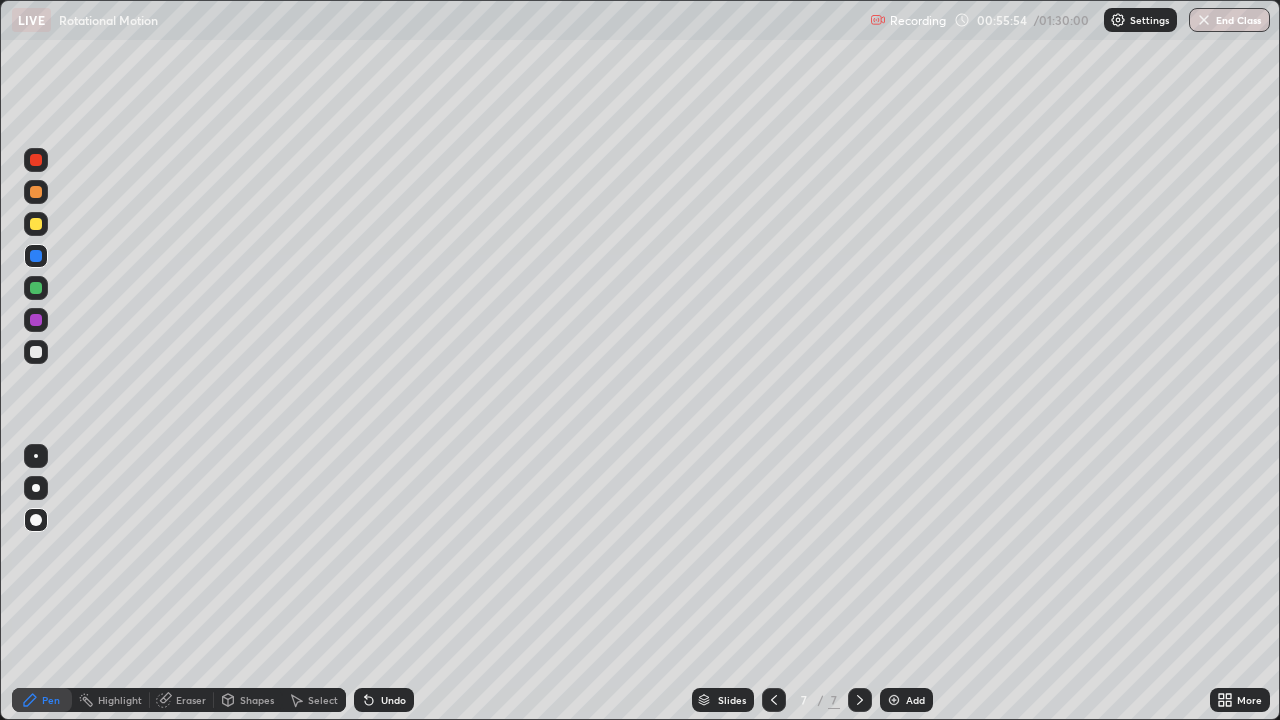 click 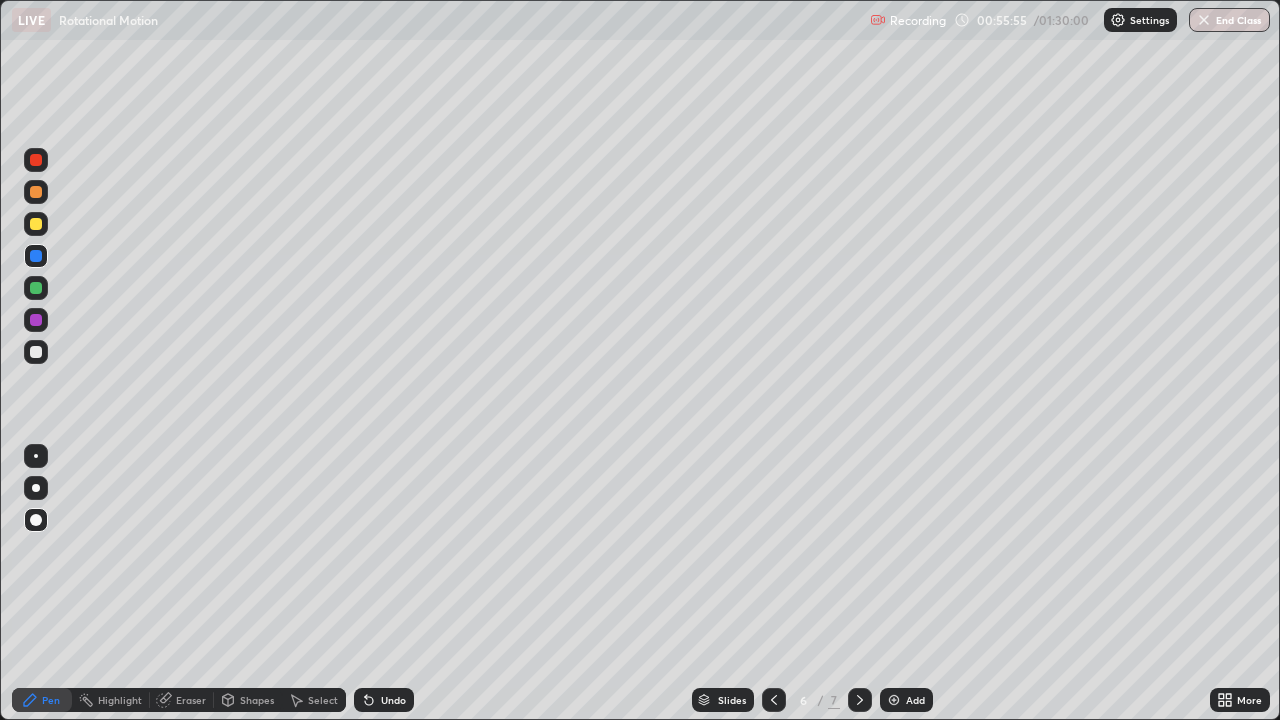 click 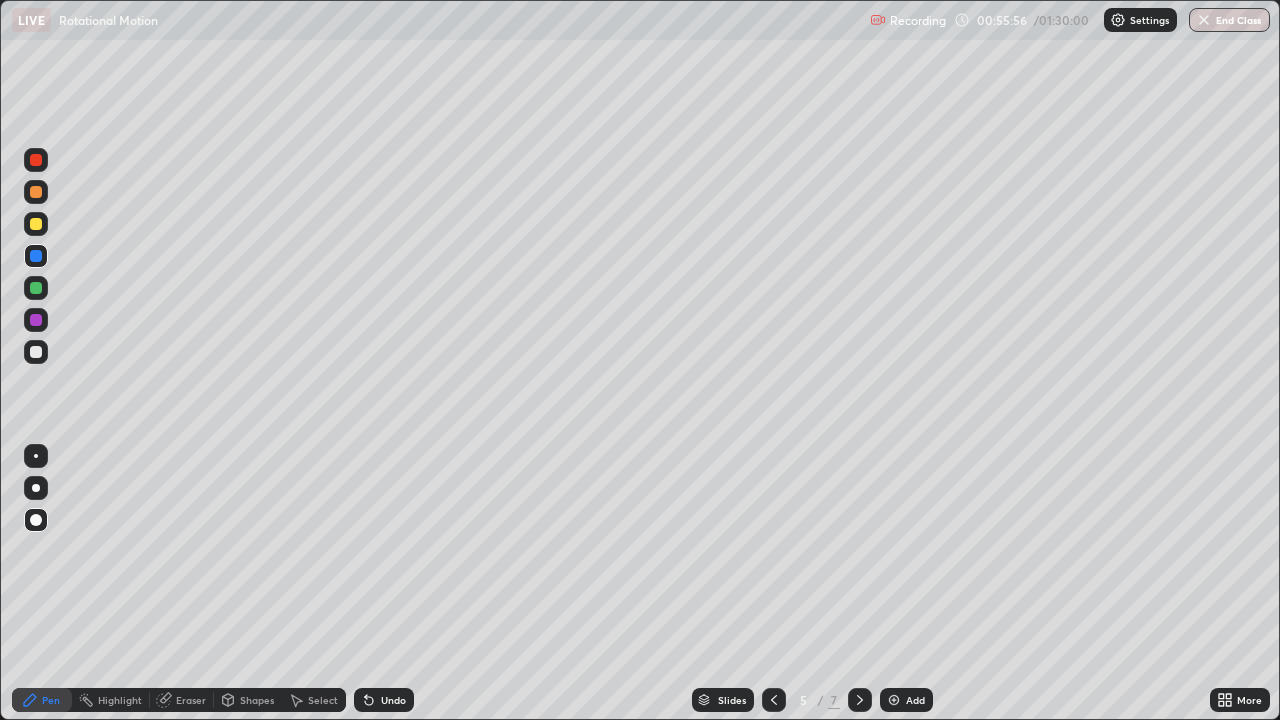 click 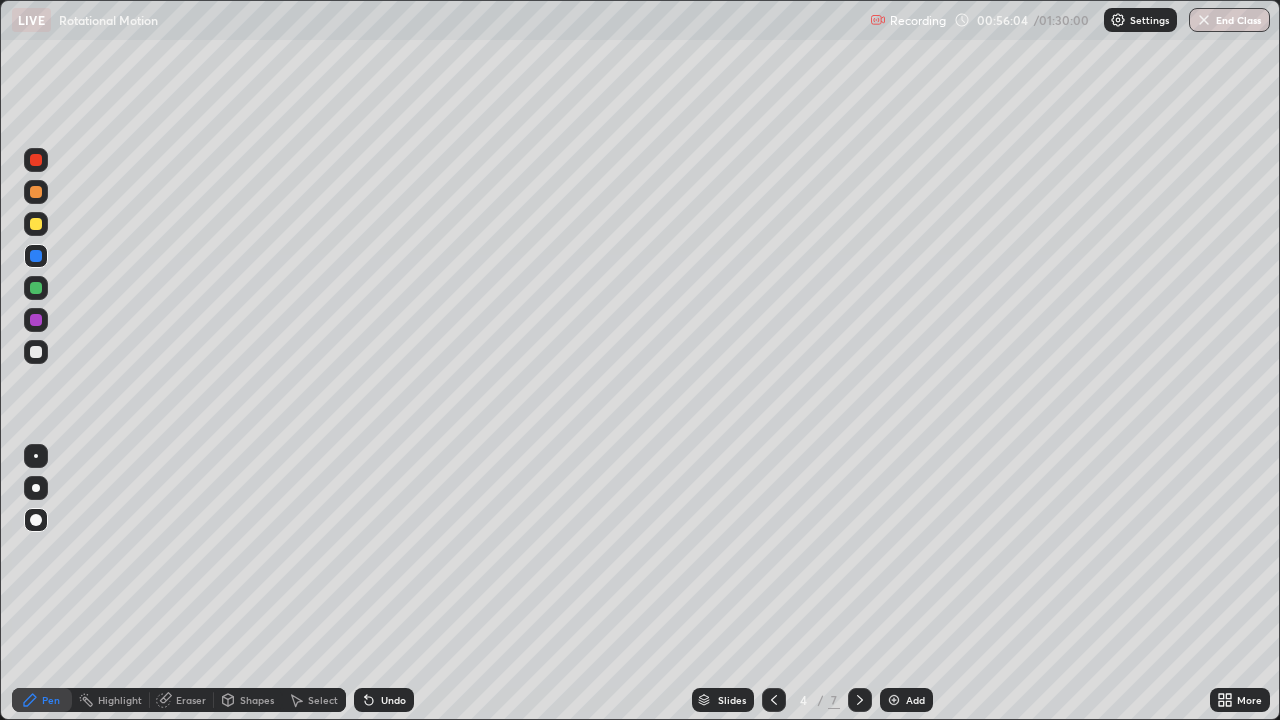 click on "Select" at bounding box center (323, 700) 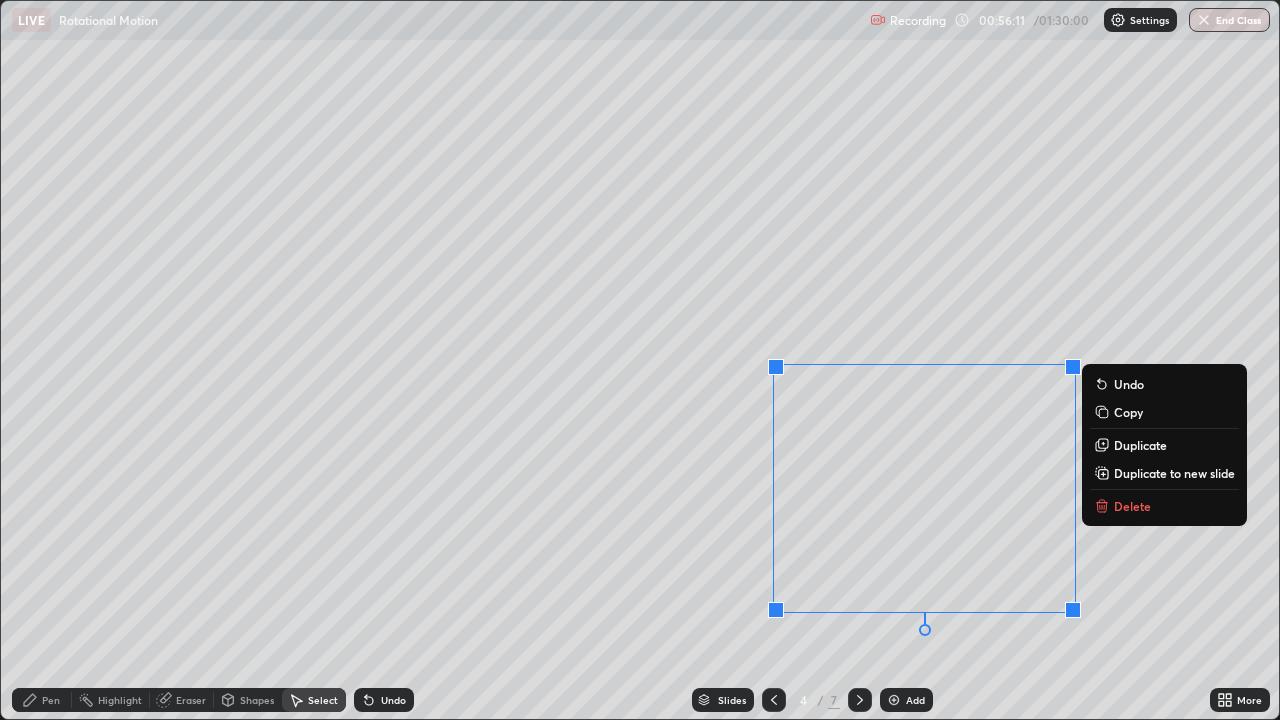 click on "0 ° Undo Copy Duplicate Duplicate to new slide Delete" at bounding box center (640, 360) 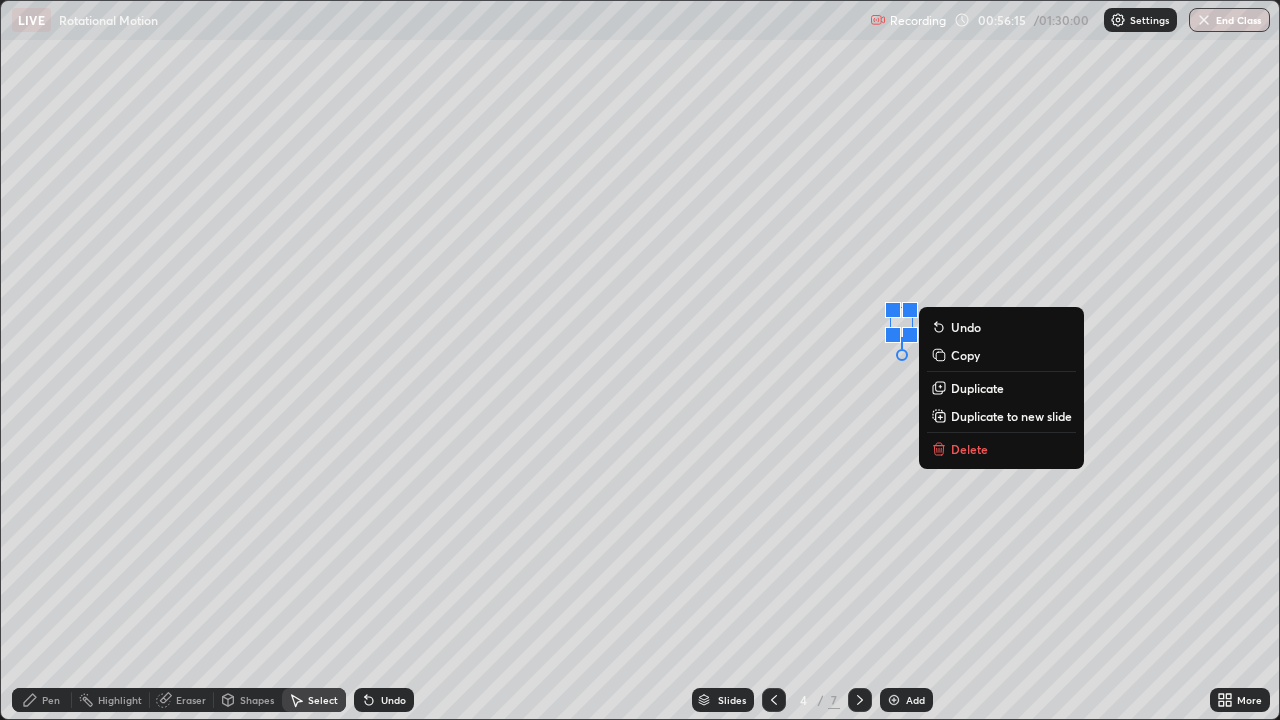 click on "0 ° Undo Copy Duplicate Duplicate to new slide Delete" at bounding box center (640, 360) 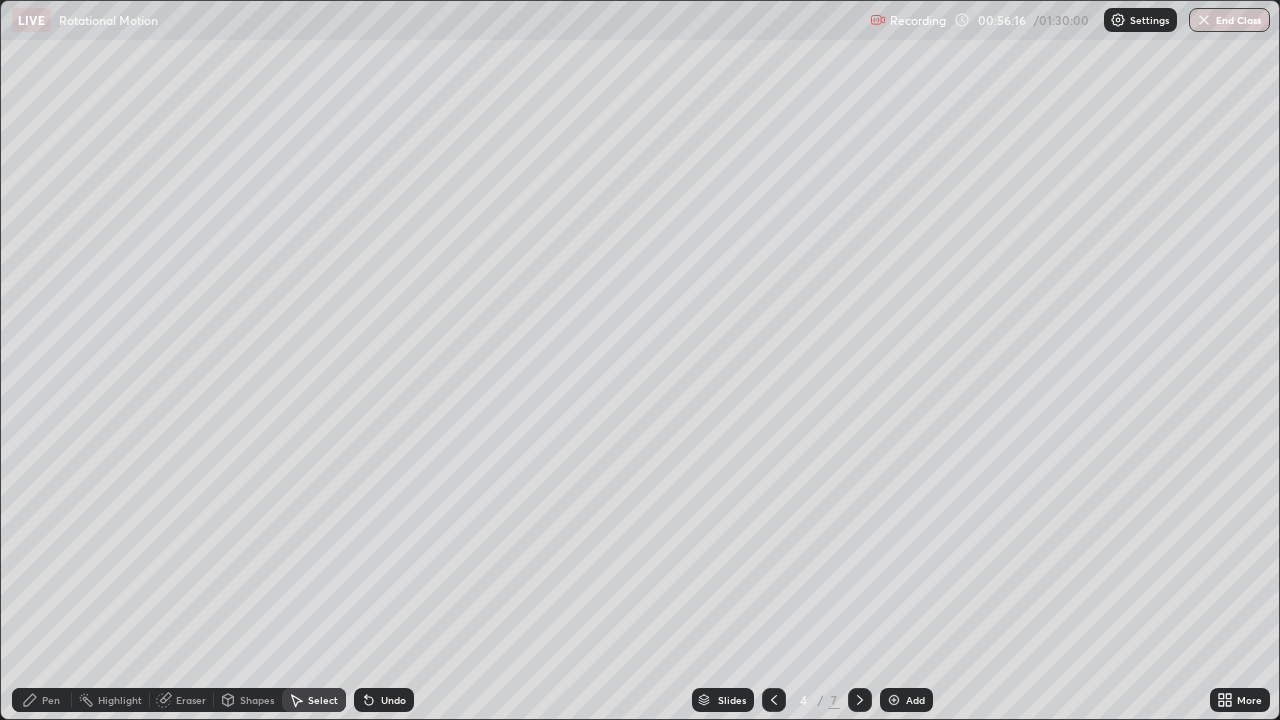 click on "More" at bounding box center [1249, 700] 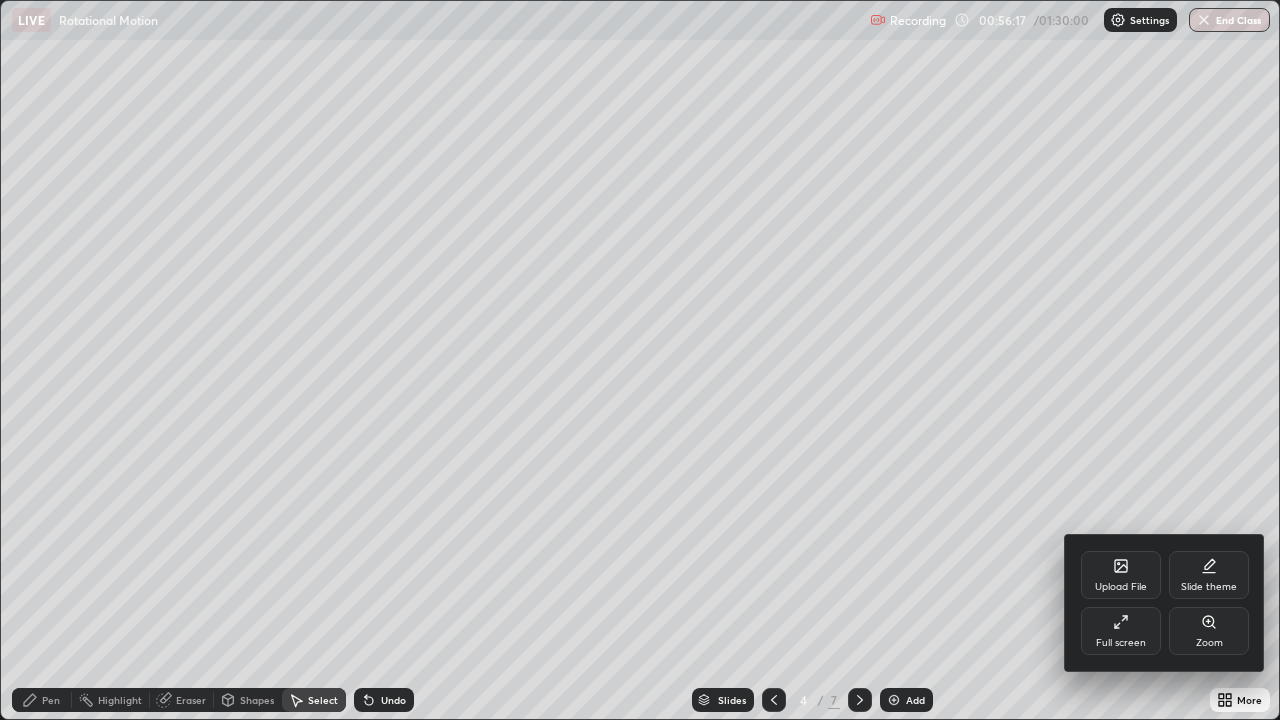 click on "Full screen" at bounding box center [1121, 631] 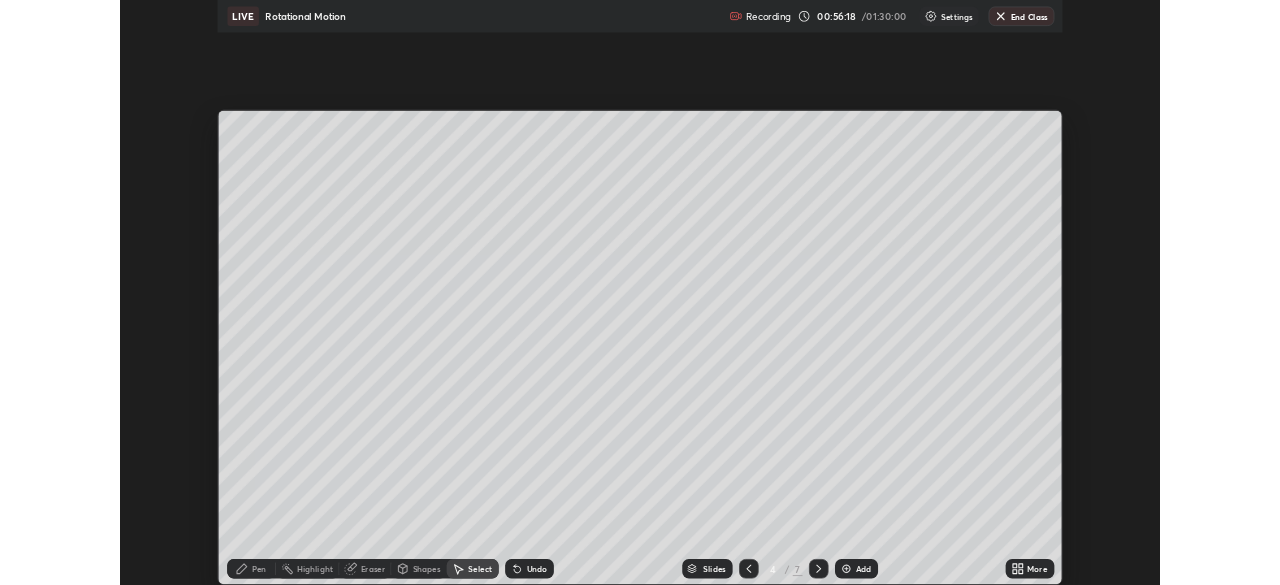 scroll, scrollTop: 585, scrollLeft: 1280, axis: both 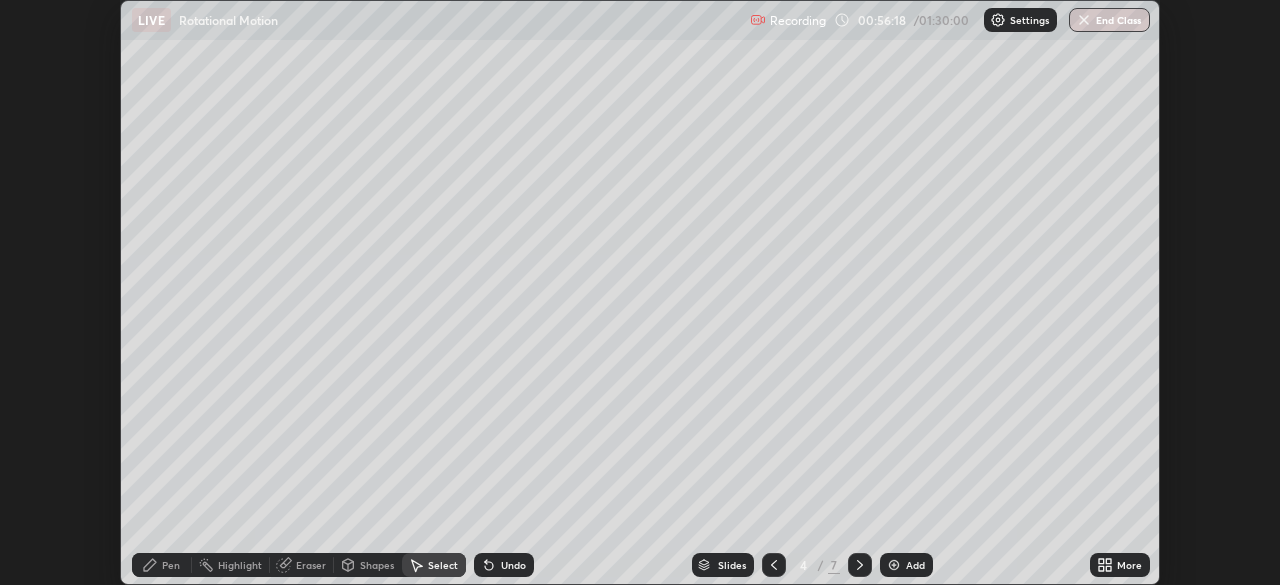 click 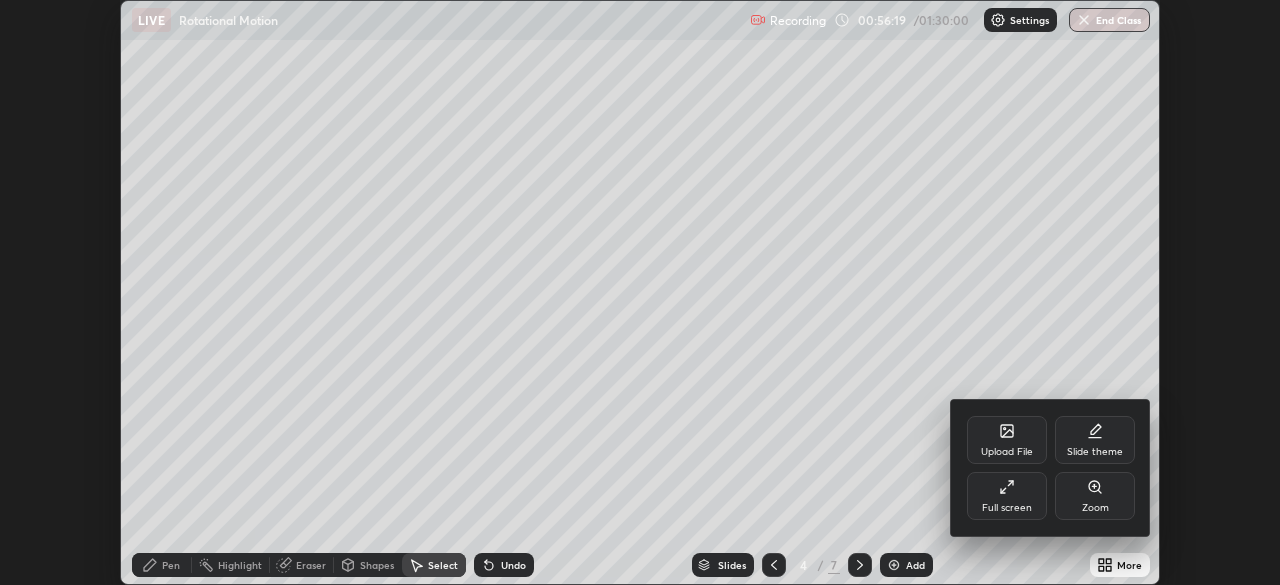 click 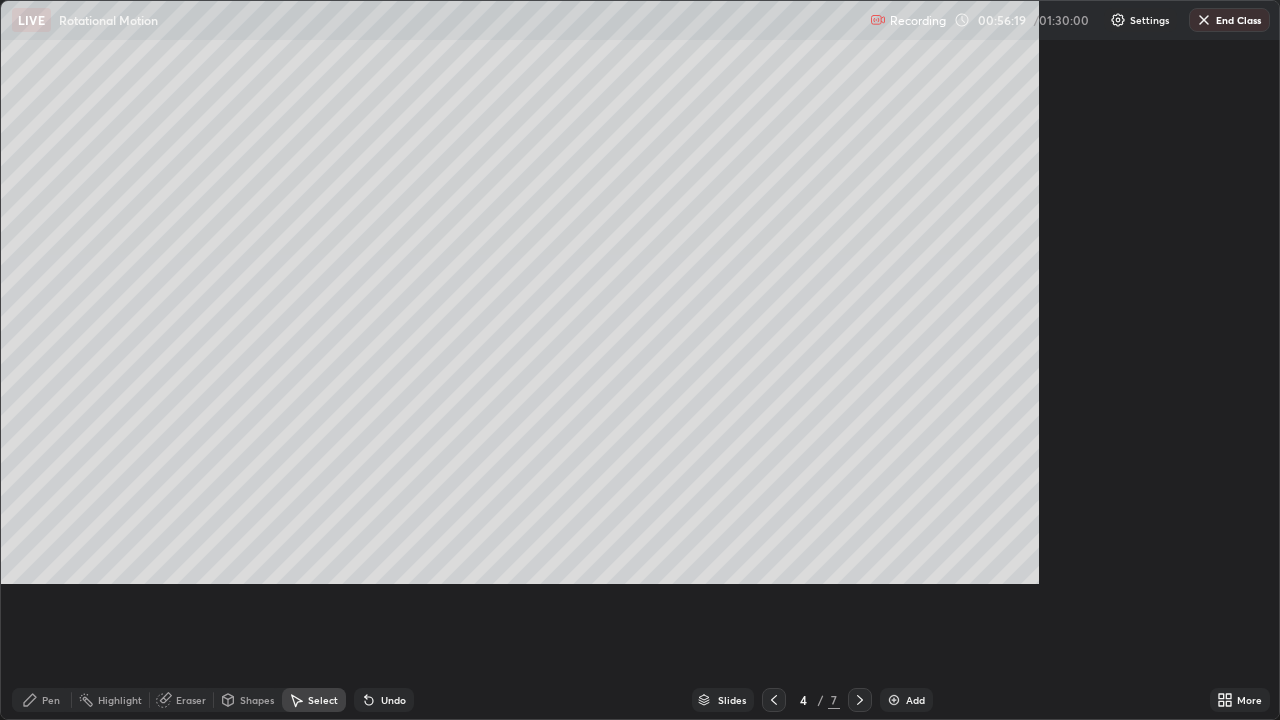 scroll, scrollTop: 99280, scrollLeft: 98720, axis: both 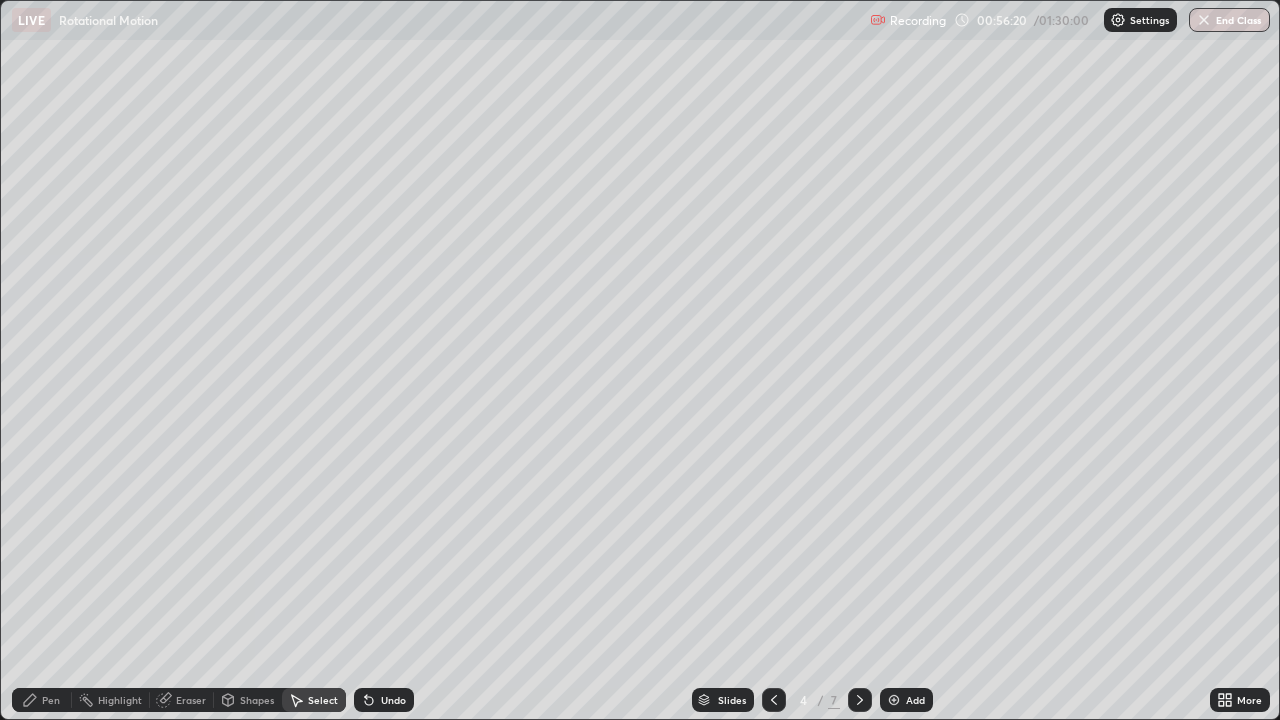 click on "Pen" at bounding box center [51, 700] 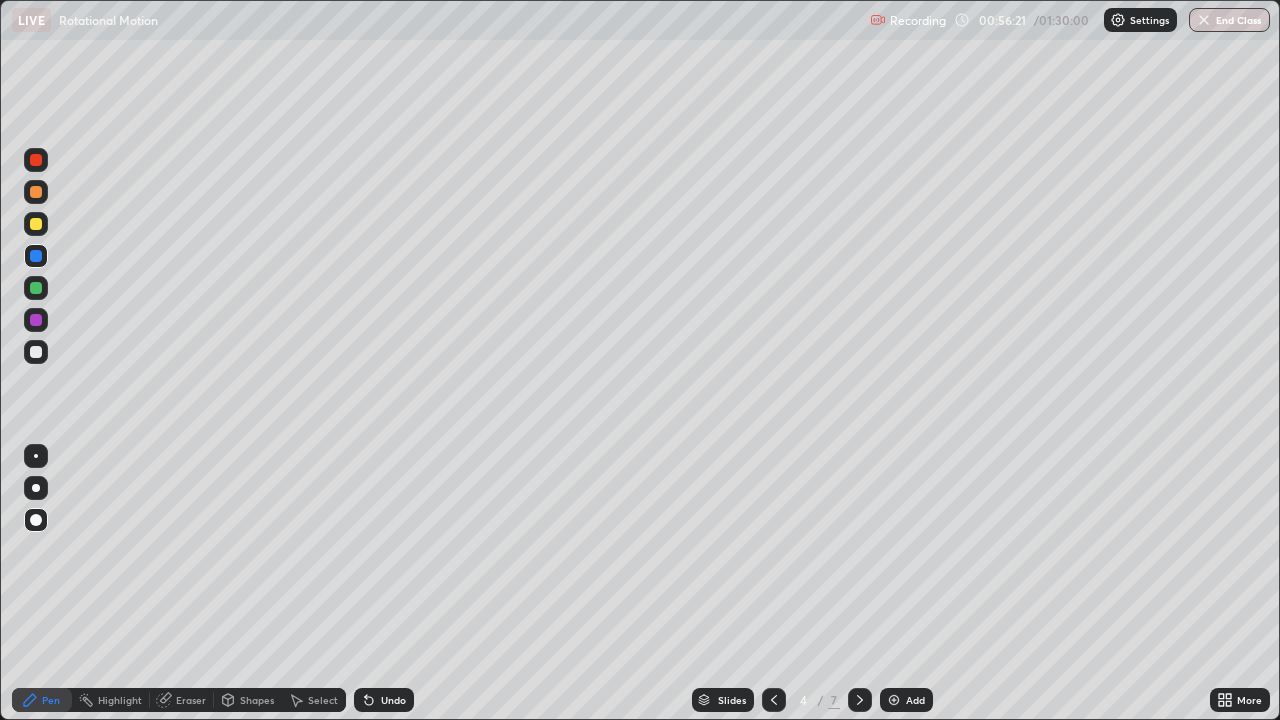 click at bounding box center [36, 320] 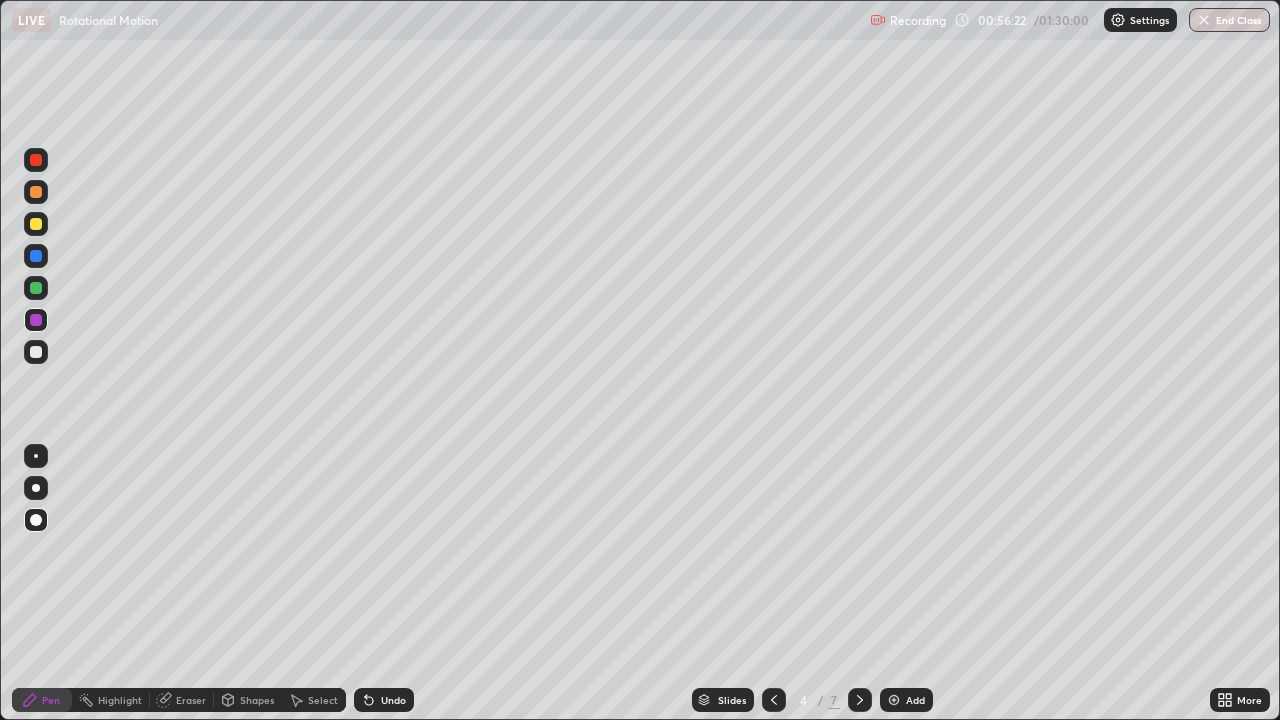 click at bounding box center (36, 520) 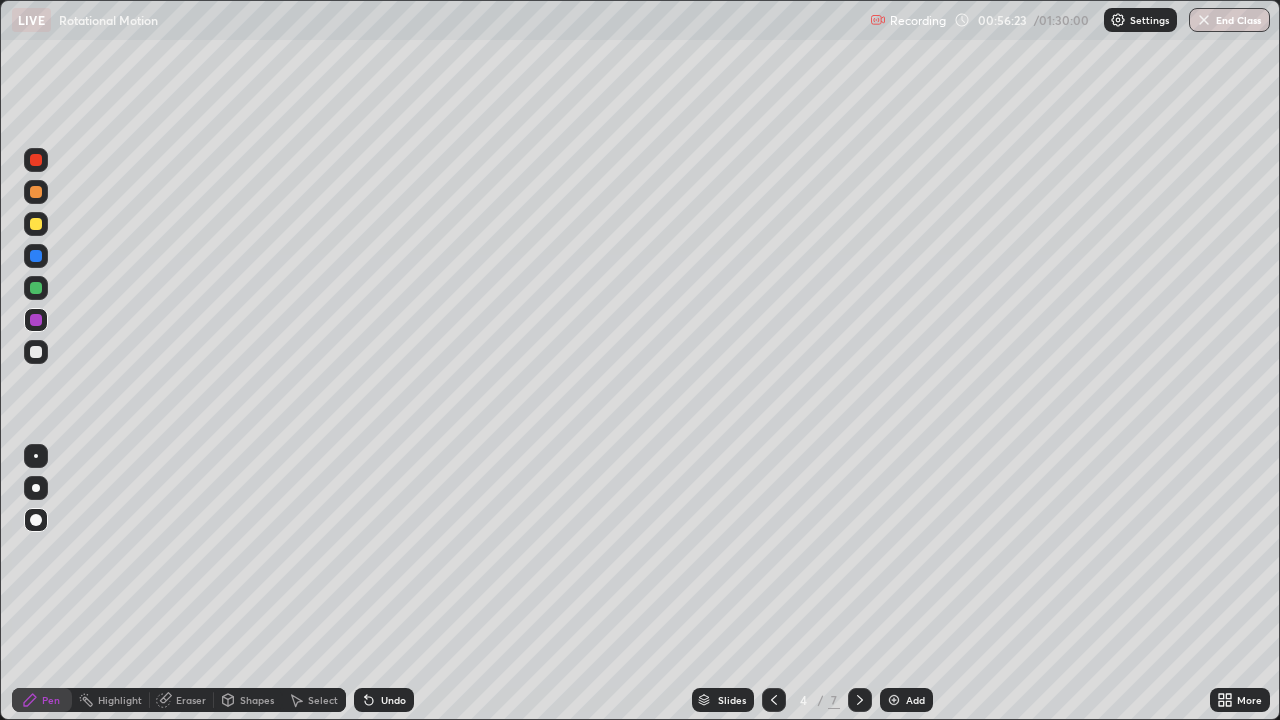 click on "Shapes" at bounding box center [257, 700] 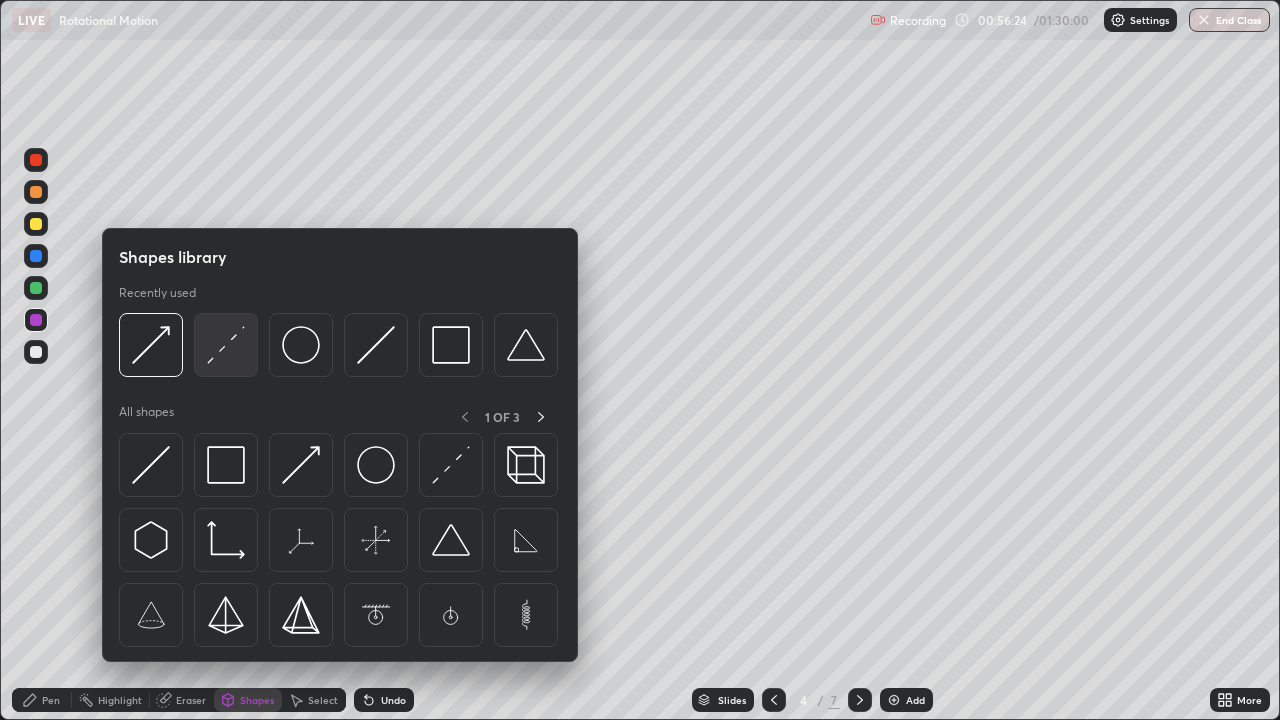 click at bounding box center [226, 345] 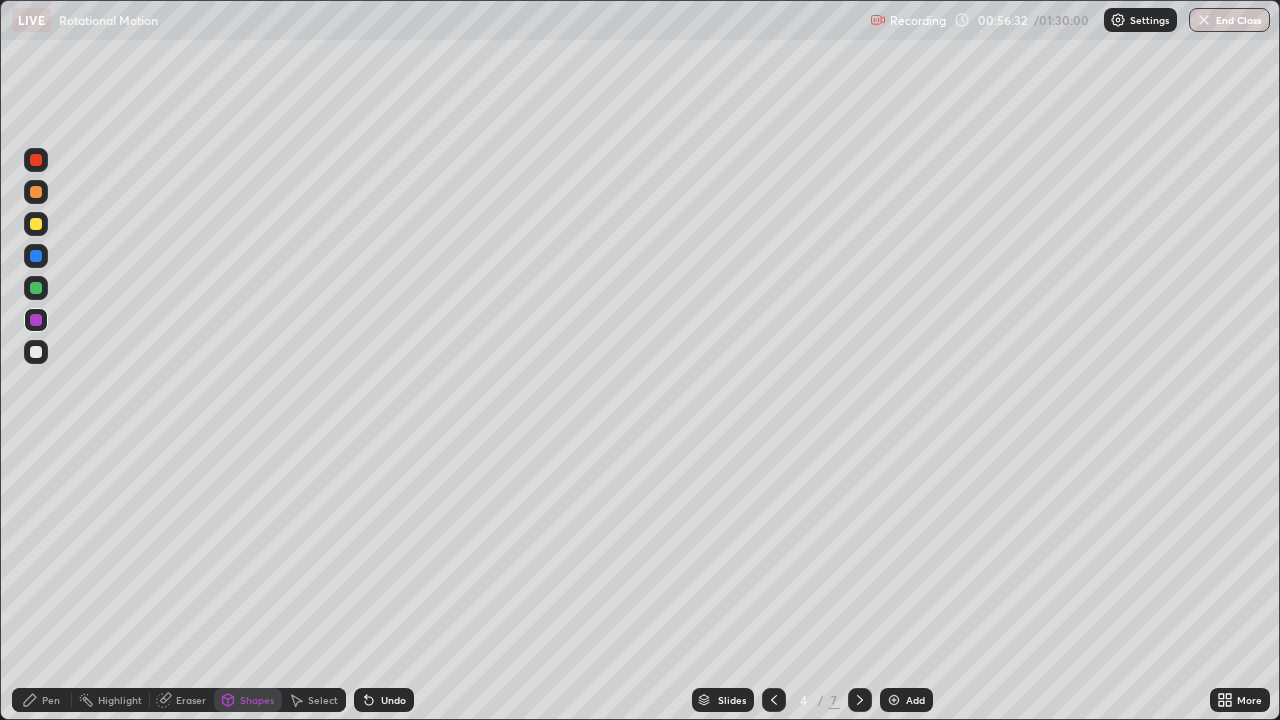 click on "Pen" at bounding box center [42, 700] 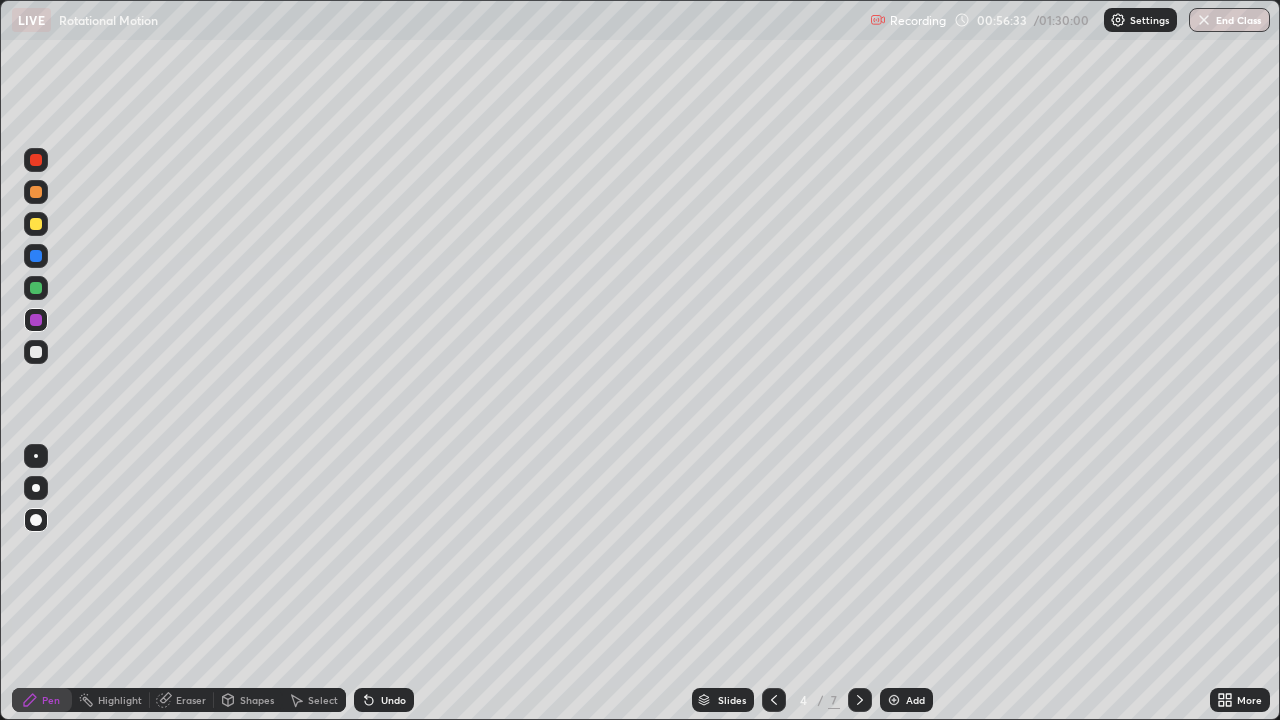 click at bounding box center [36, 456] 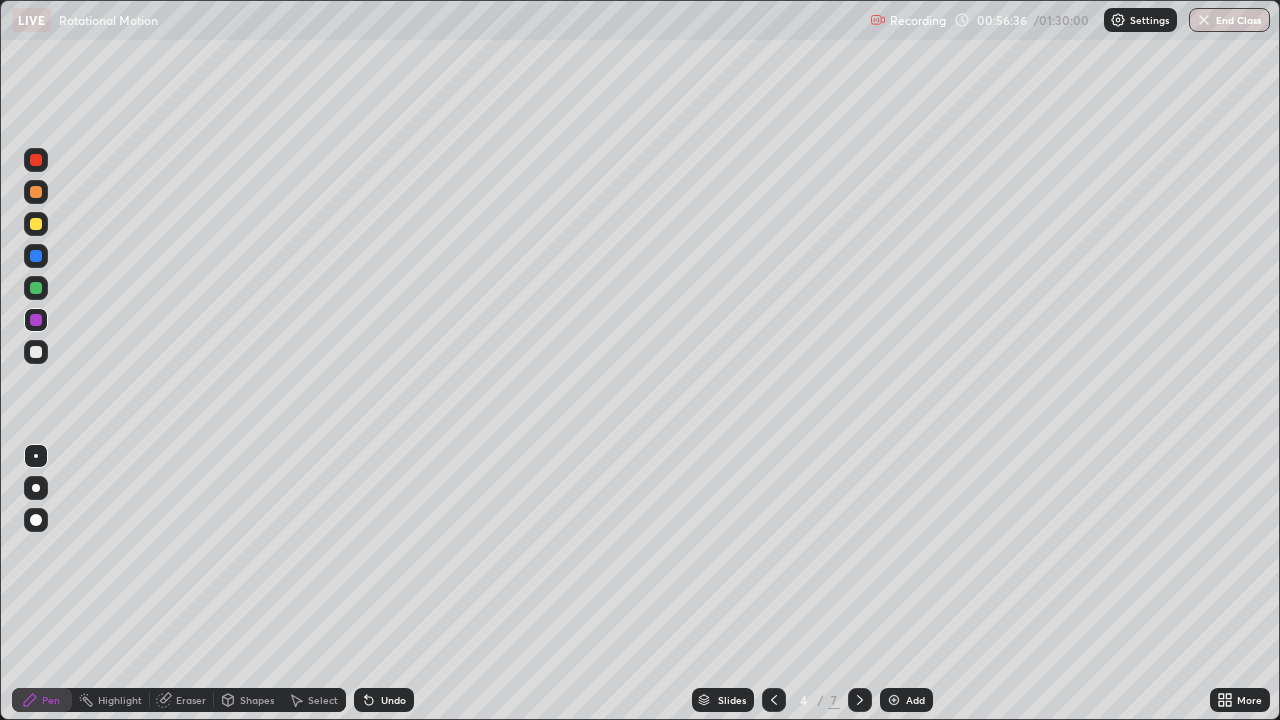 click at bounding box center (36, 256) 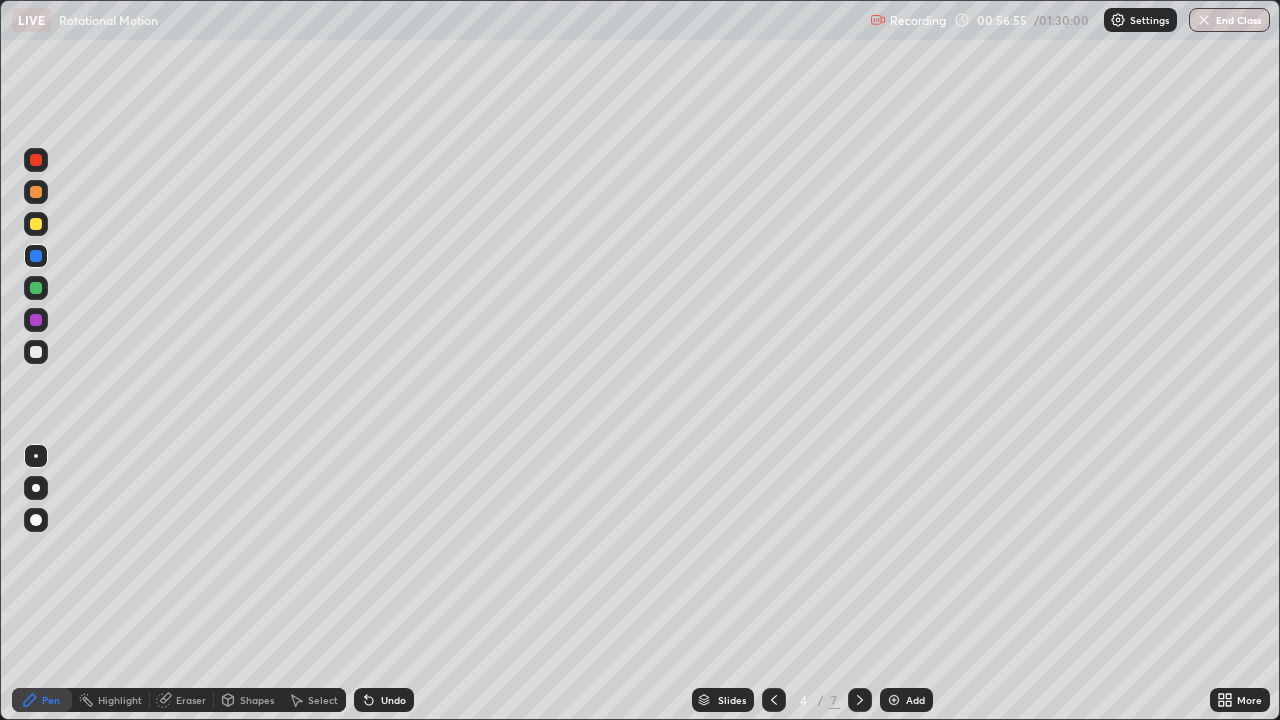 click 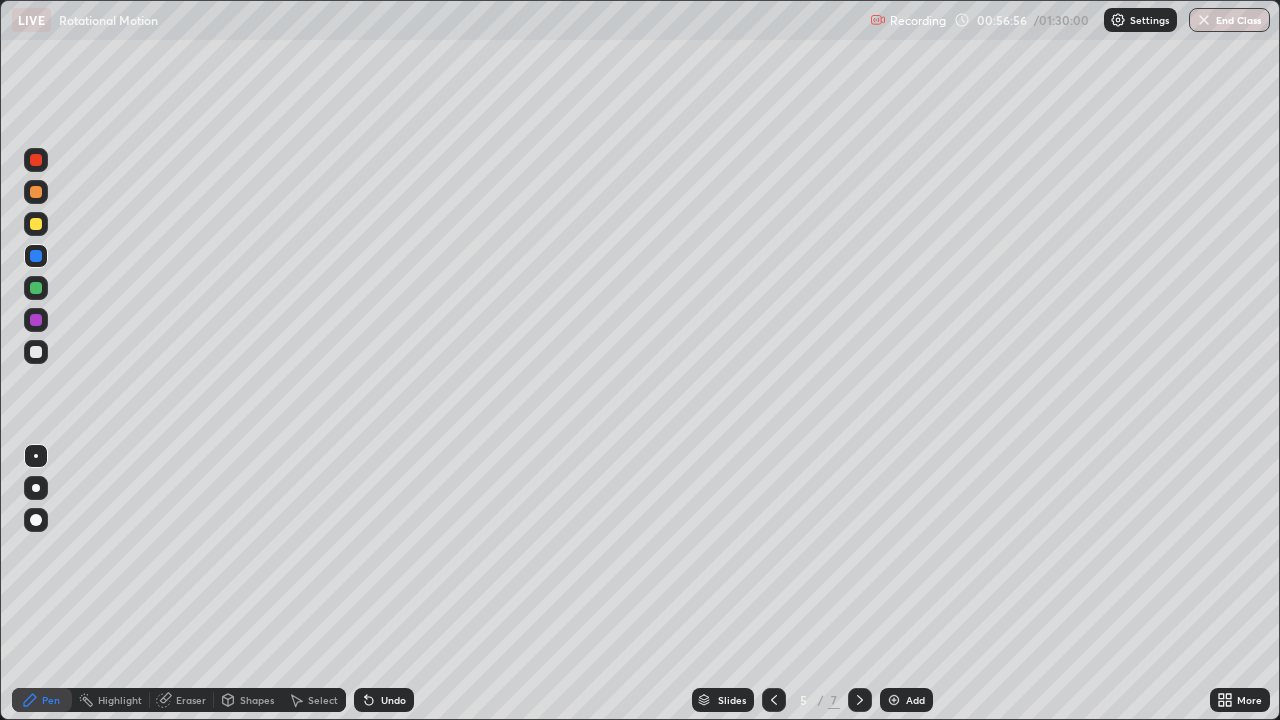 click at bounding box center (860, 700) 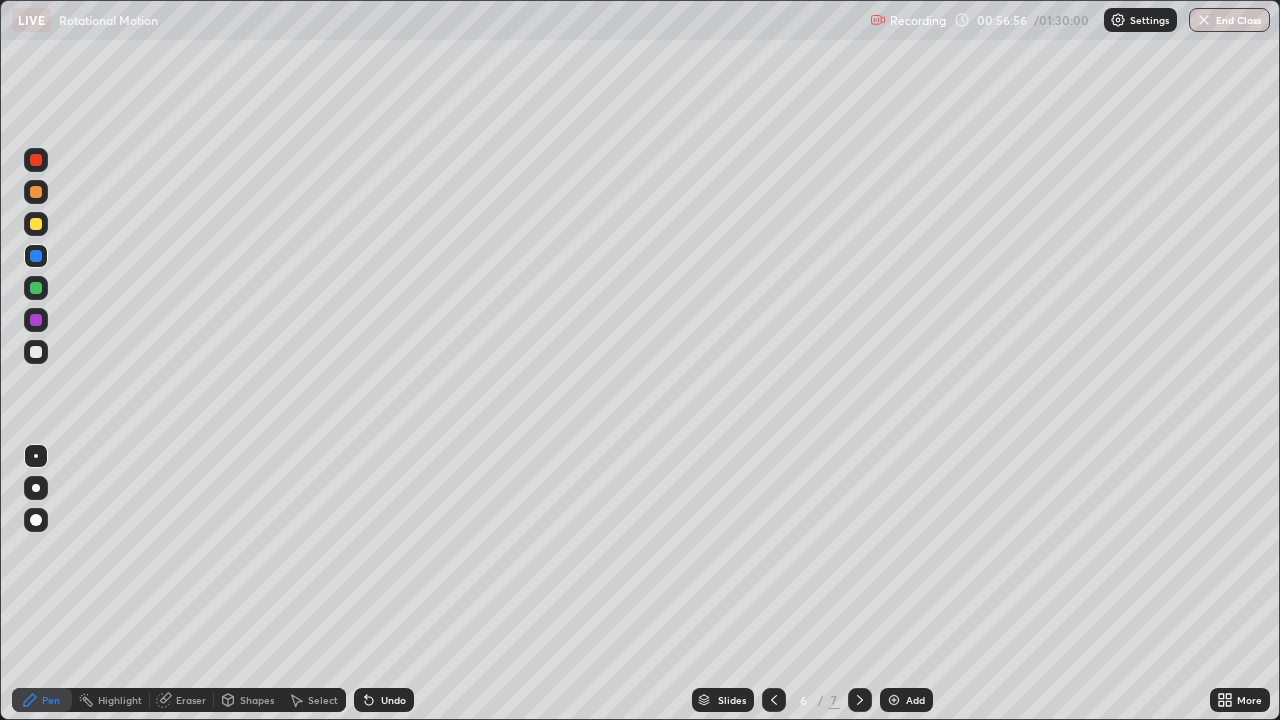 click at bounding box center [860, 700] 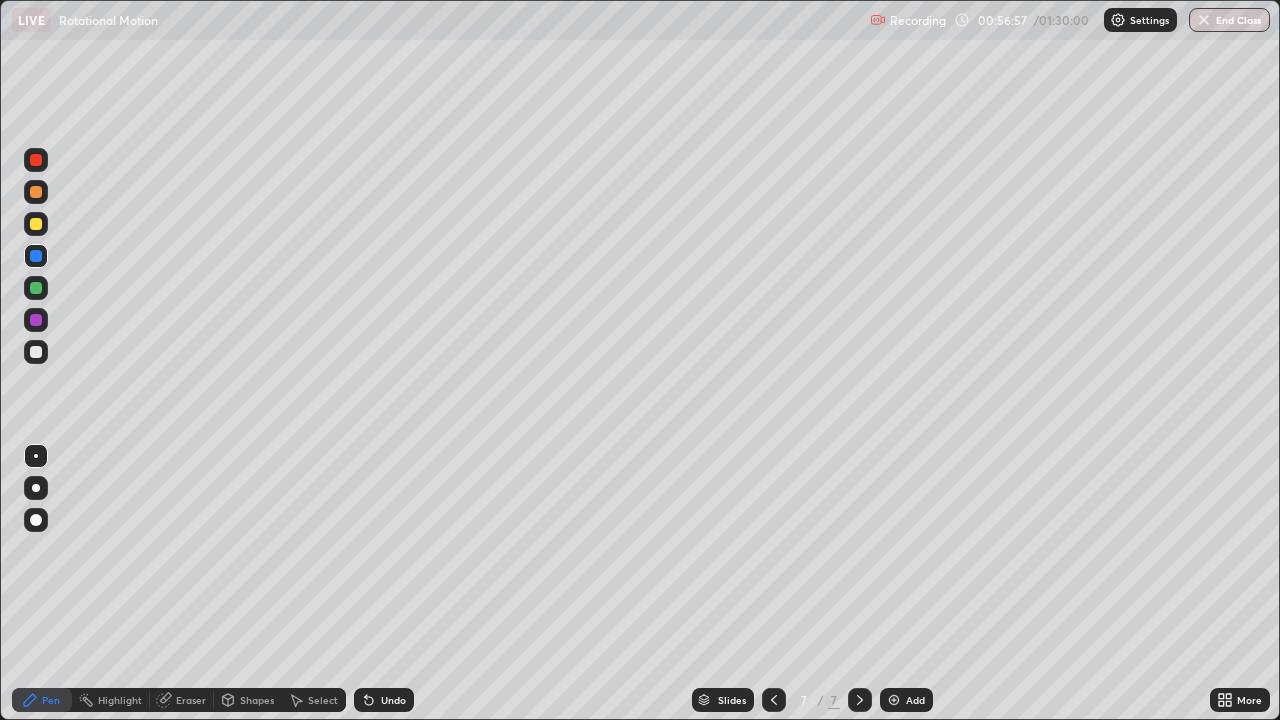 click on "Add" at bounding box center [906, 700] 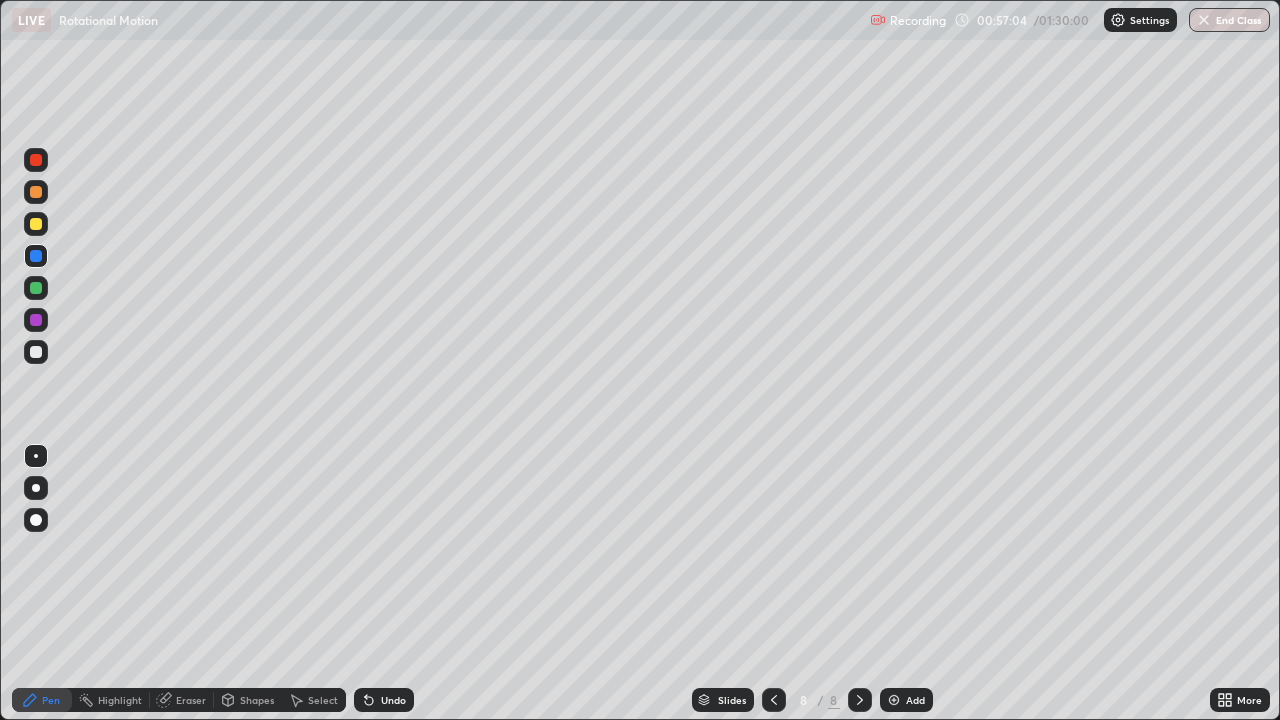 click on "Undo" at bounding box center [393, 700] 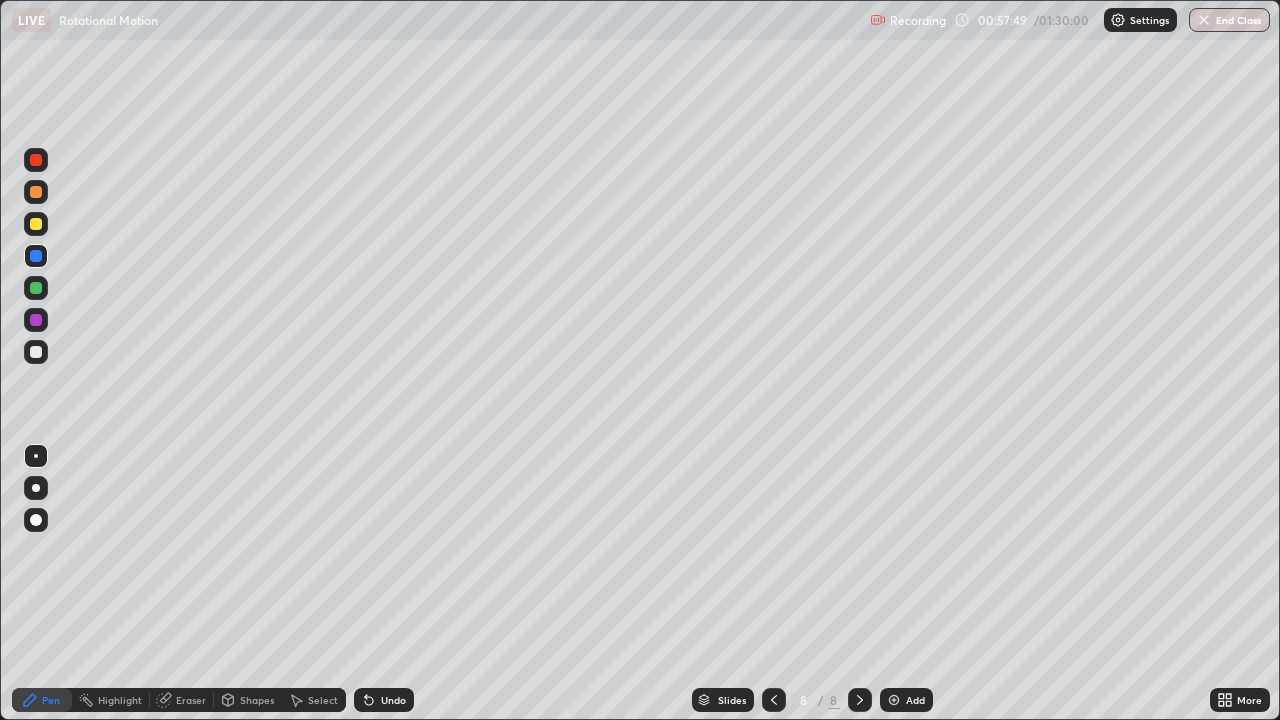 click 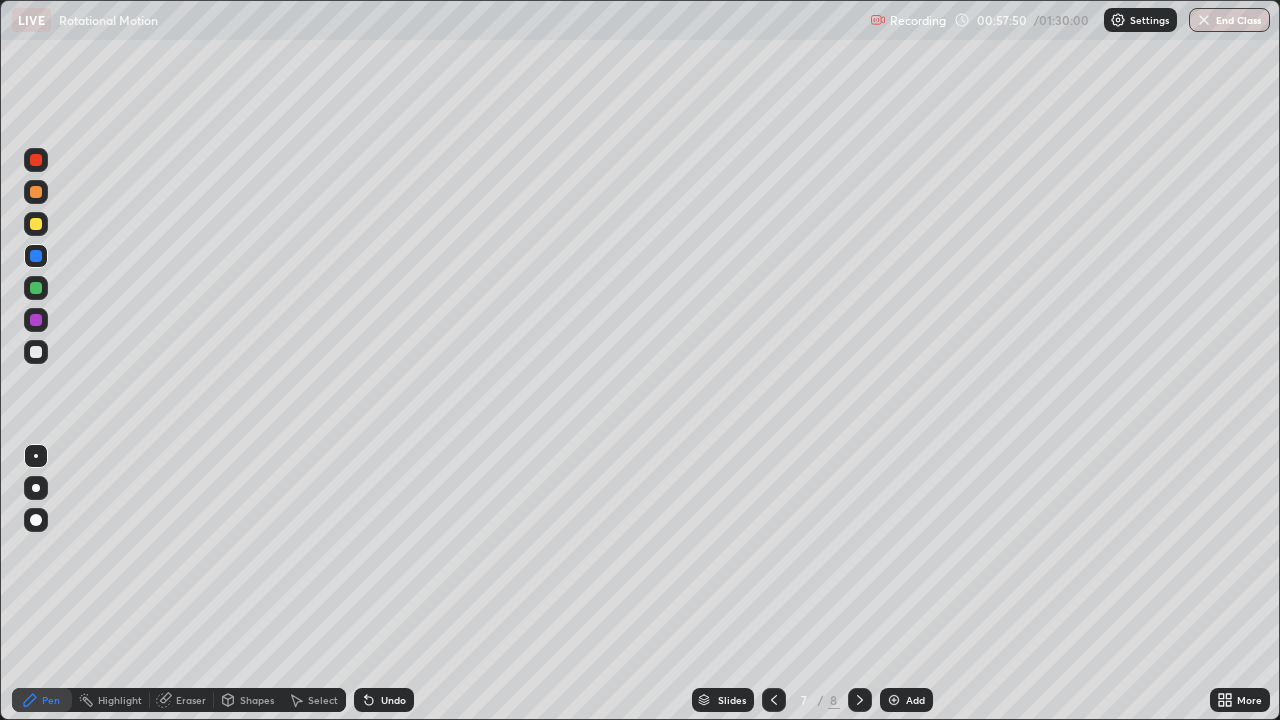 click at bounding box center [774, 700] 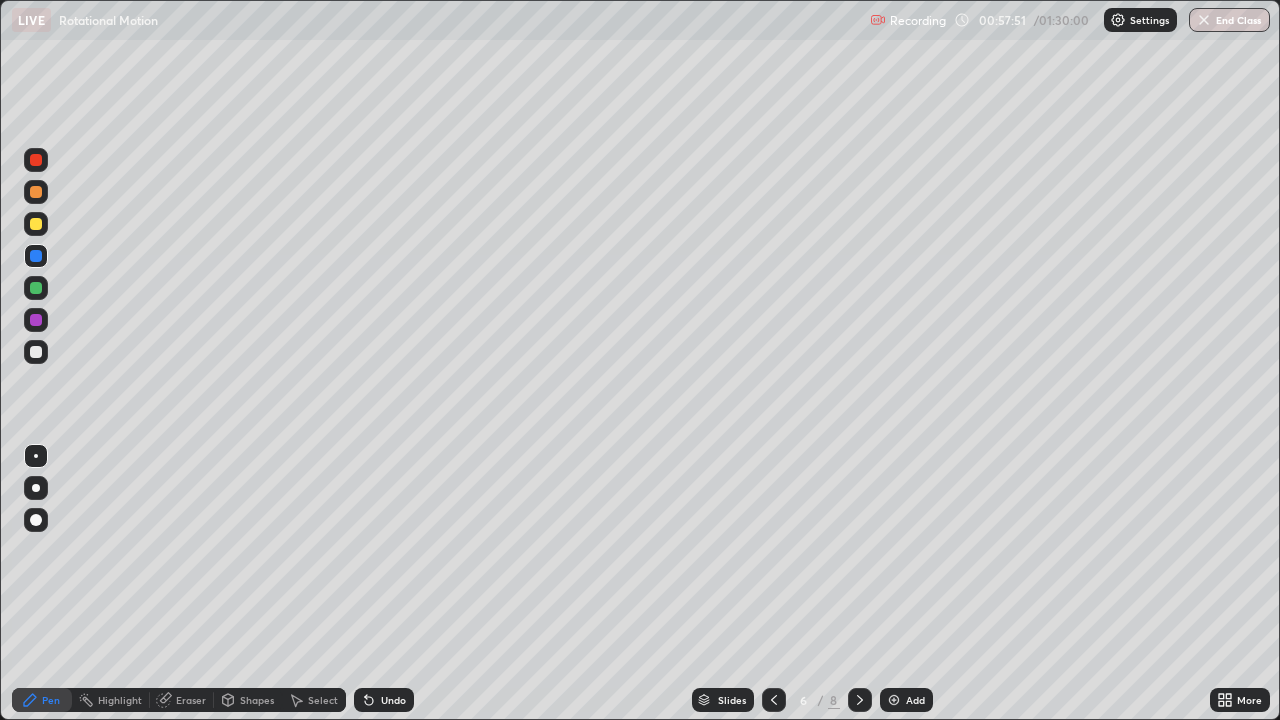 click at bounding box center (774, 700) 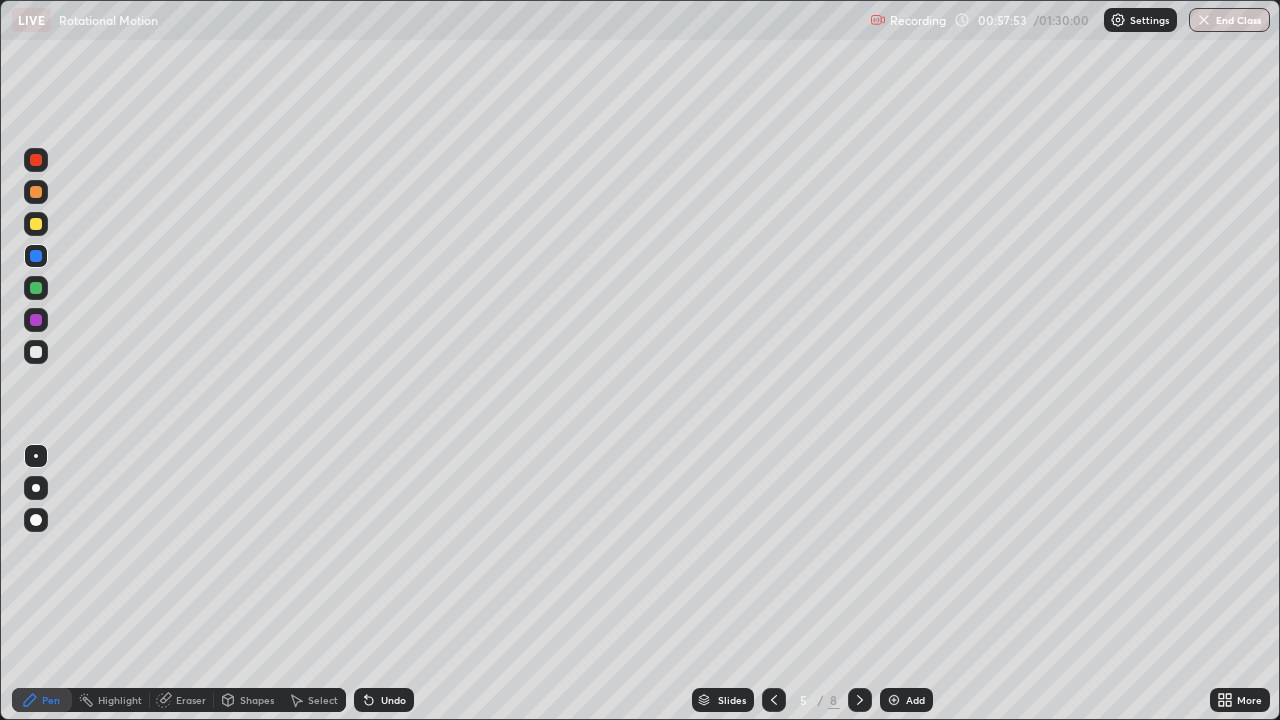 click 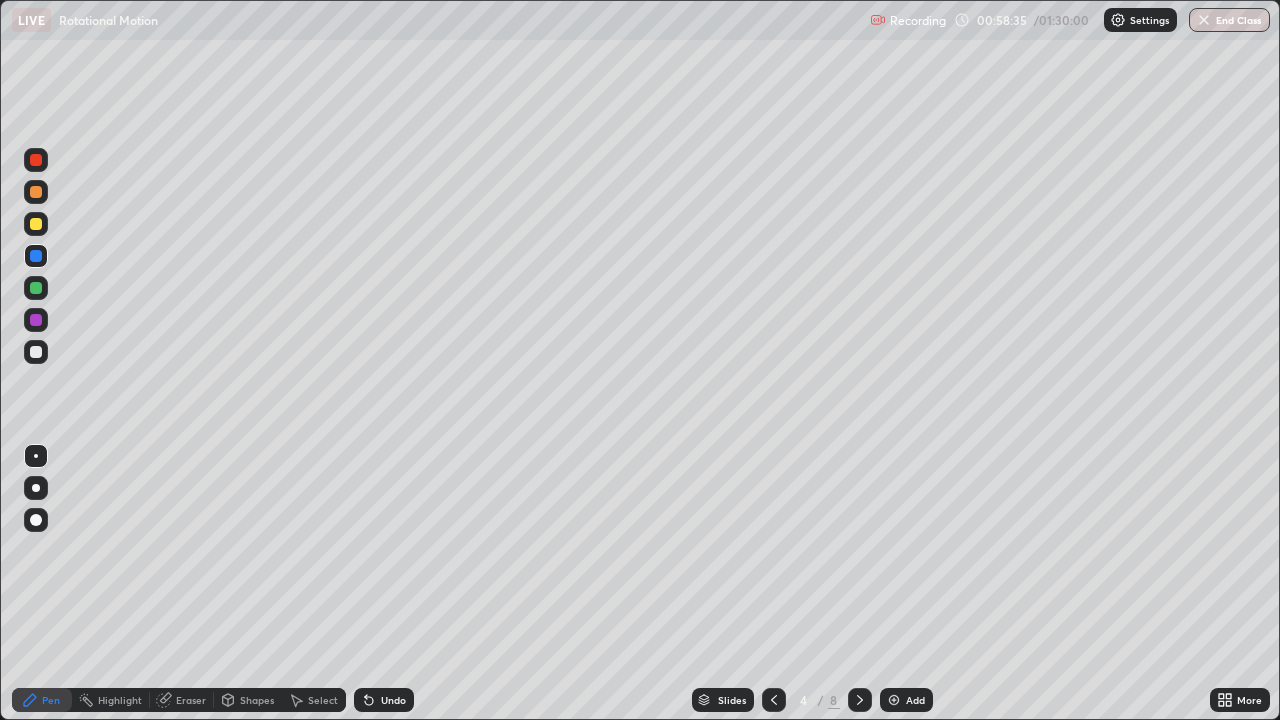 click at bounding box center (860, 700) 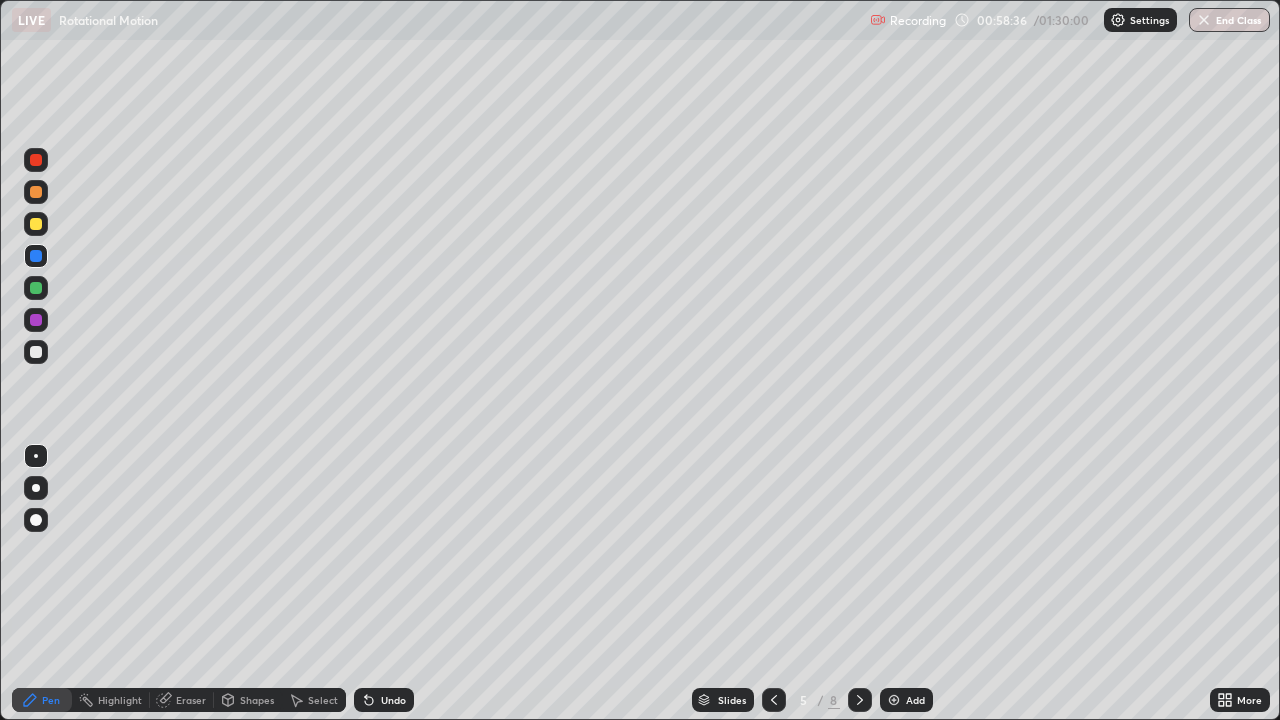 click at bounding box center (860, 700) 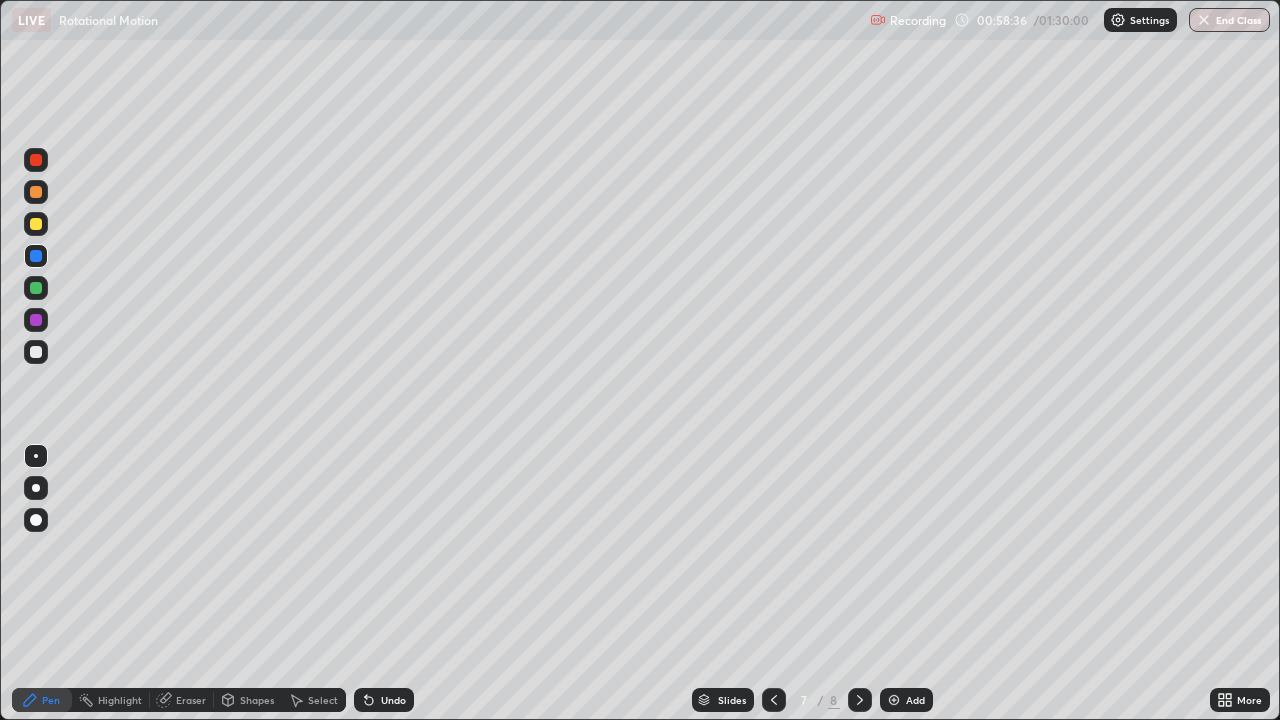 click 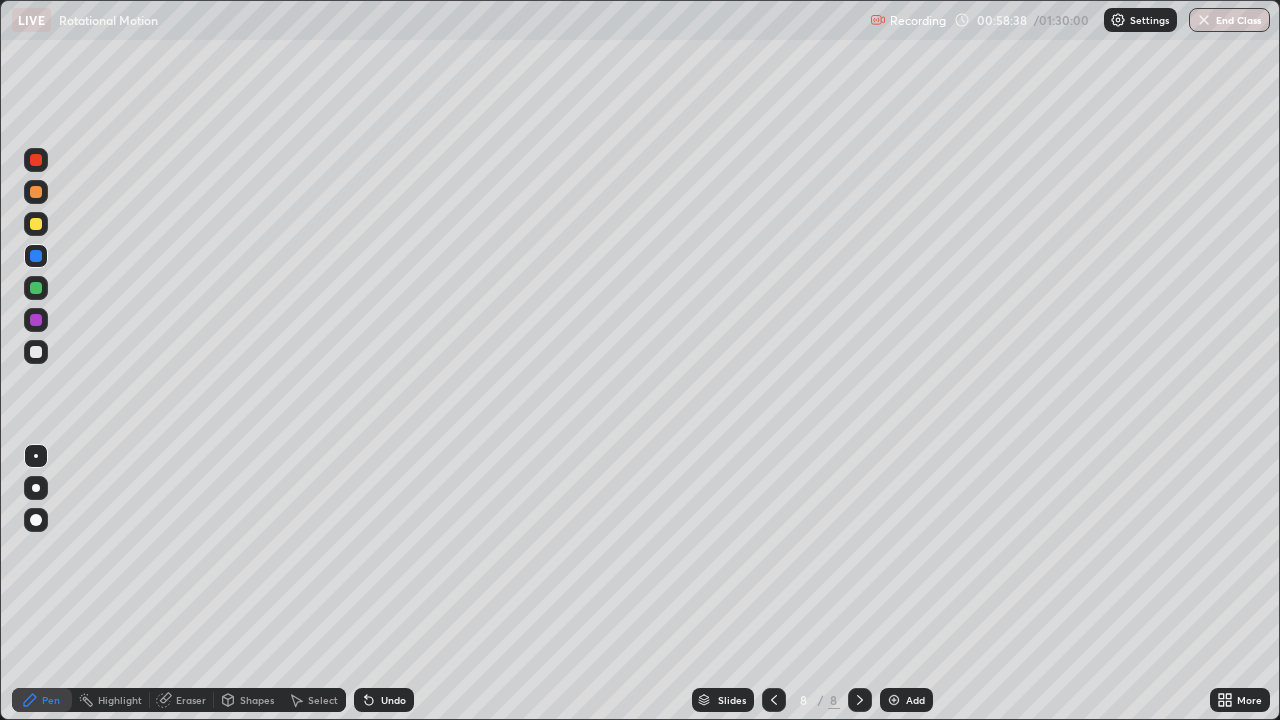 click at bounding box center (36, 352) 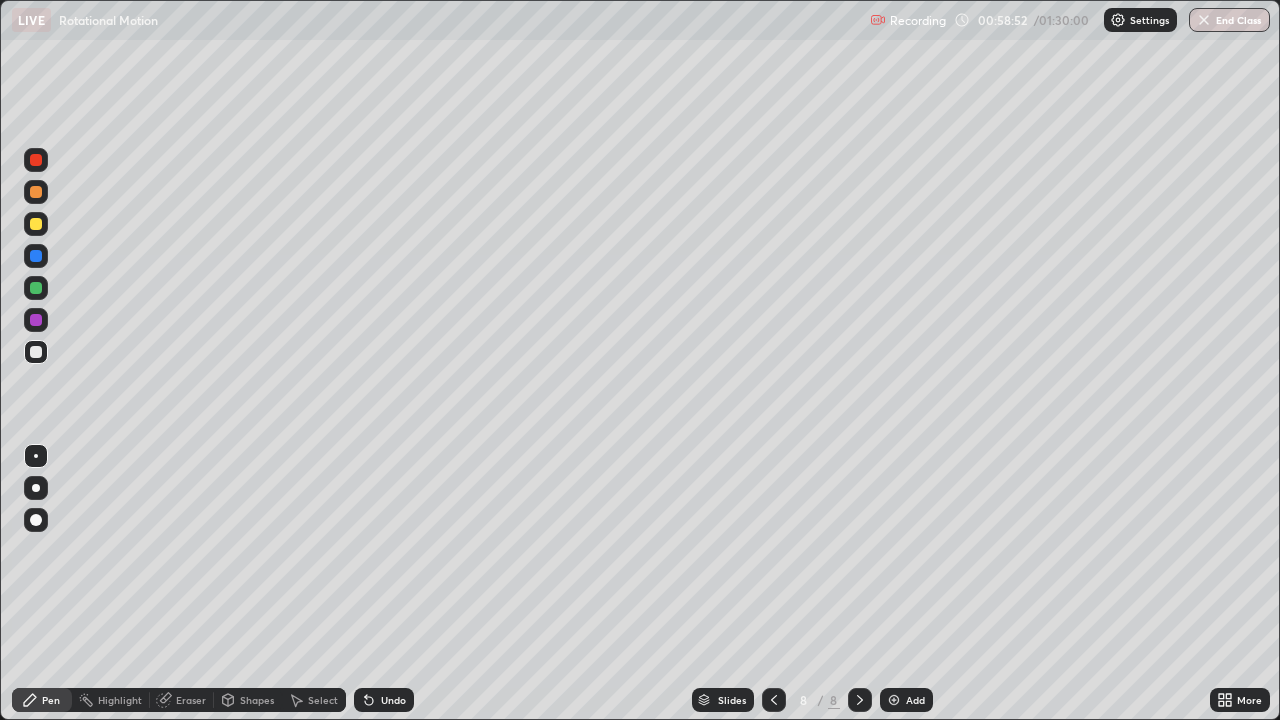 click at bounding box center [36, 256] 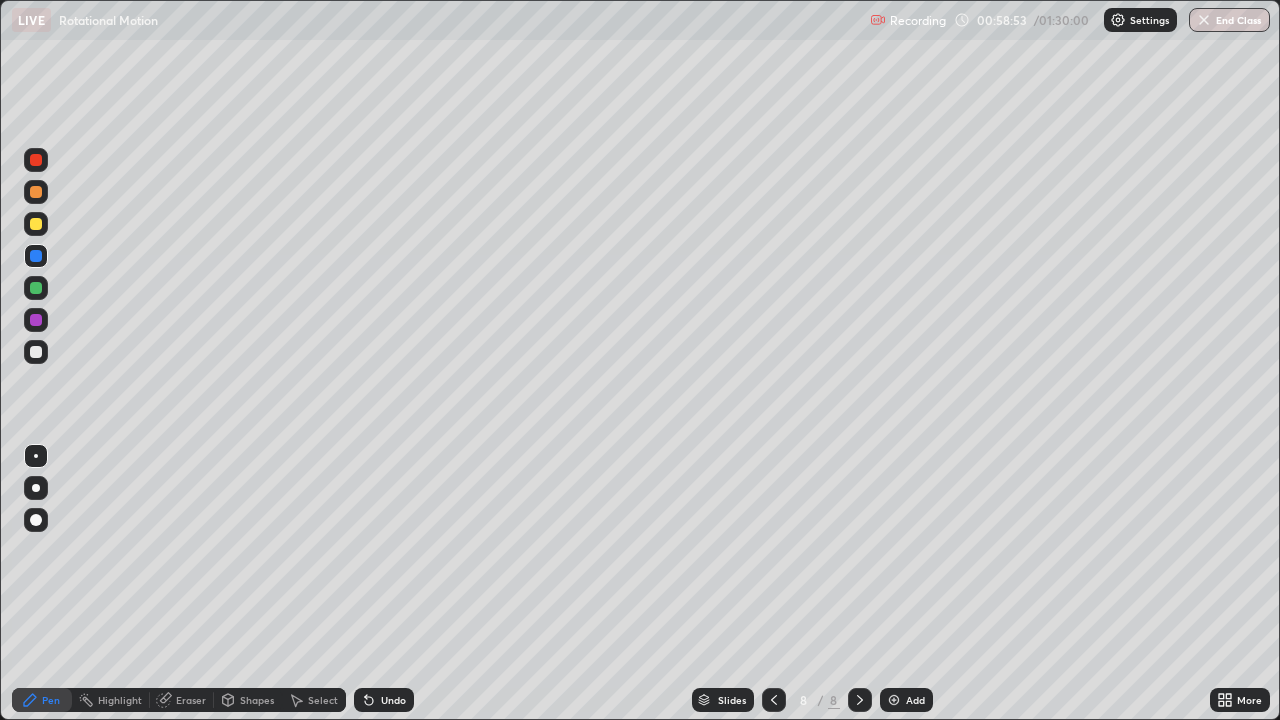 click on "Shapes" at bounding box center (257, 700) 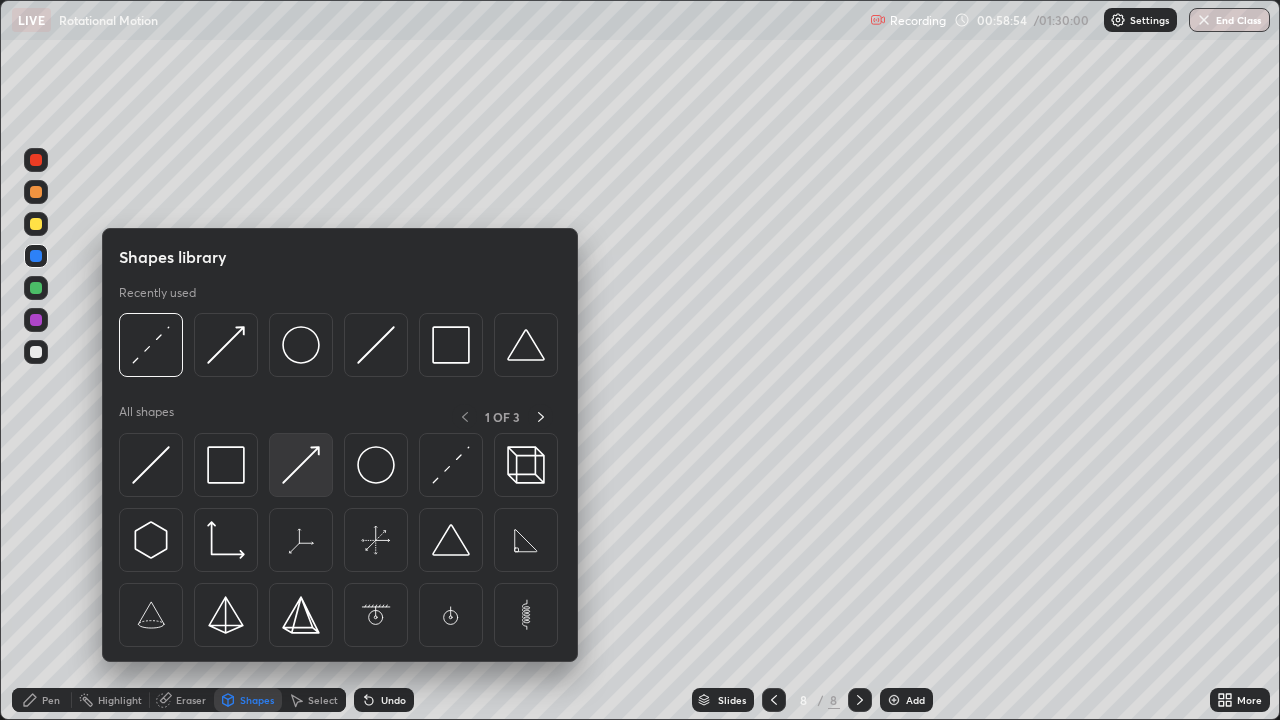click at bounding box center [301, 465] 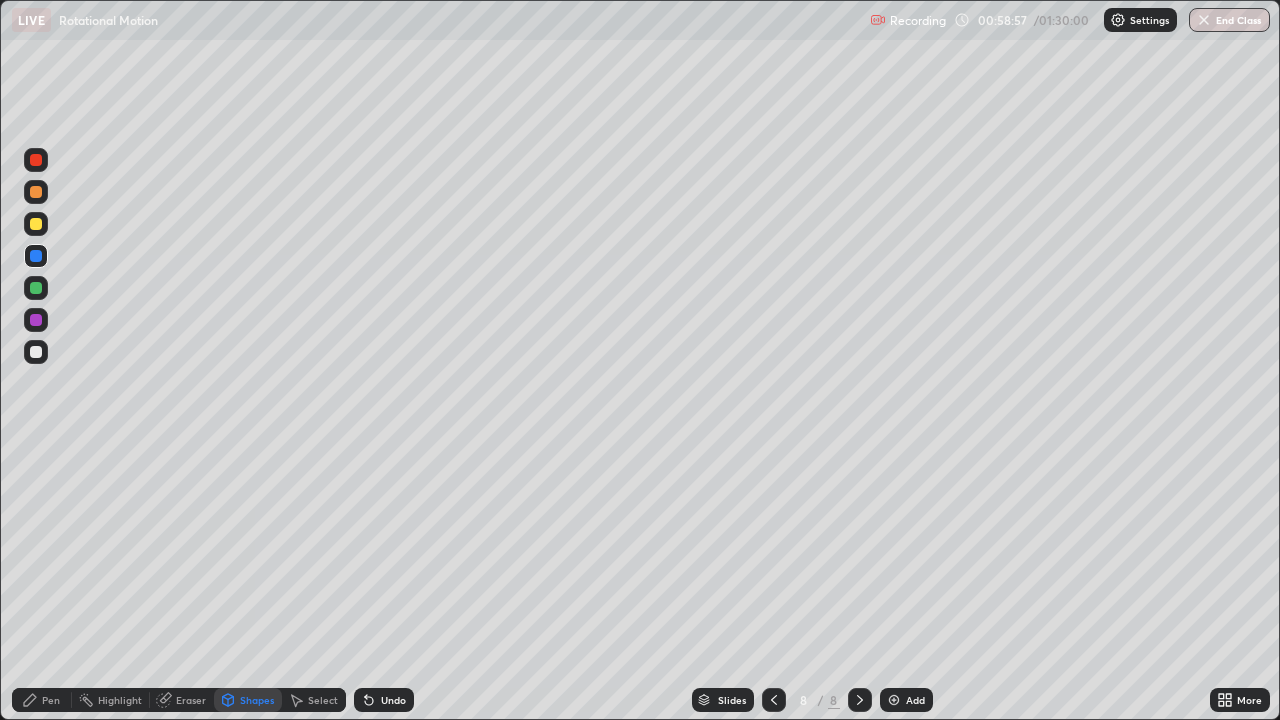 click on "Pen" at bounding box center [42, 700] 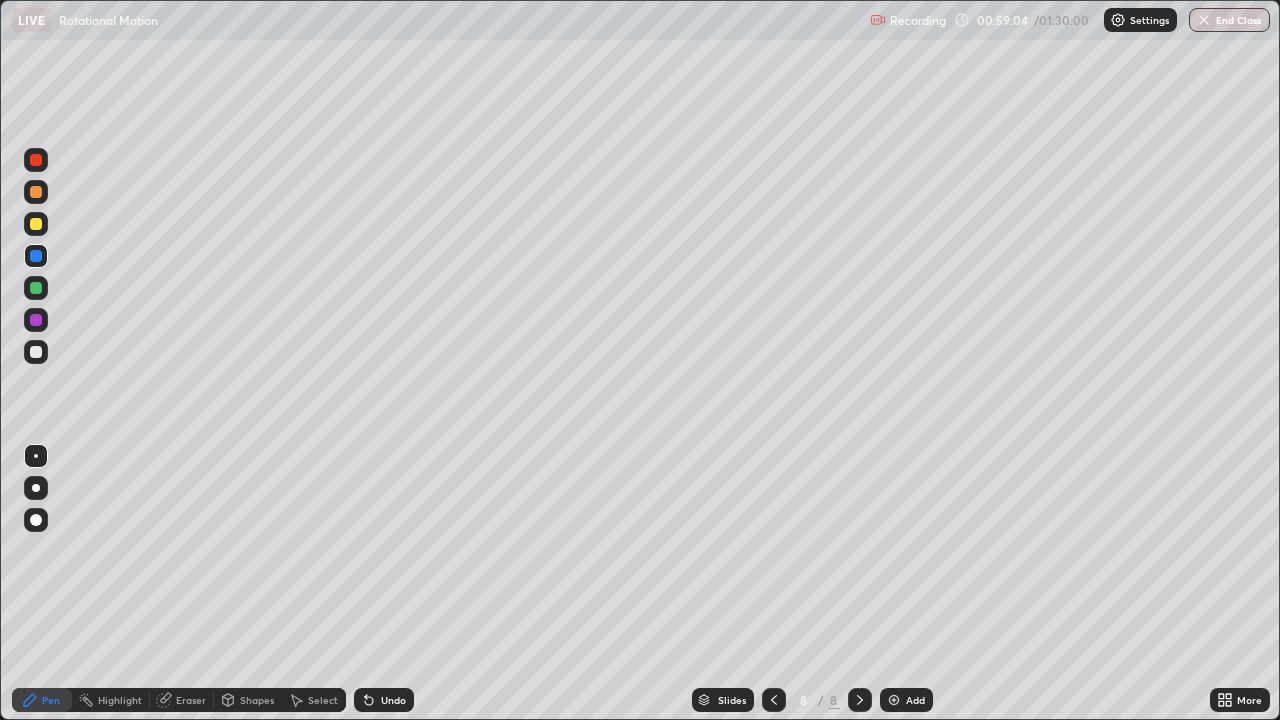 click at bounding box center (36, 352) 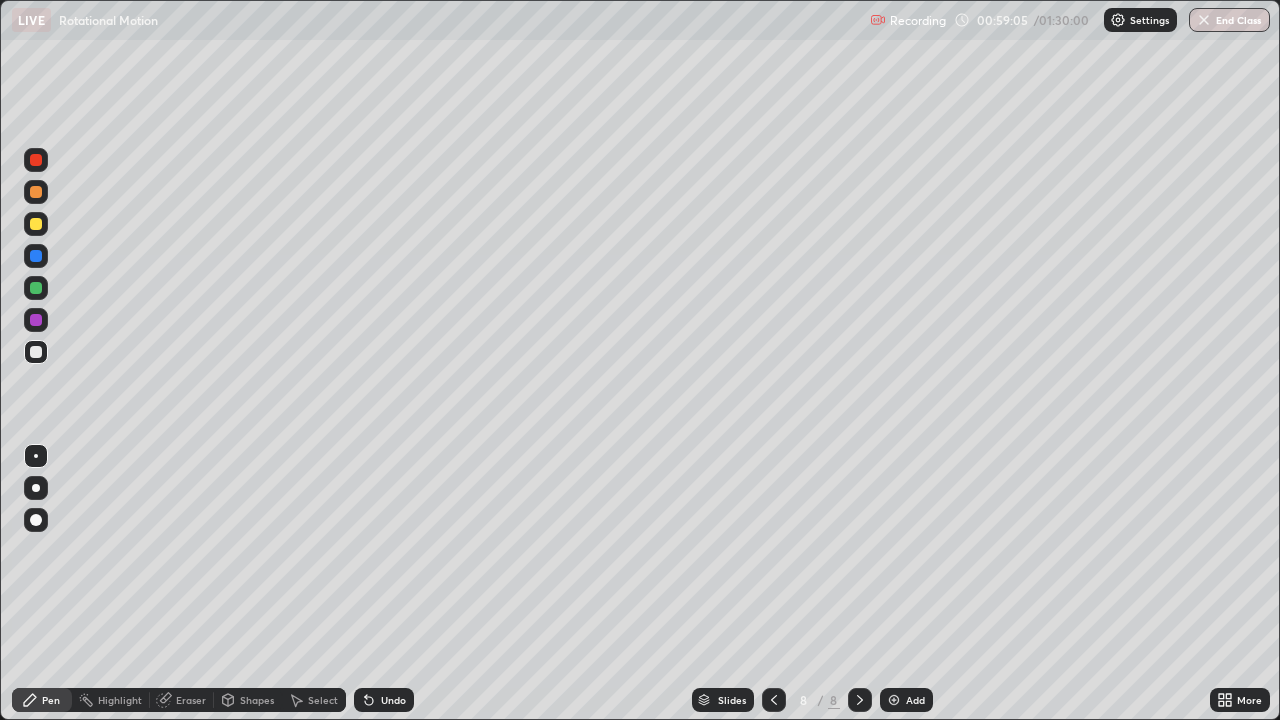 click on "Eraser" at bounding box center [191, 700] 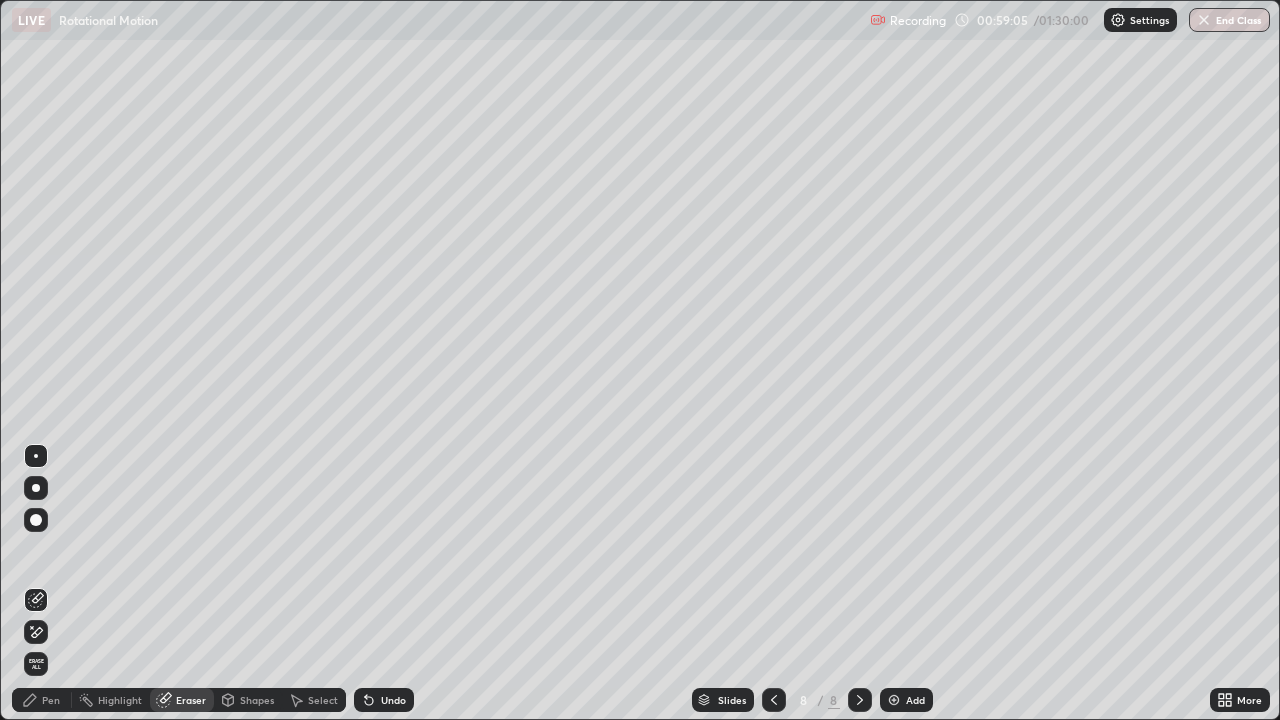 click on "Shapes" at bounding box center (248, 700) 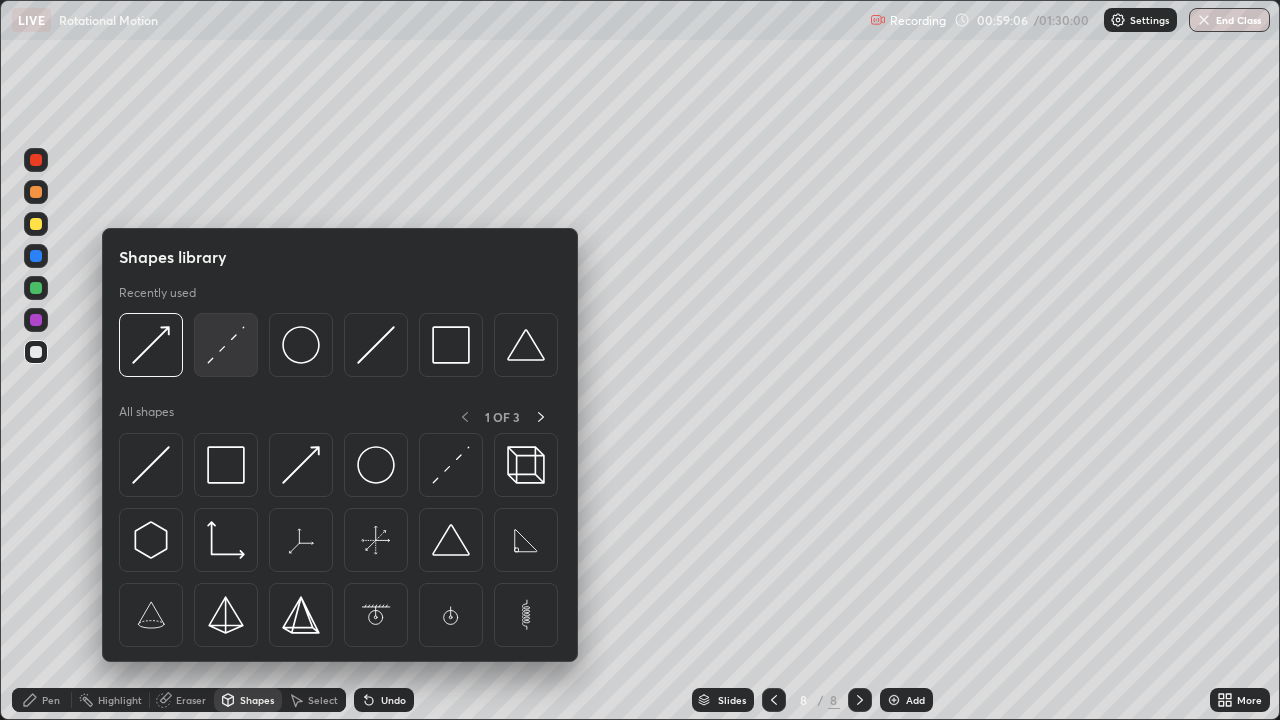 click at bounding box center (226, 345) 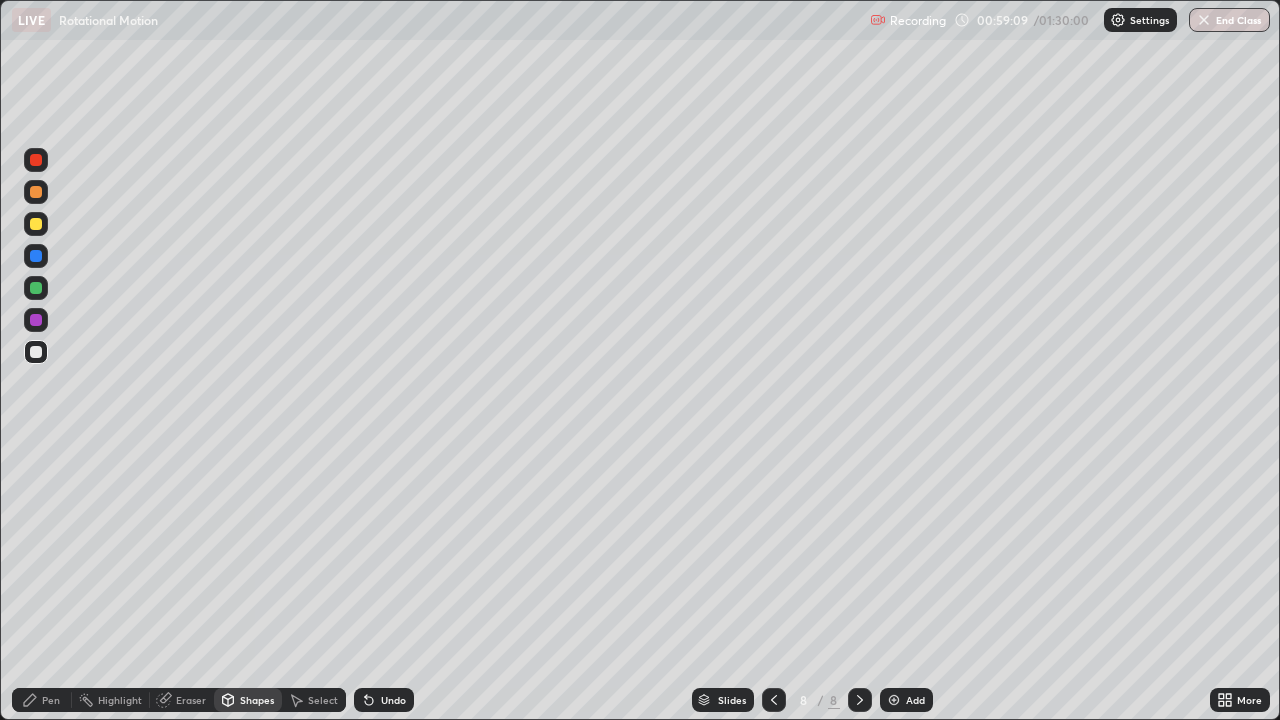 click on "Pen" at bounding box center (51, 700) 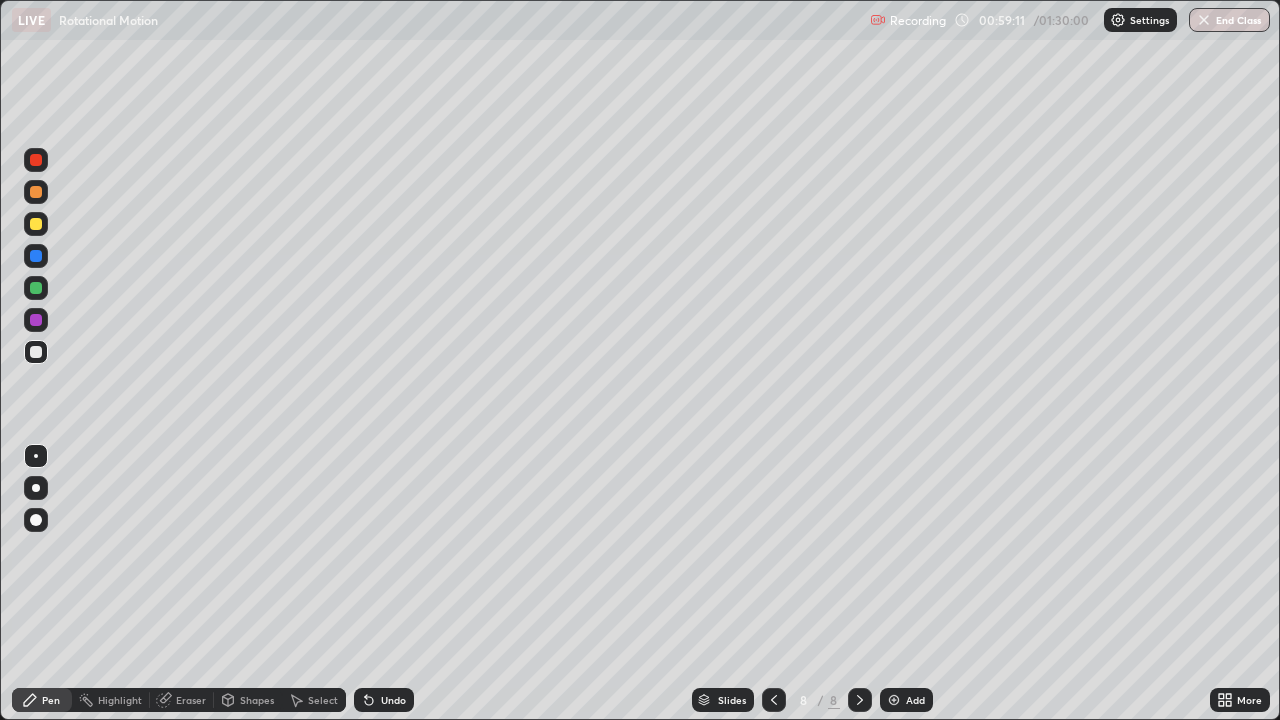 click at bounding box center (36, 256) 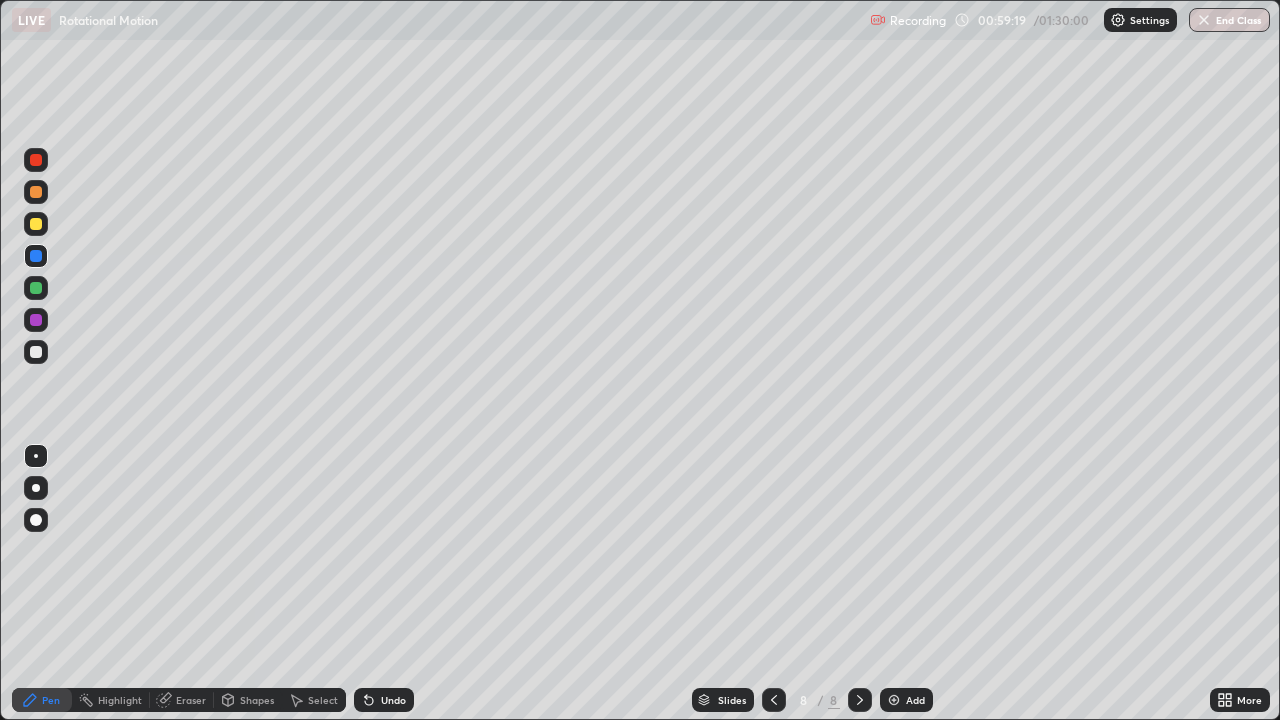 click at bounding box center (36, 352) 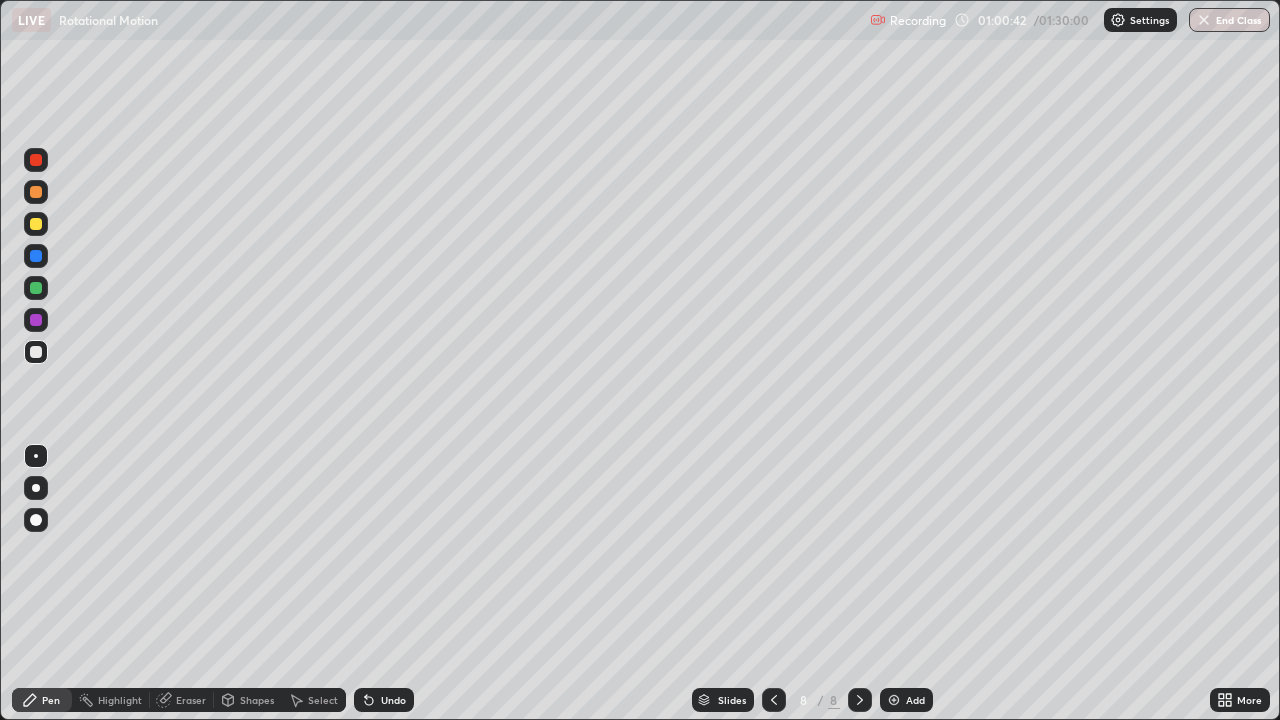 click at bounding box center (36, 320) 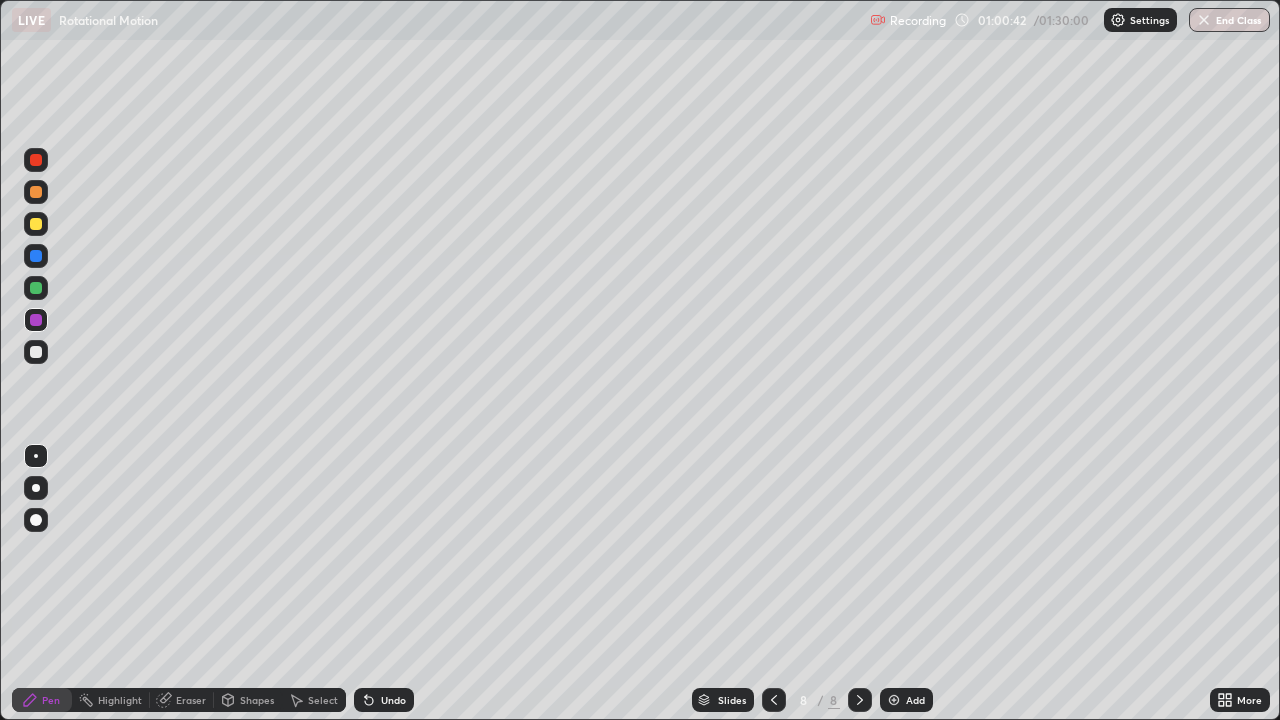 click at bounding box center (36, 520) 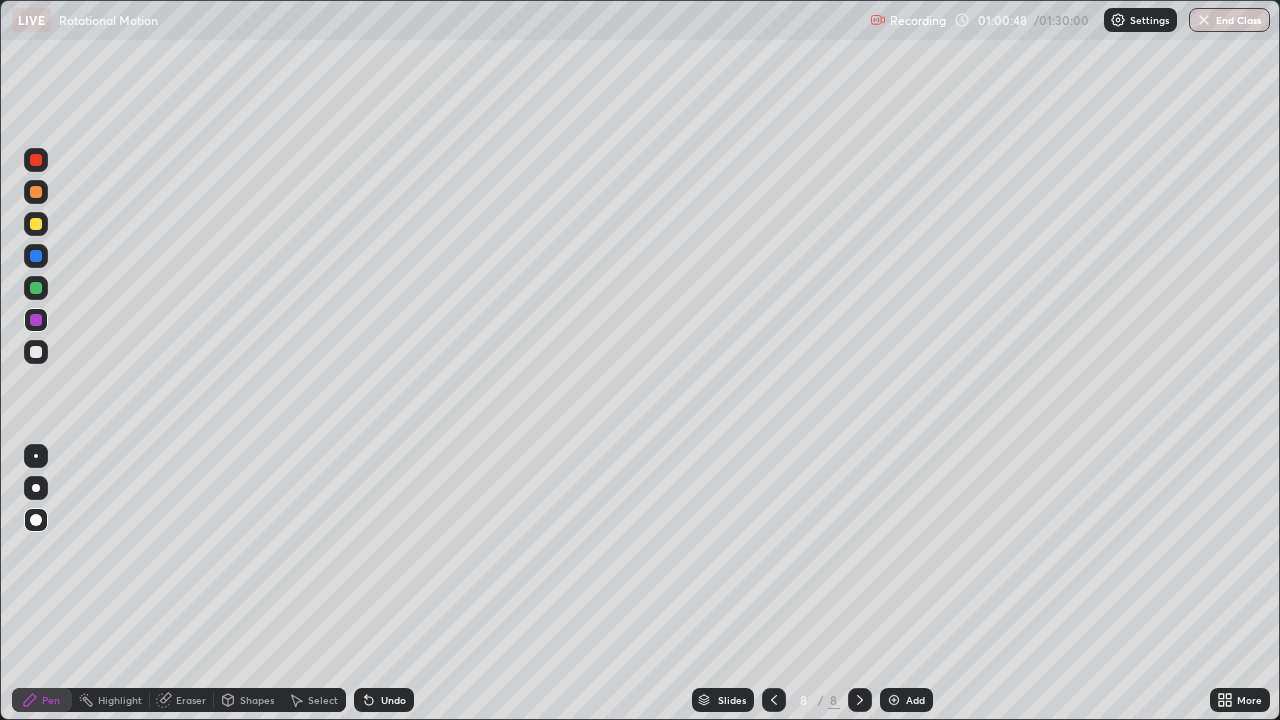 click at bounding box center (36, 456) 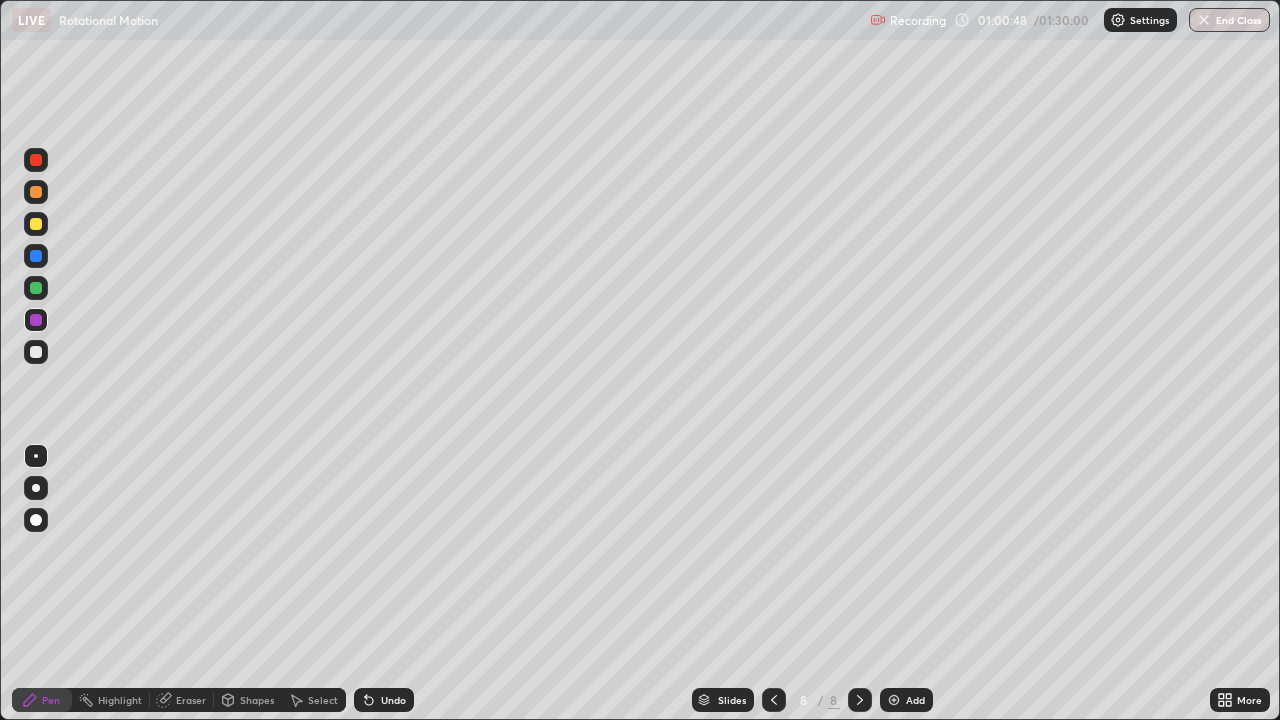 click at bounding box center [36, 352] 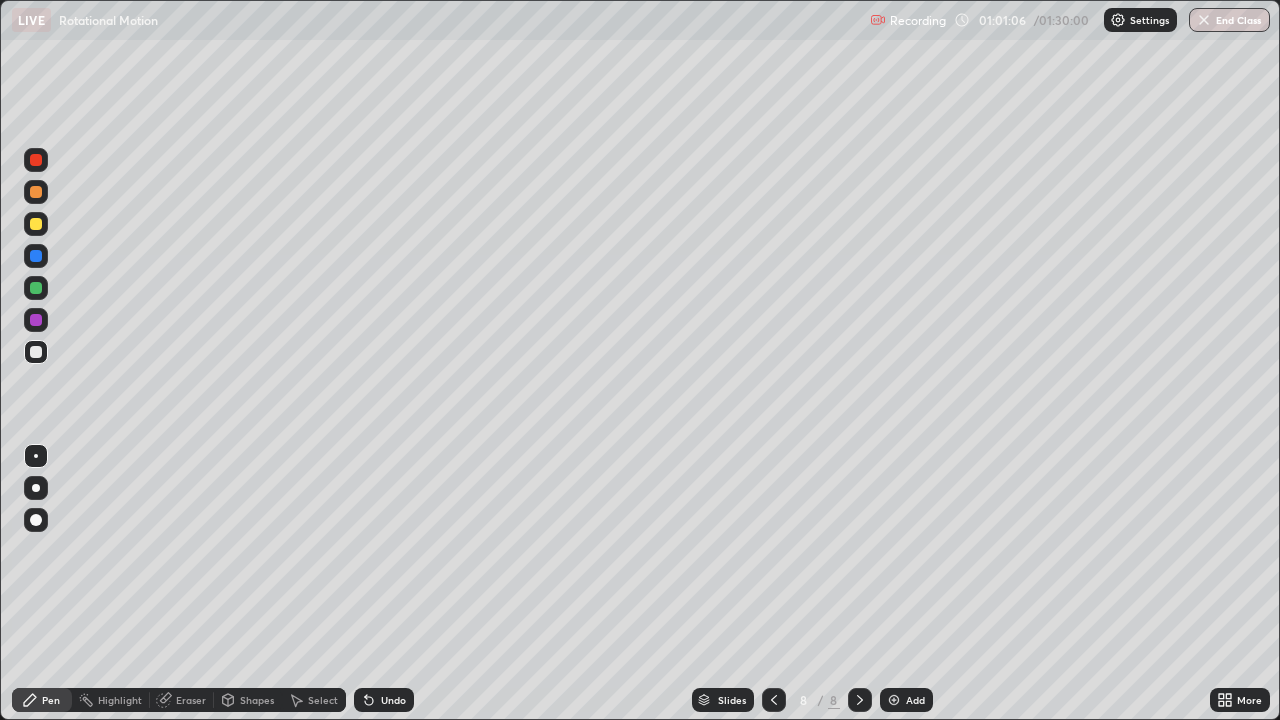 click on "Undo" at bounding box center (384, 700) 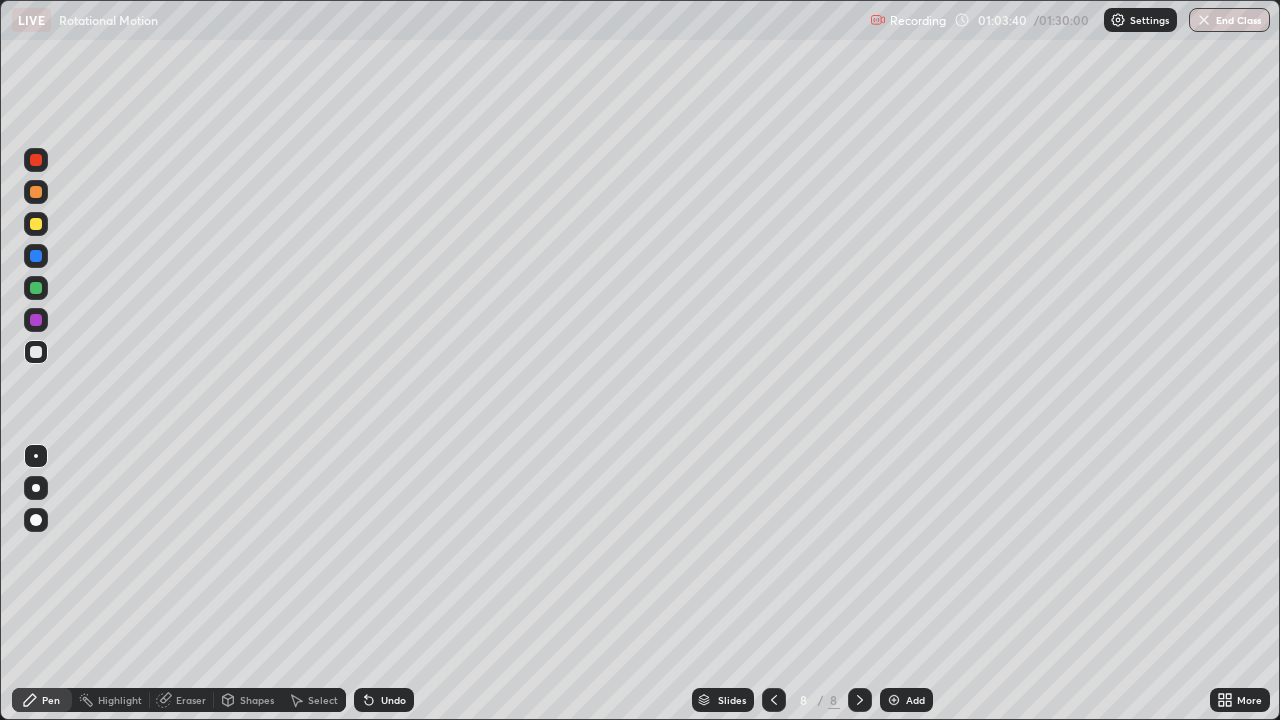 click at bounding box center (774, 700) 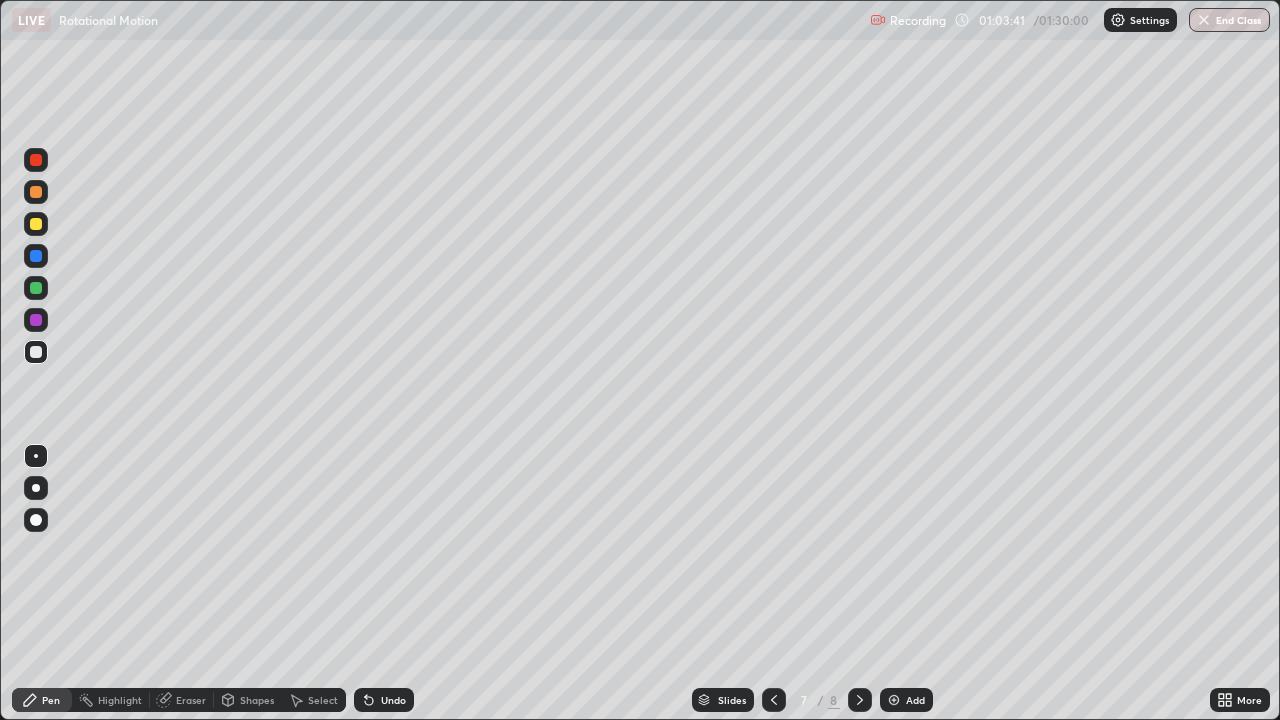 click at bounding box center (774, 700) 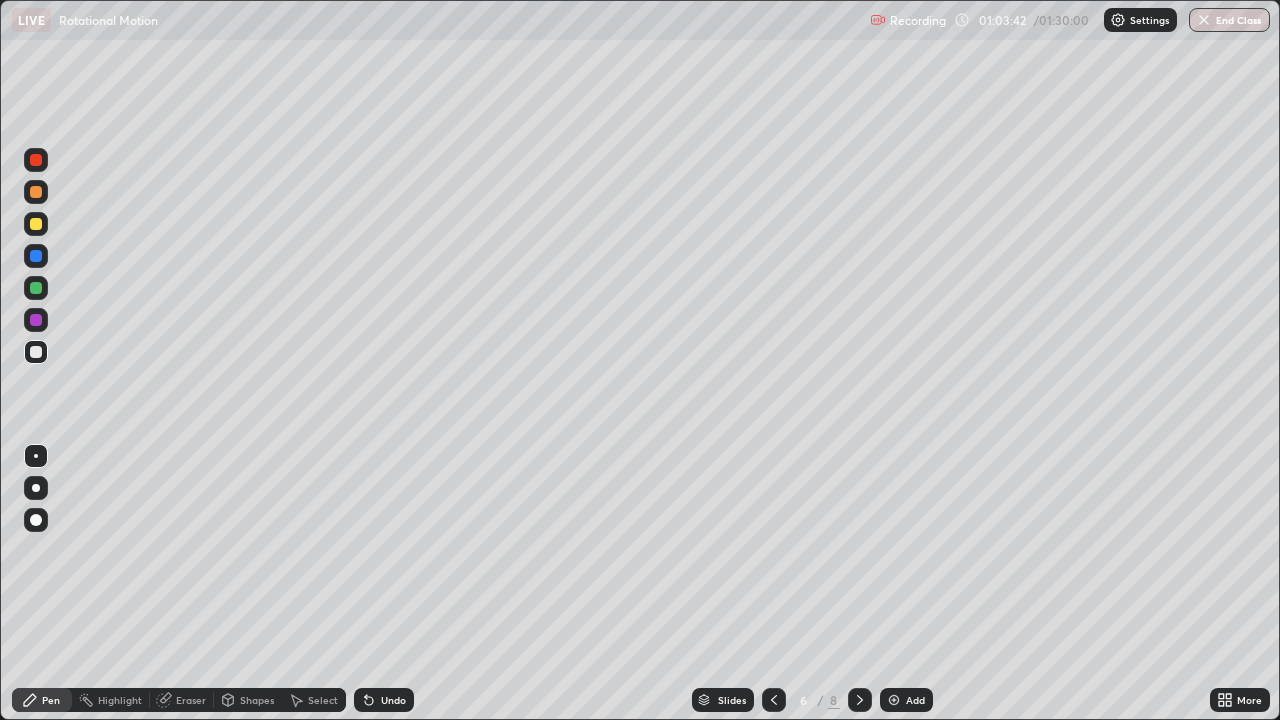 click 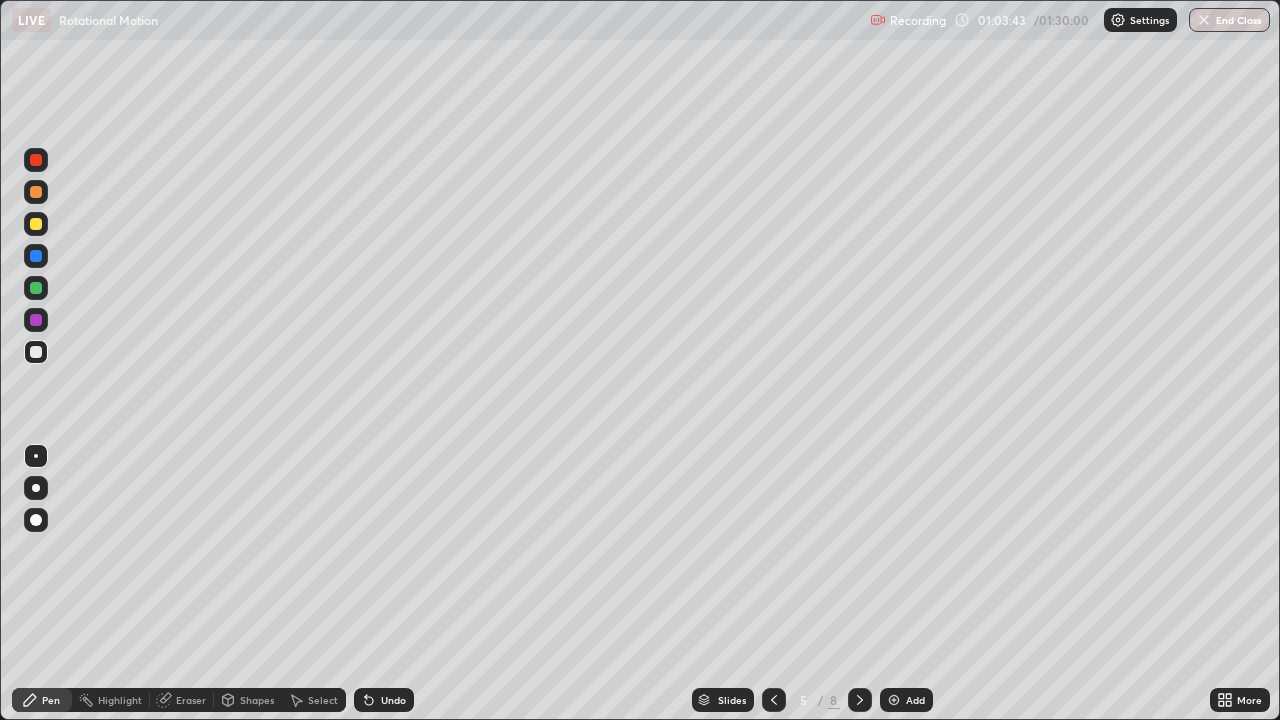 click at bounding box center [774, 700] 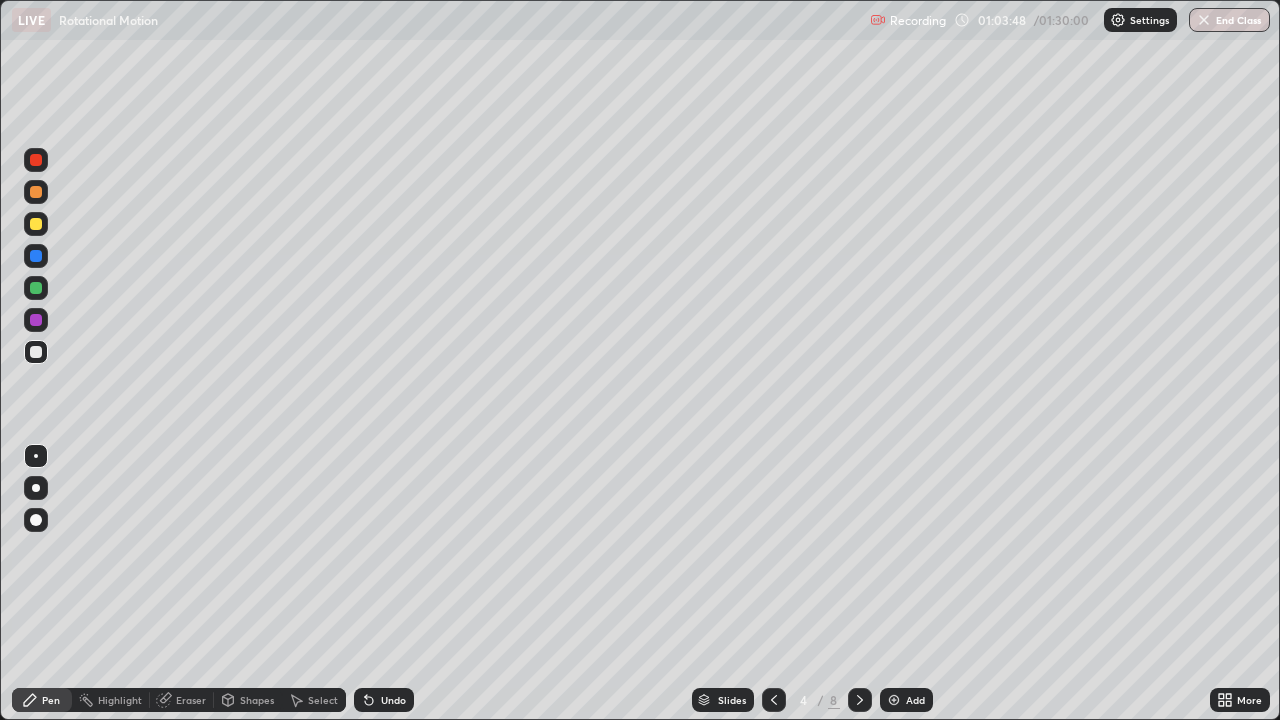 click at bounding box center (36, 256) 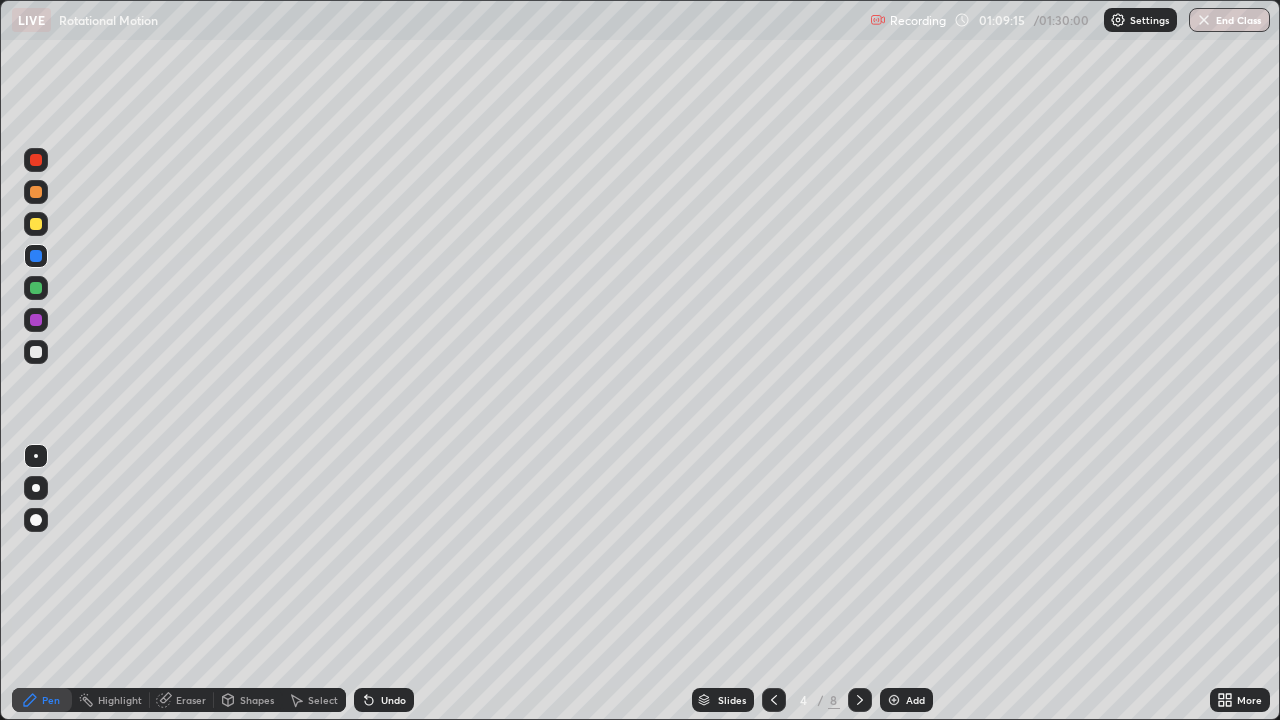 click 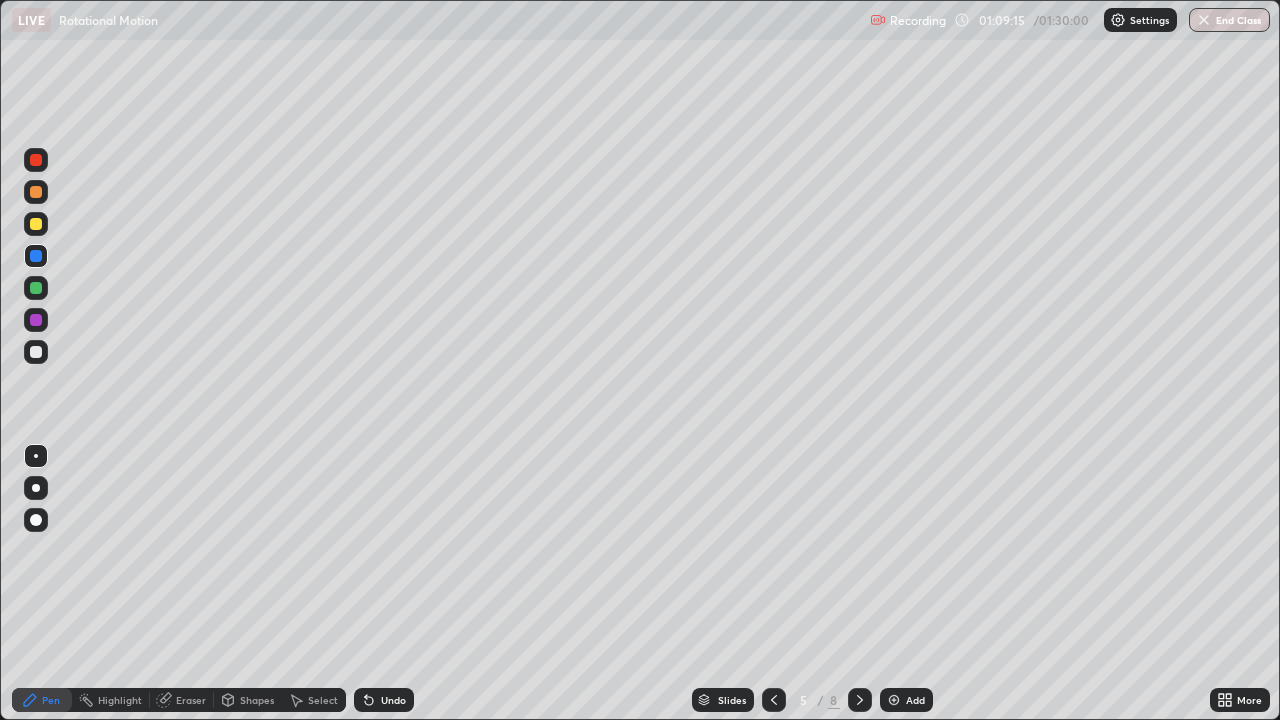 click at bounding box center [860, 700] 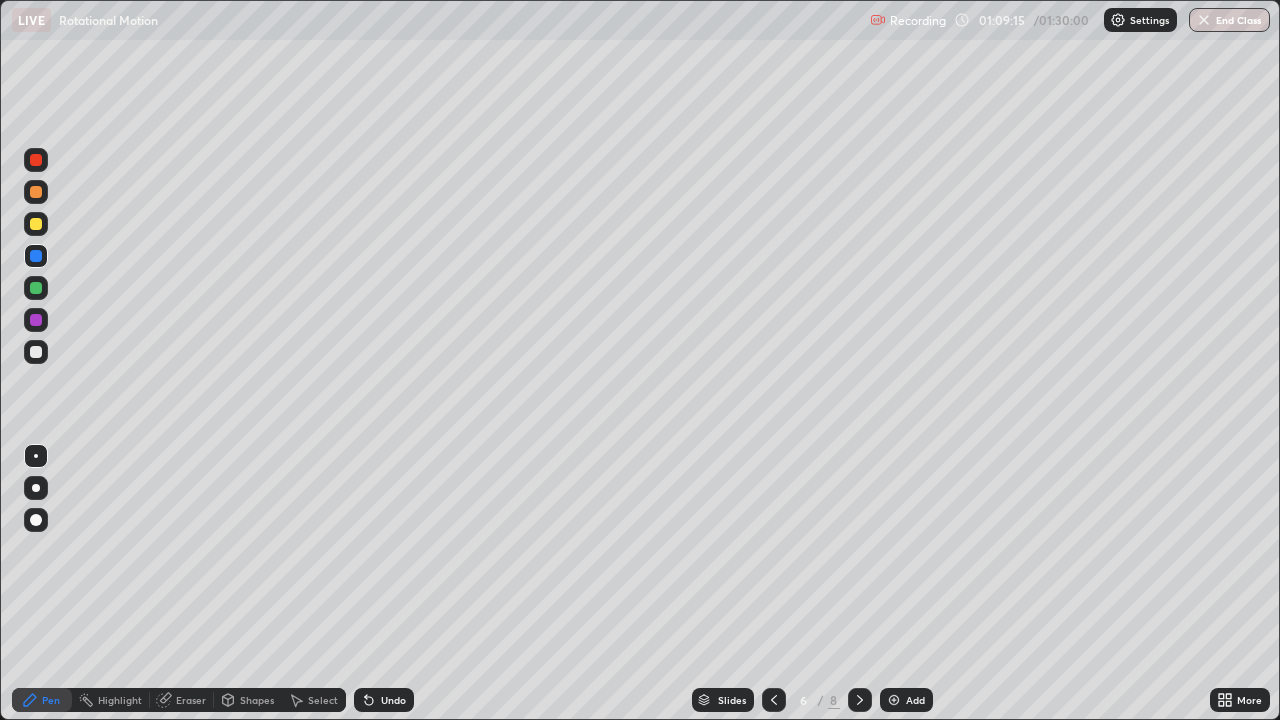 click at bounding box center (860, 700) 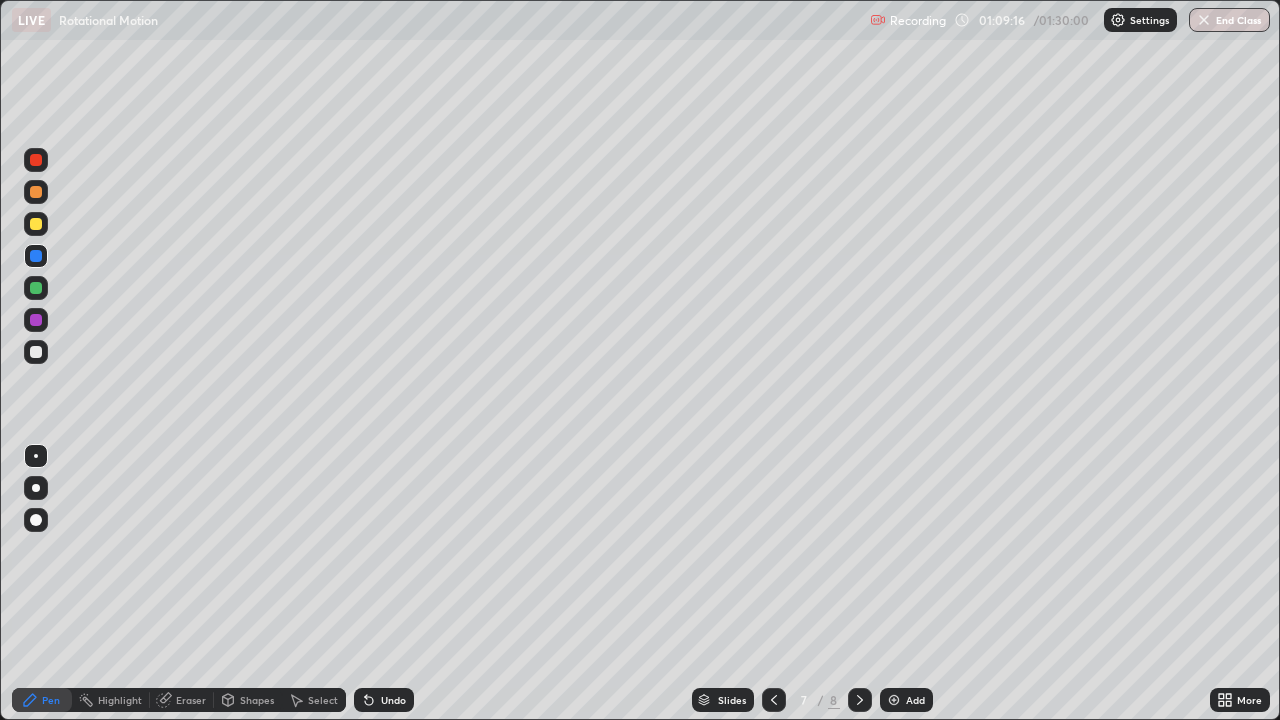 click at bounding box center [860, 700] 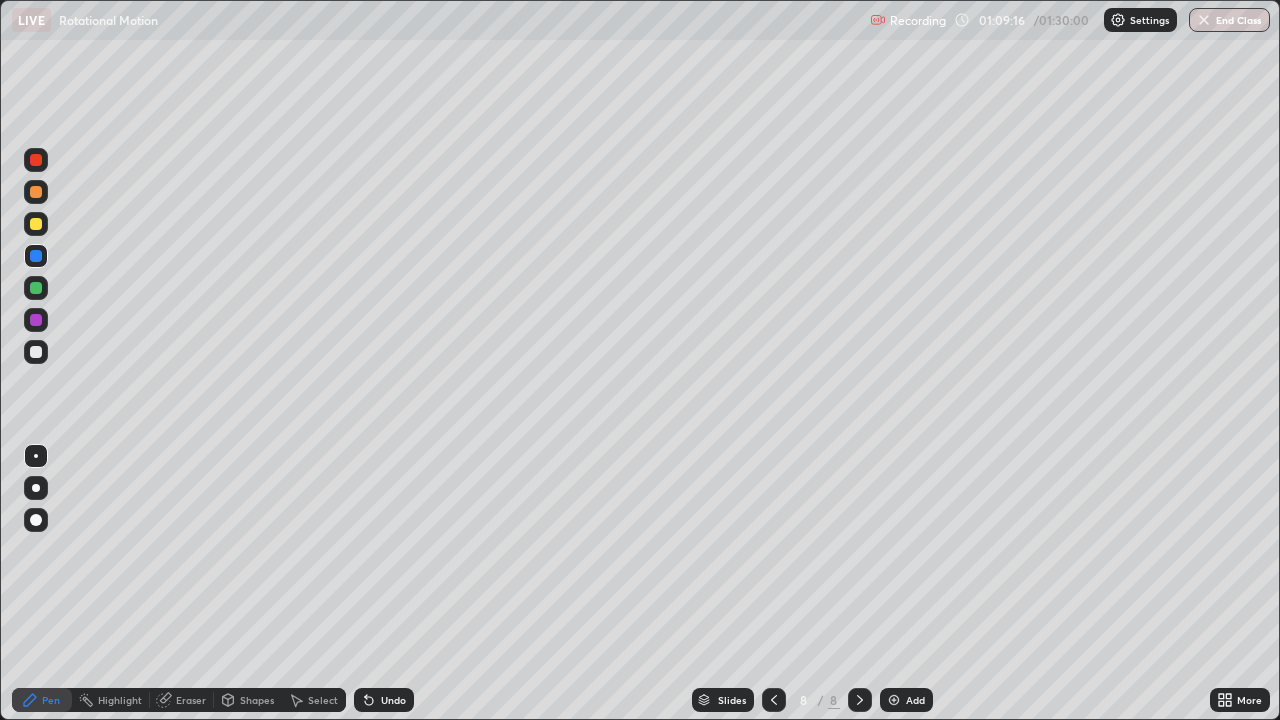 click at bounding box center [860, 700] 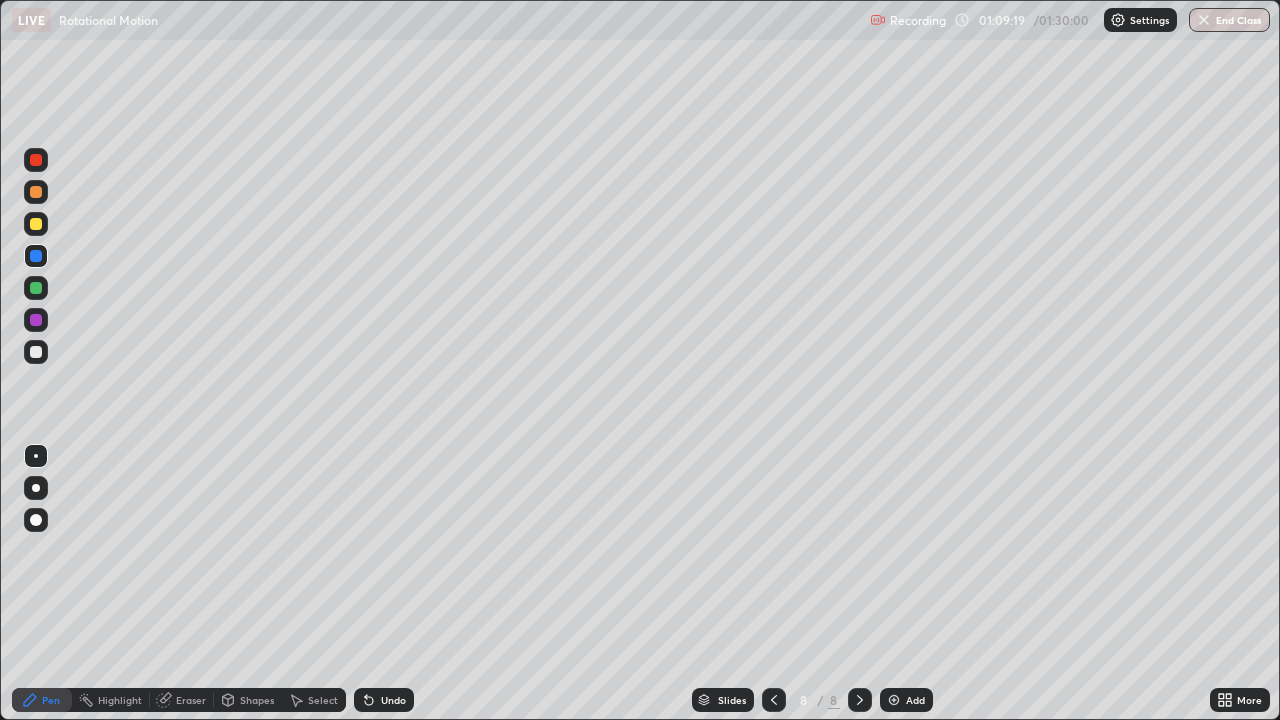 click at bounding box center [894, 700] 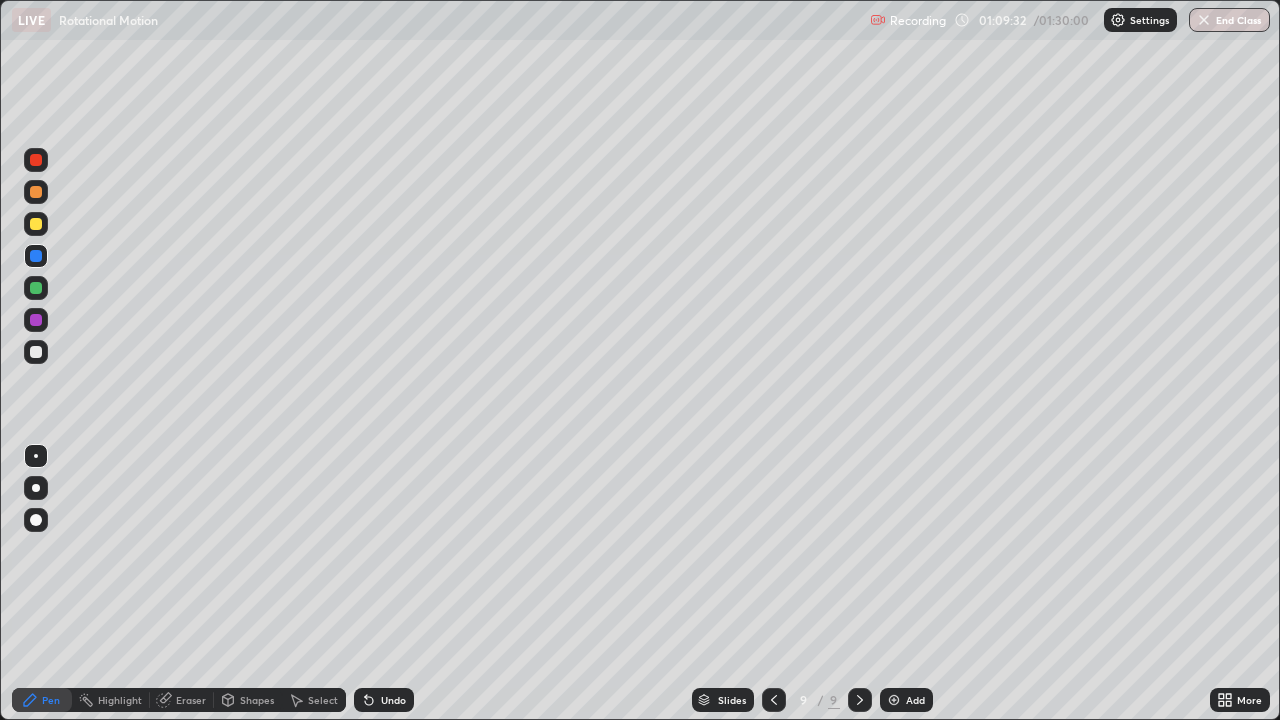 click on "Shapes" at bounding box center [257, 700] 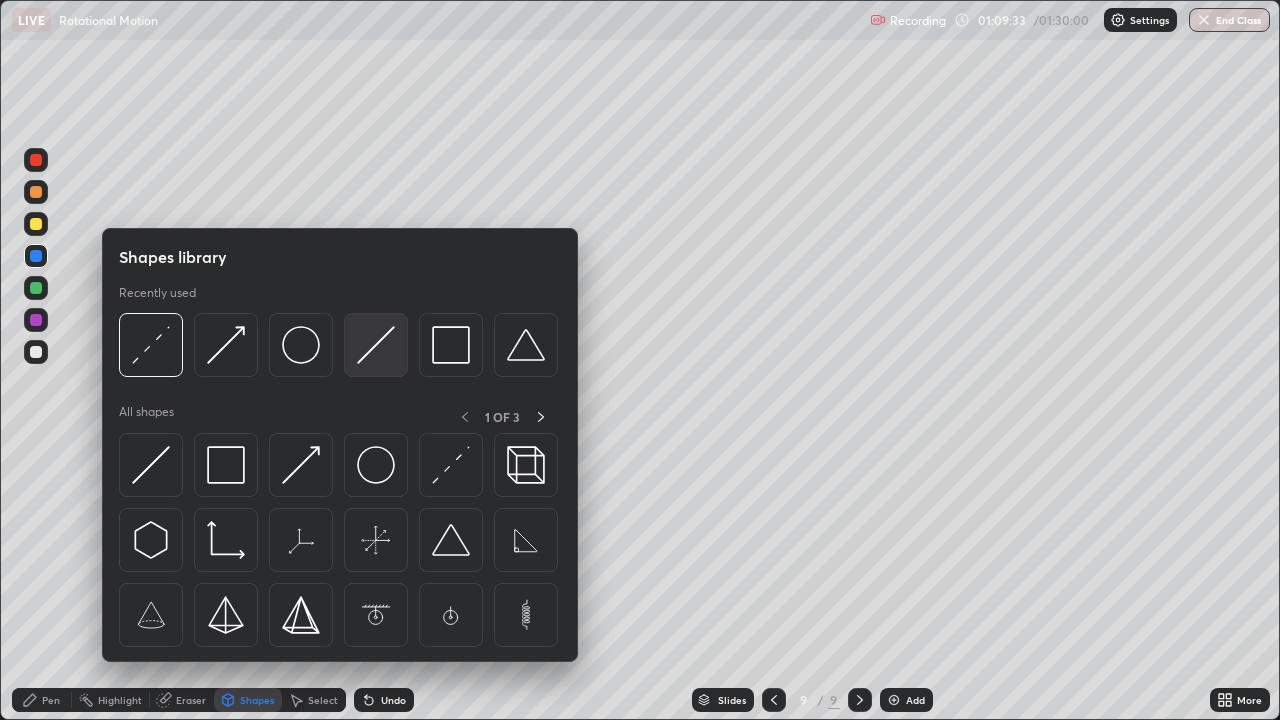 click at bounding box center (376, 345) 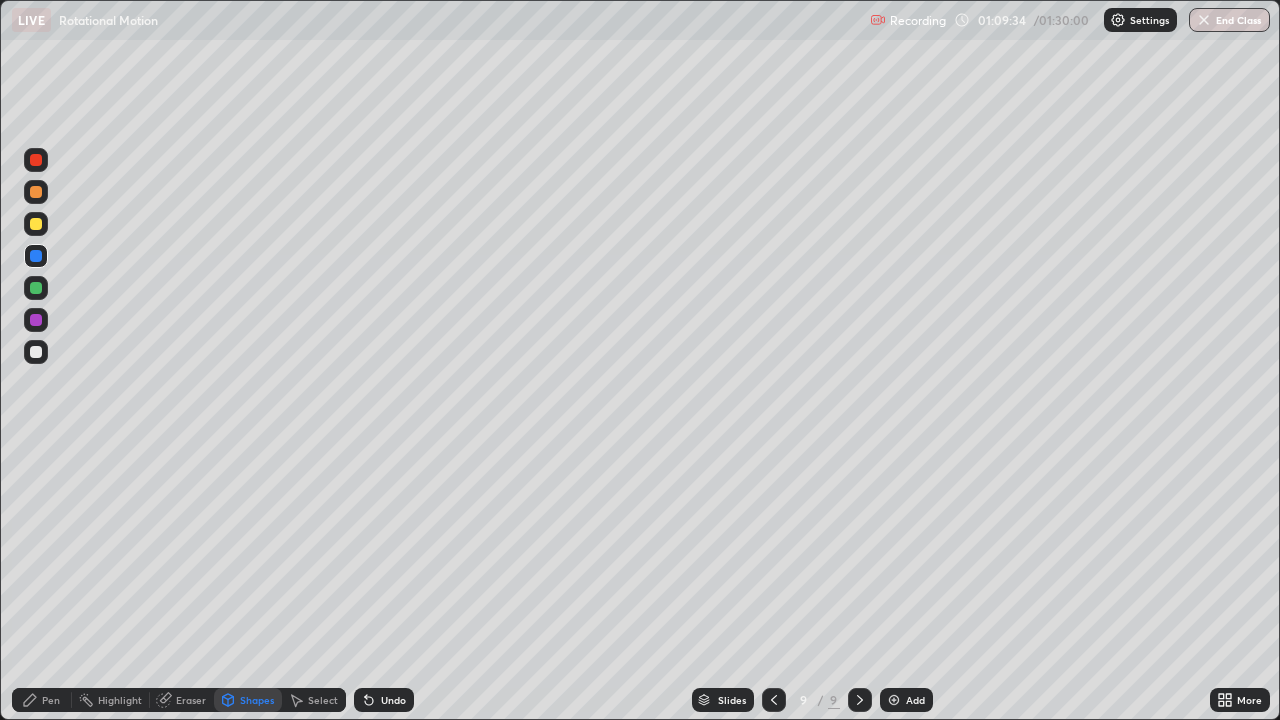 click at bounding box center [36, 352] 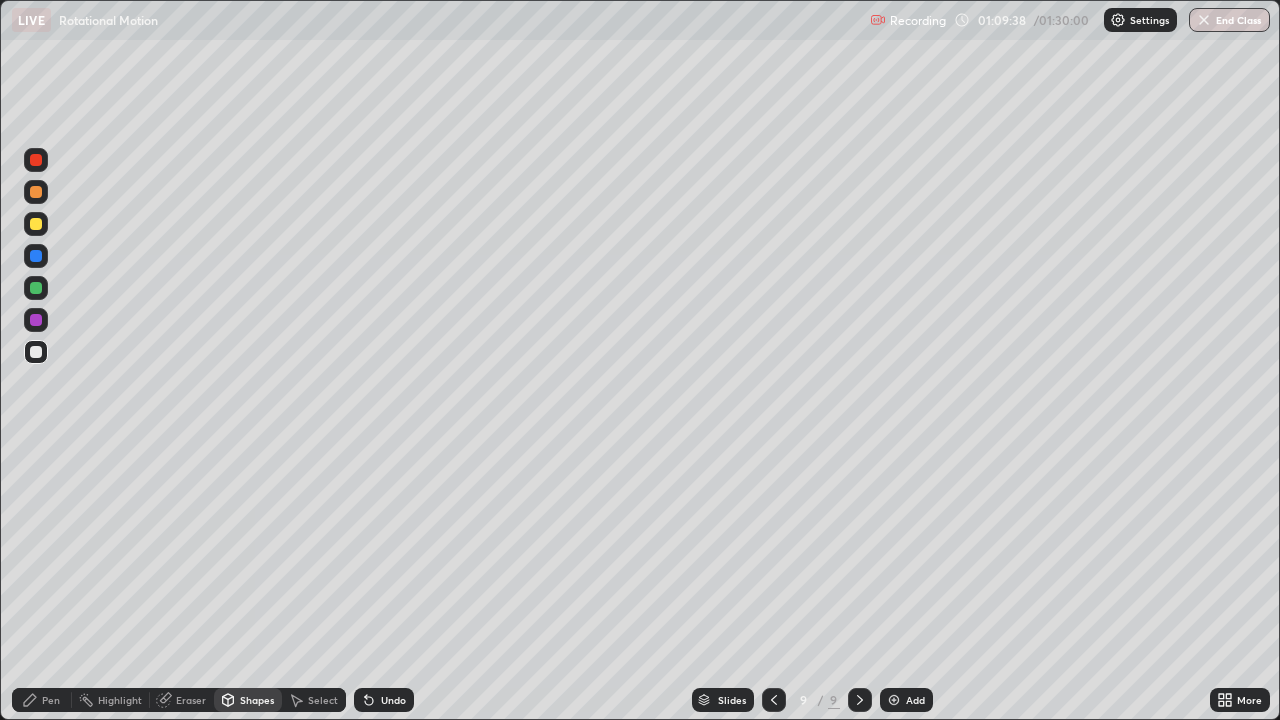 click on "Shapes" at bounding box center [257, 700] 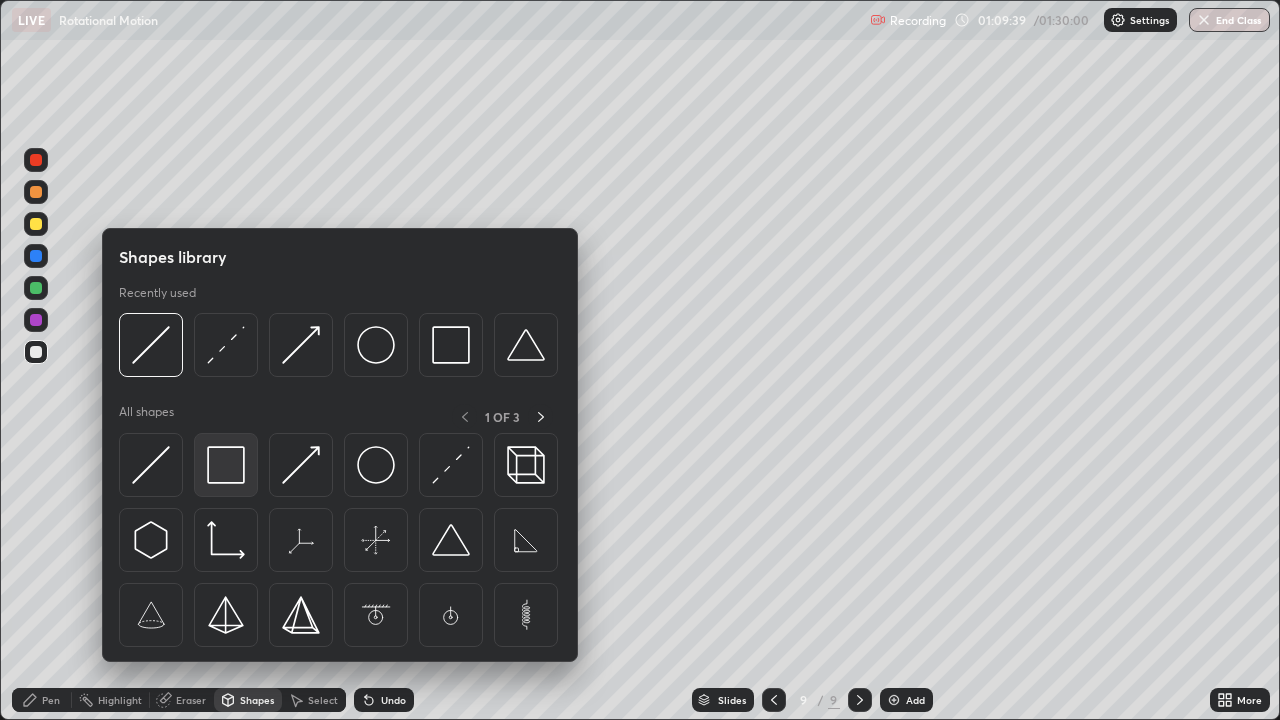 click at bounding box center (226, 465) 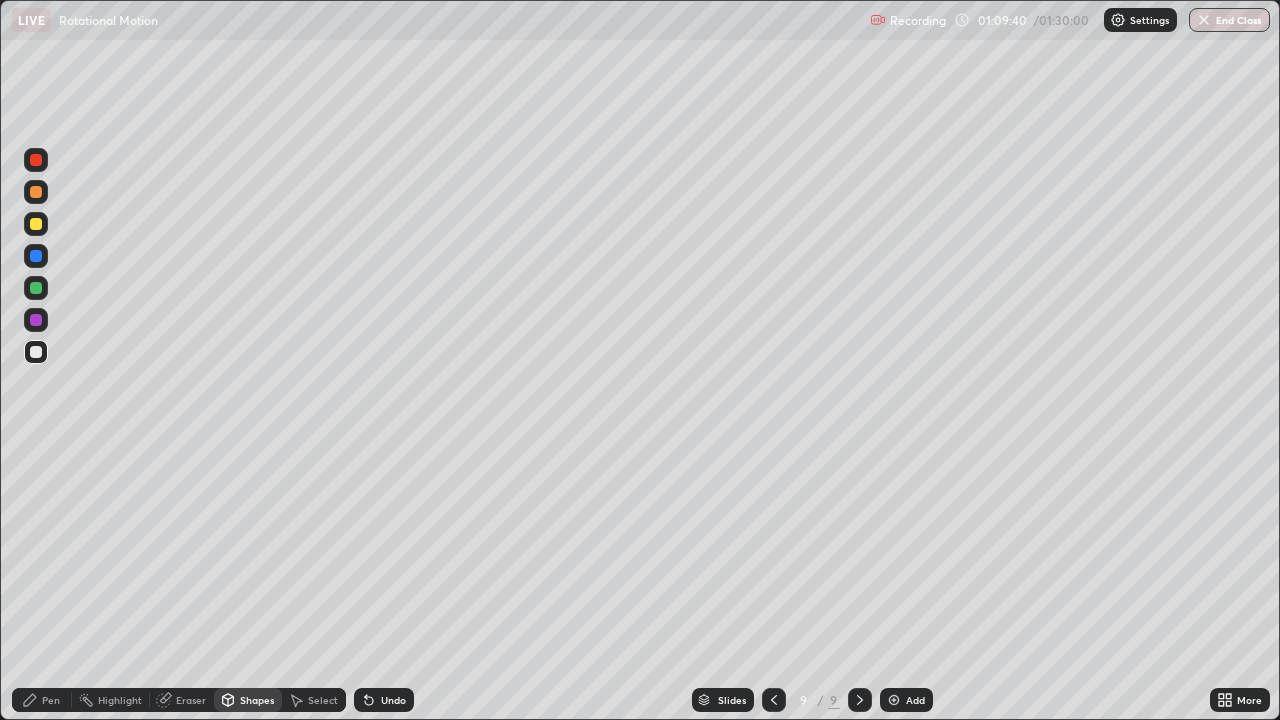 click on "Undo" at bounding box center [393, 700] 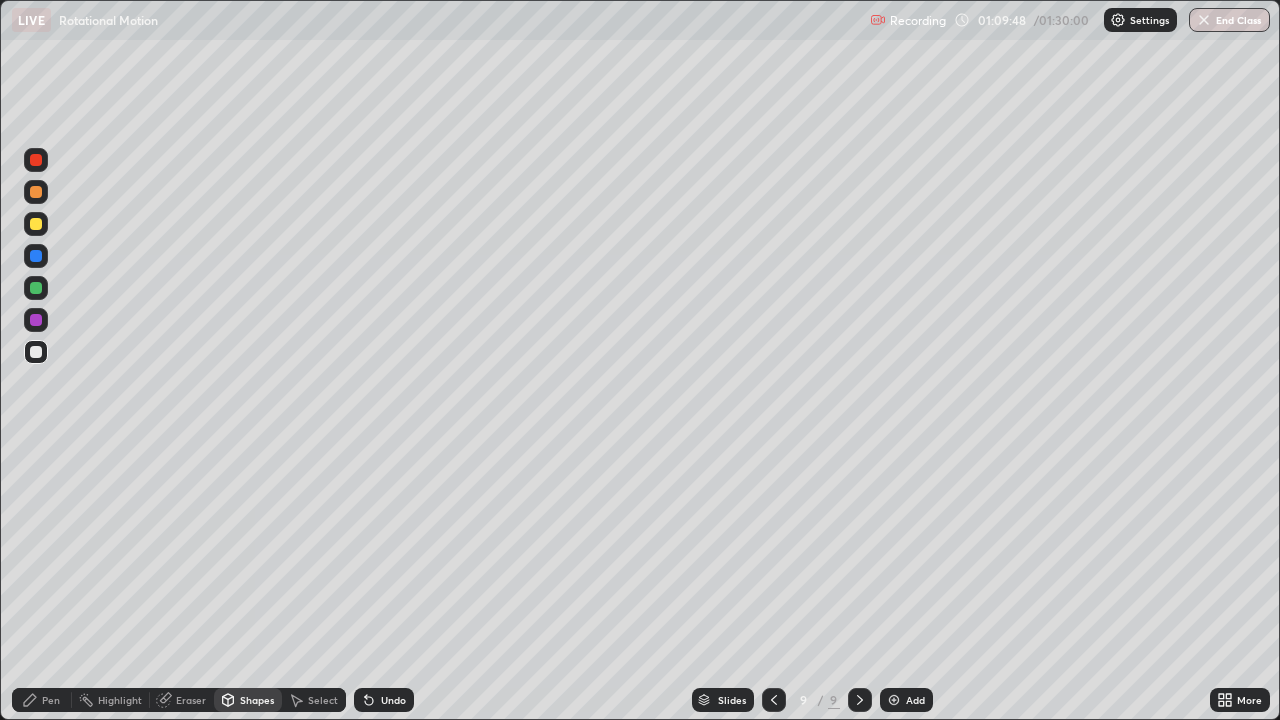 click on "Shapes" at bounding box center (248, 700) 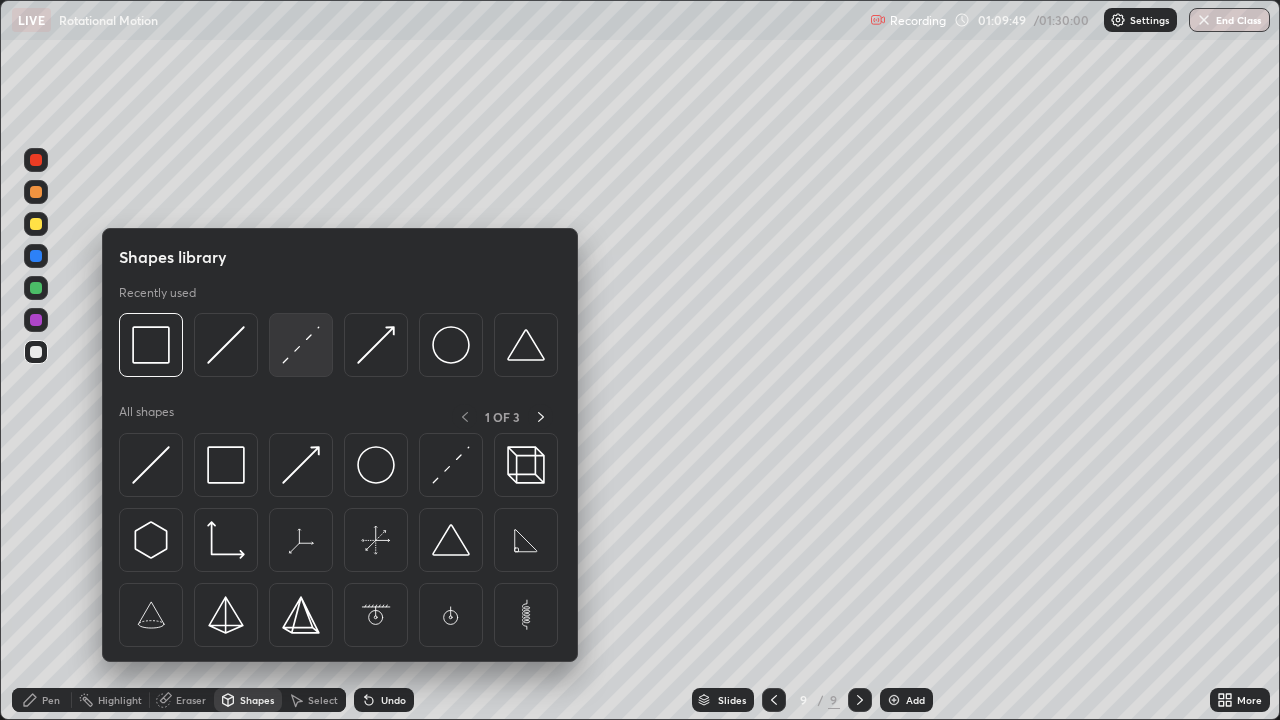 click at bounding box center (301, 345) 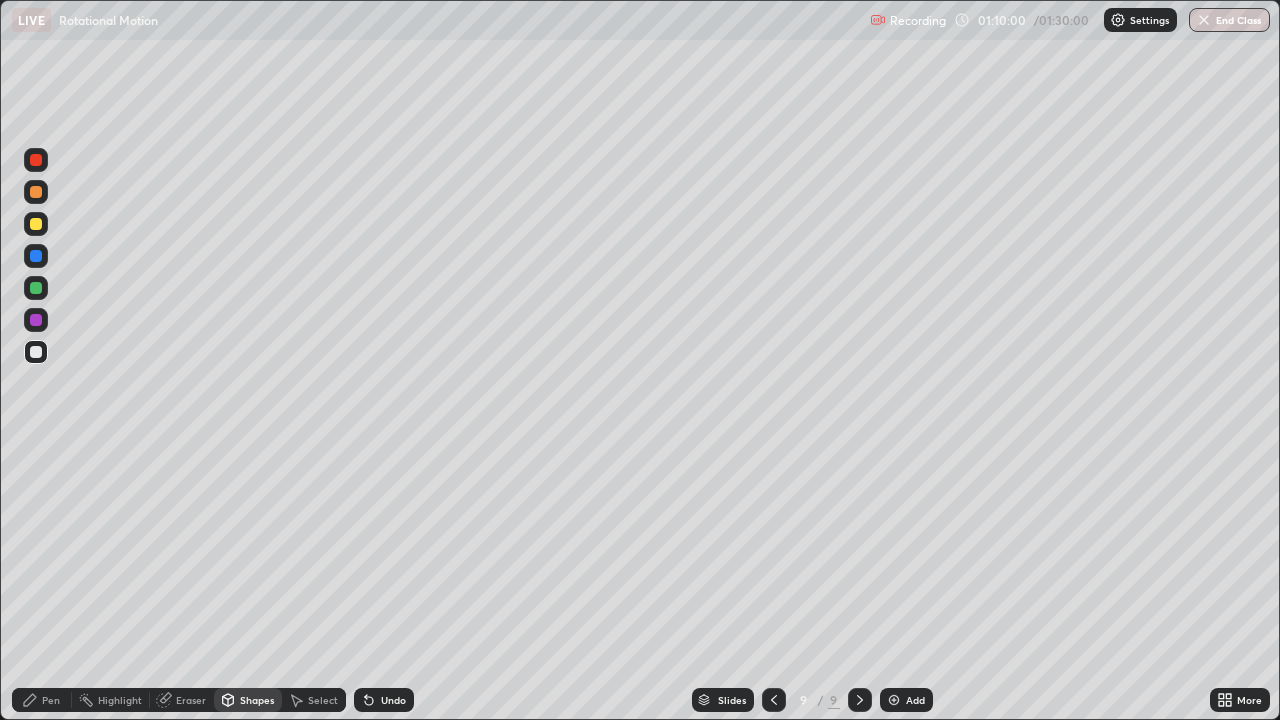 click at bounding box center [36, 288] 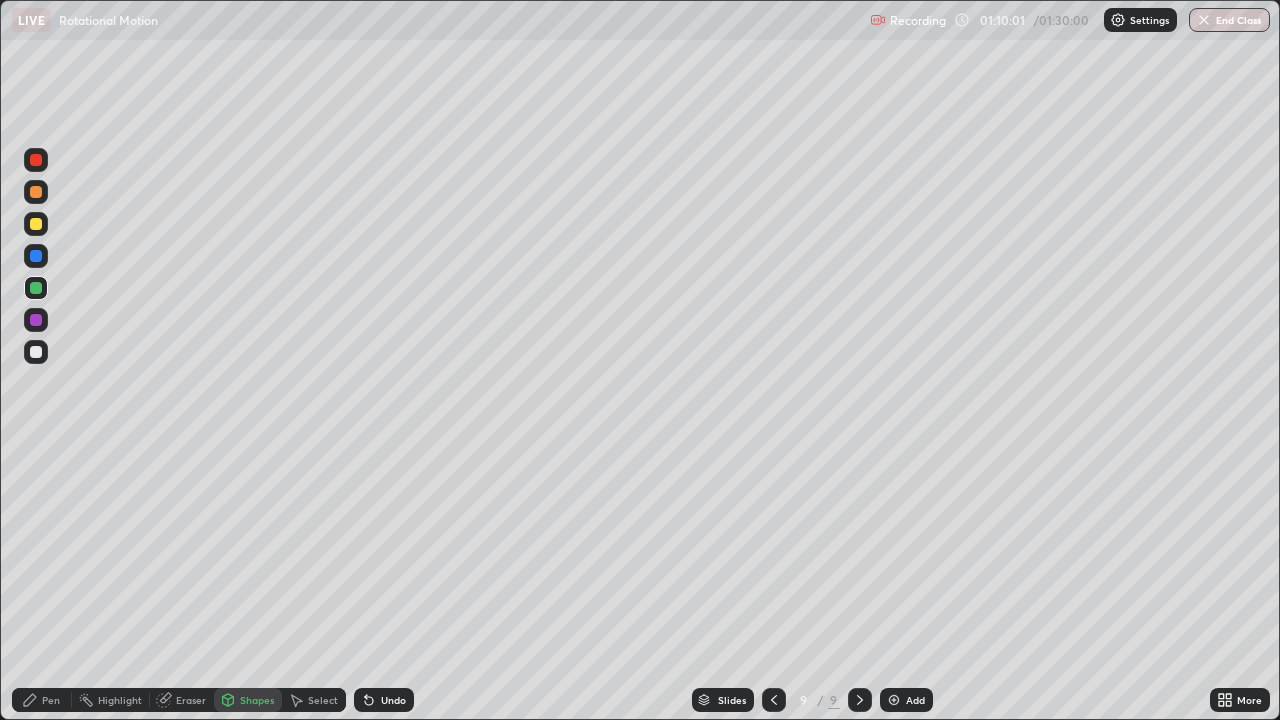 click on "Pen" at bounding box center (51, 700) 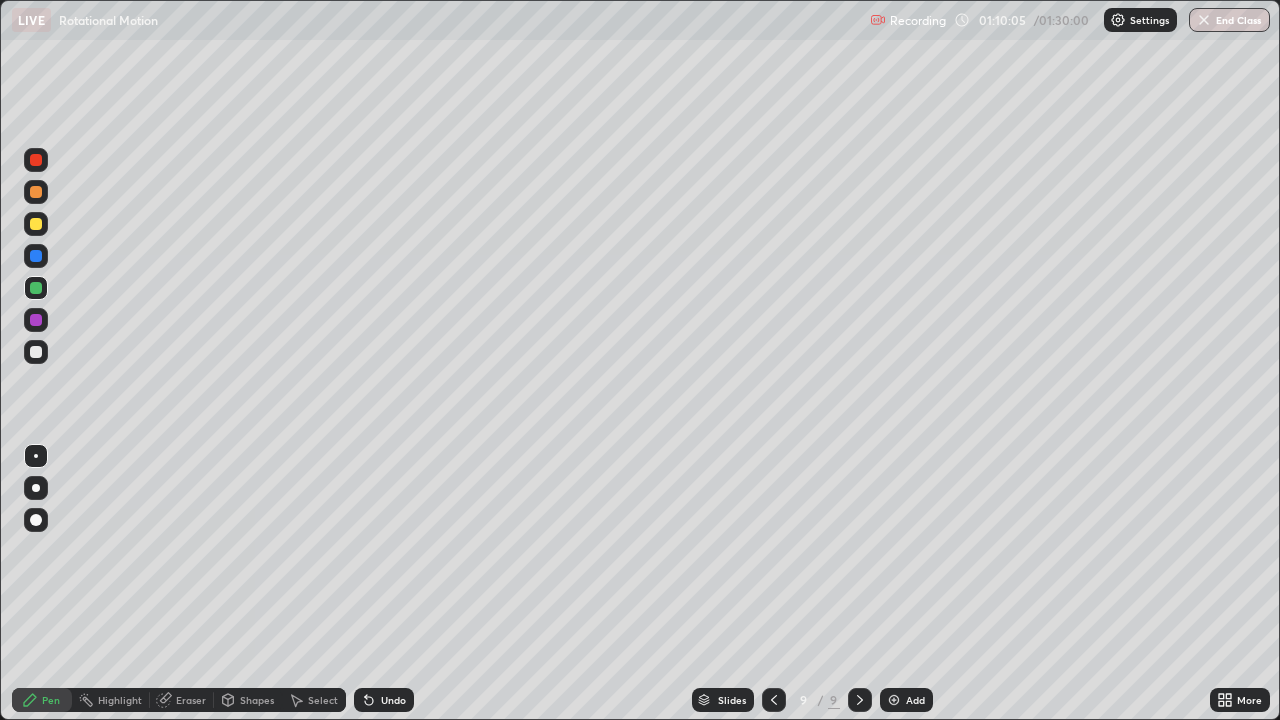 click on "Undo" at bounding box center (393, 700) 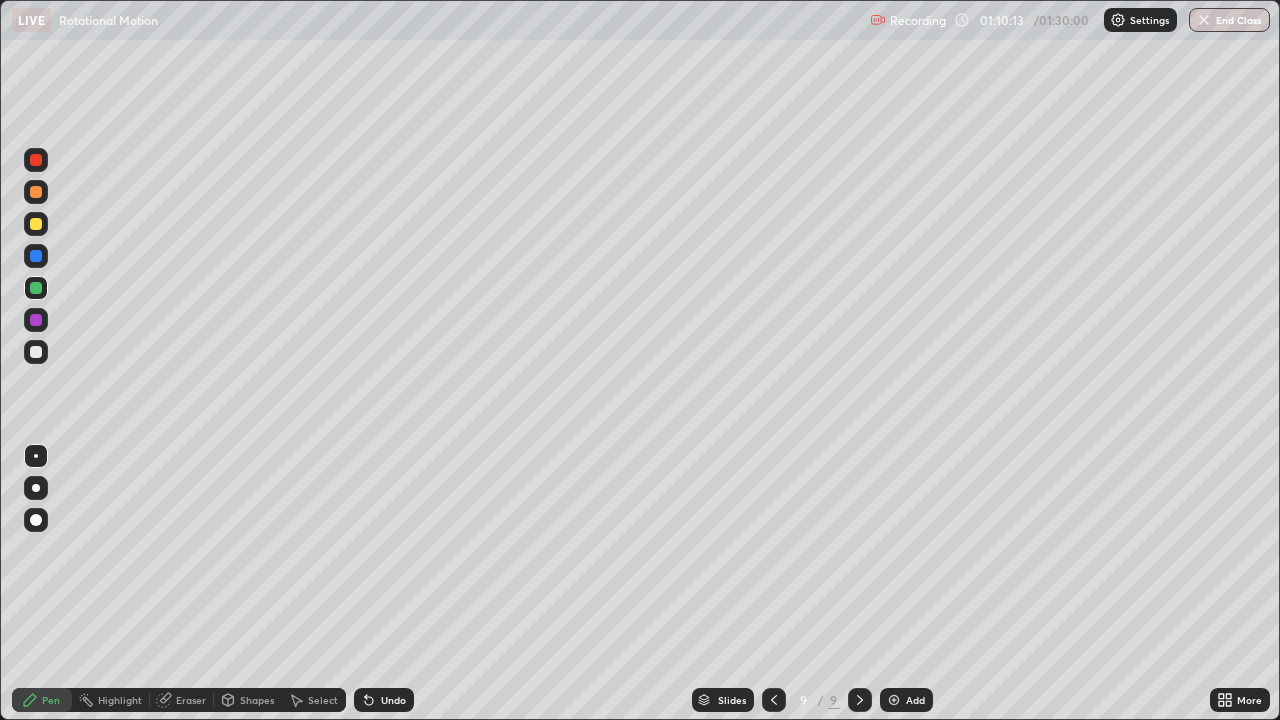 click on "Shapes" at bounding box center (257, 700) 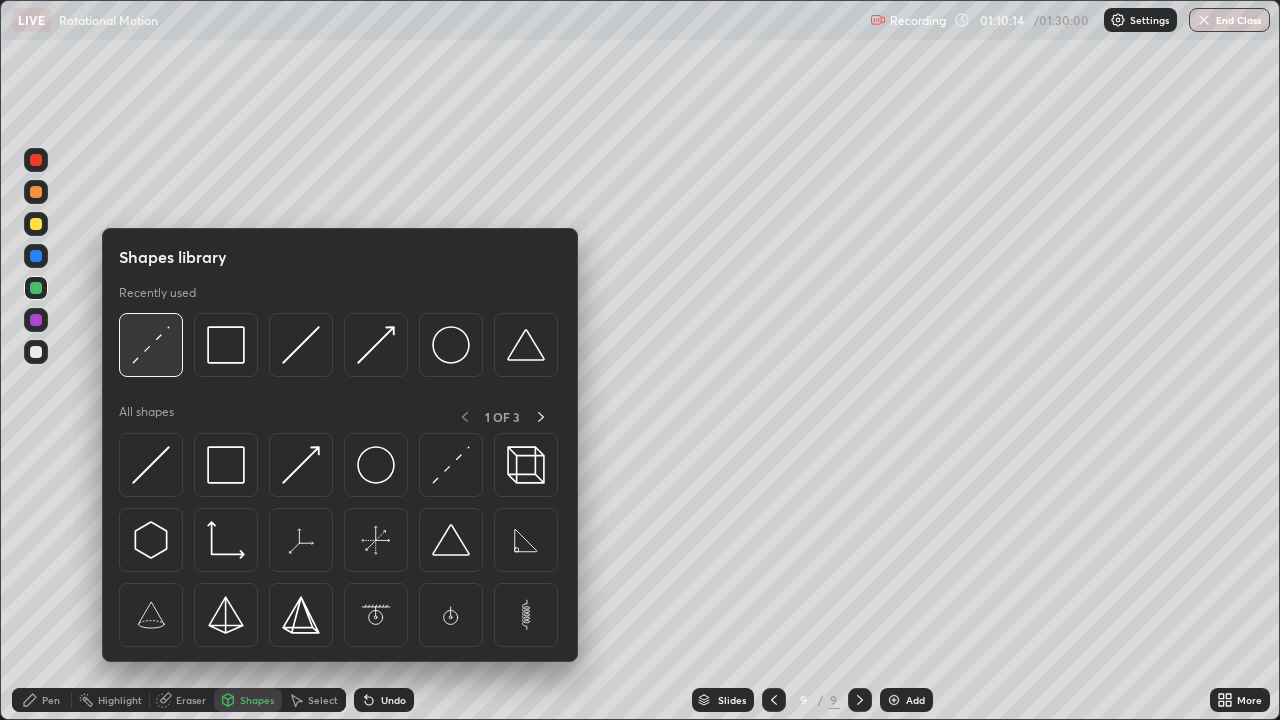 click at bounding box center (151, 345) 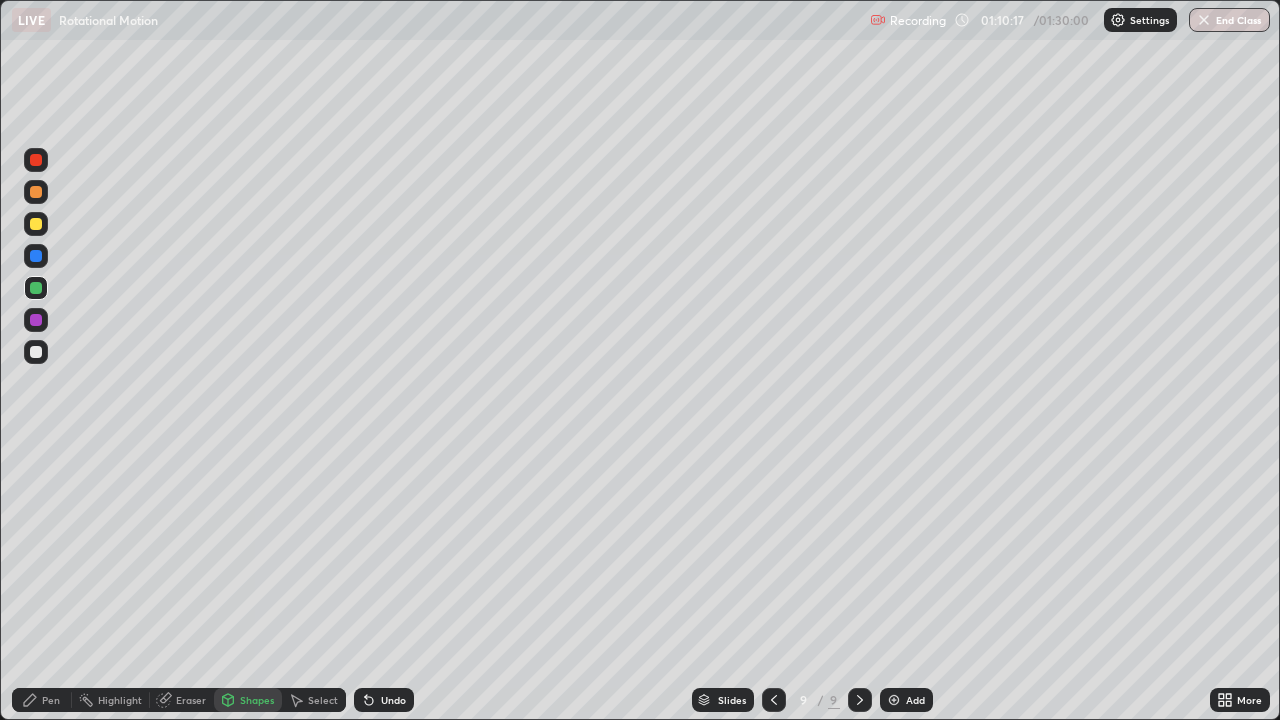 click on "Pen" at bounding box center [42, 700] 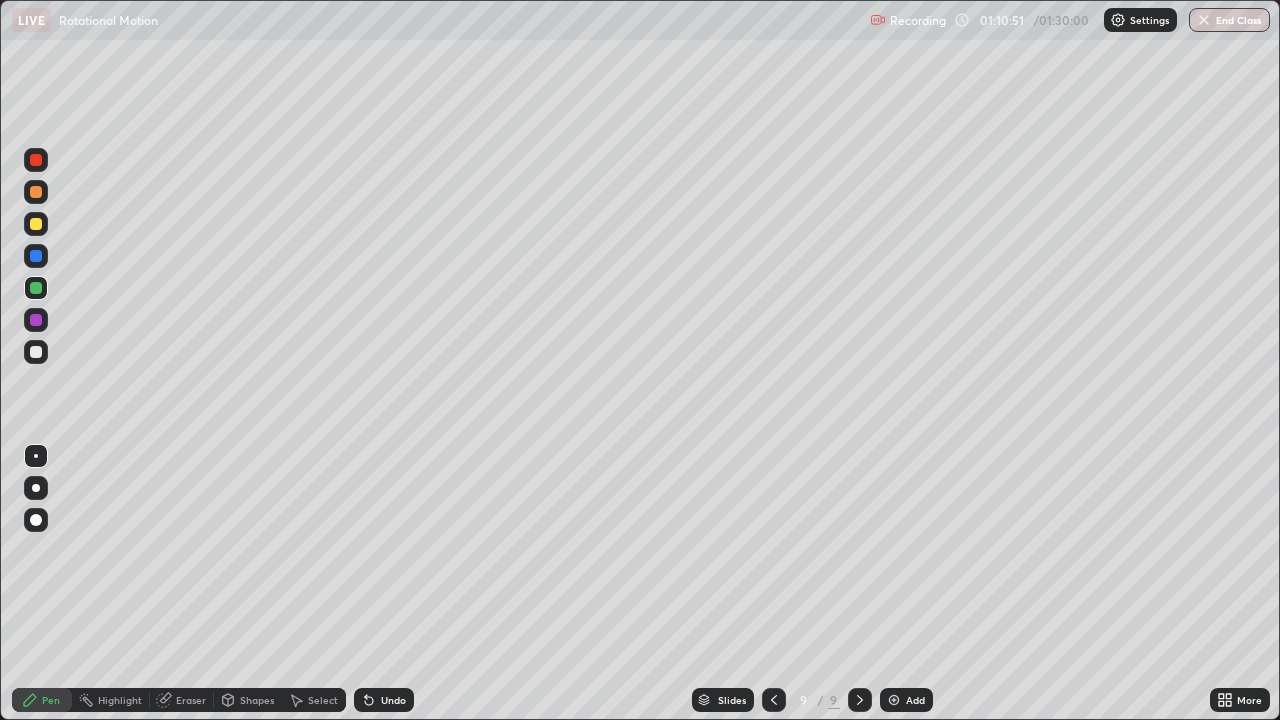 click at bounding box center [36, 224] 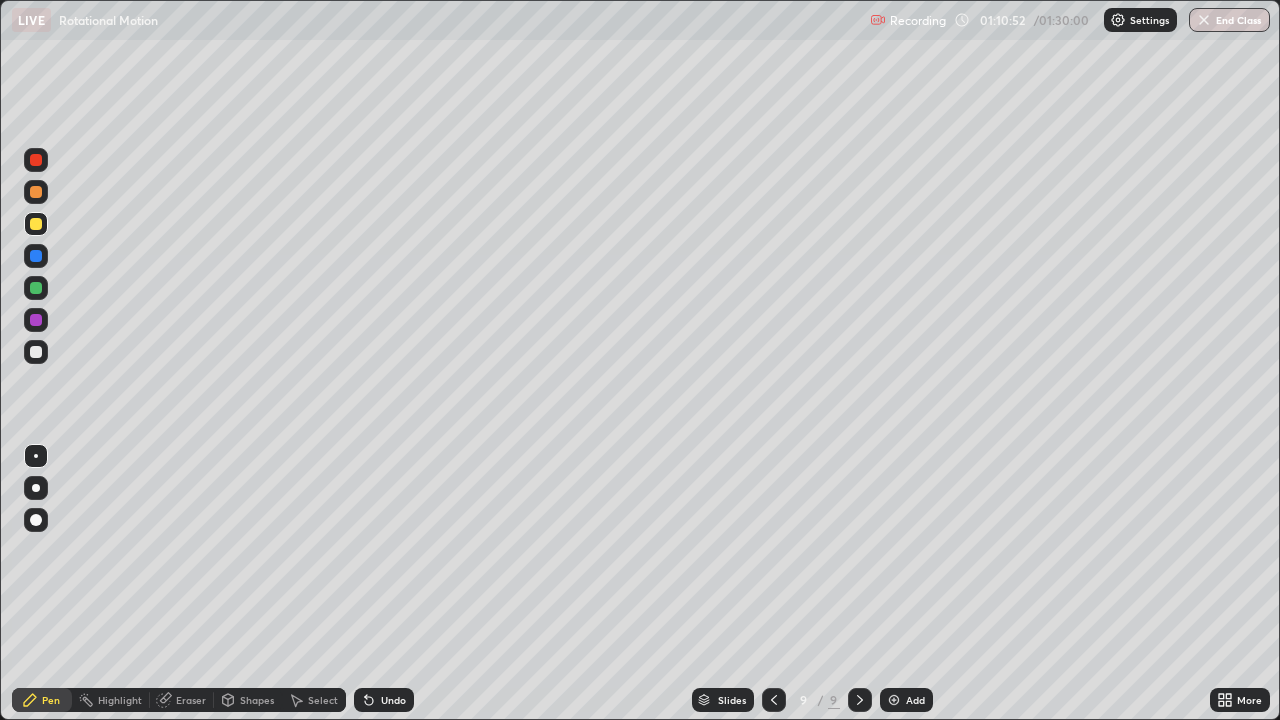 click on "Shapes" at bounding box center (257, 700) 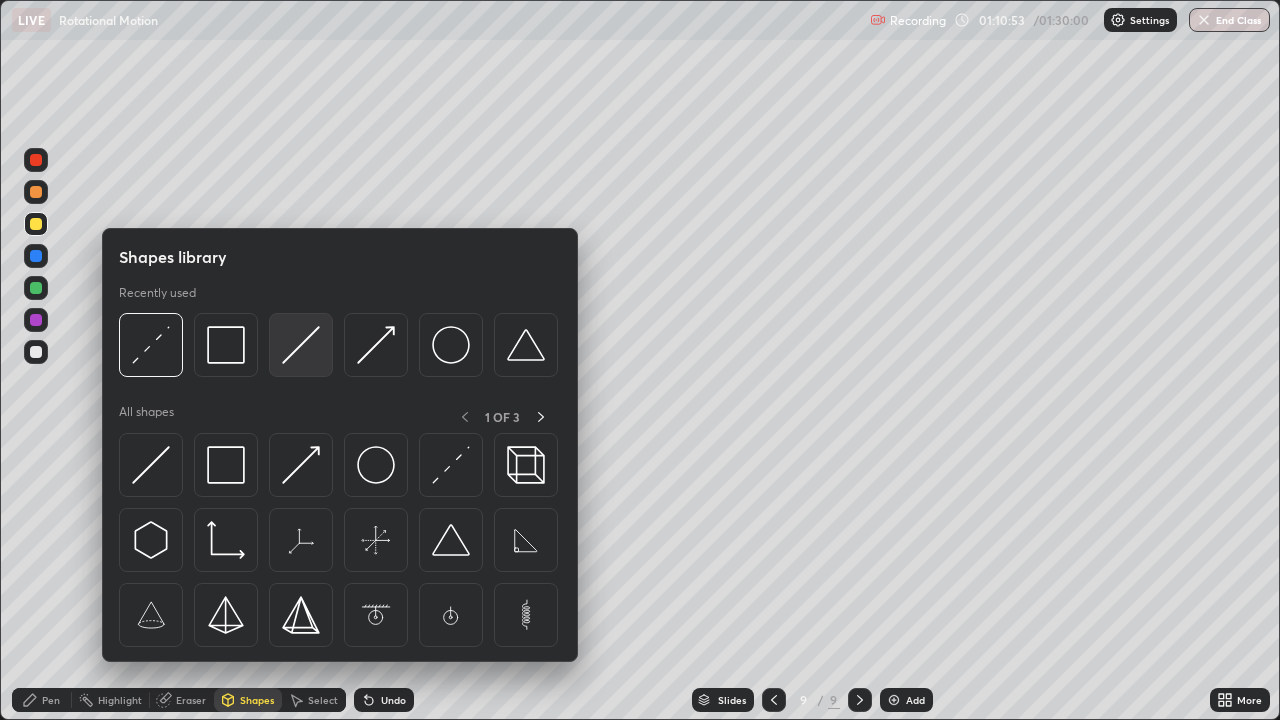 click at bounding box center [301, 345] 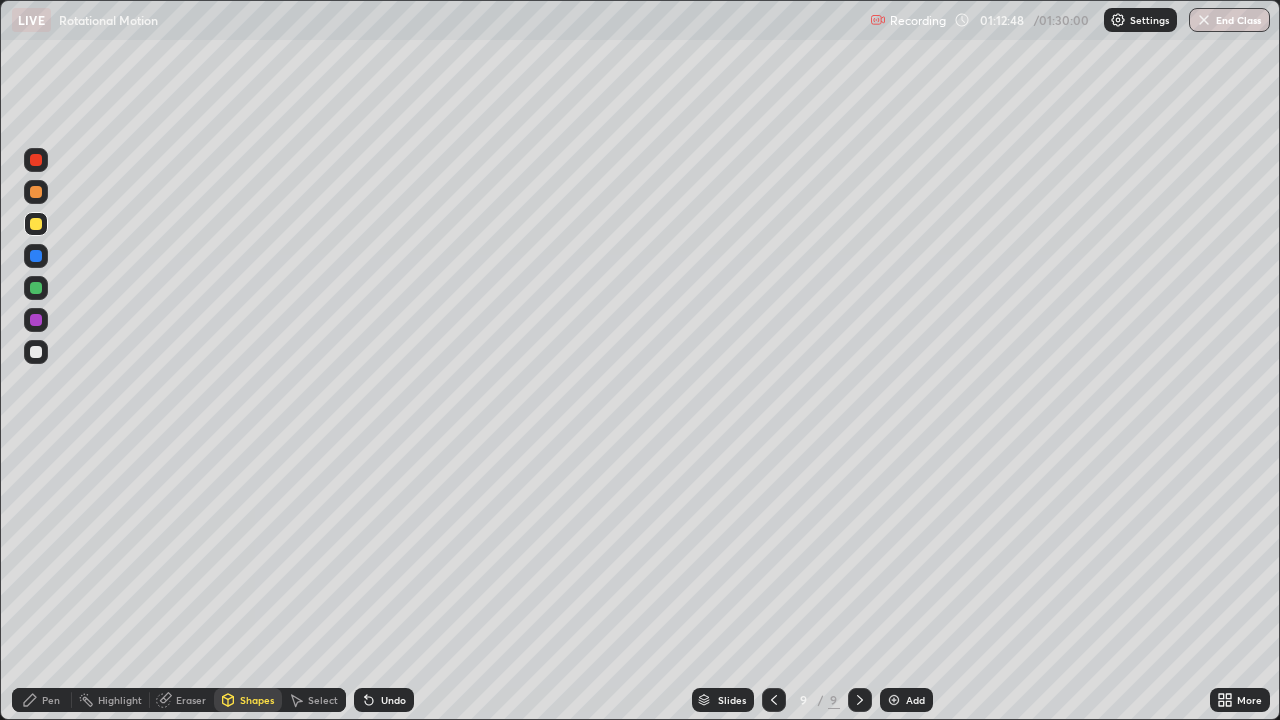 click on "Eraser" at bounding box center [191, 700] 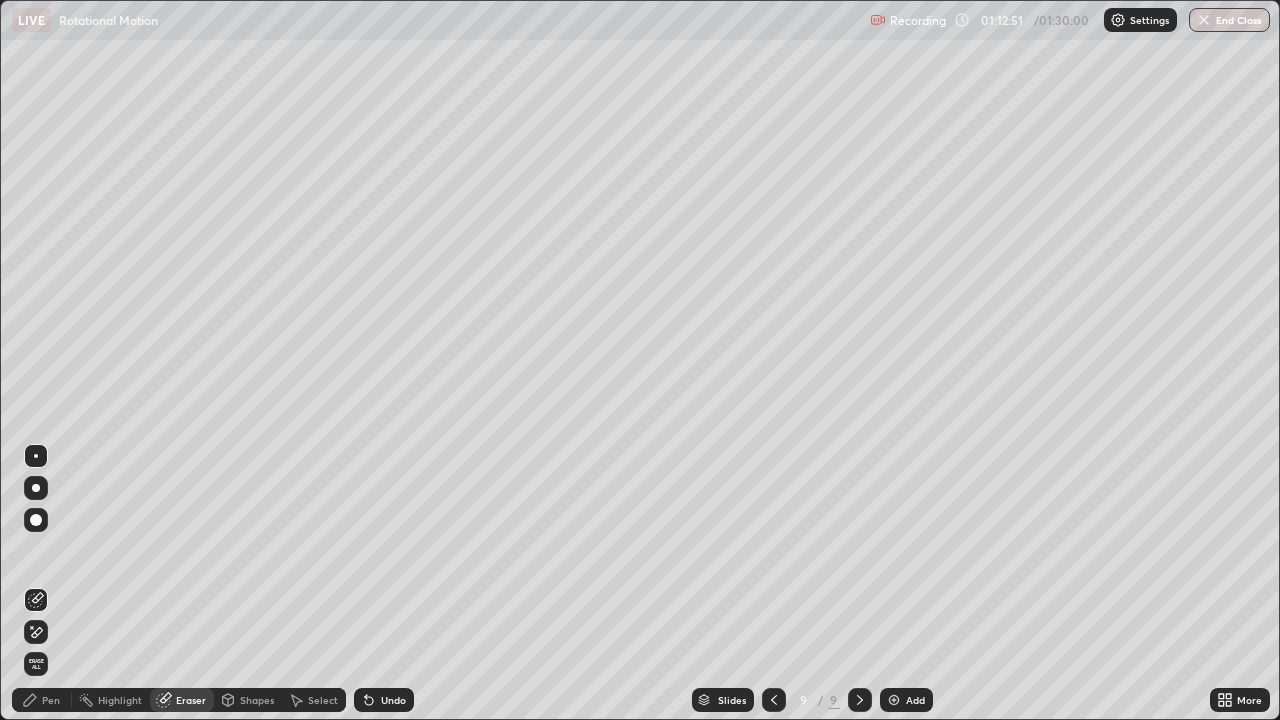 click on "Eraser" at bounding box center (191, 700) 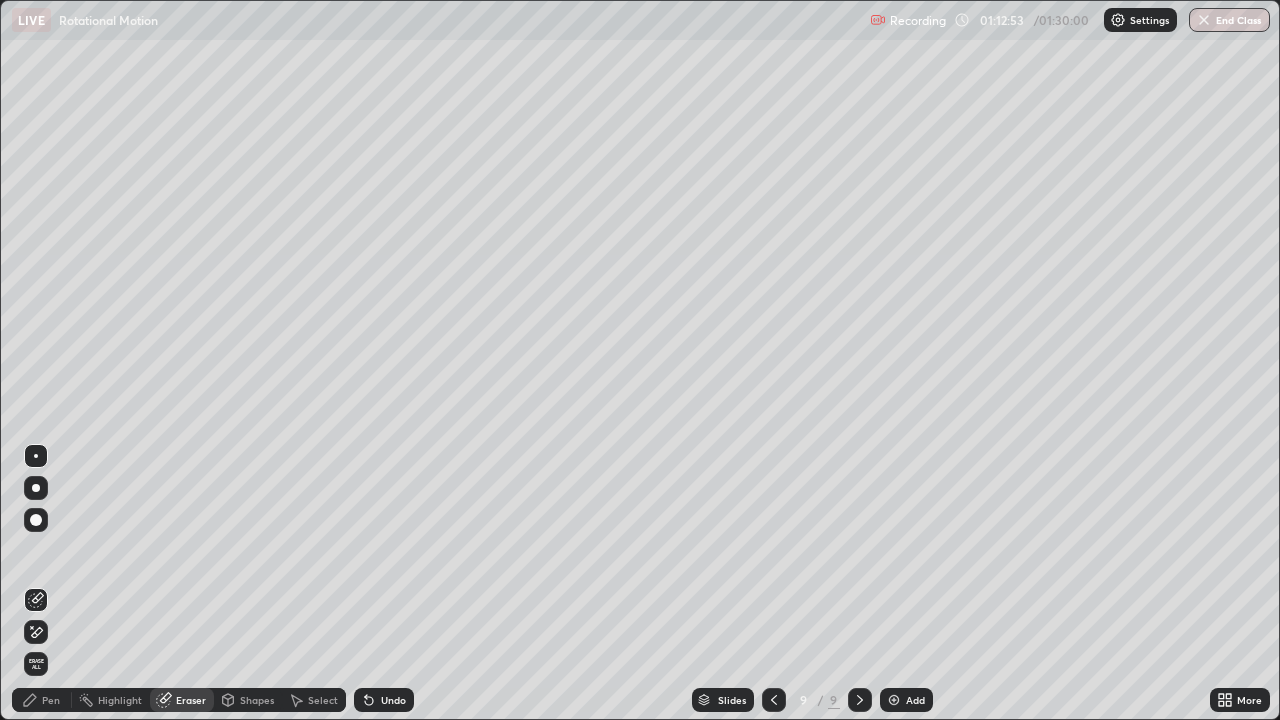 click on "Pen" at bounding box center (42, 700) 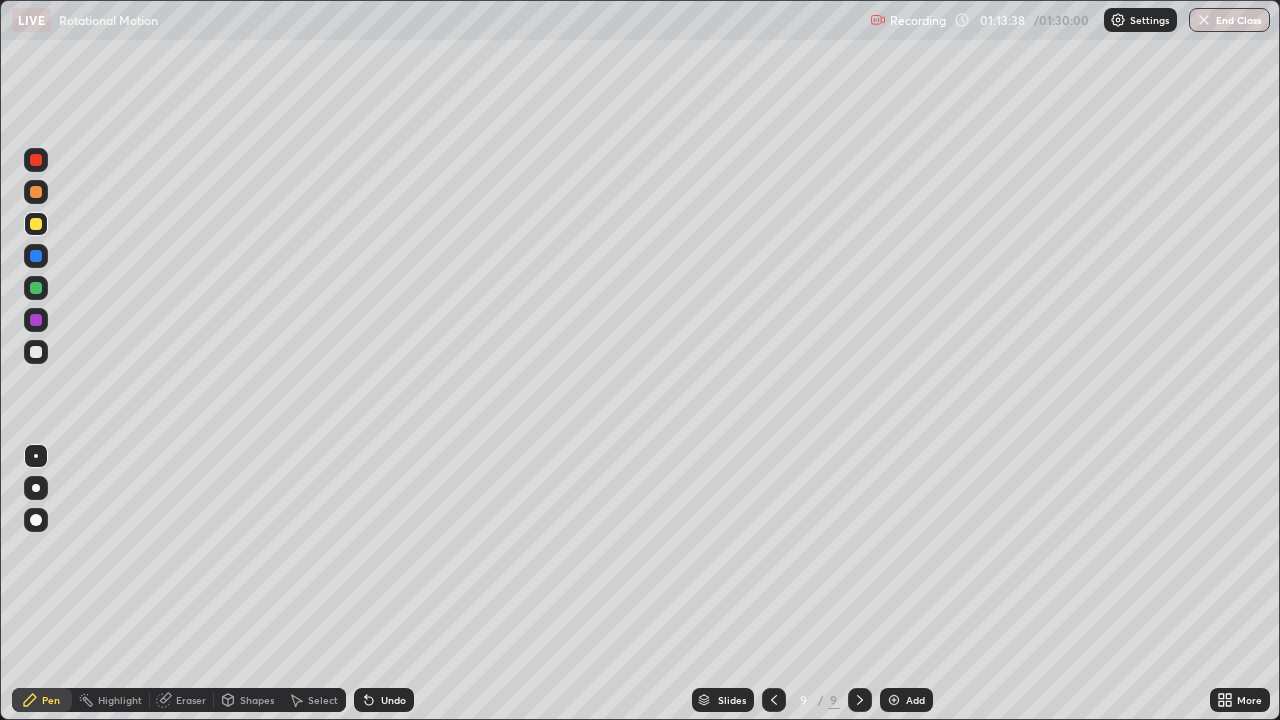 click at bounding box center (36, 352) 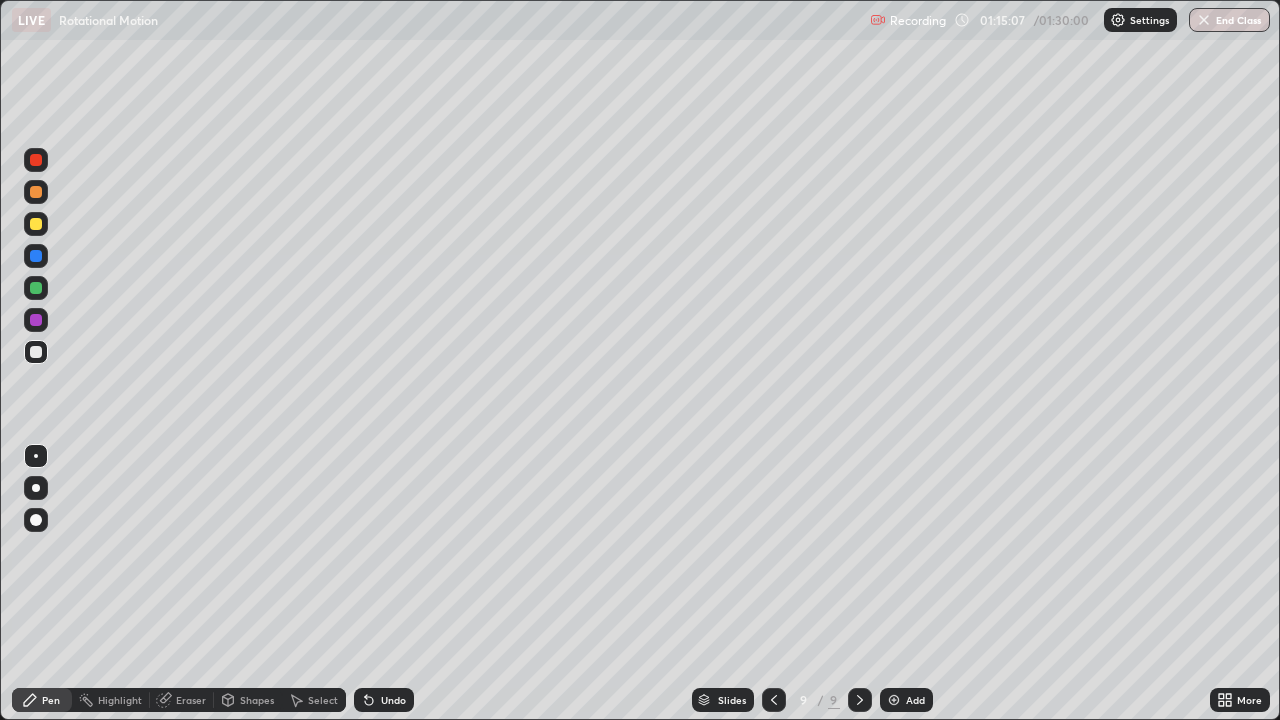 click on "Undo" at bounding box center [393, 700] 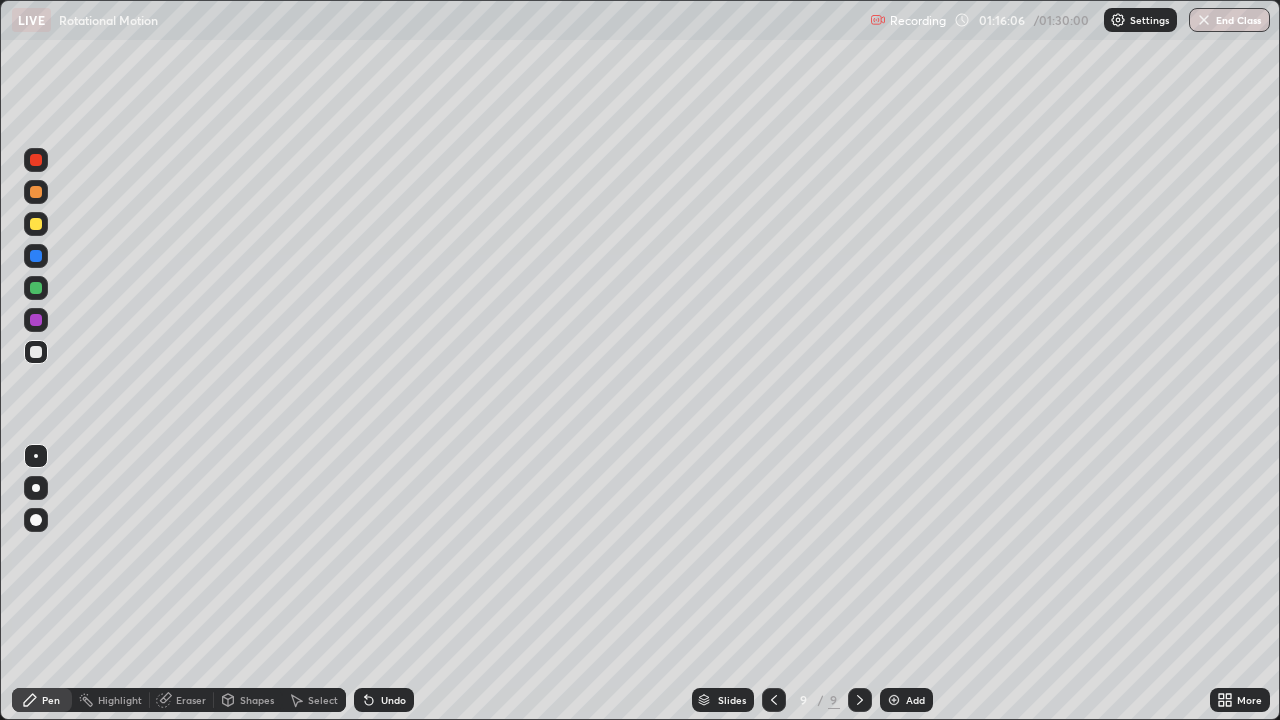 click on "Shapes" at bounding box center (257, 700) 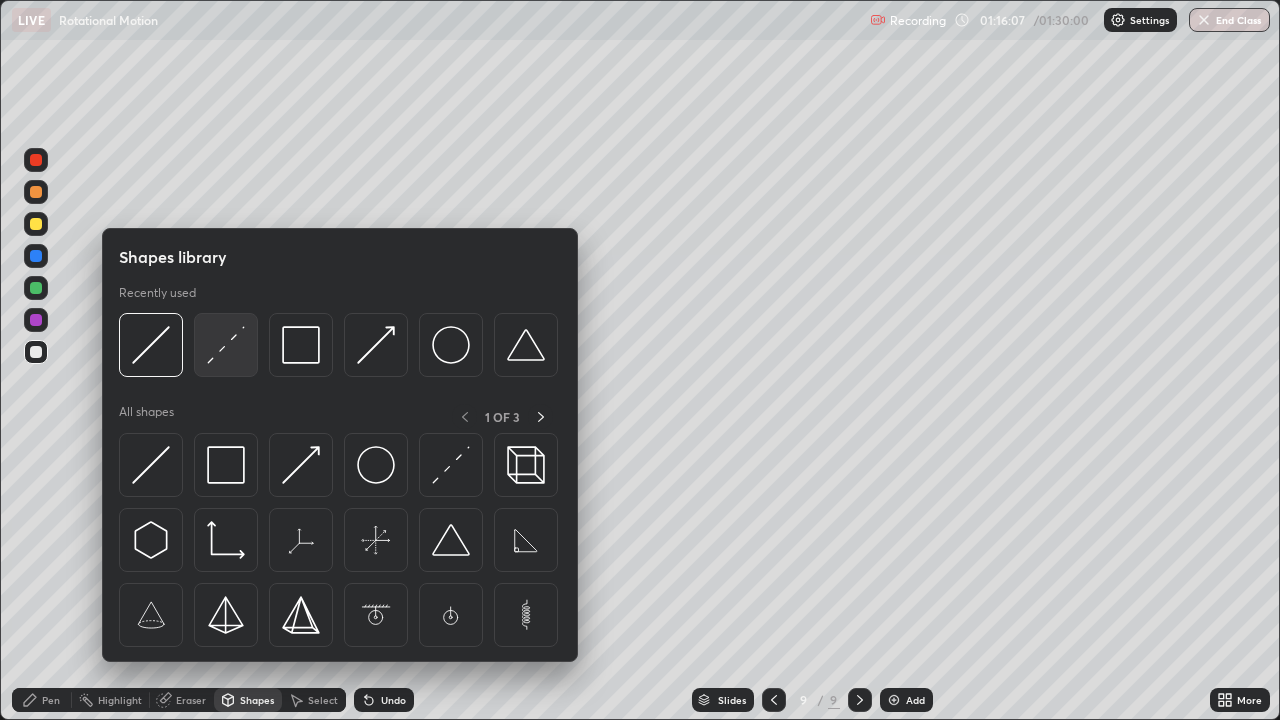 click at bounding box center [226, 345] 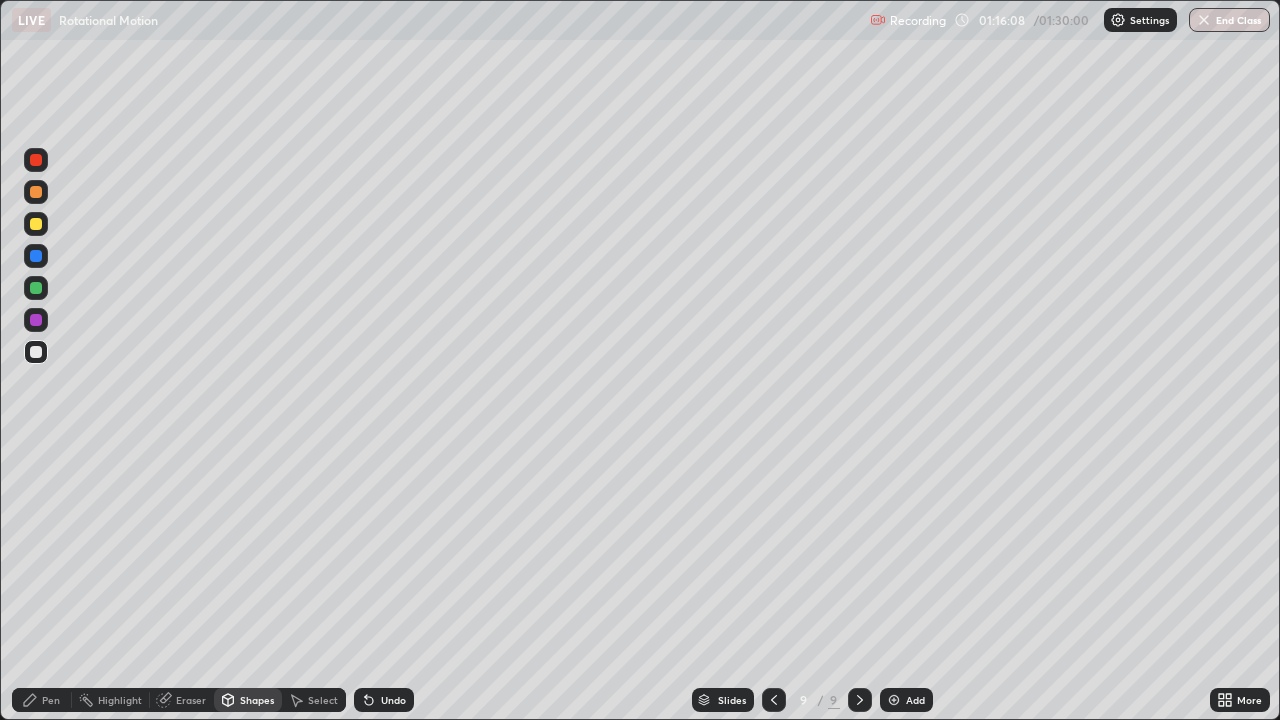 click at bounding box center [36, 320] 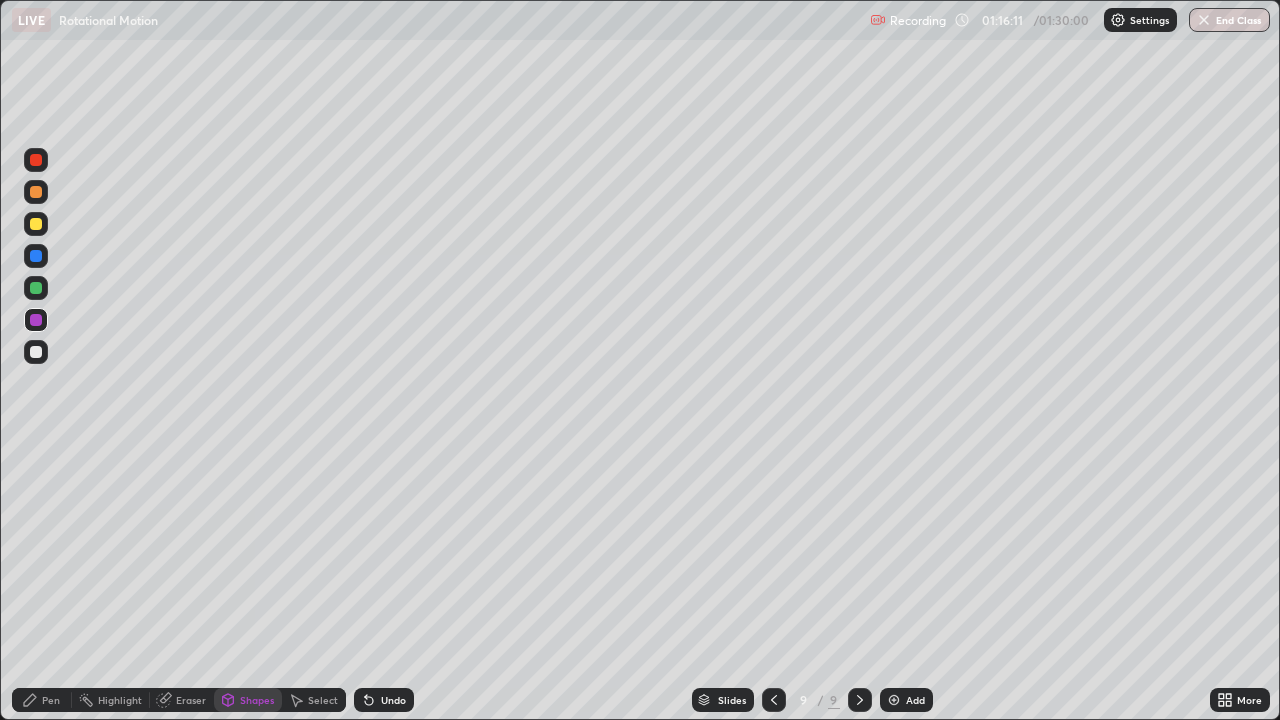 click on "Pen" at bounding box center (51, 700) 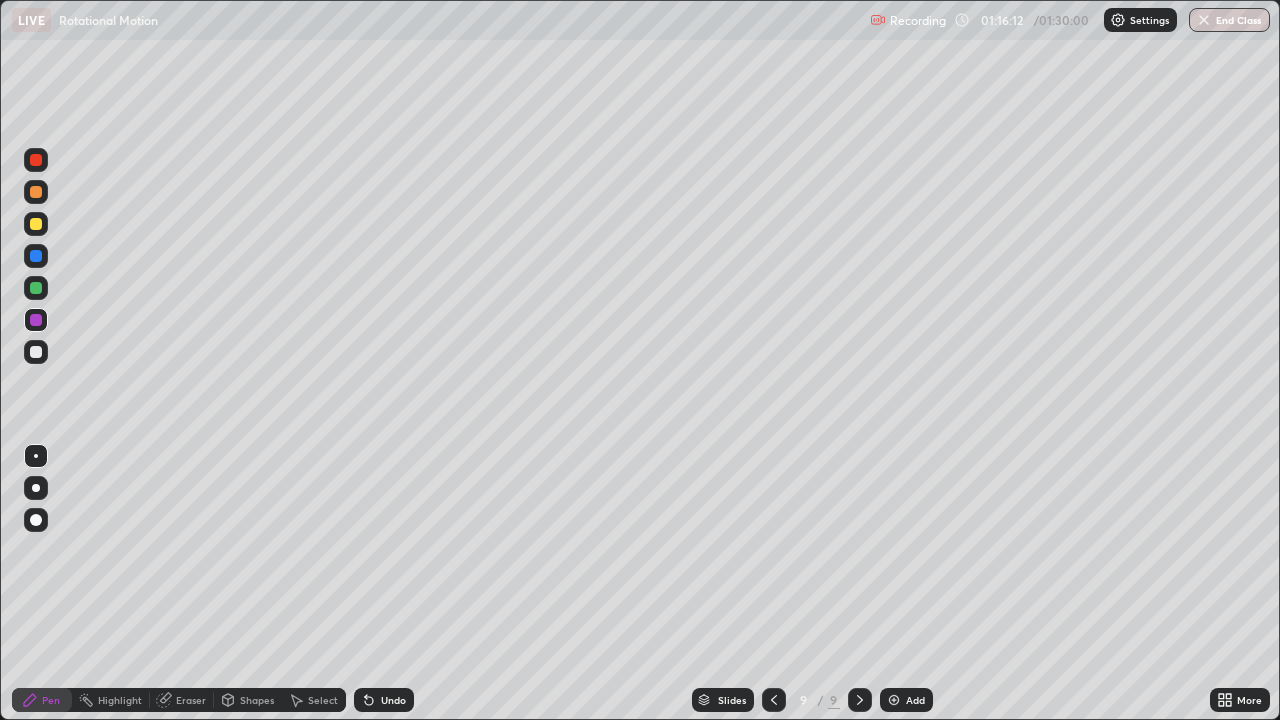 click at bounding box center (36, 488) 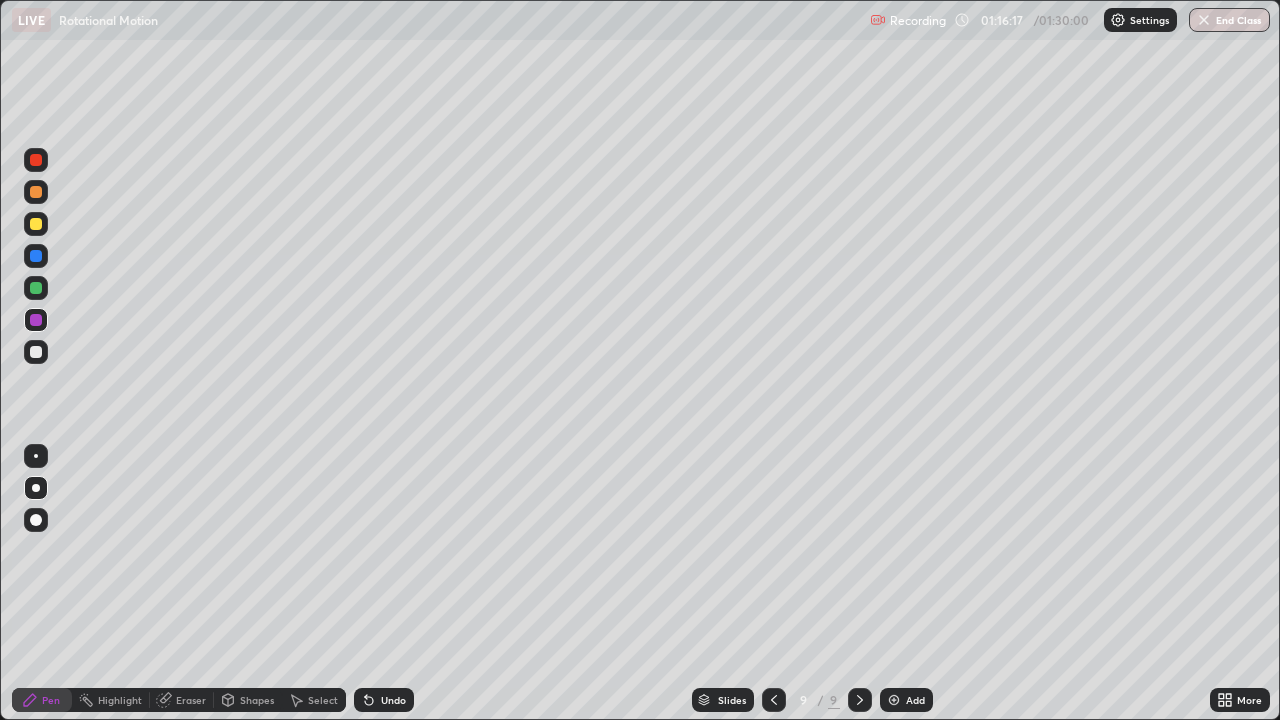 click on "Undo" at bounding box center (393, 700) 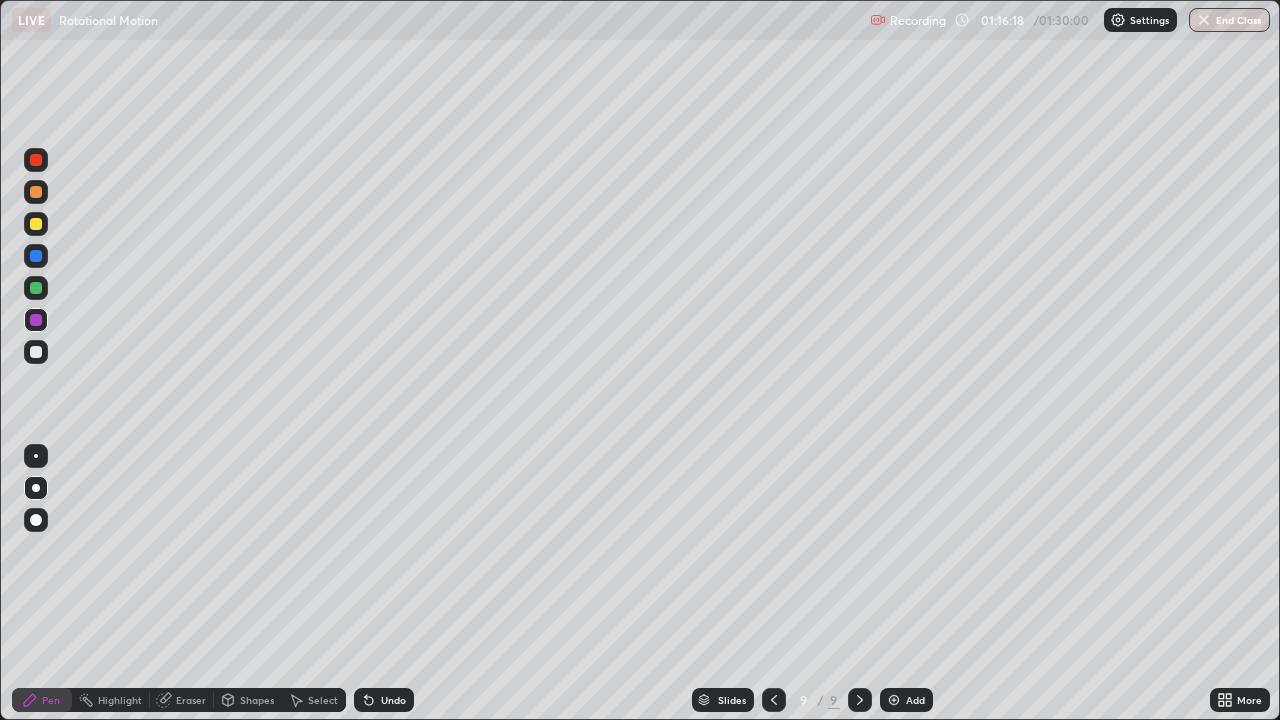 click on "Shapes" at bounding box center [257, 700] 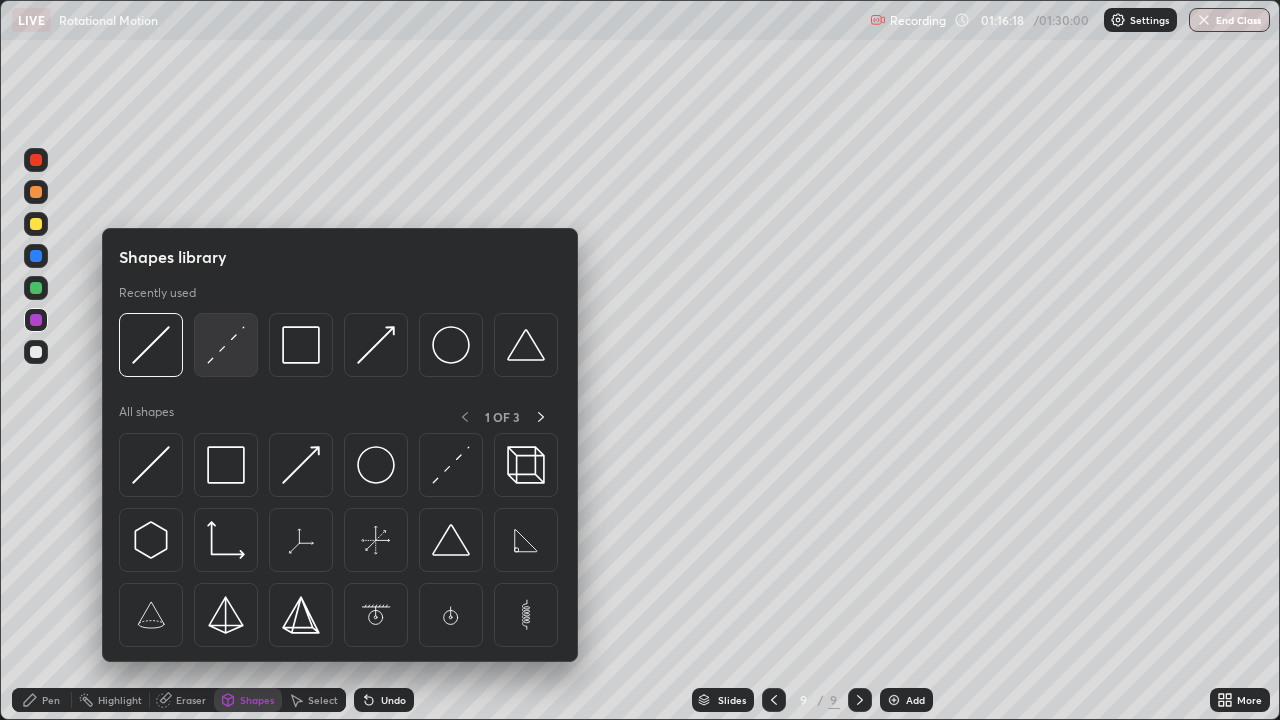 click at bounding box center (226, 345) 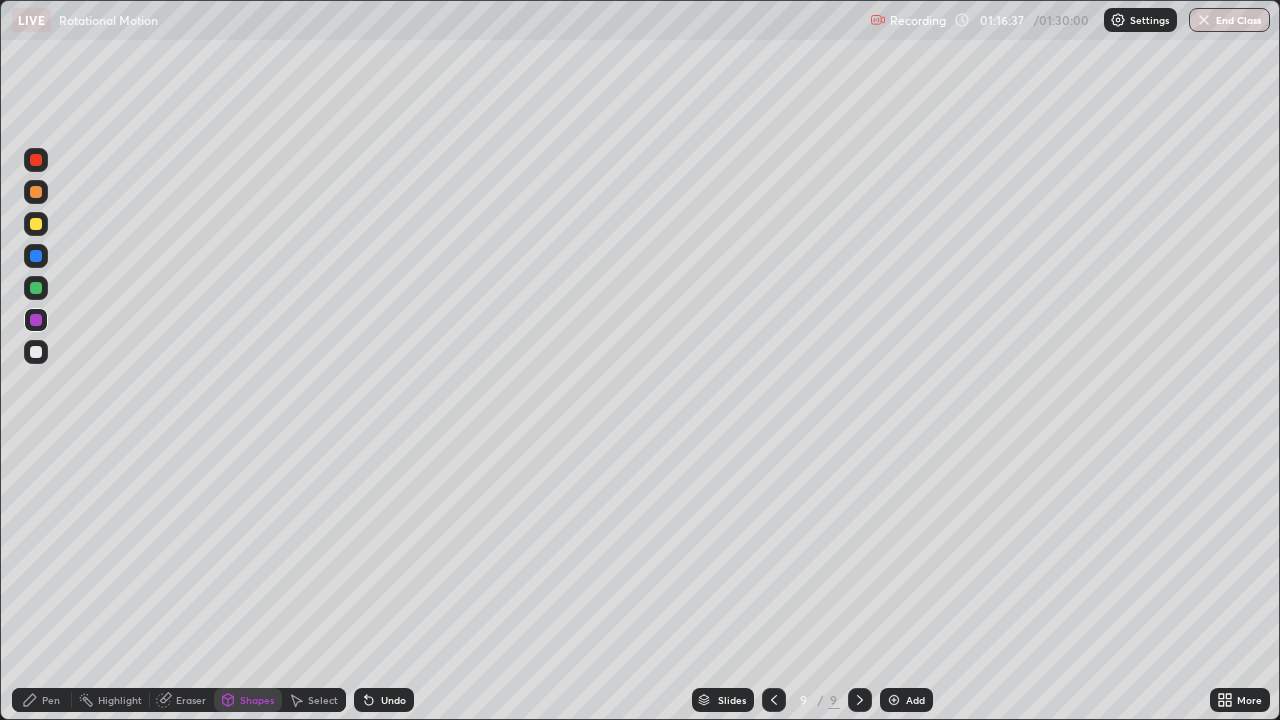 click at bounding box center (36, 224) 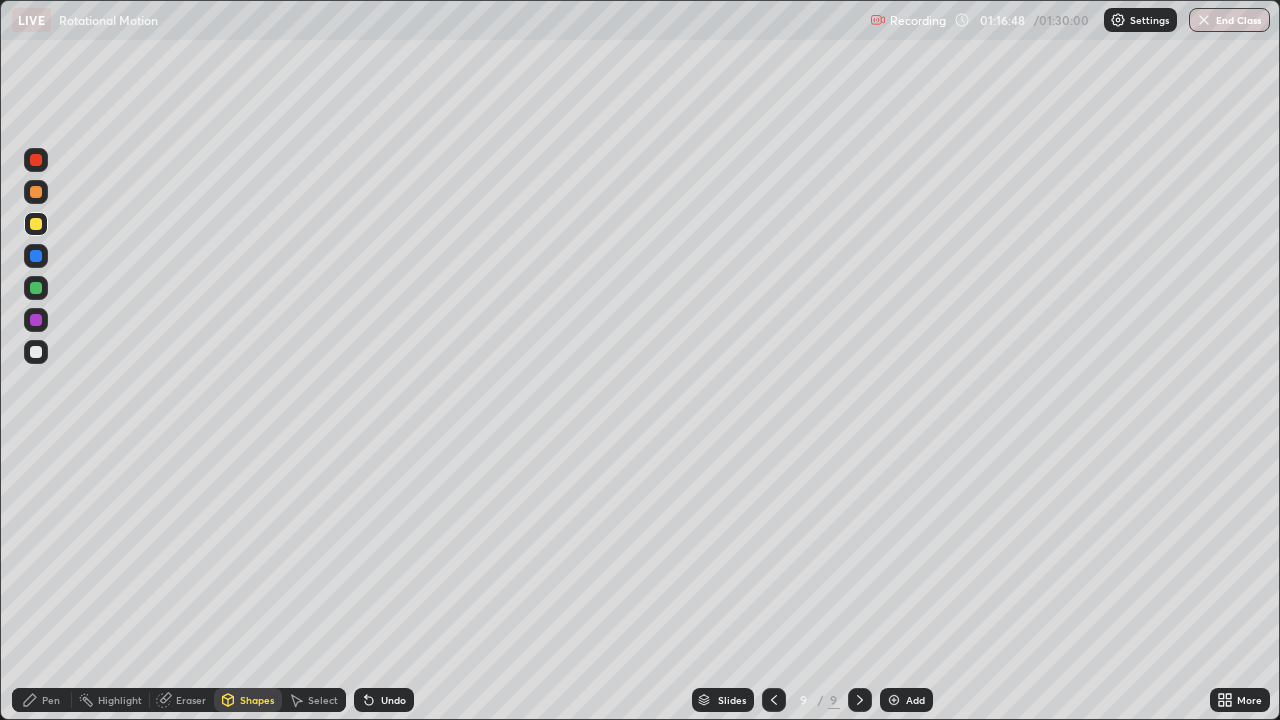click 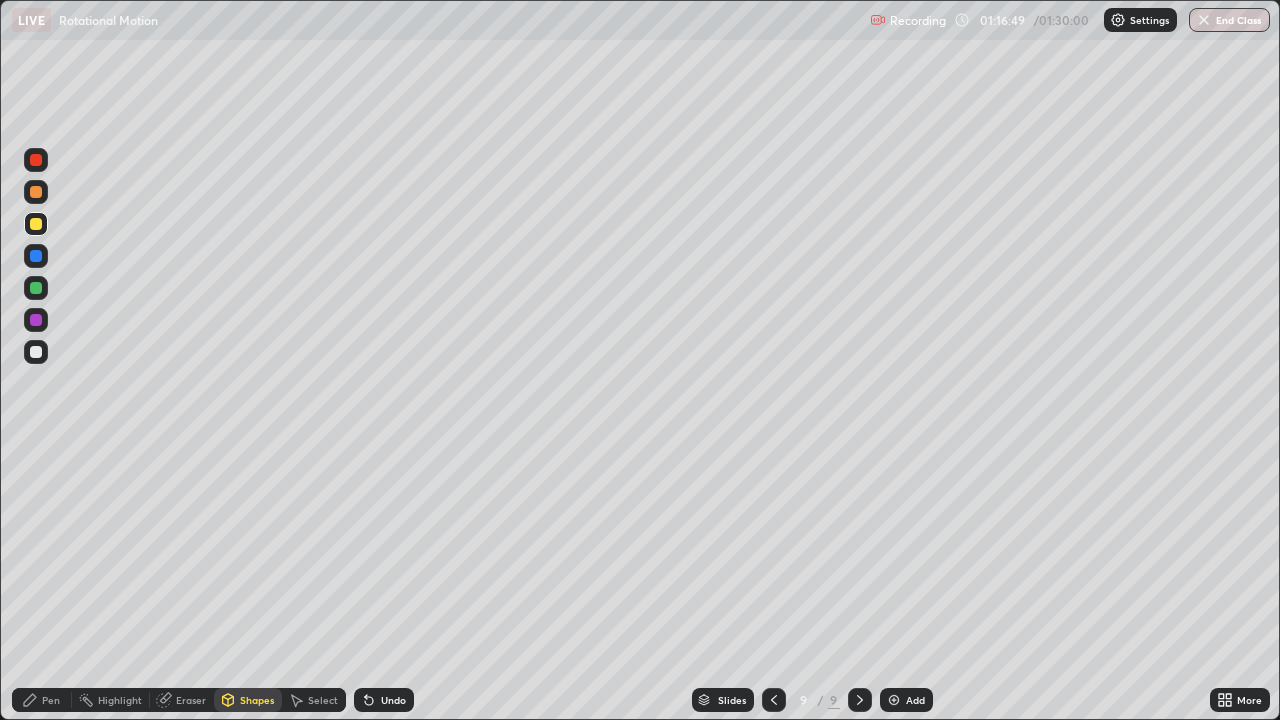 click on "Pen" at bounding box center [51, 700] 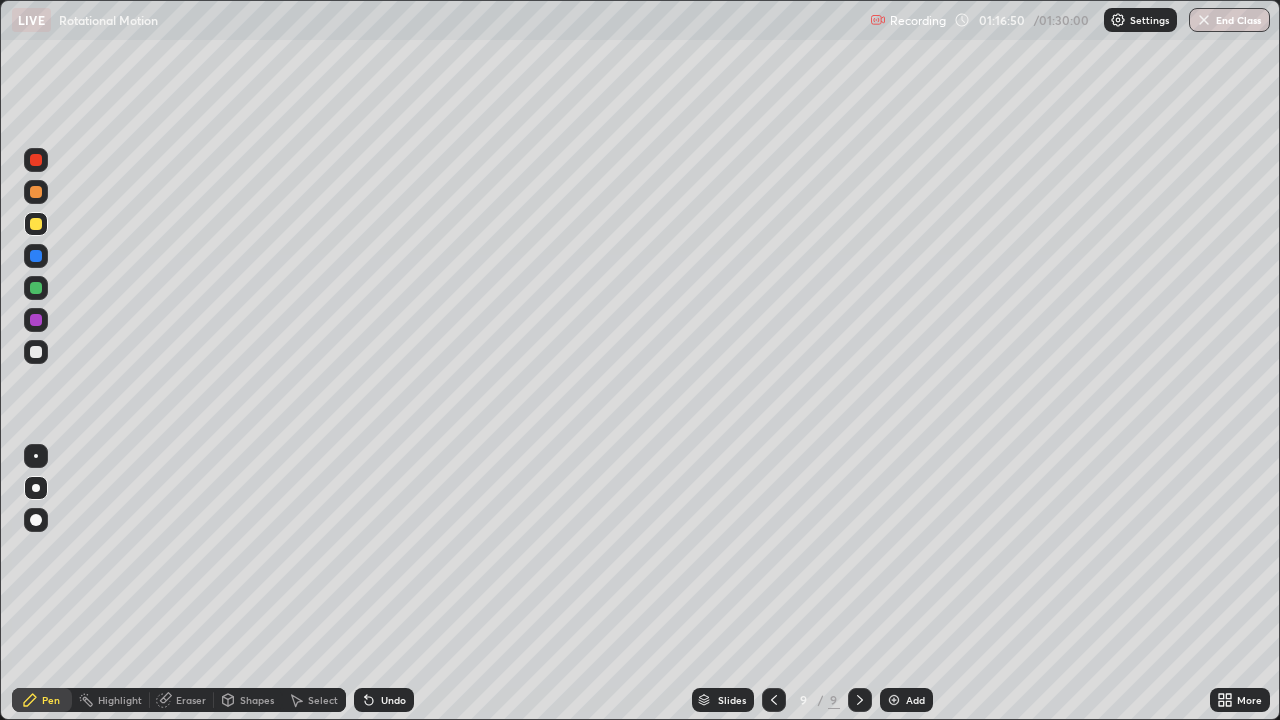 click at bounding box center [36, 224] 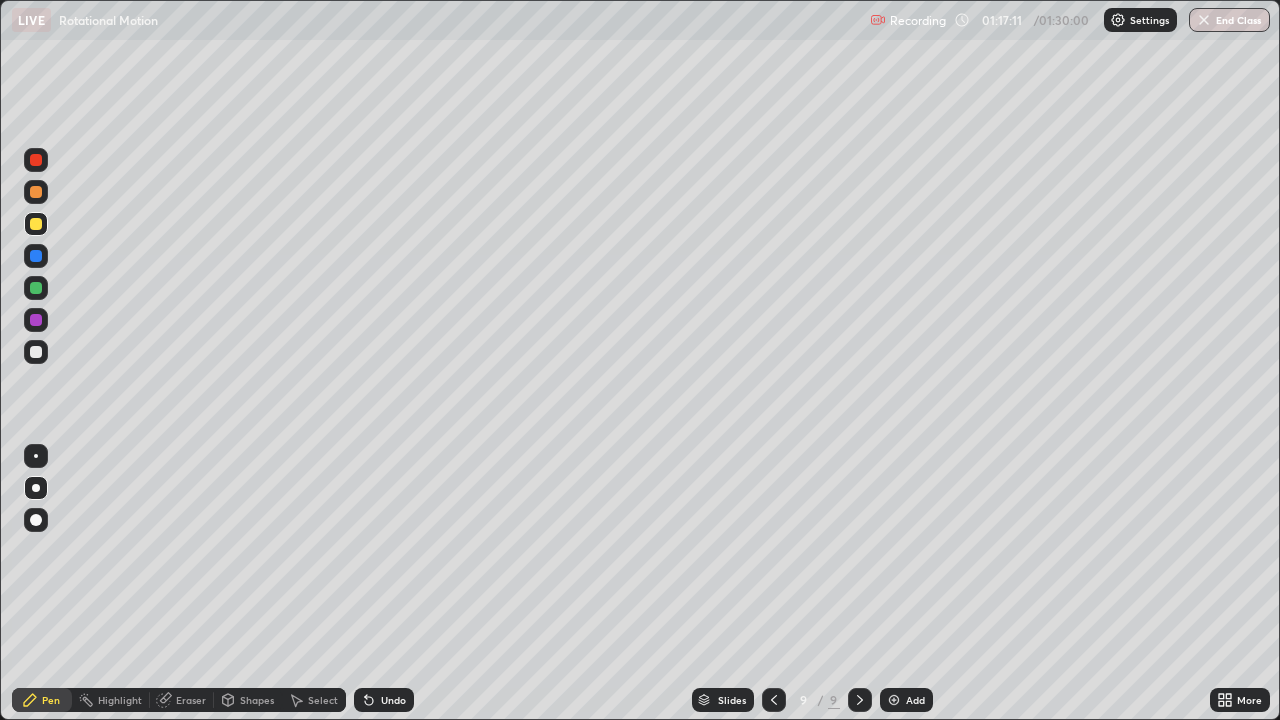 click at bounding box center (36, 456) 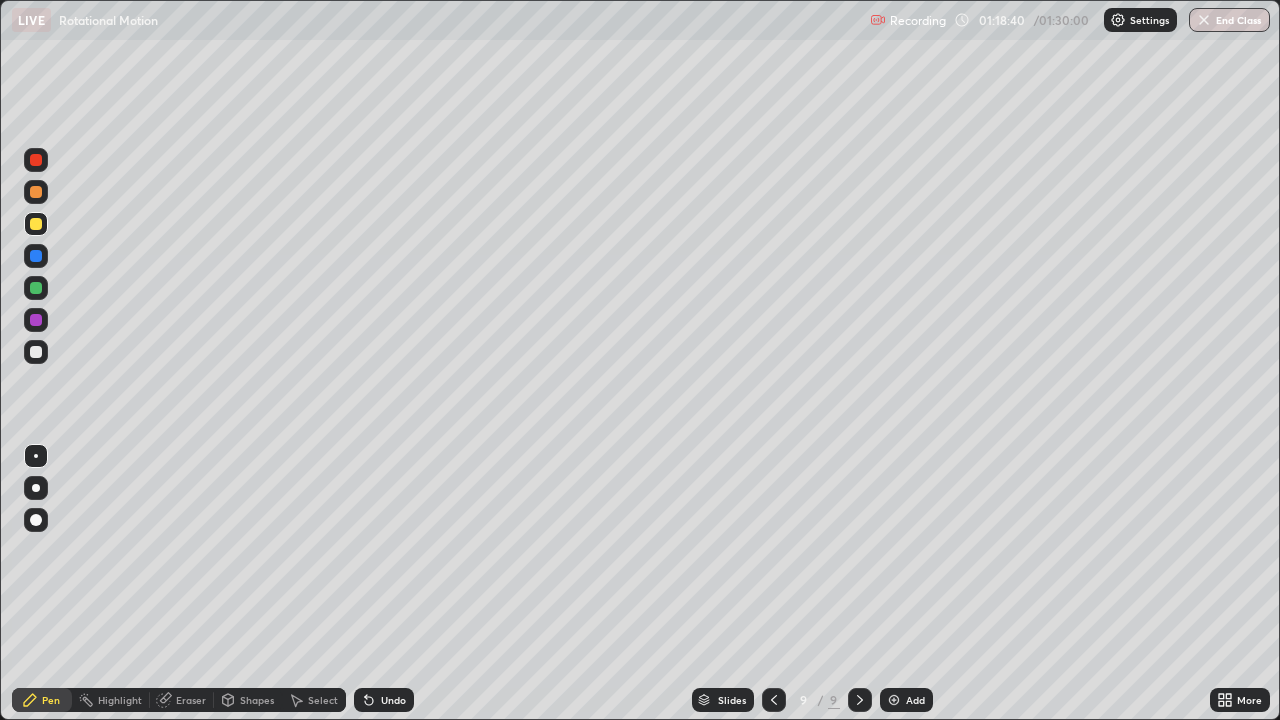 click on "Add" at bounding box center [906, 700] 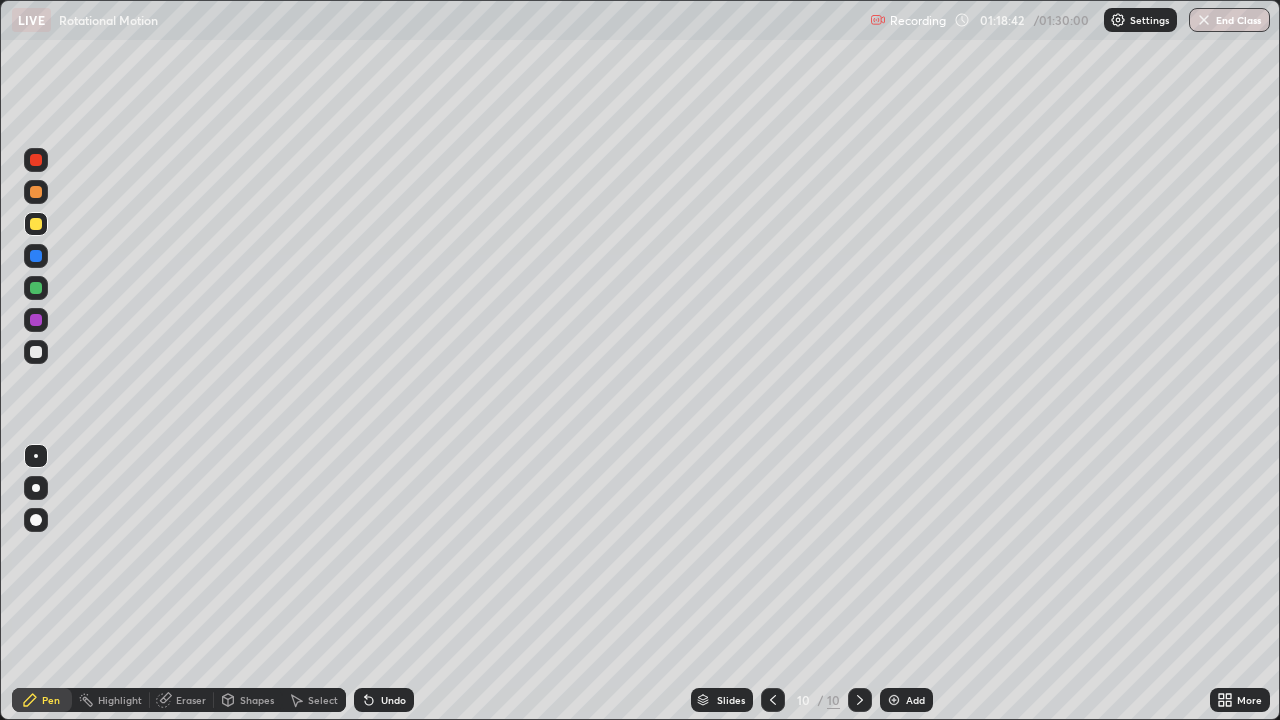 click at bounding box center (36, 352) 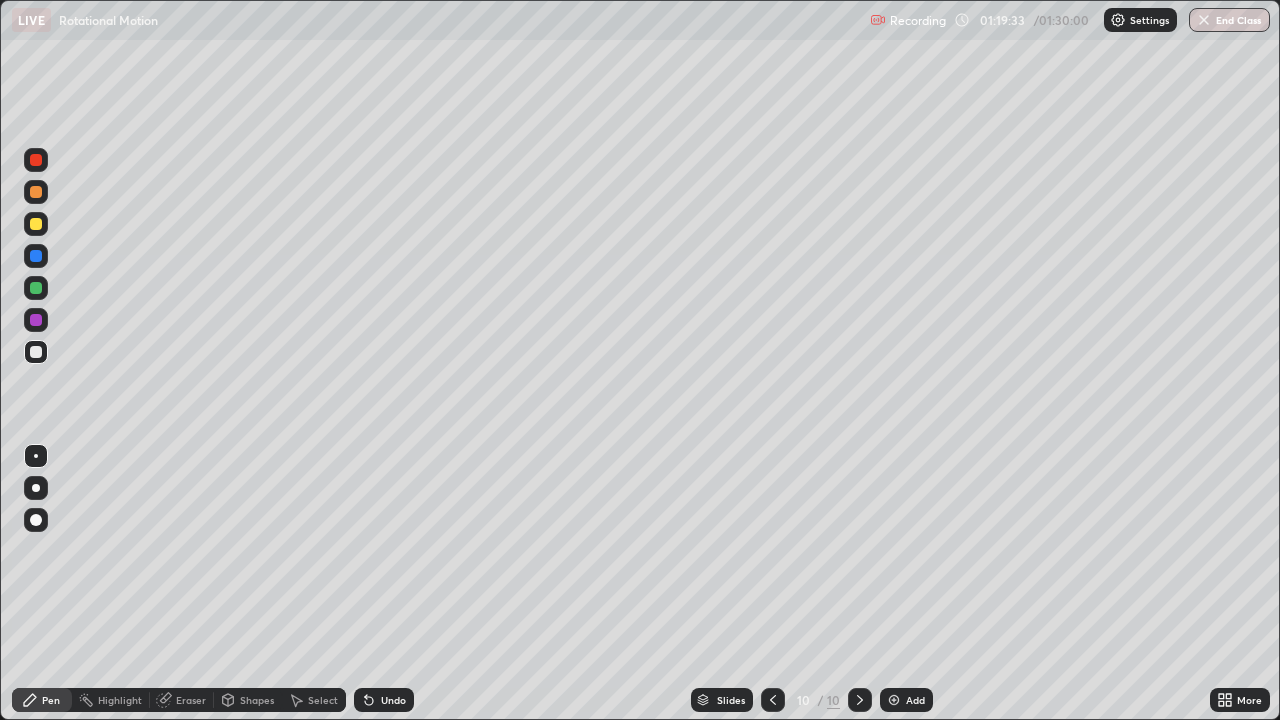 click on "Undo" at bounding box center (393, 700) 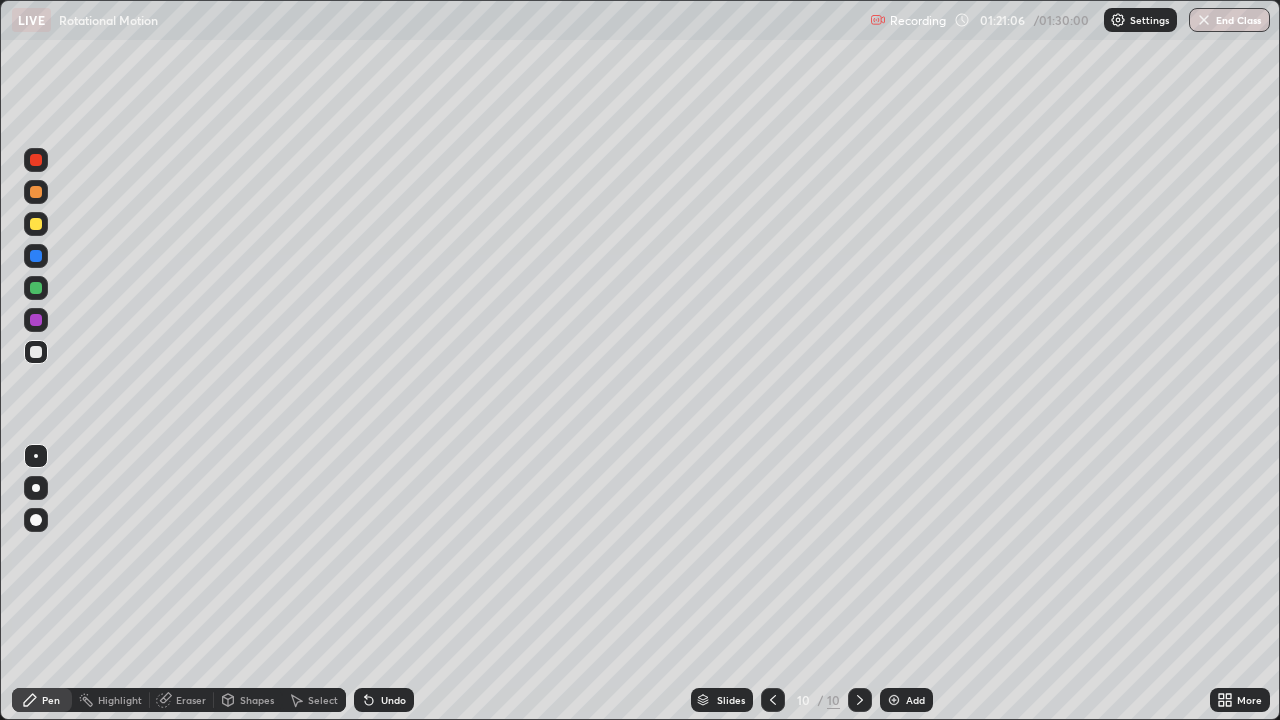 click 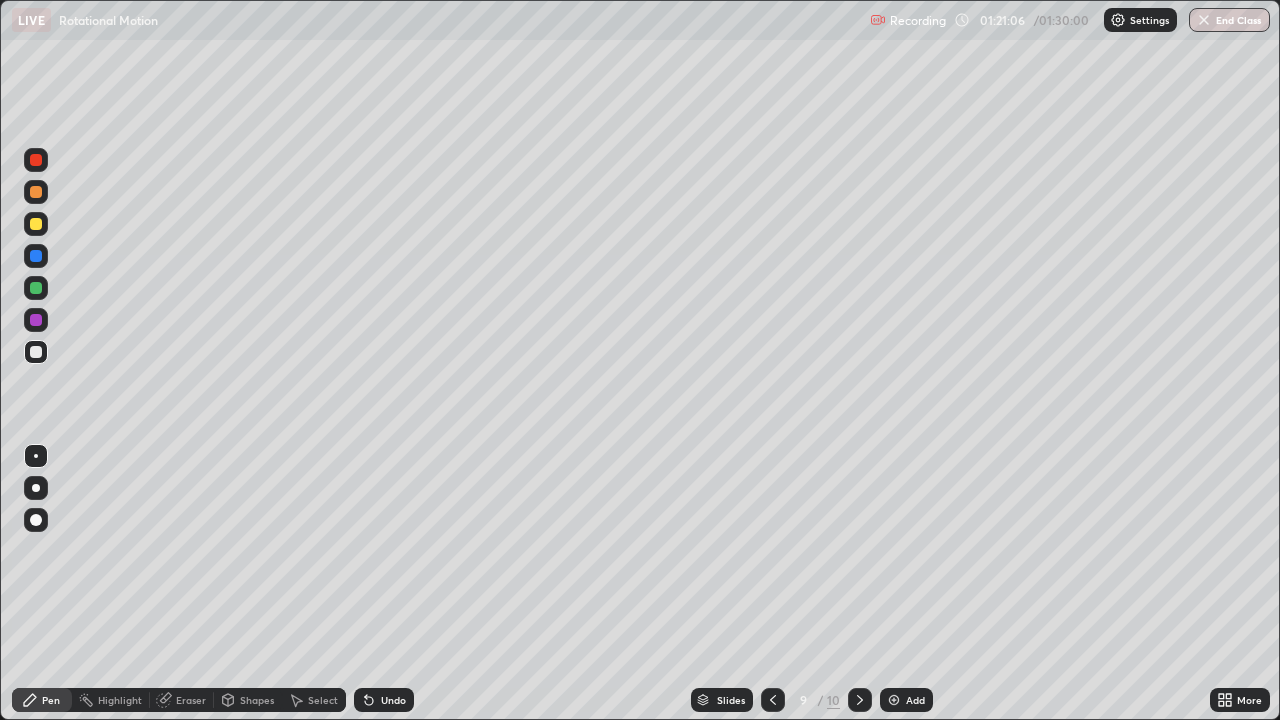 click at bounding box center (773, 700) 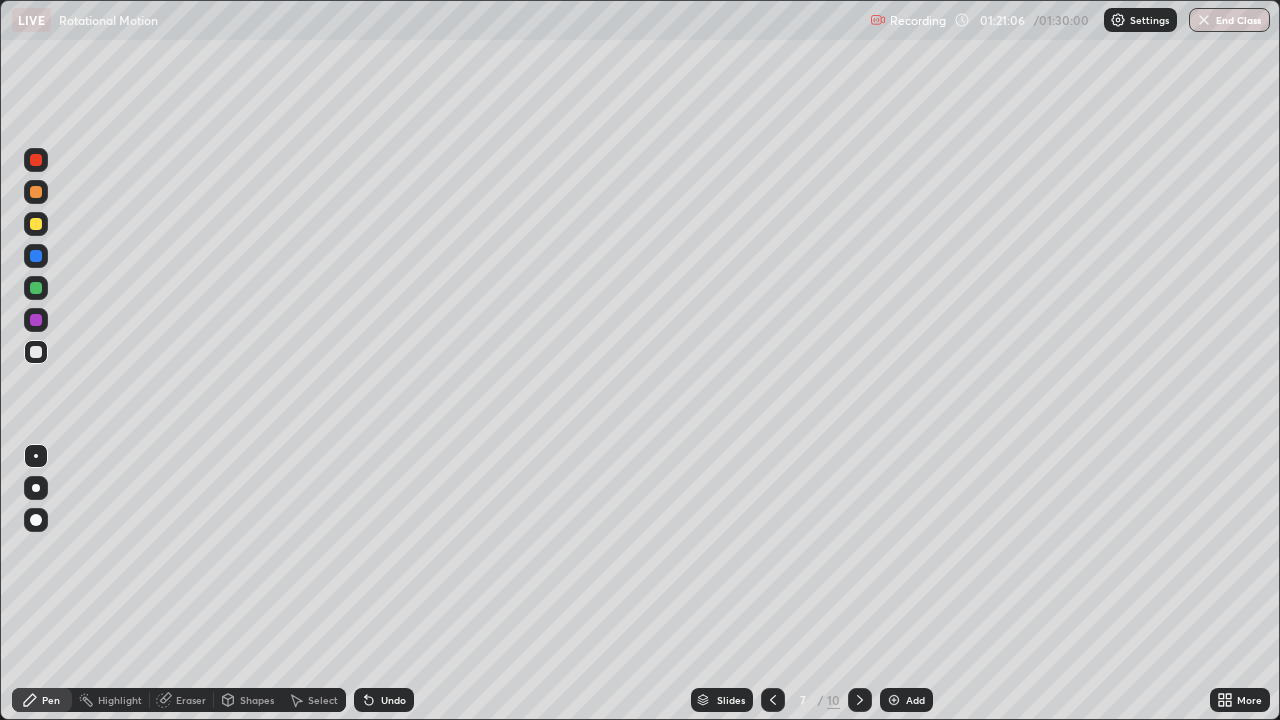 click 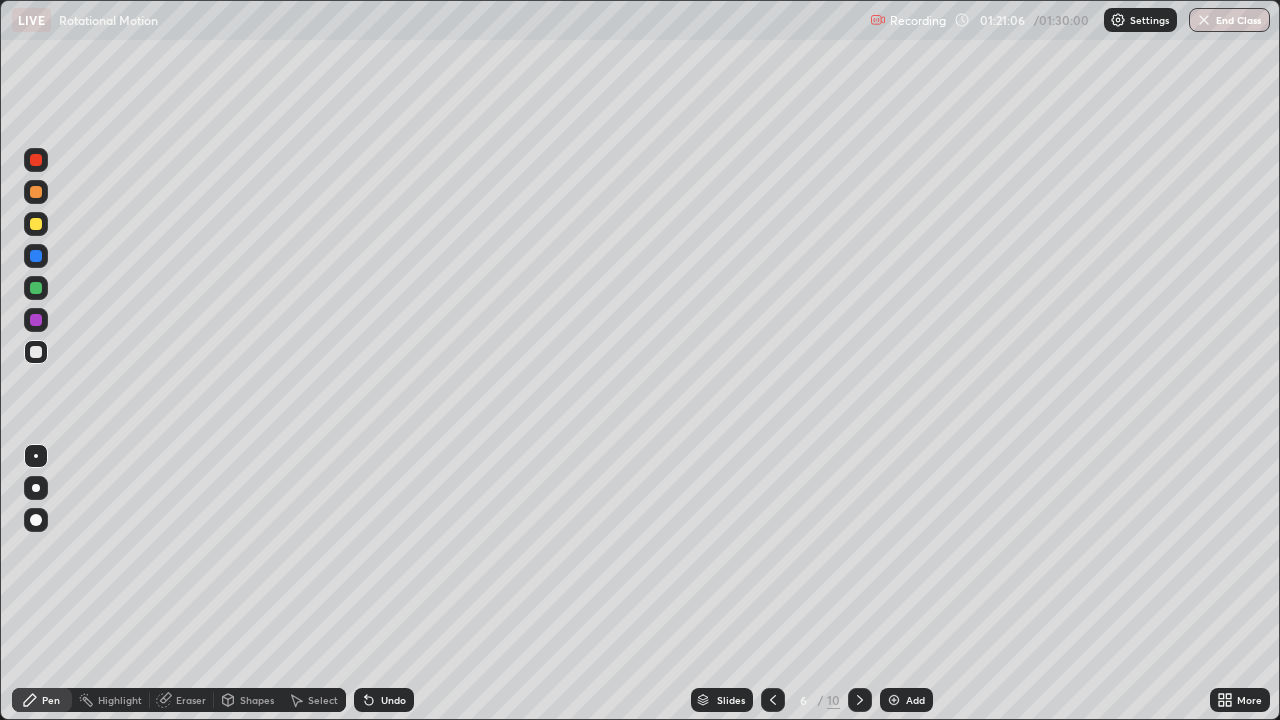 click 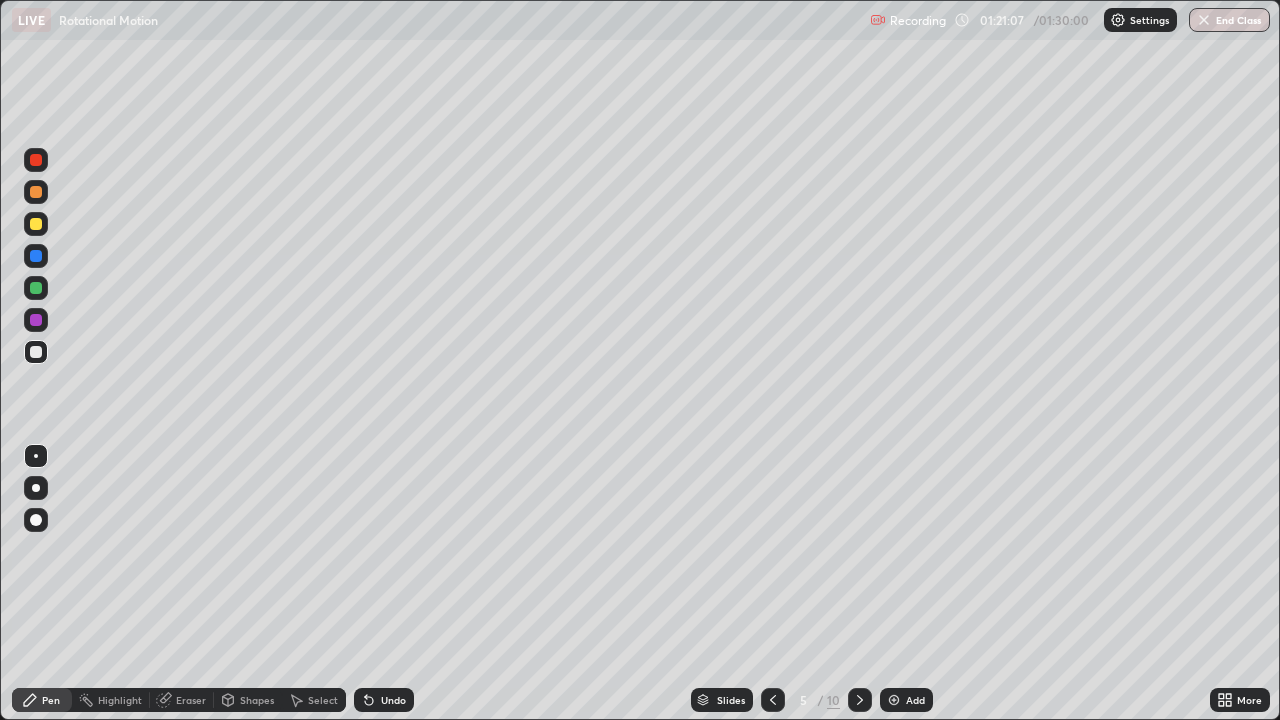 click 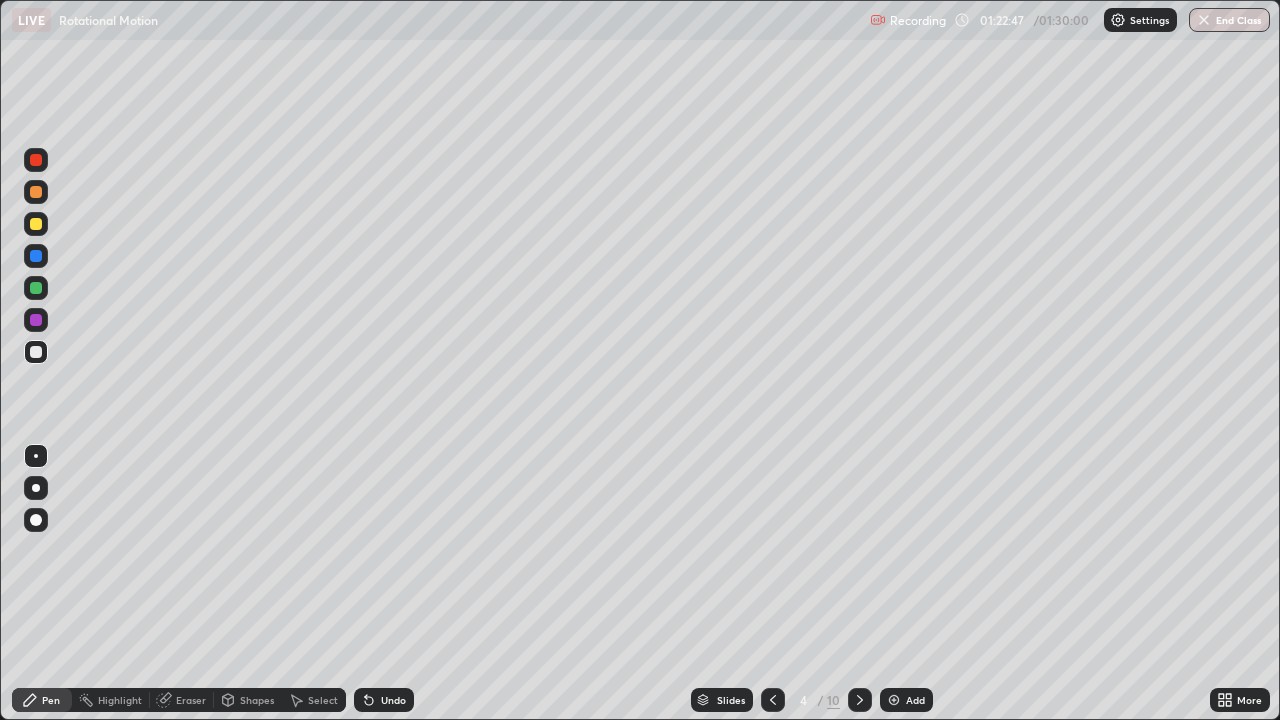 click 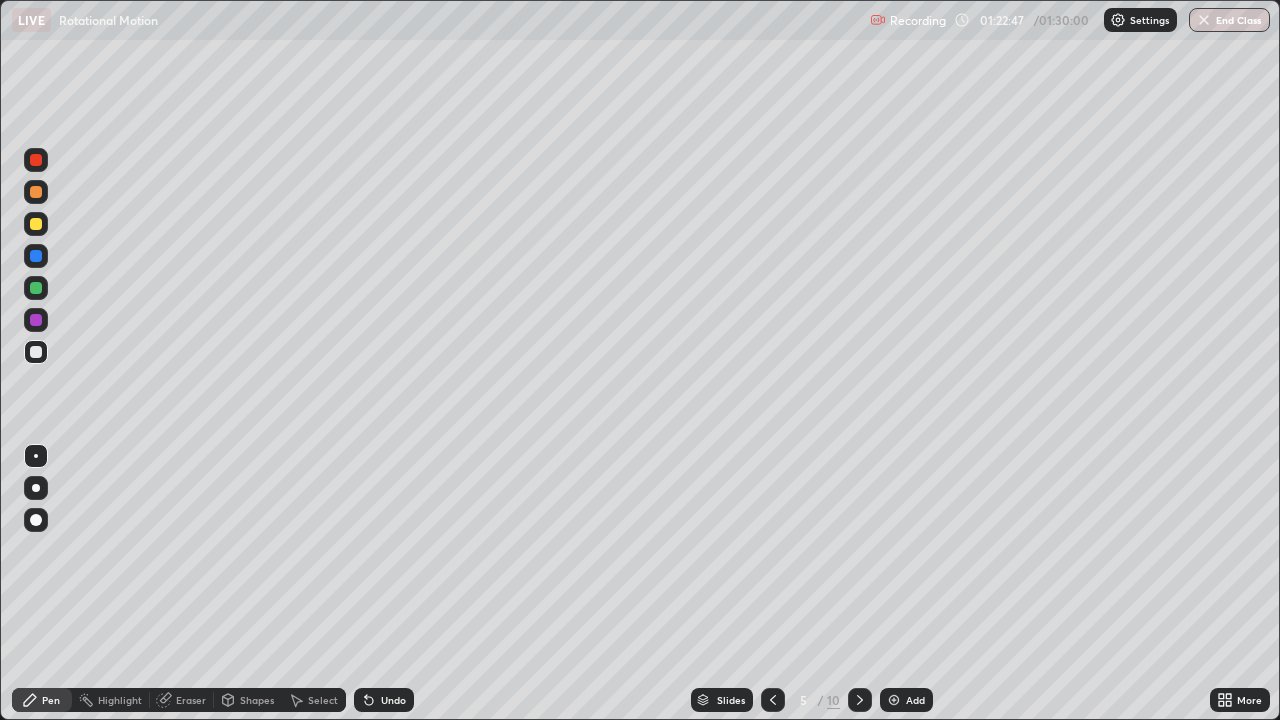 click 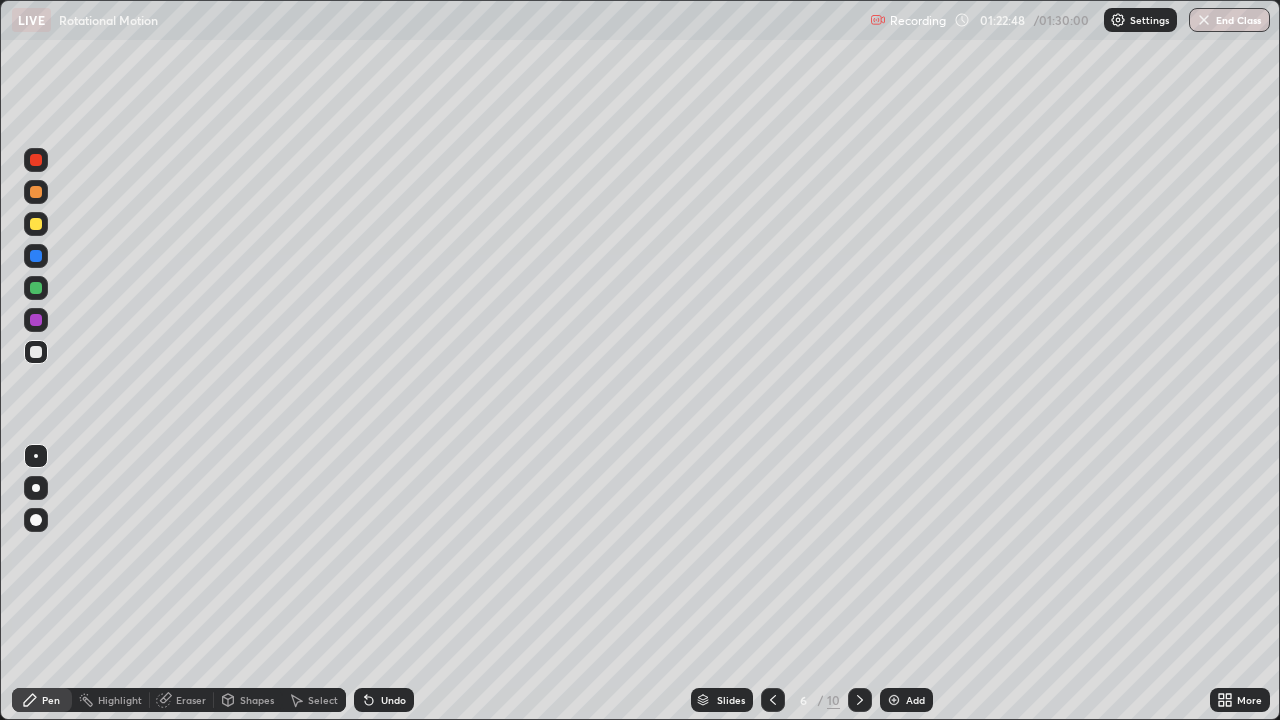 click at bounding box center (860, 700) 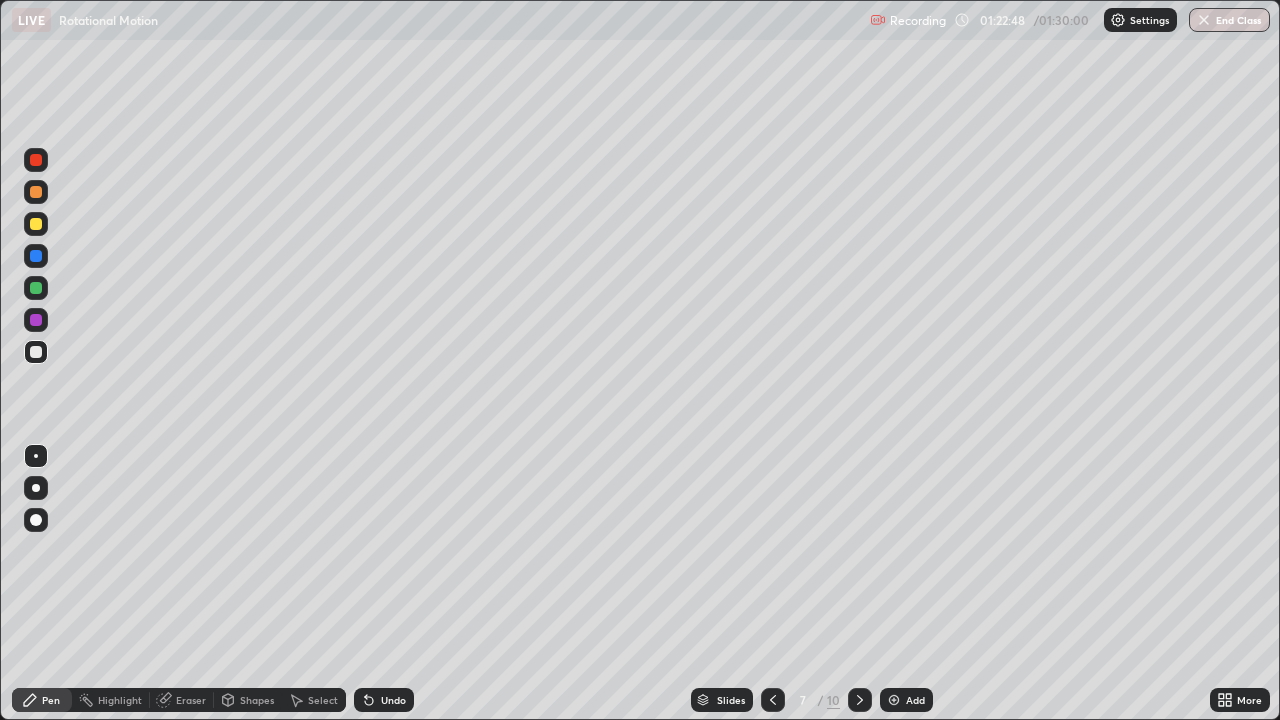 click at bounding box center [860, 700] 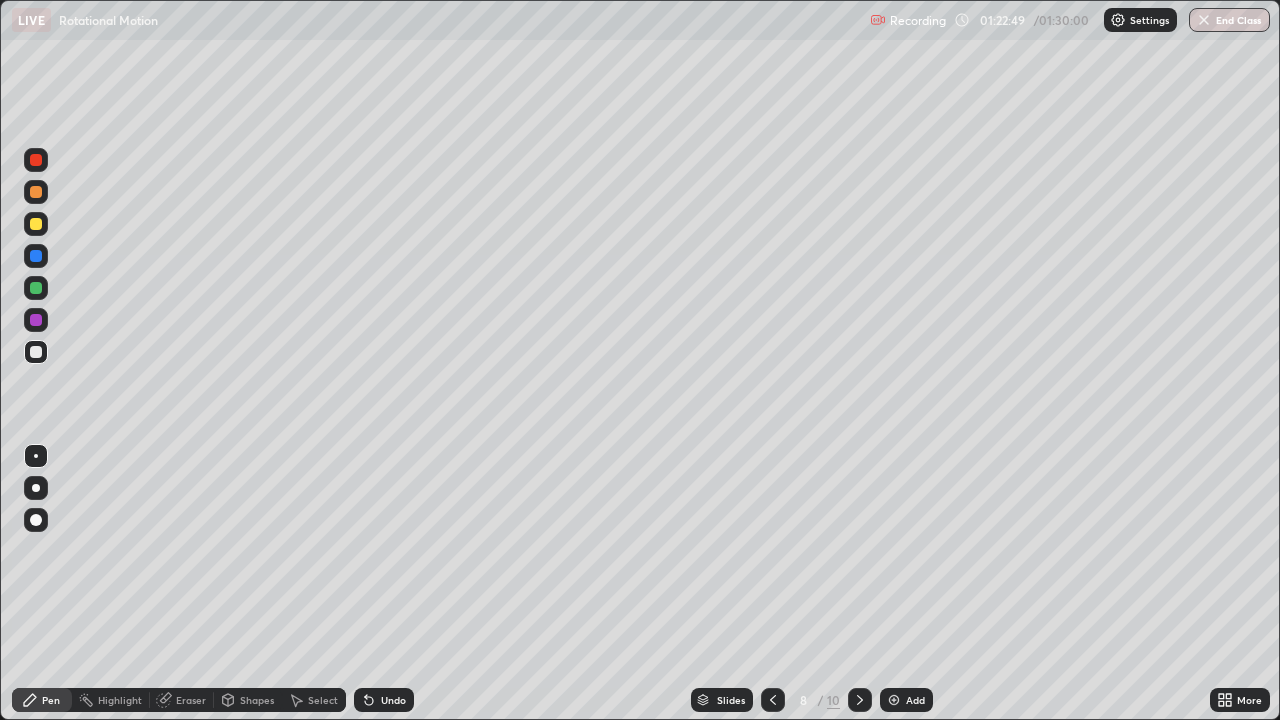 click at bounding box center [860, 700] 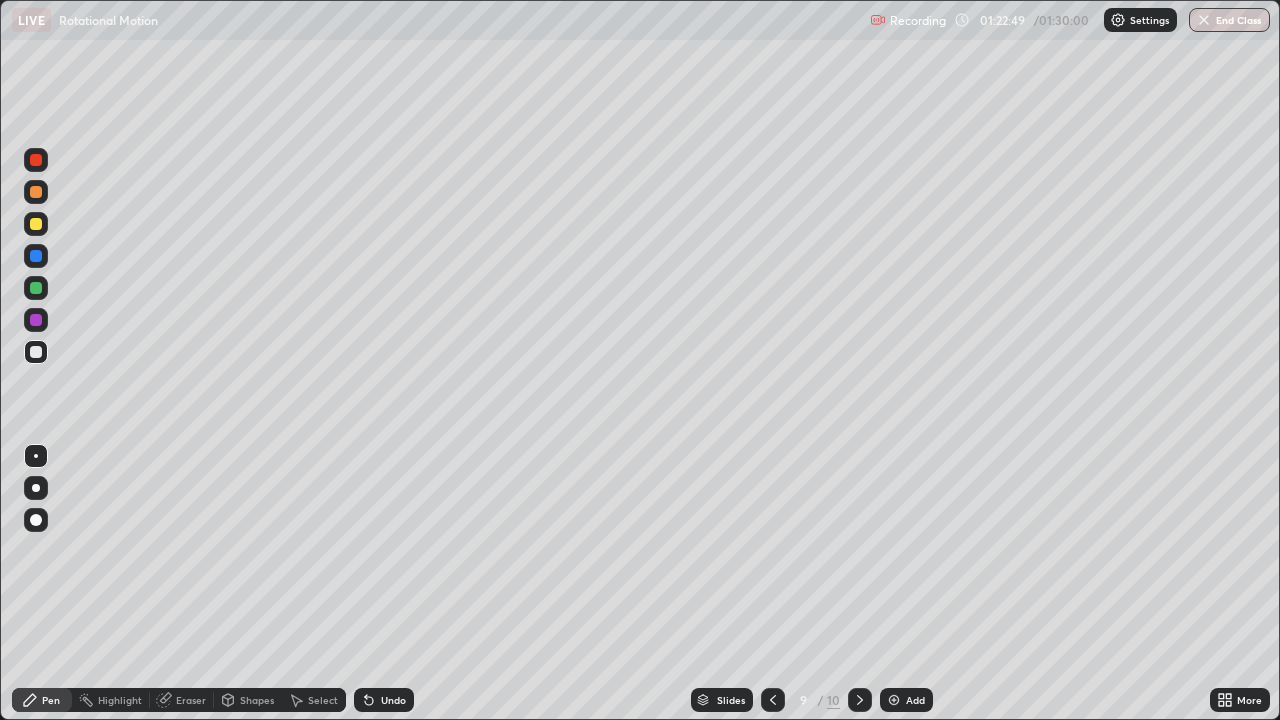 click at bounding box center (860, 700) 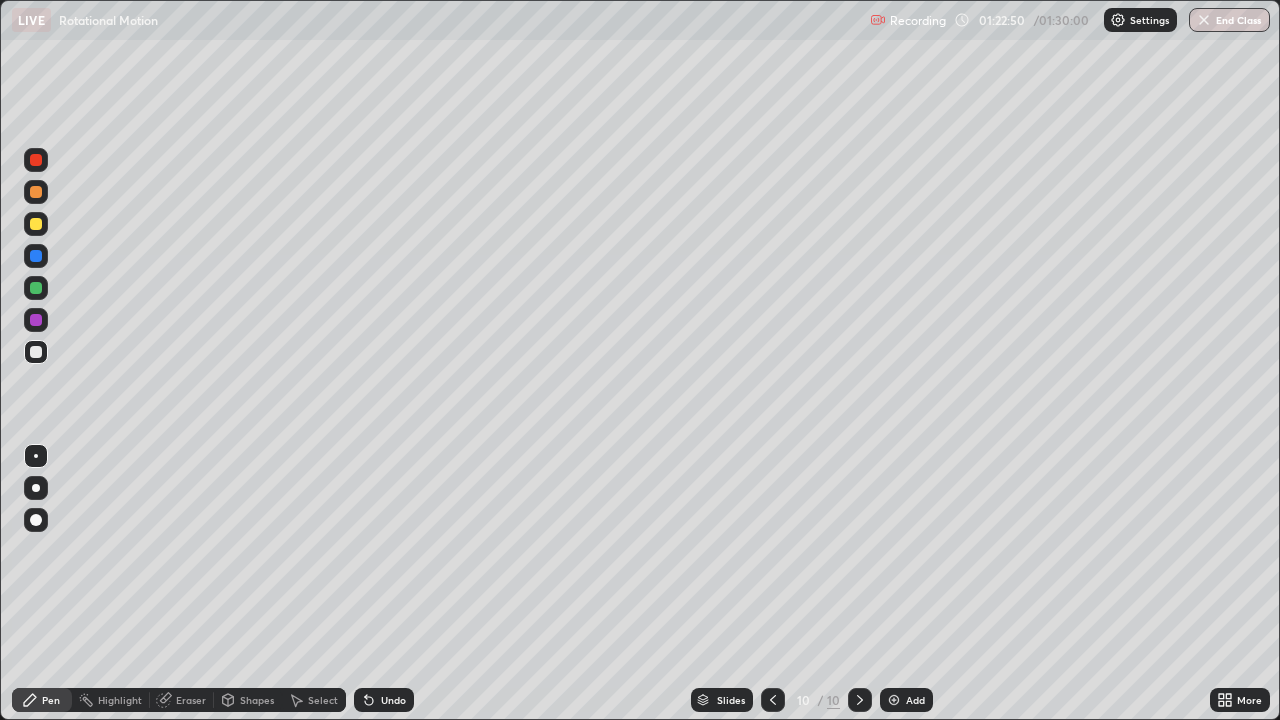 click at bounding box center [894, 700] 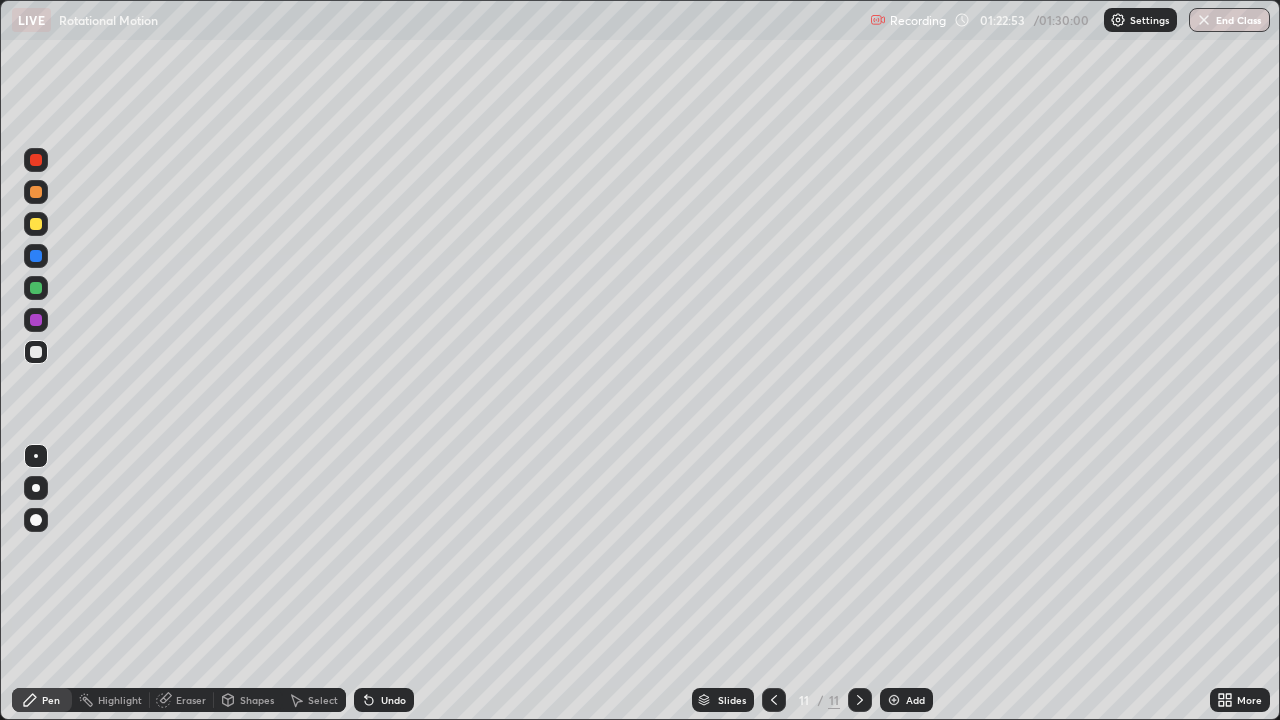 click at bounding box center [36, 224] 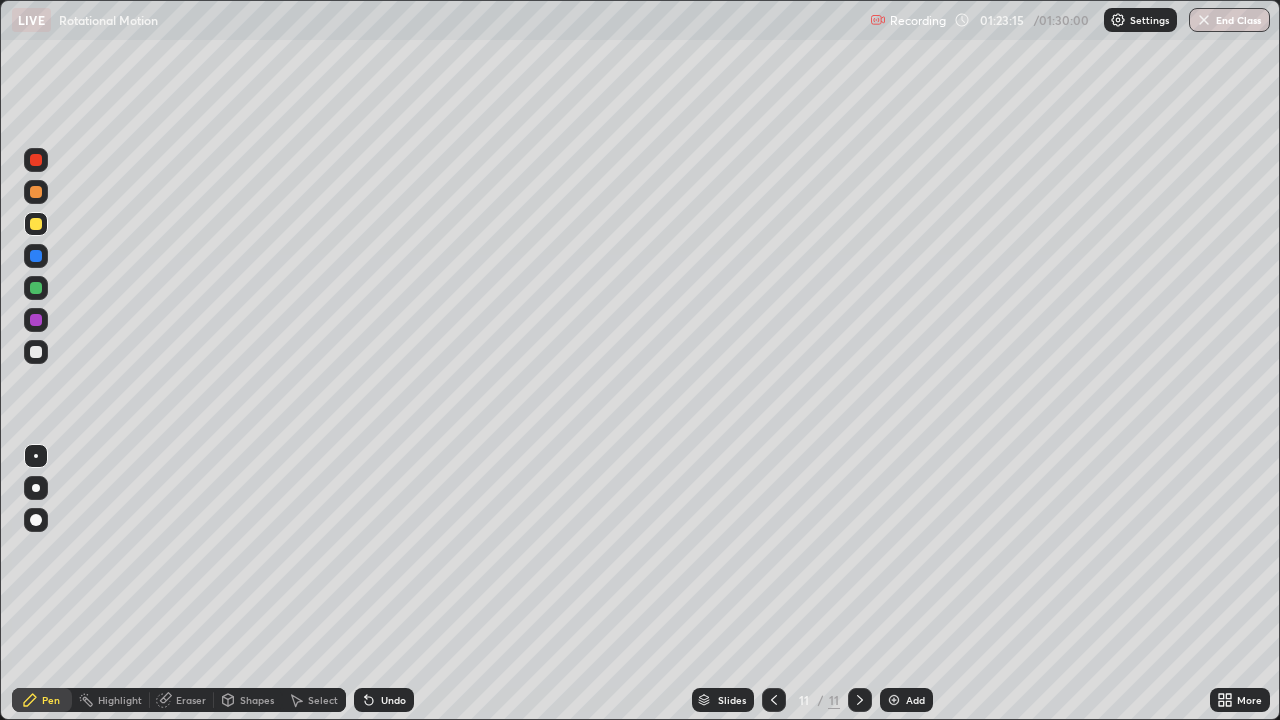 click on "Shapes" at bounding box center [257, 700] 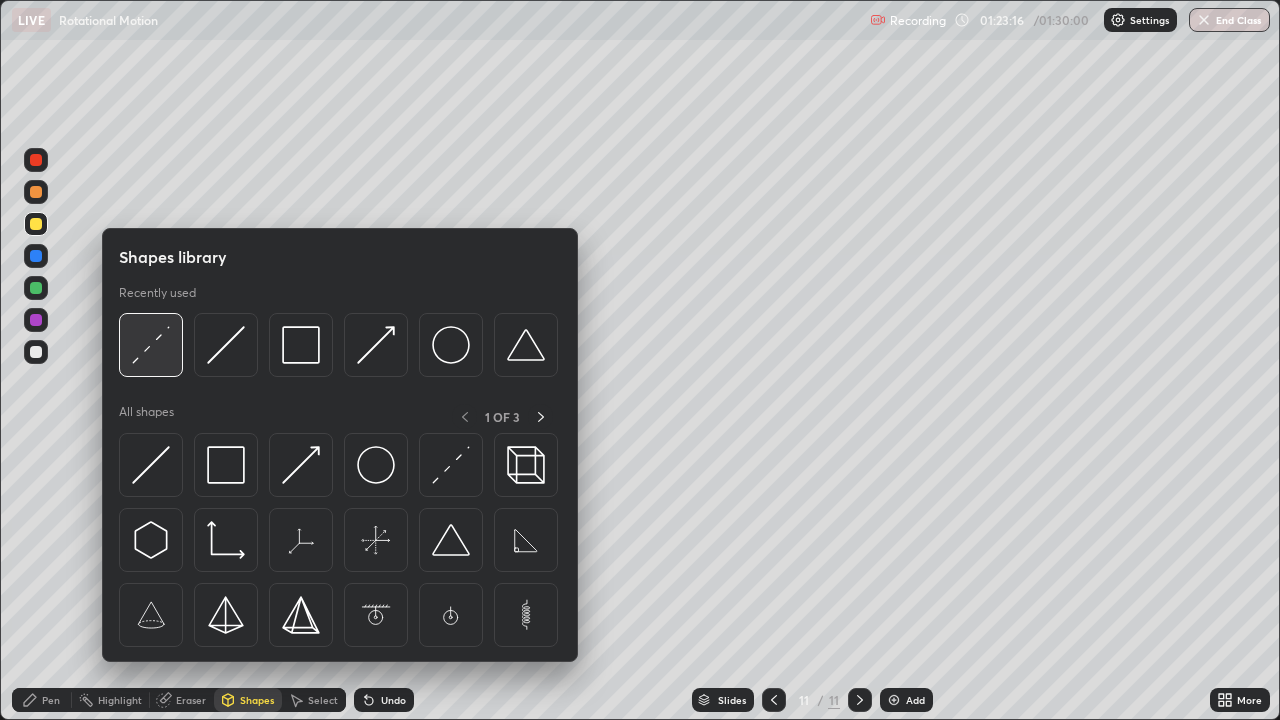 click at bounding box center [151, 345] 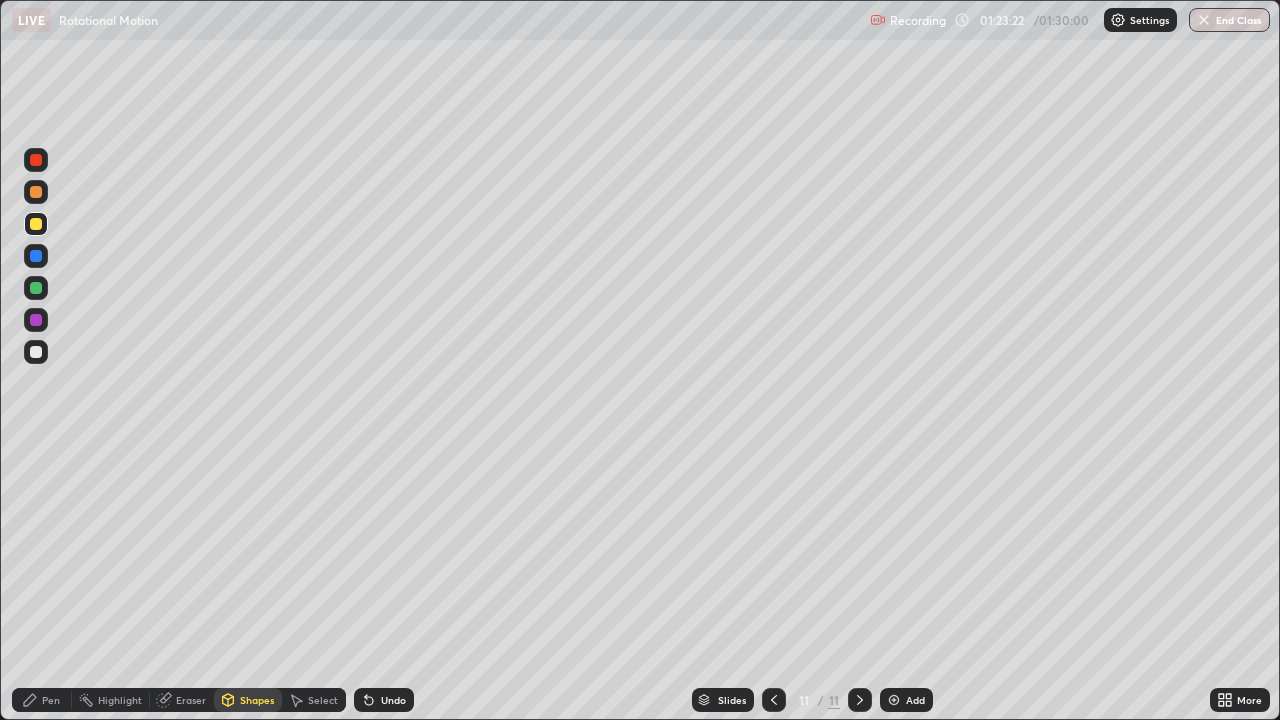 click at bounding box center (36, 352) 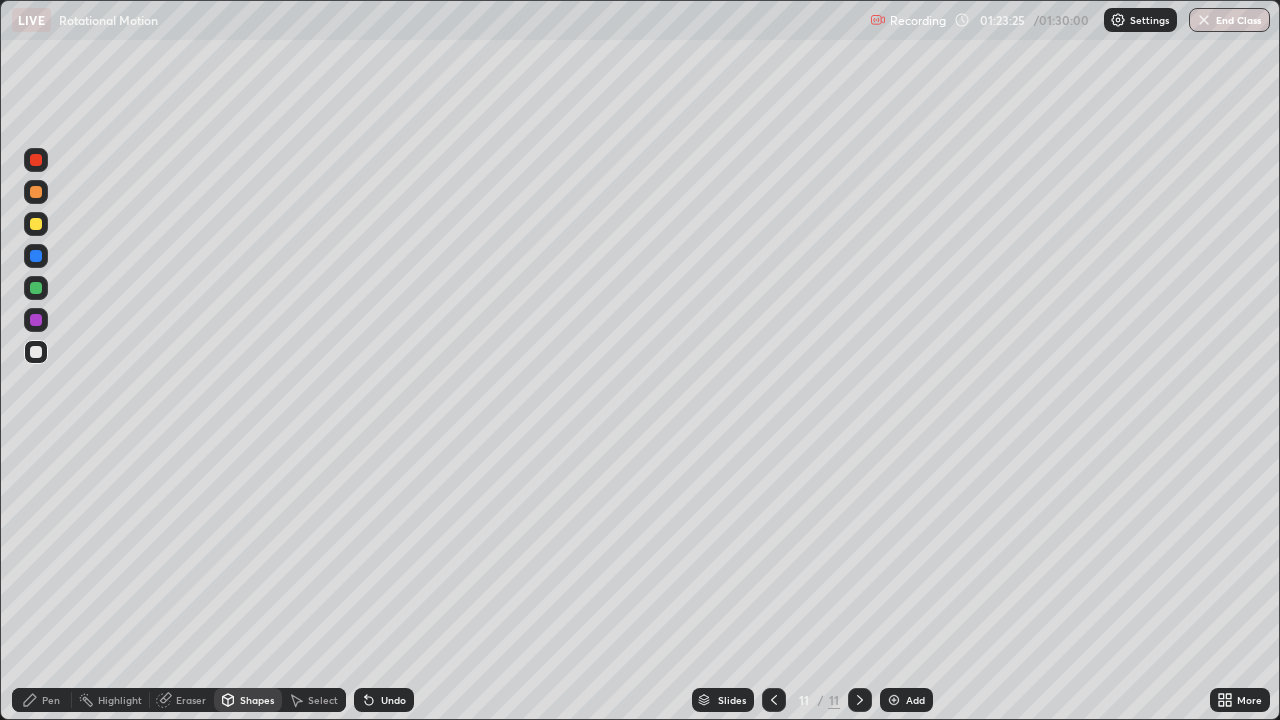 click on "Undo" at bounding box center [393, 700] 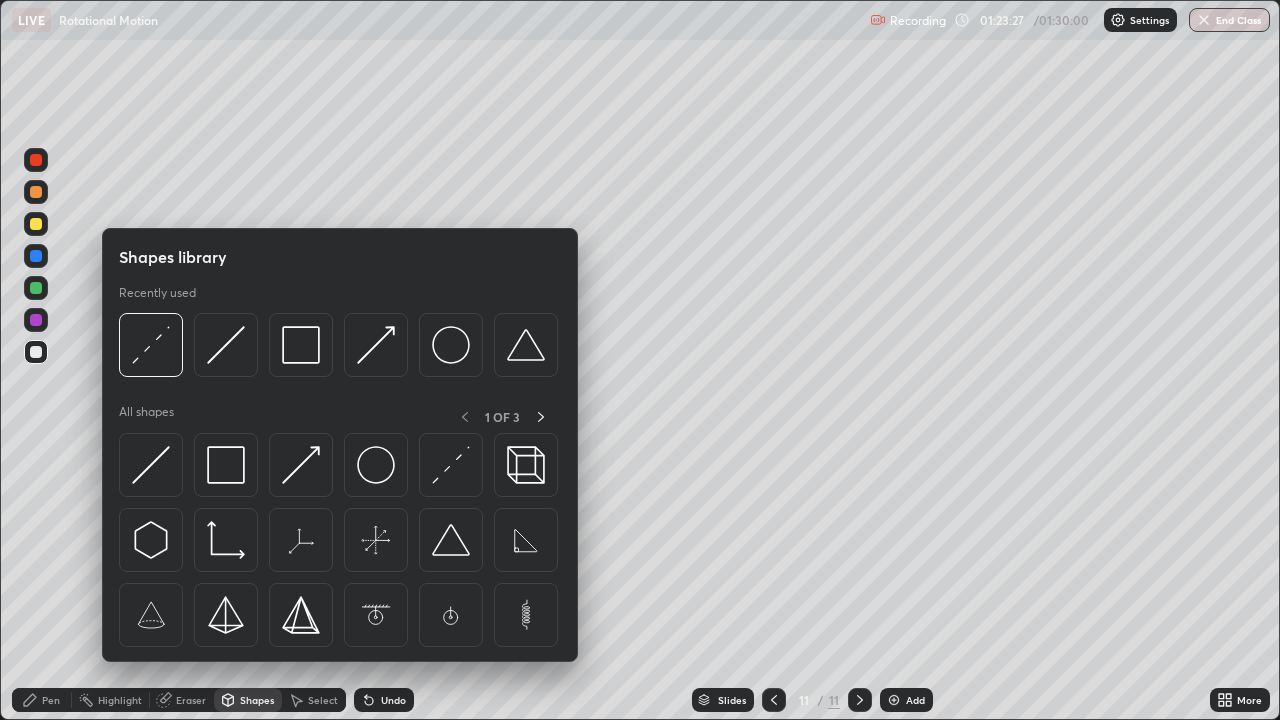 click on "Pen" at bounding box center (42, 700) 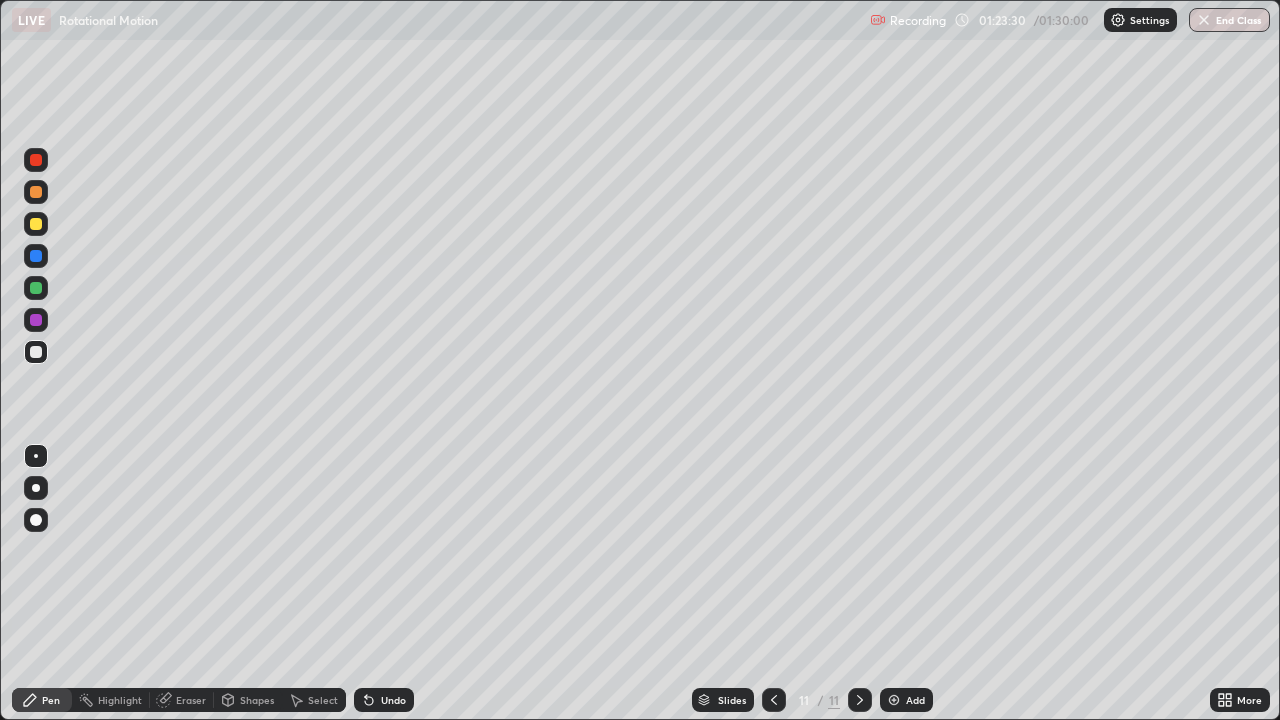 click on "Shapes" at bounding box center [257, 700] 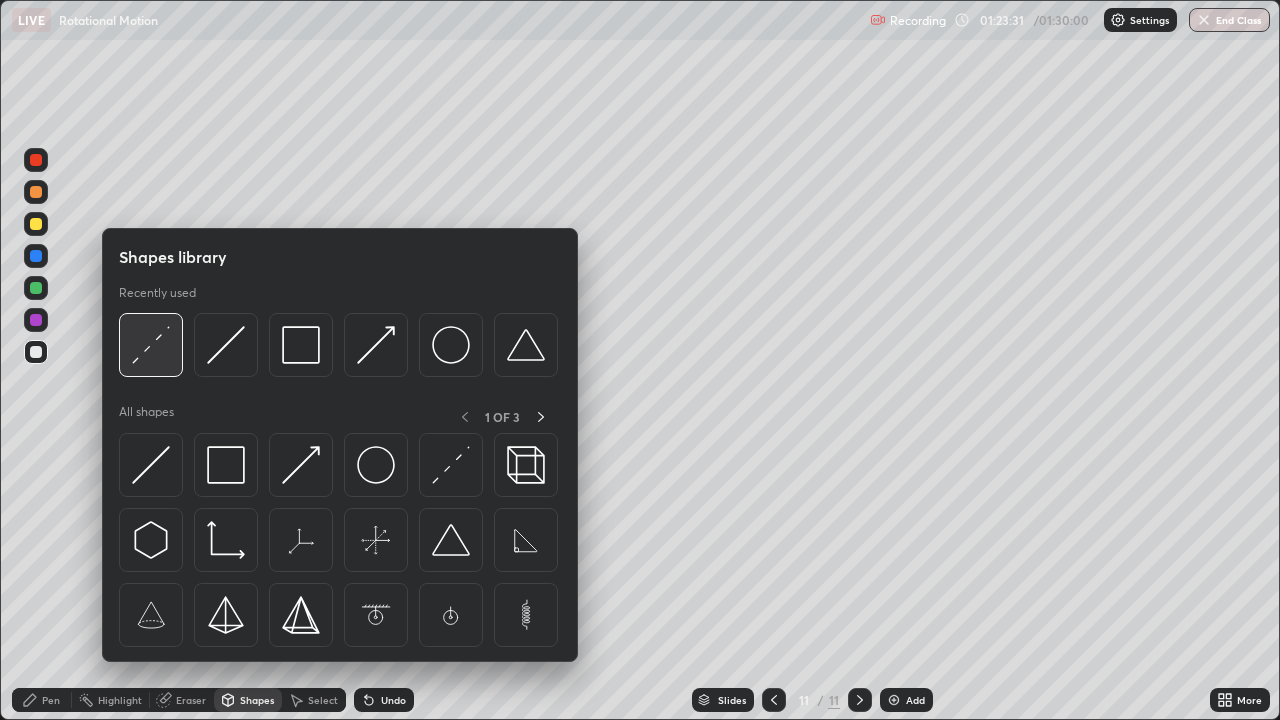 click at bounding box center (151, 345) 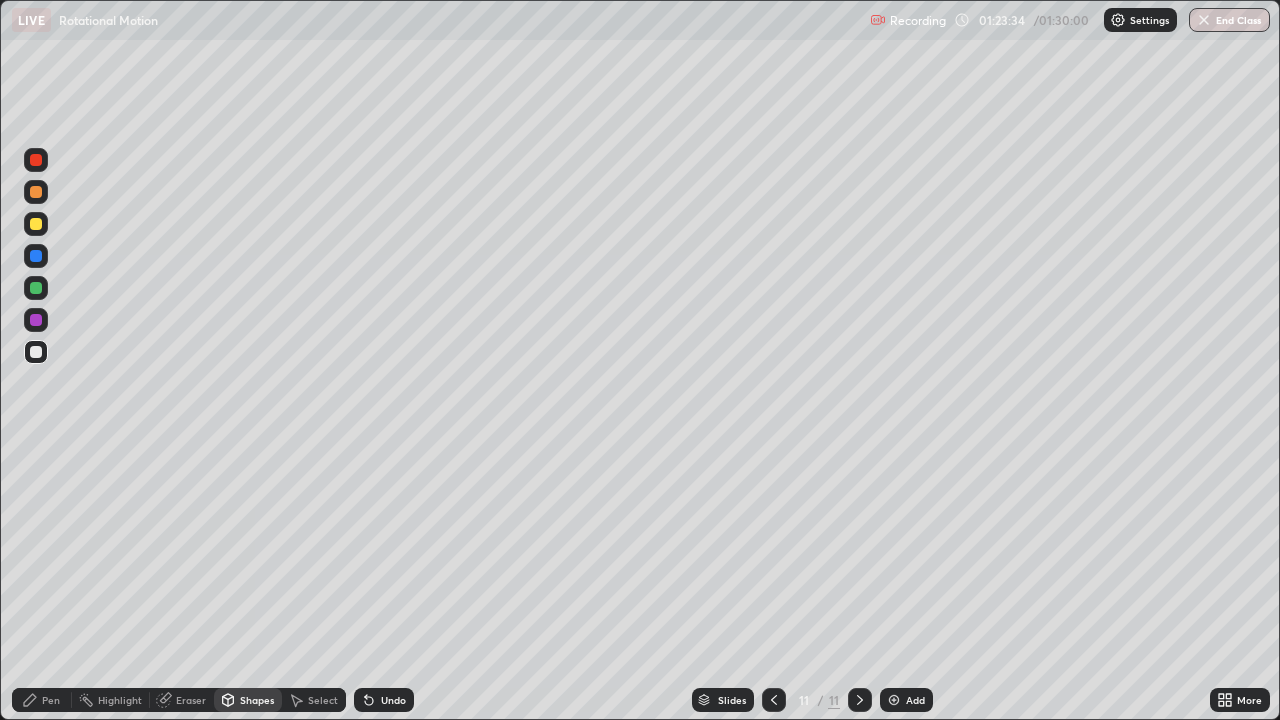 click on "Pen" at bounding box center (51, 700) 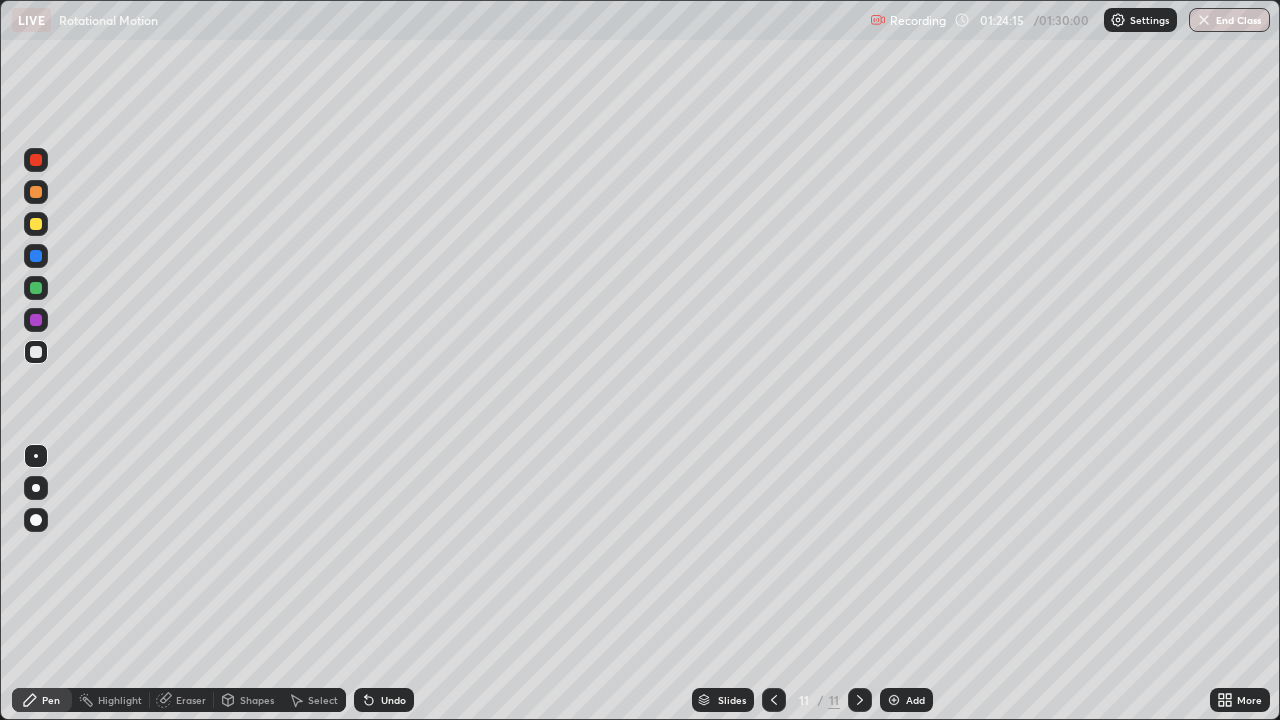 click on "Shapes" at bounding box center [248, 700] 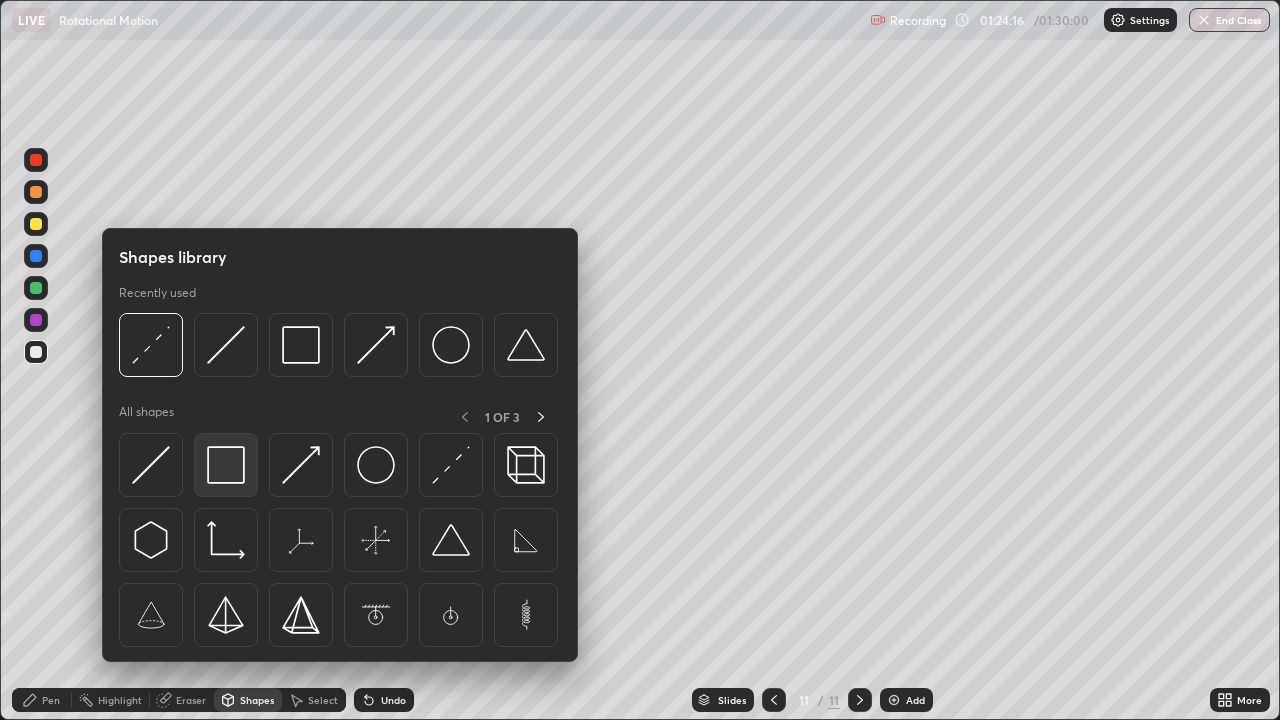 click at bounding box center (226, 465) 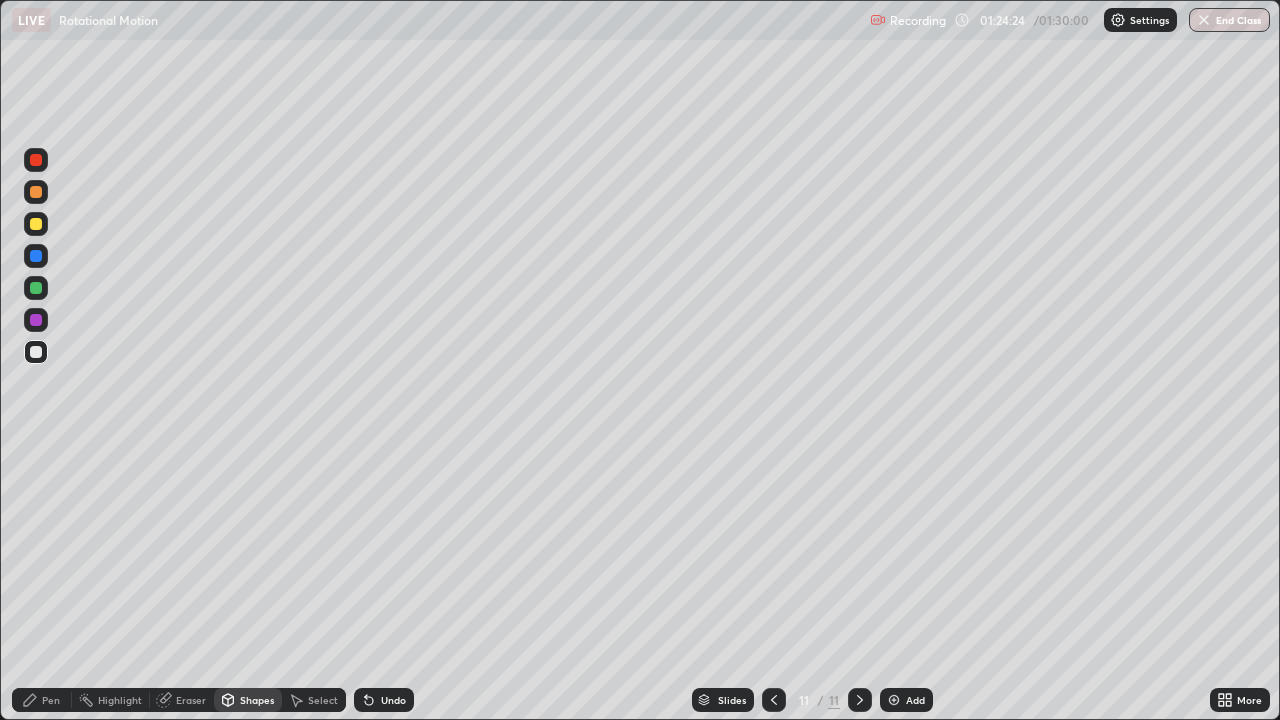 click 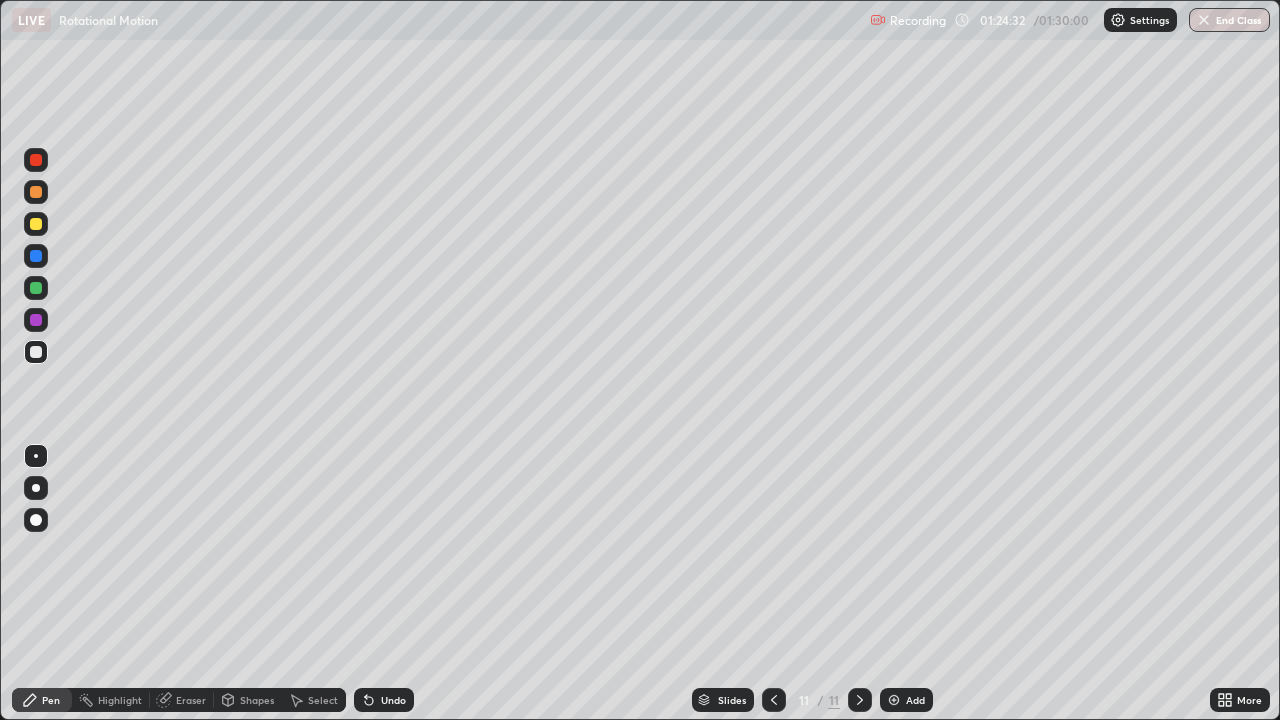 click on "Shapes" at bounding box center (248, 700) 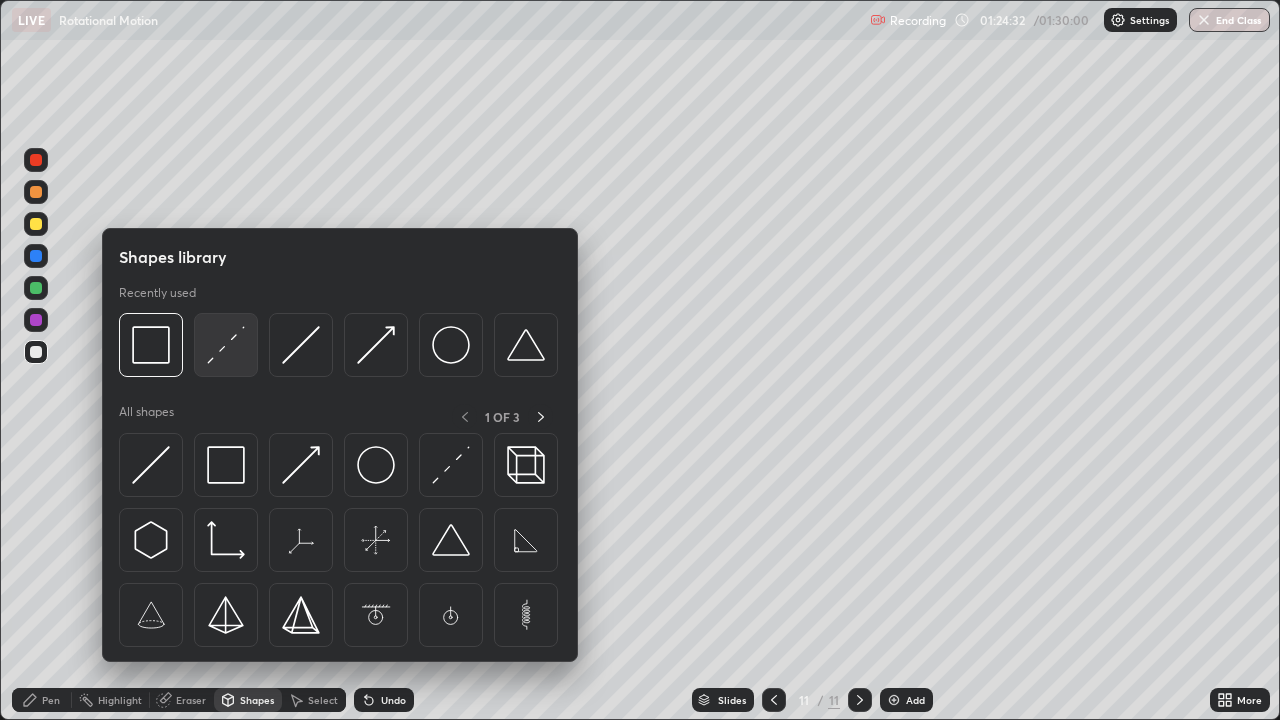click at bounding box center [226, 345] 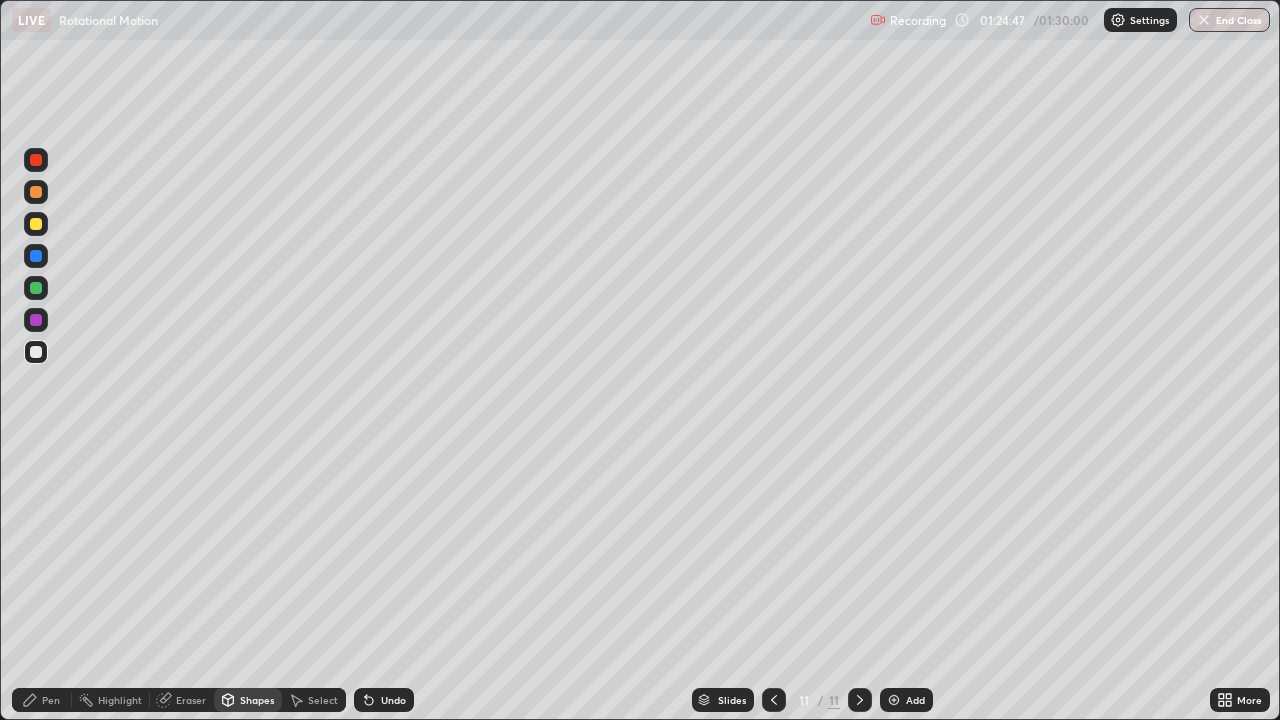 click at bounding box center [36, 256] 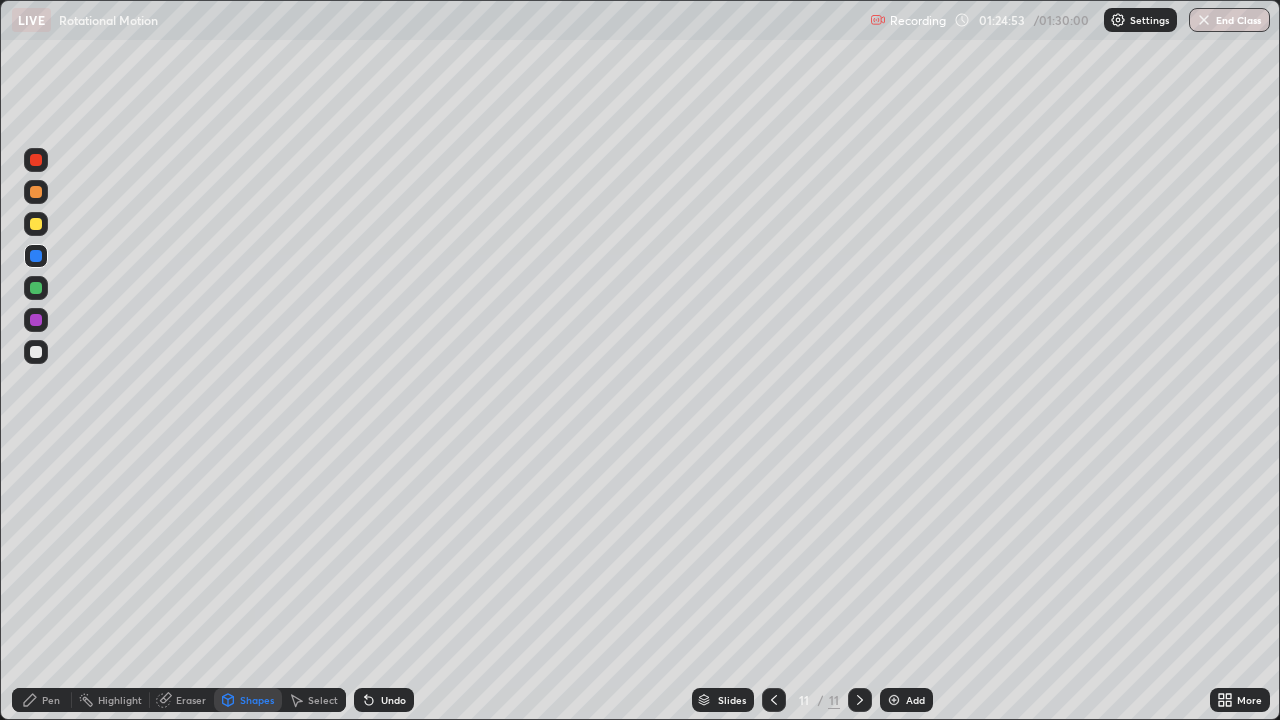click on "Pen" at bounding box center (51, 700) 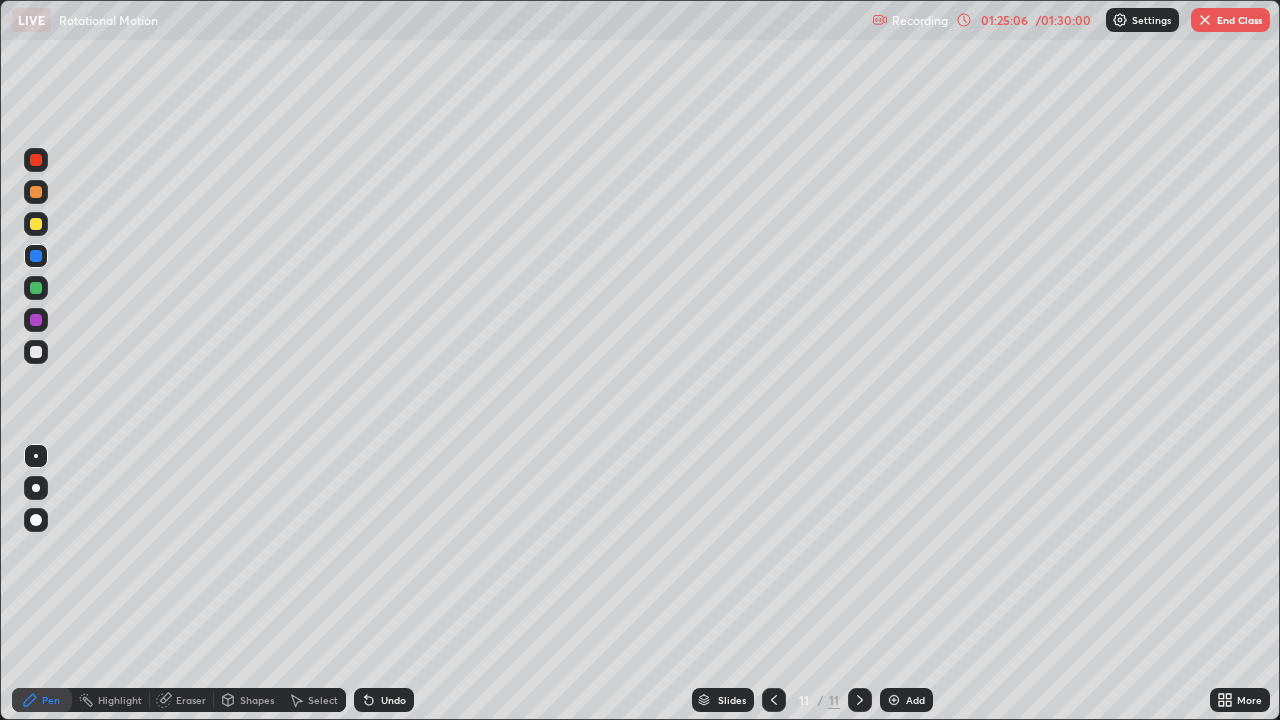 click on "Undo" at bounding box center (393, 700) 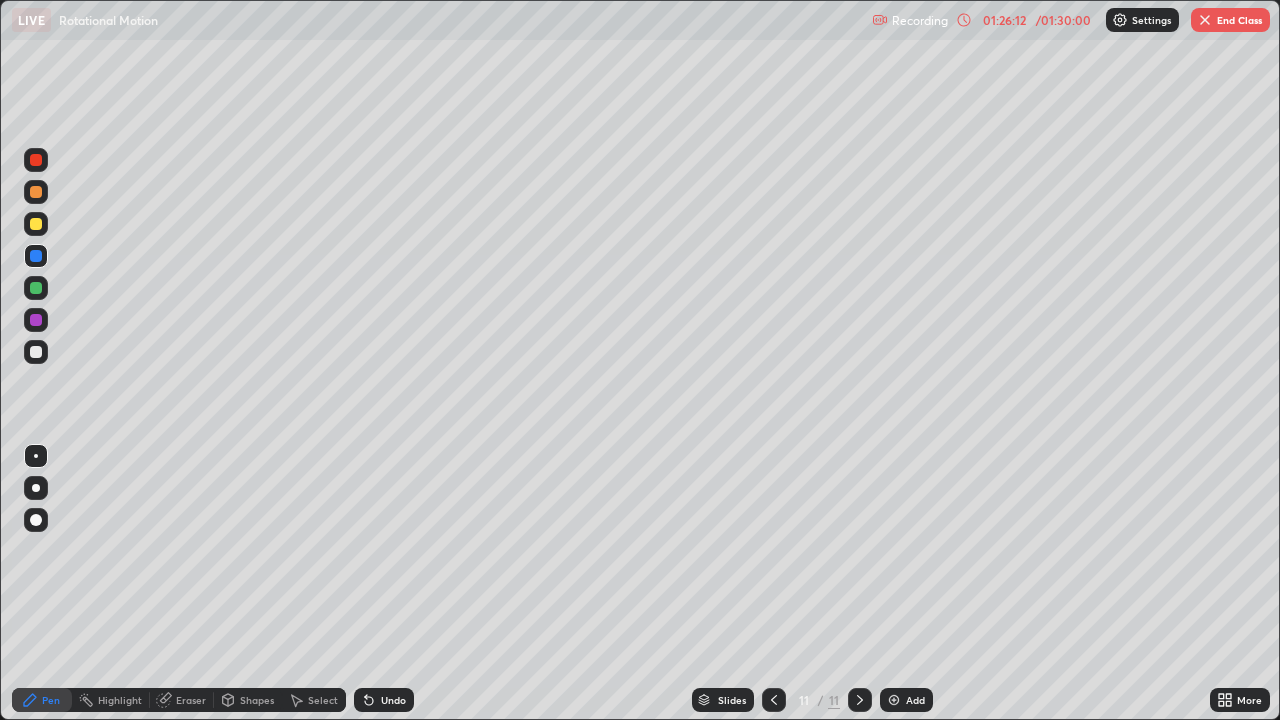 click at bounding box center [36, 352] 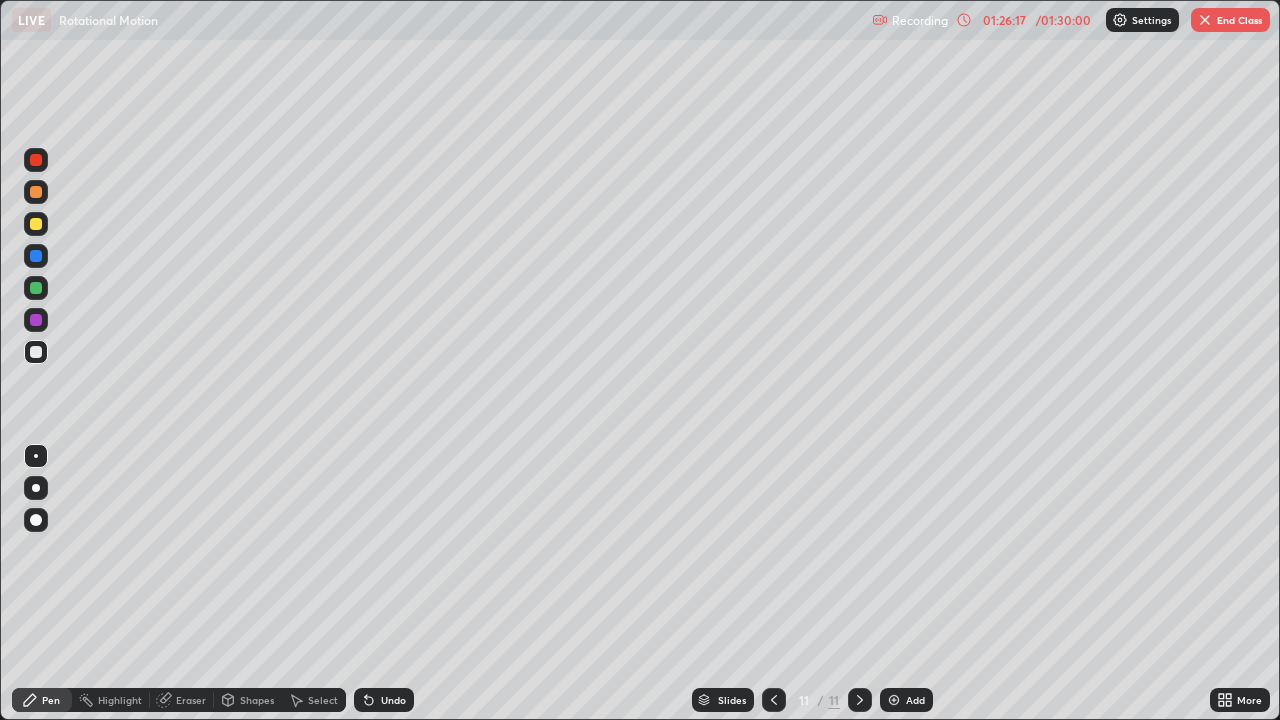 click on "Undo" at bounding box center (393, 700) 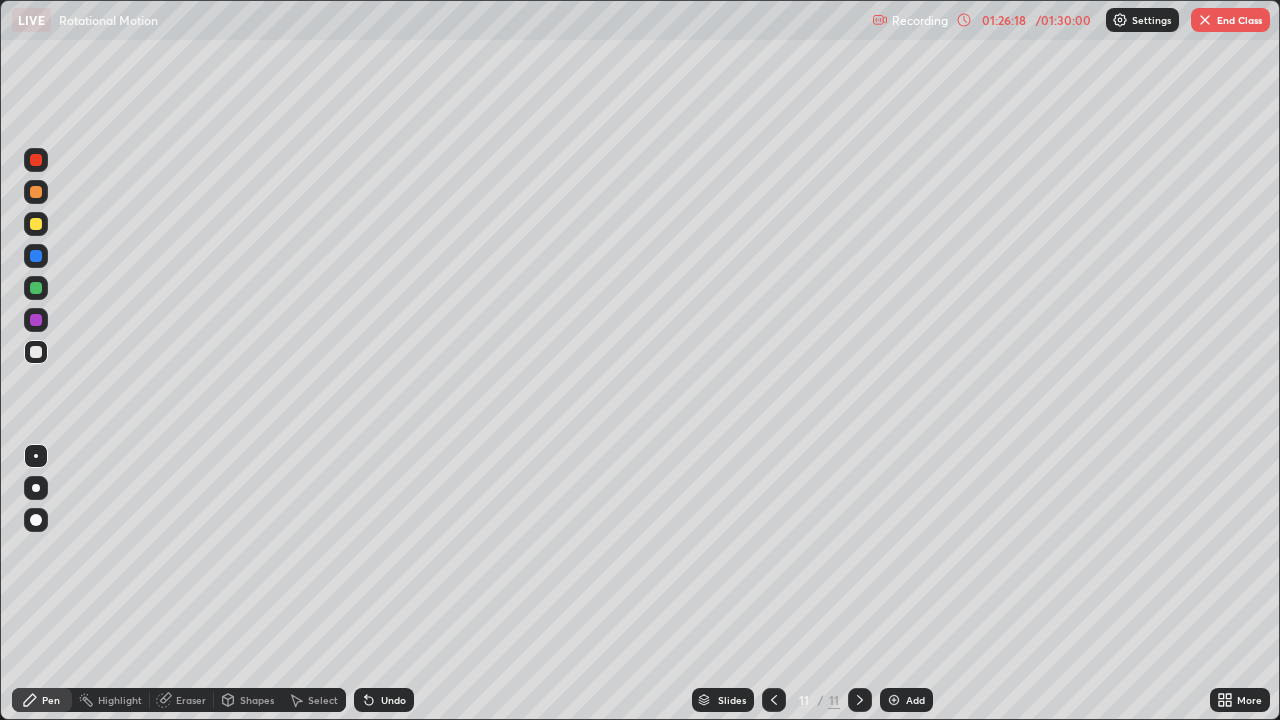 click 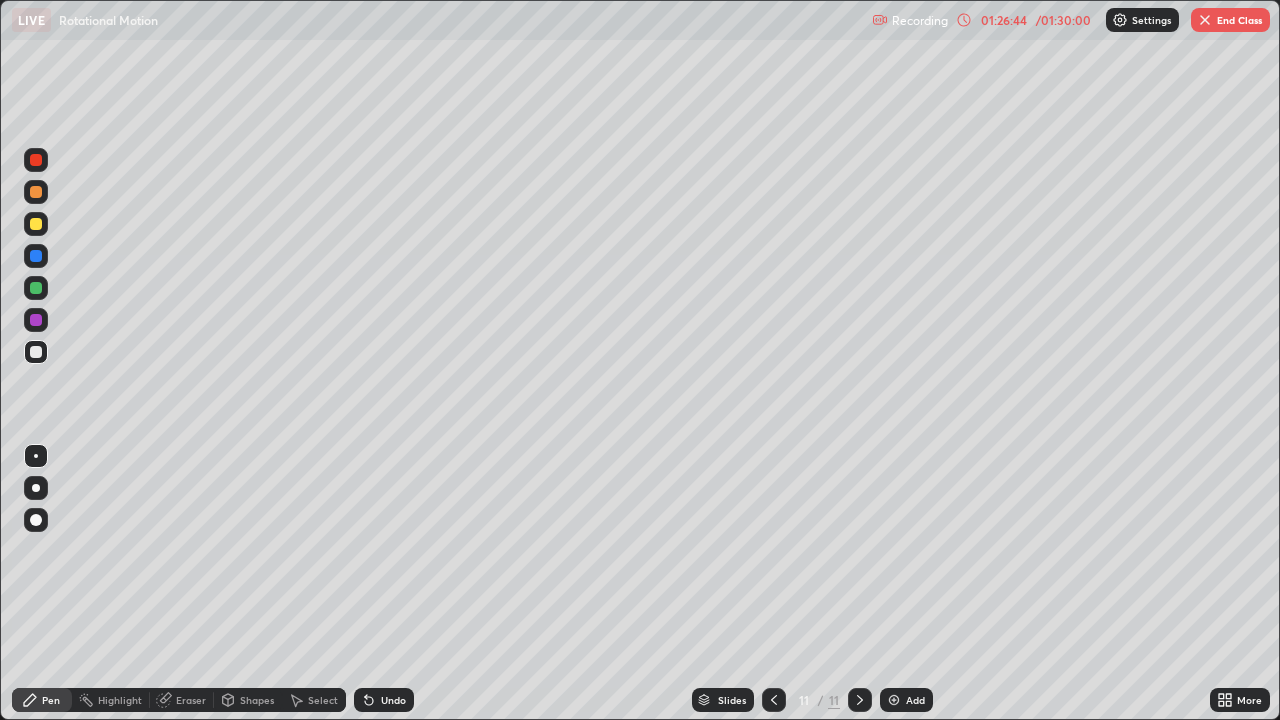click 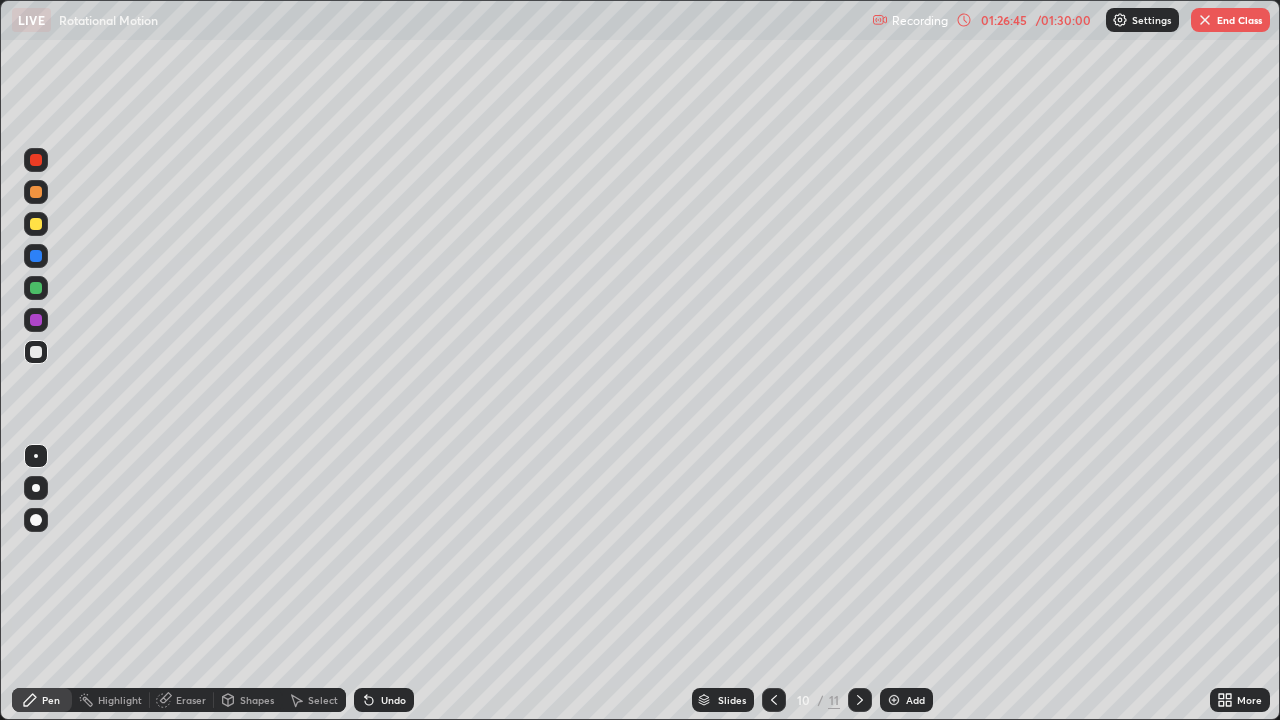 click 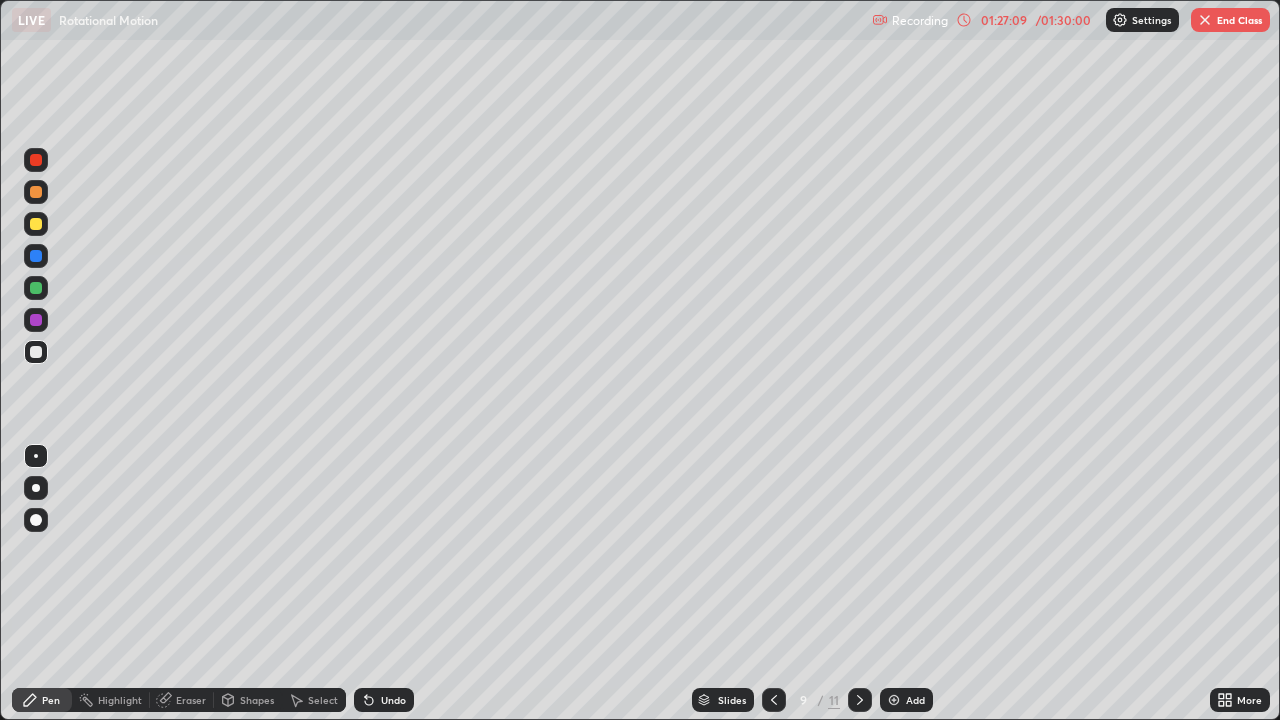 click 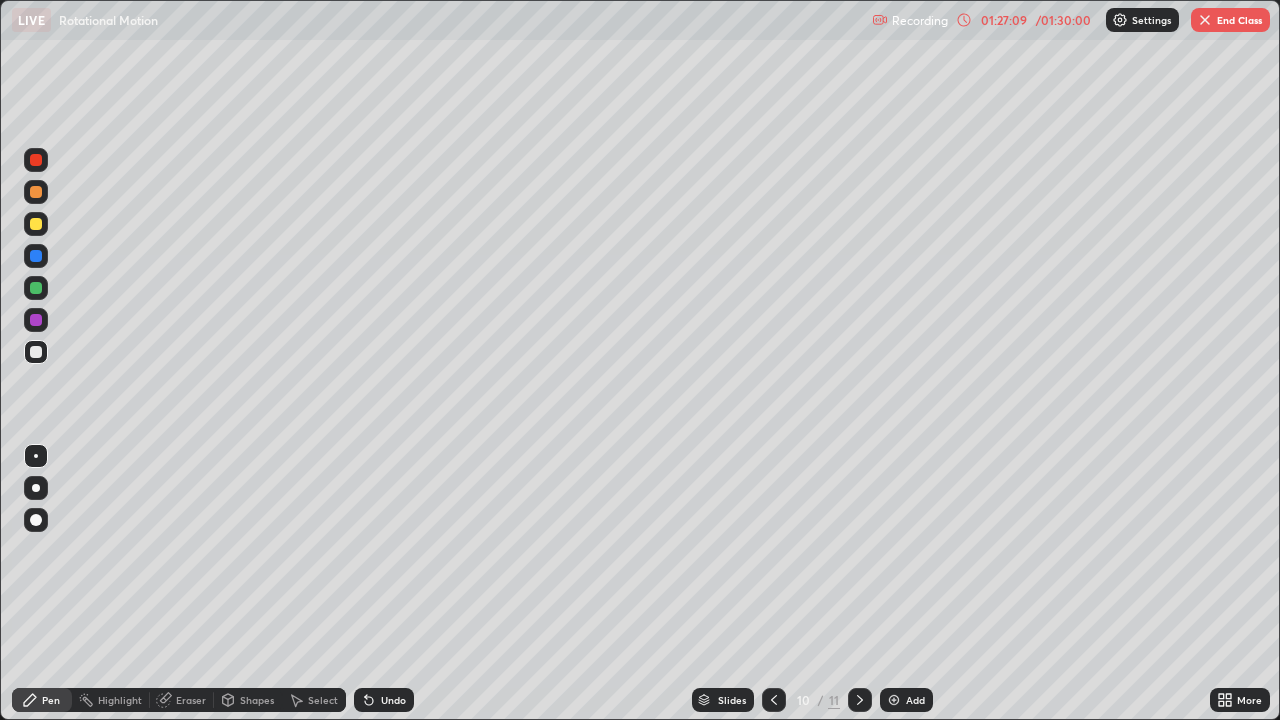 click at bounding box center [860, 700] 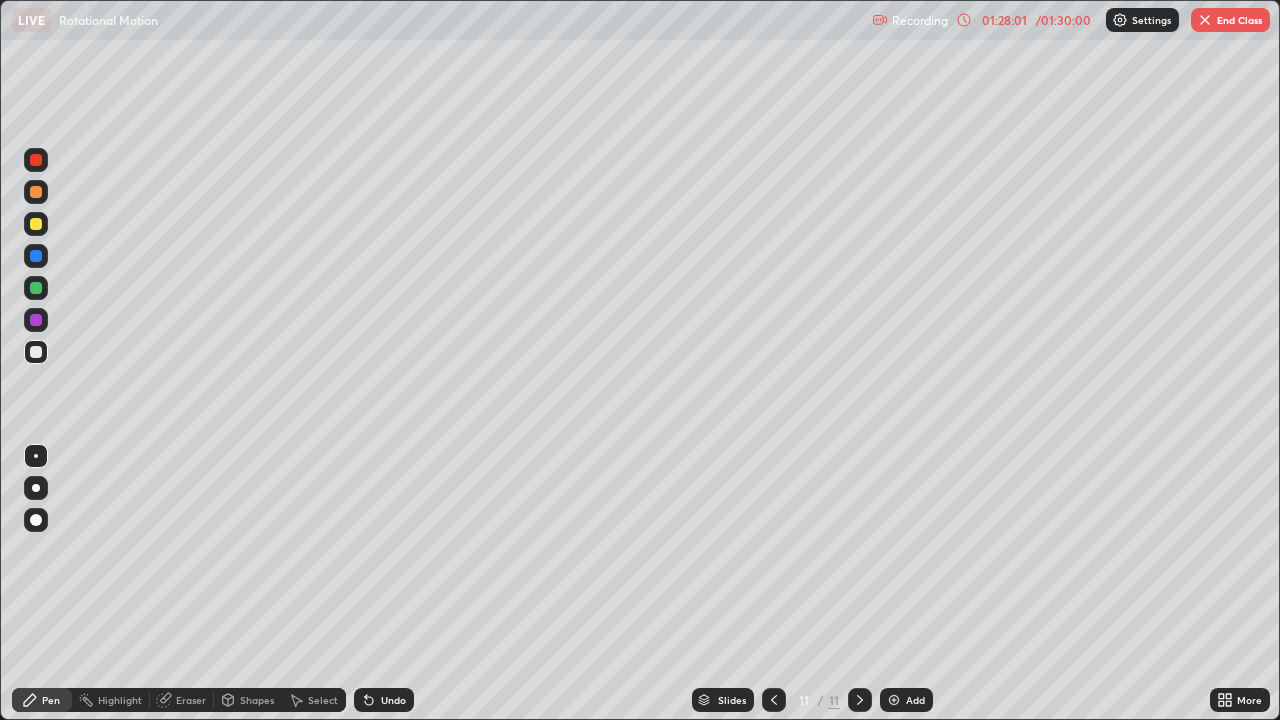 click on "End Class" at bounding box center [1230, 20] 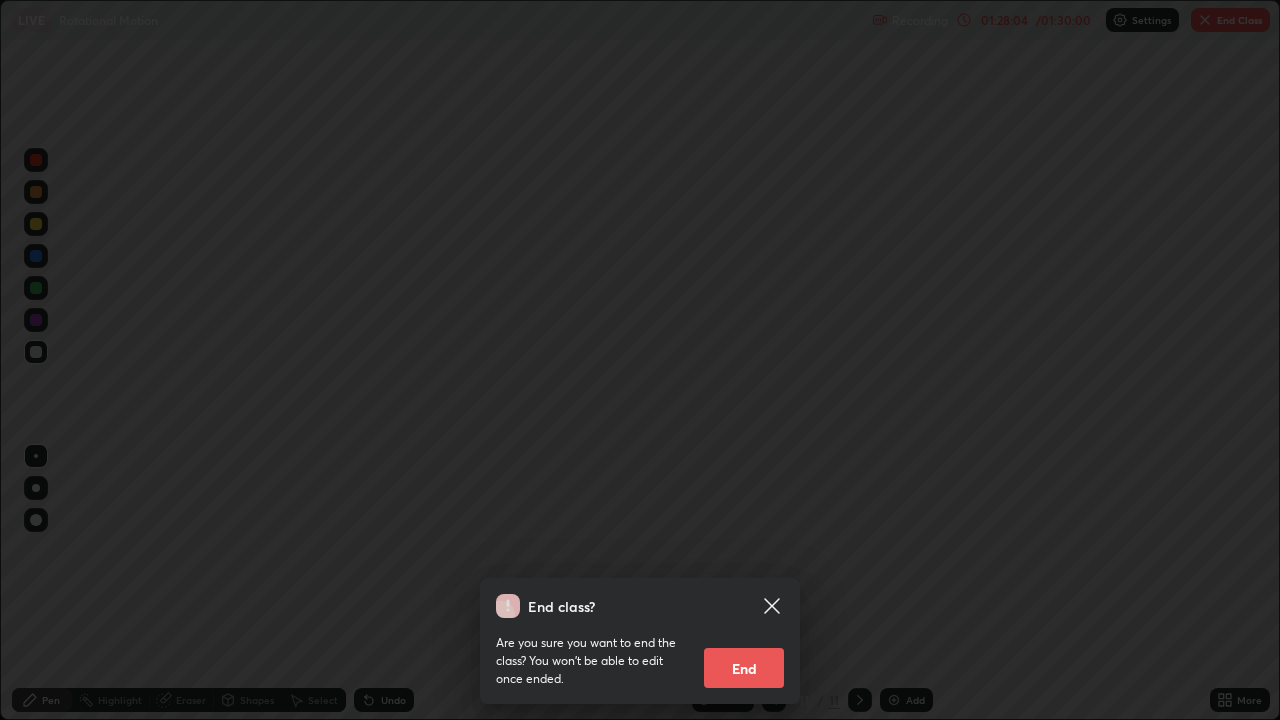 click on "End class? Are you sure you want to end the class? You won’t be able to edit once ended. End" at bounding box center [640, 360] 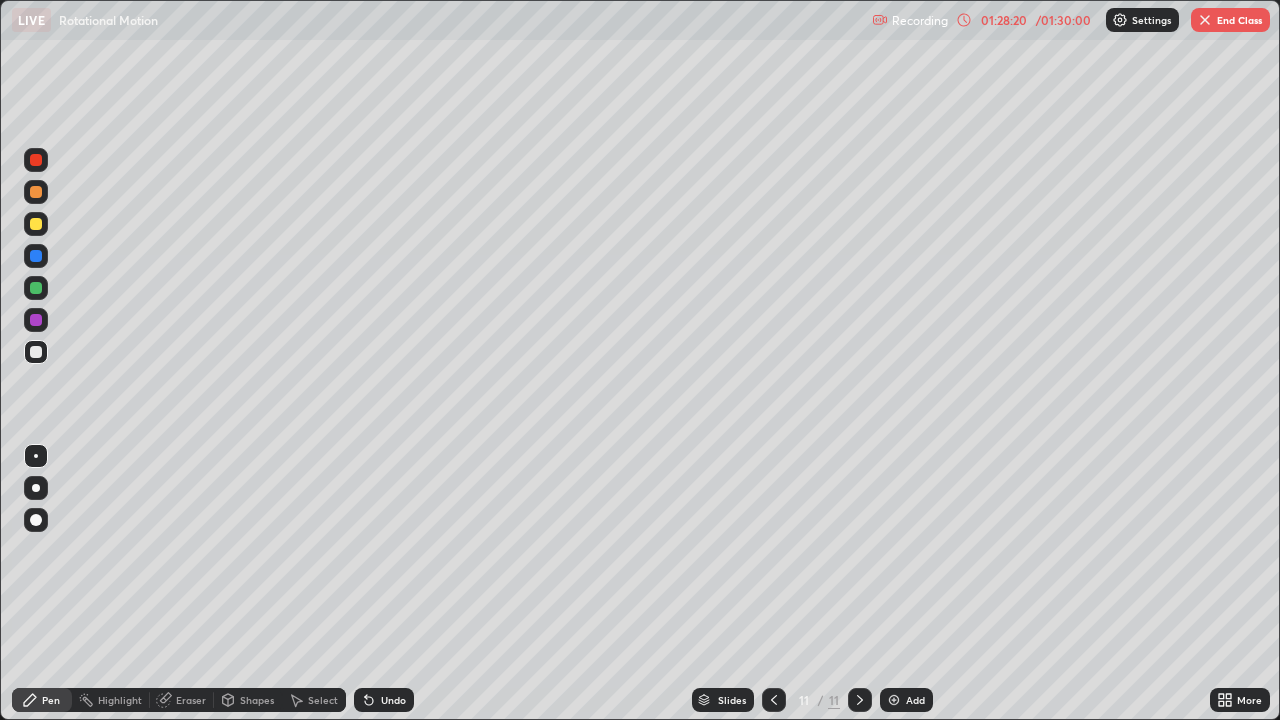 click on "End Class" at bounding box center (1230, 20) 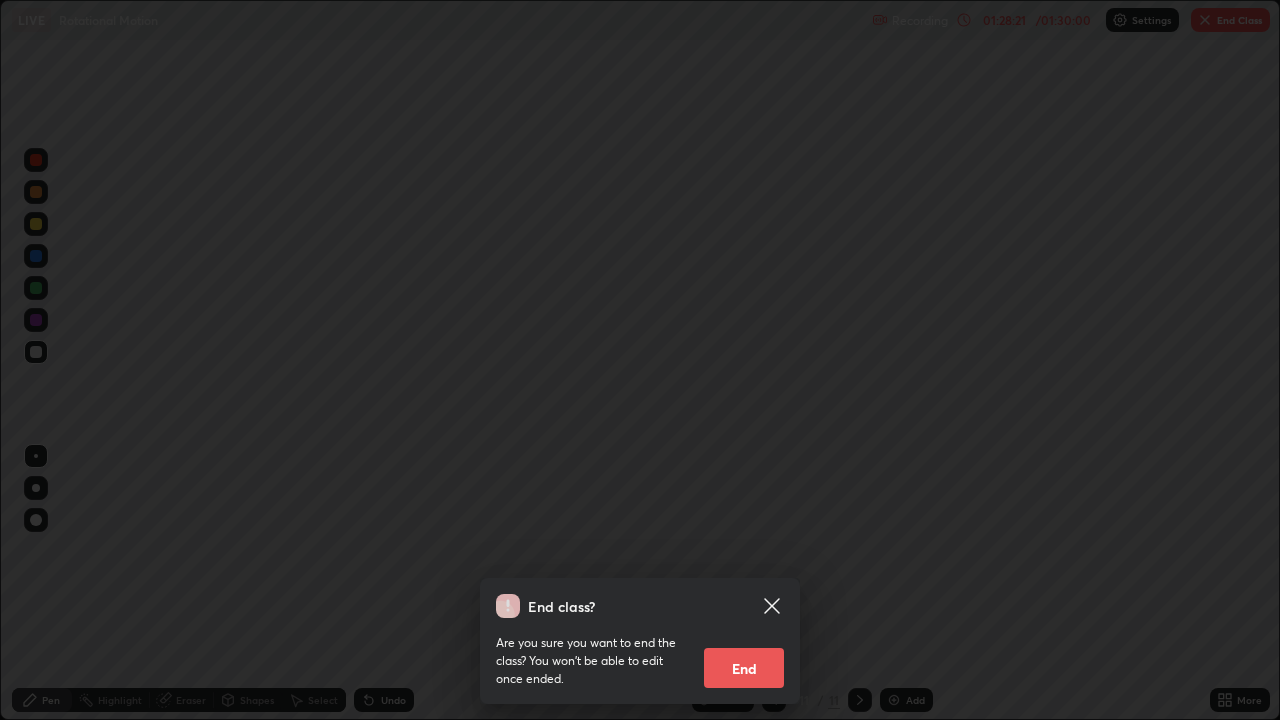 click on "End" at bounding box center (744, 668) 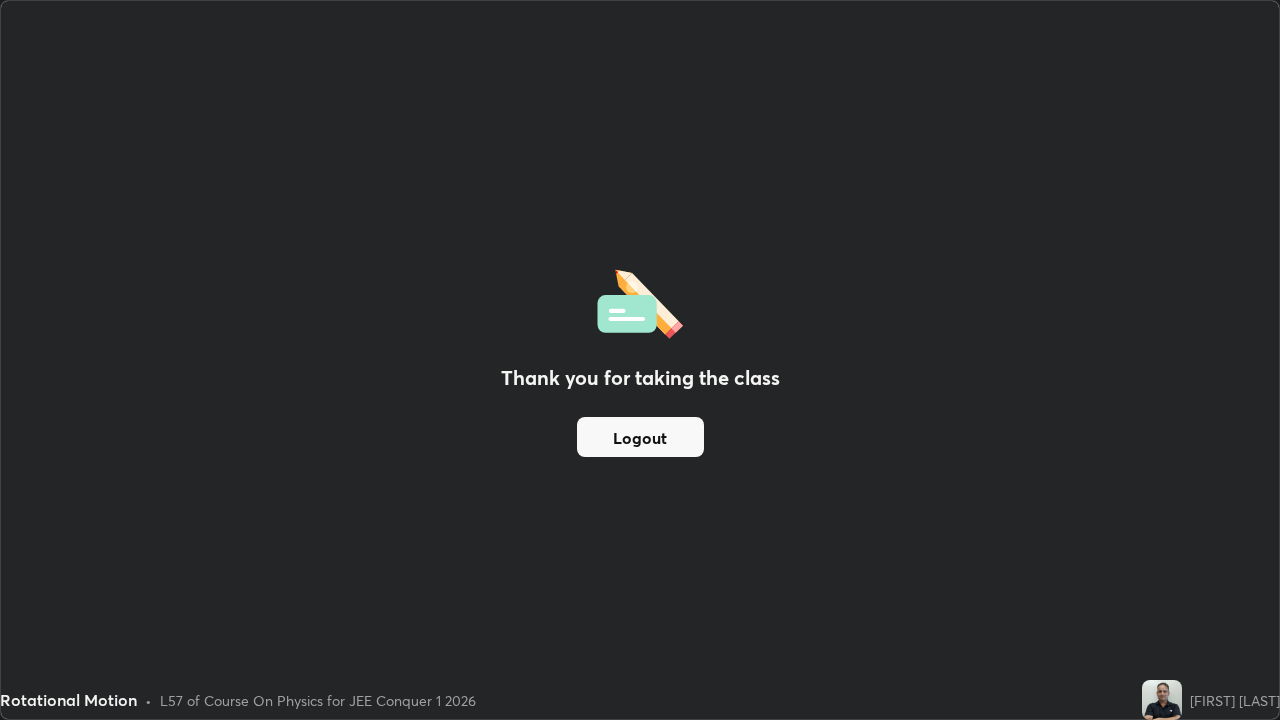 click on "Logout" at bounding box center (640, 437) 